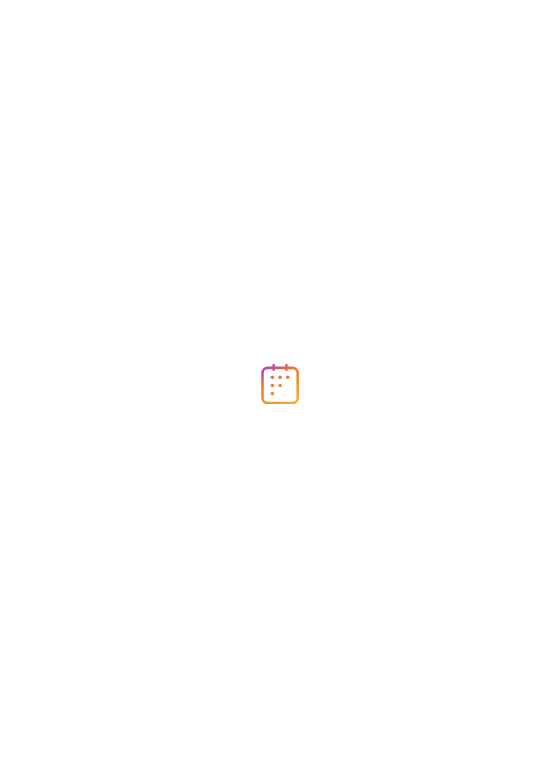 scroll, scrollTop: 0, scrollLeft: 0, axis: both 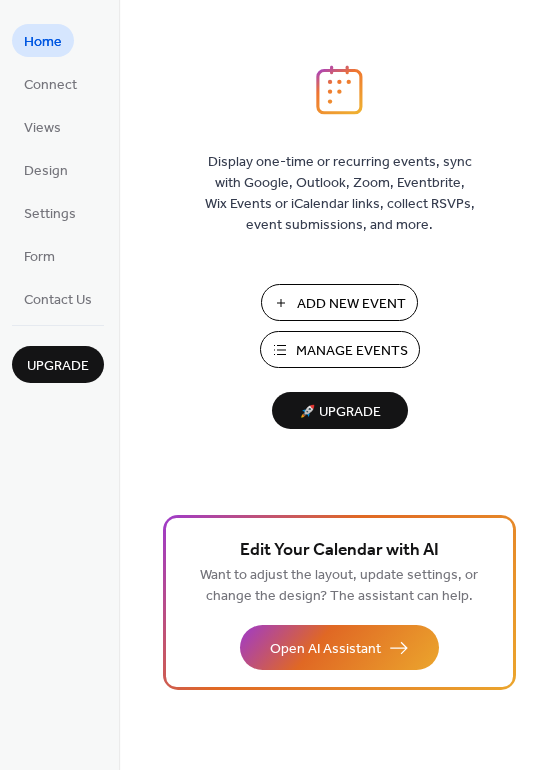 click on "Manage Events" at bounding box center [352, 351] 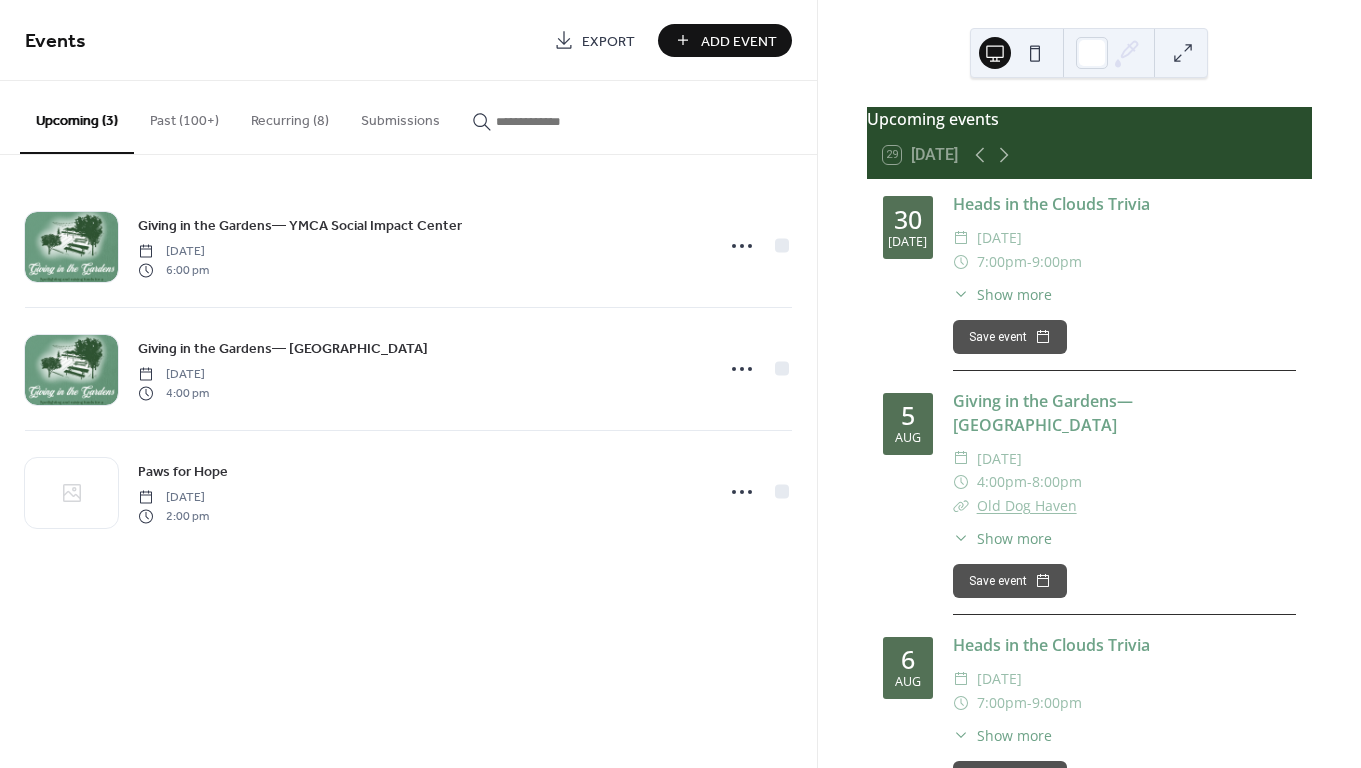 scroll, scrollTop: 0, scrollLeft: 0, axis: both 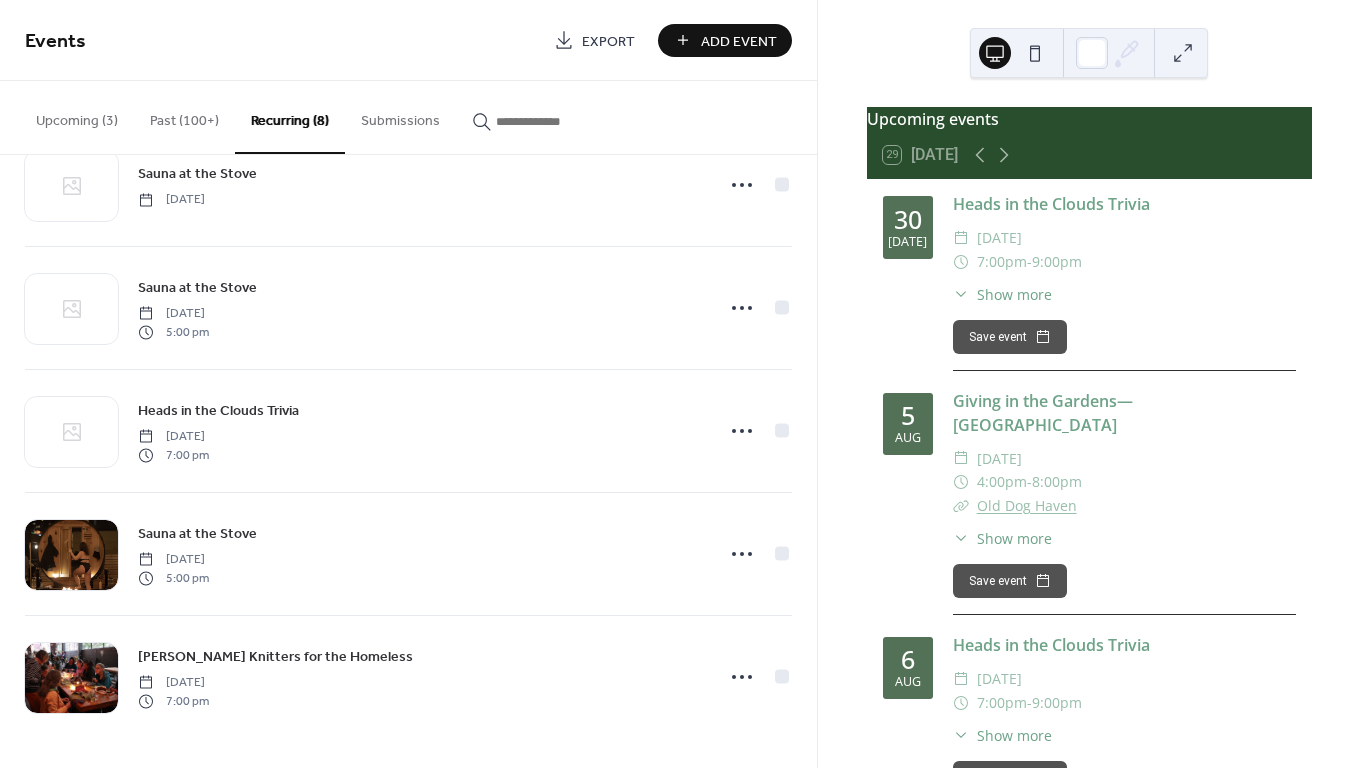 click on "Add Event" at bounding box center (739, 41) 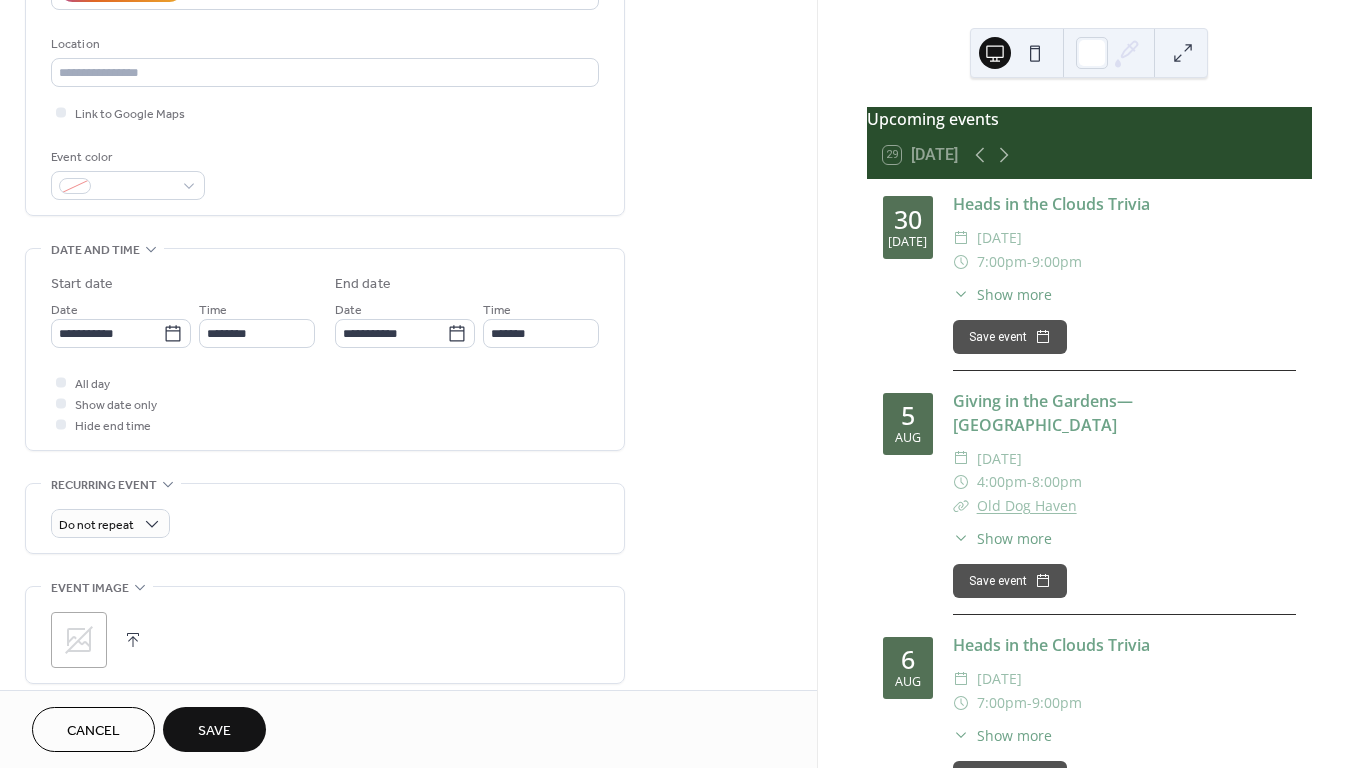 scroll, scrollTop: 404, scrollLeft: 0, axis: vertical 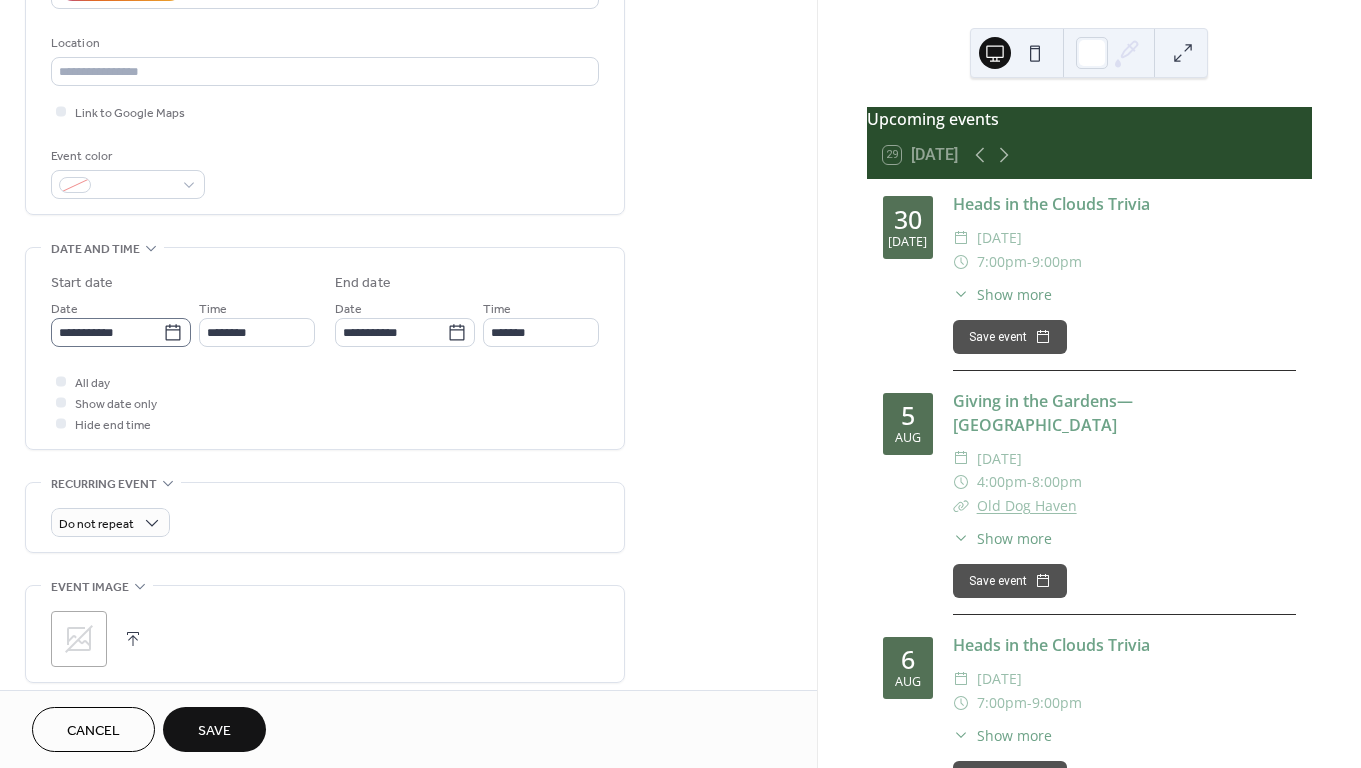 type on "**********" 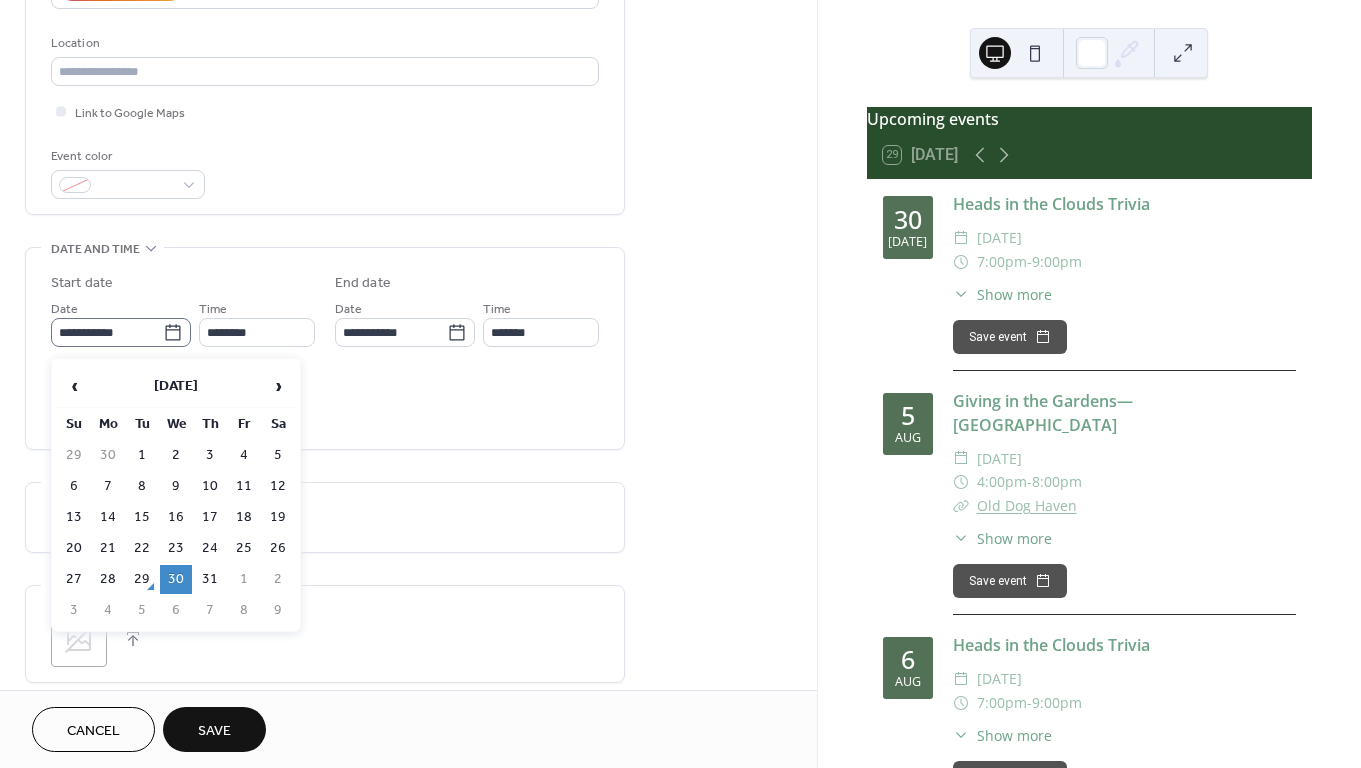 click 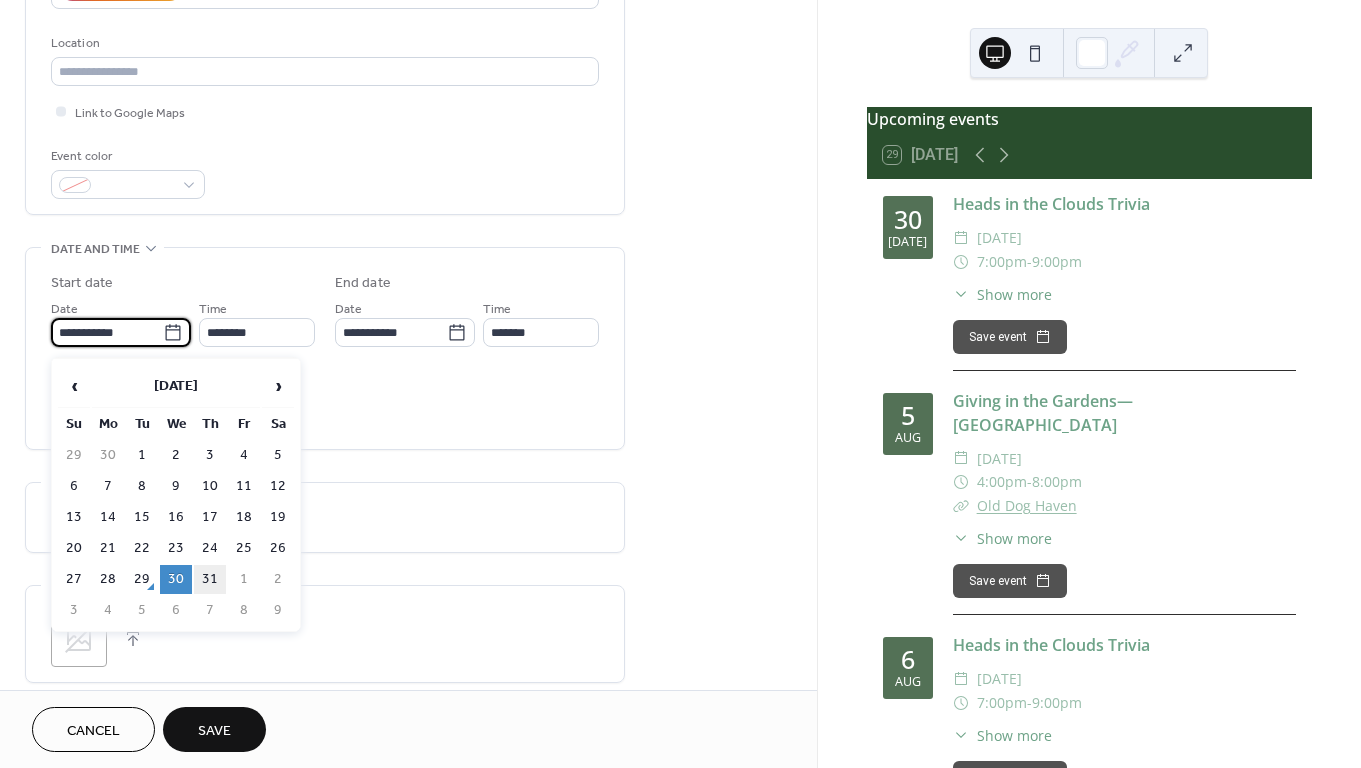 click on "31" at bounding box center [210, 579] 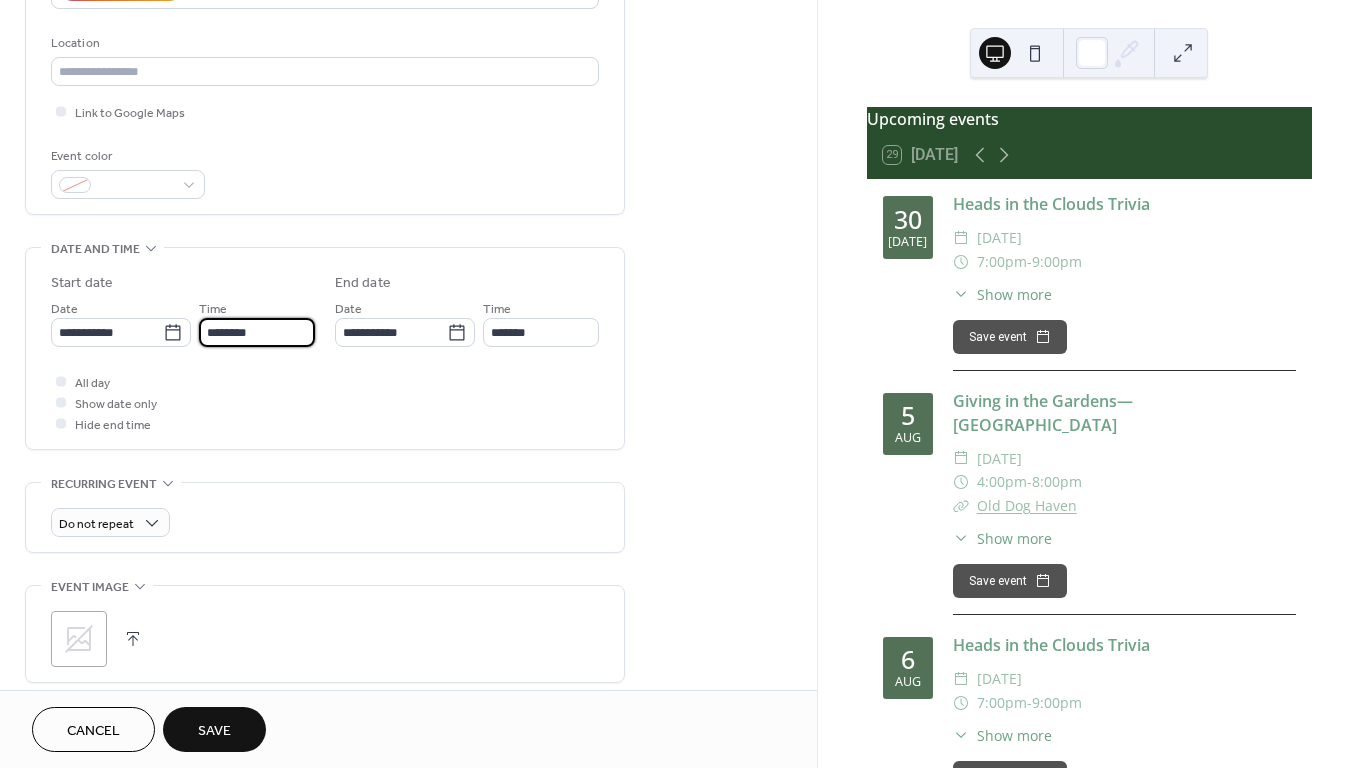 click on "********" at bounding box center [257, 332] 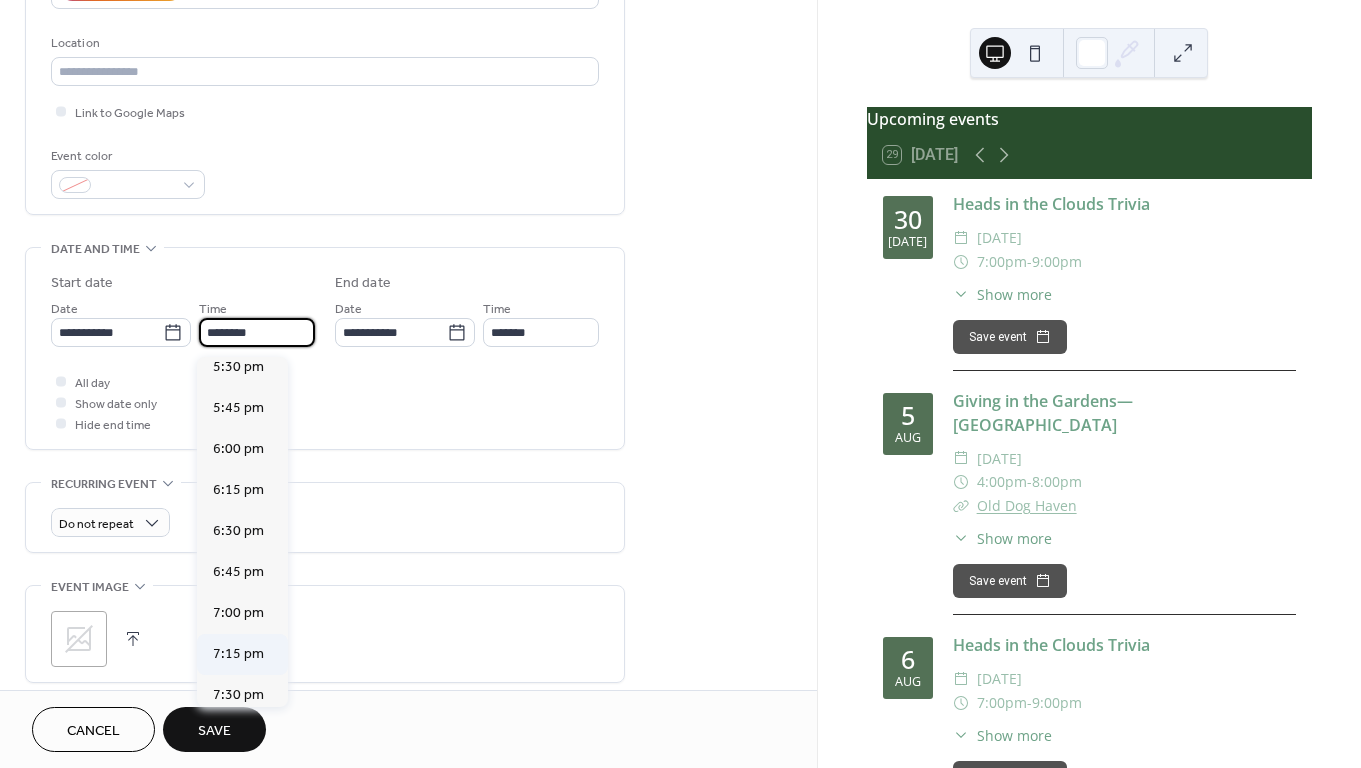 scroll, scrollTop: 2881, scrollLeft: 0, axis: vertical 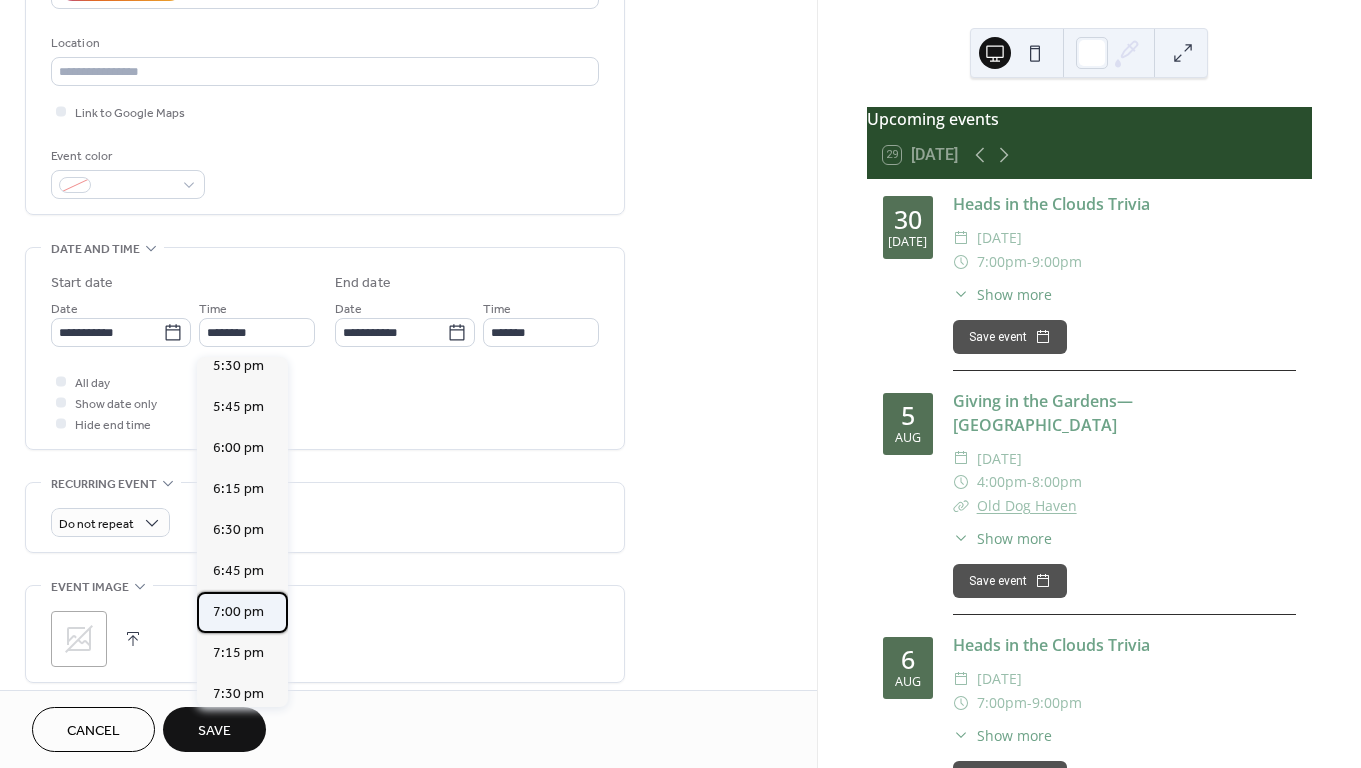 click on "7:00 pm" at bounding box center [238, 612] 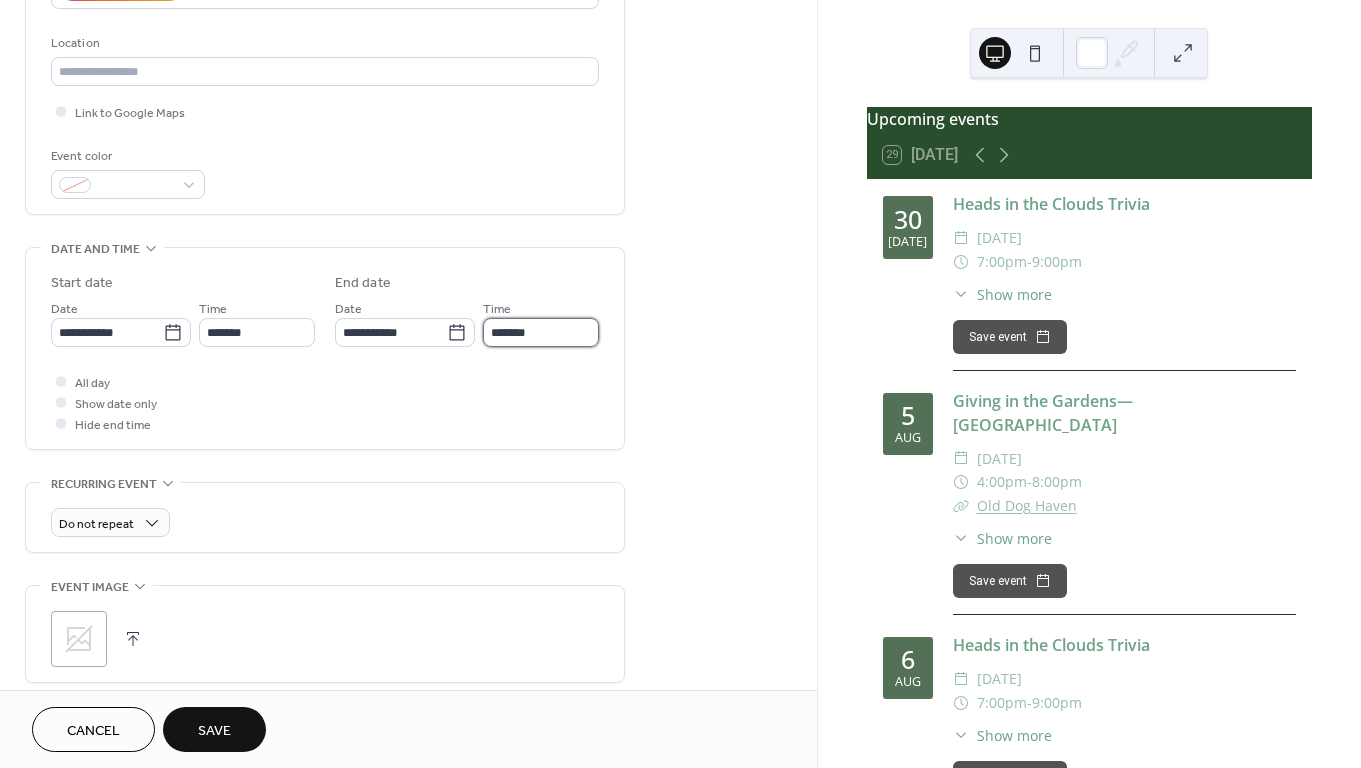 click on "*******" at bounding box center [541, 332] 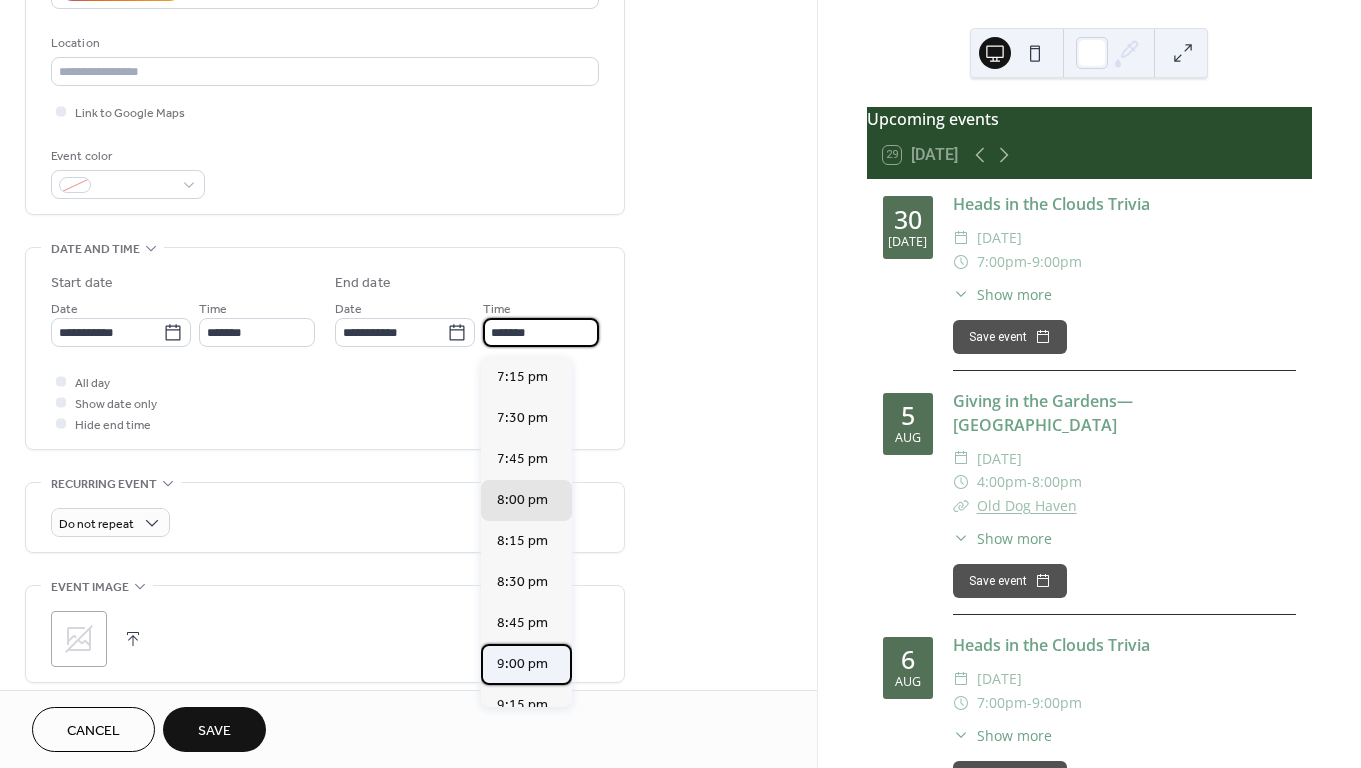 click on "9:00 pm" at bounding box center (522, 664) 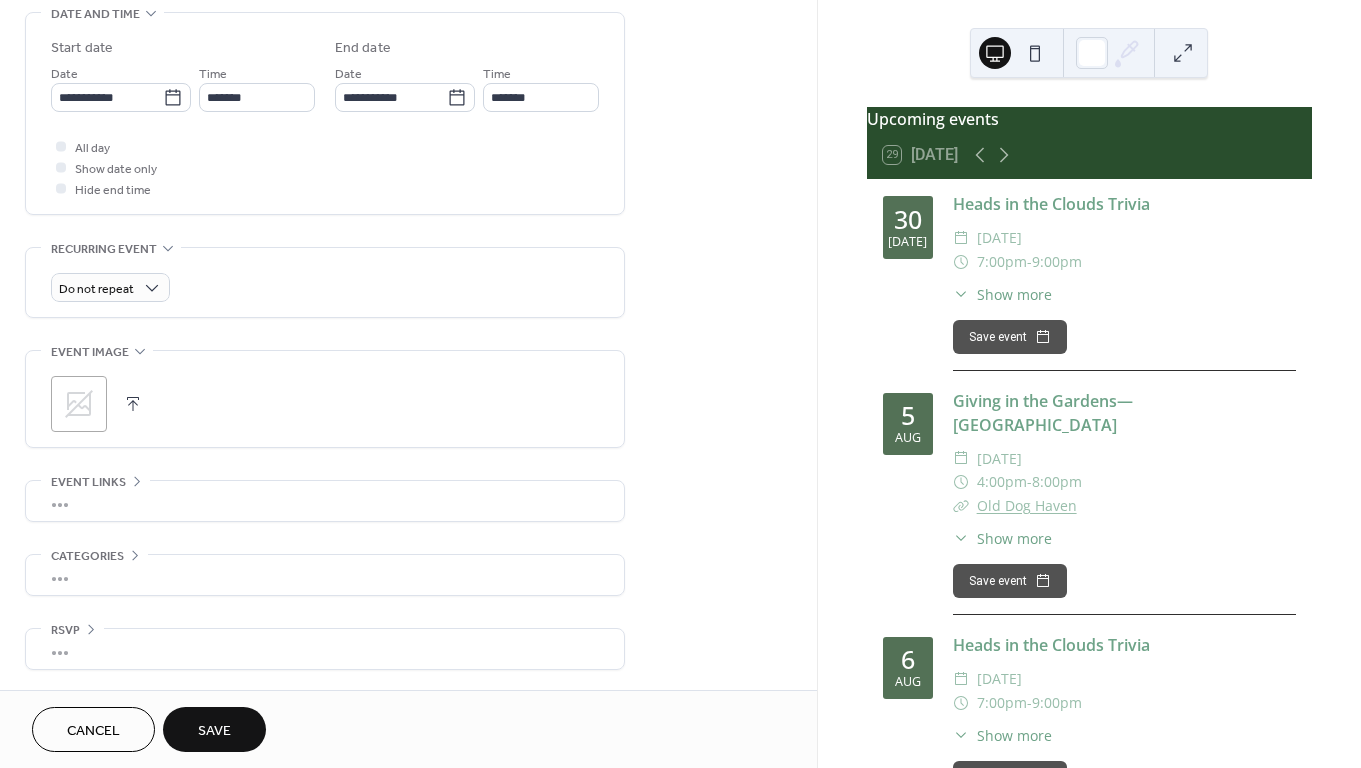 scroll, scrollTop: 645, scrollLeft: 0, axis: vertical 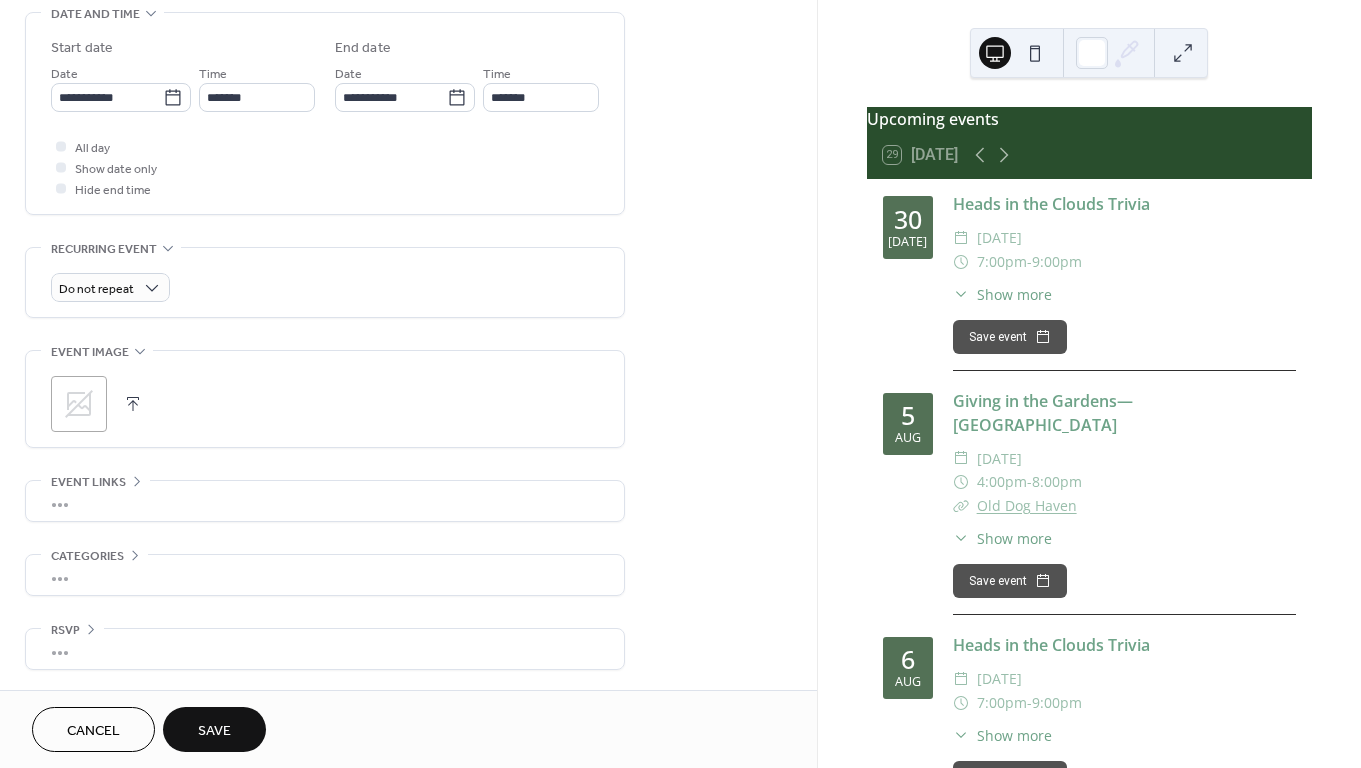 click on "•••" at bounding box center (325, 501) 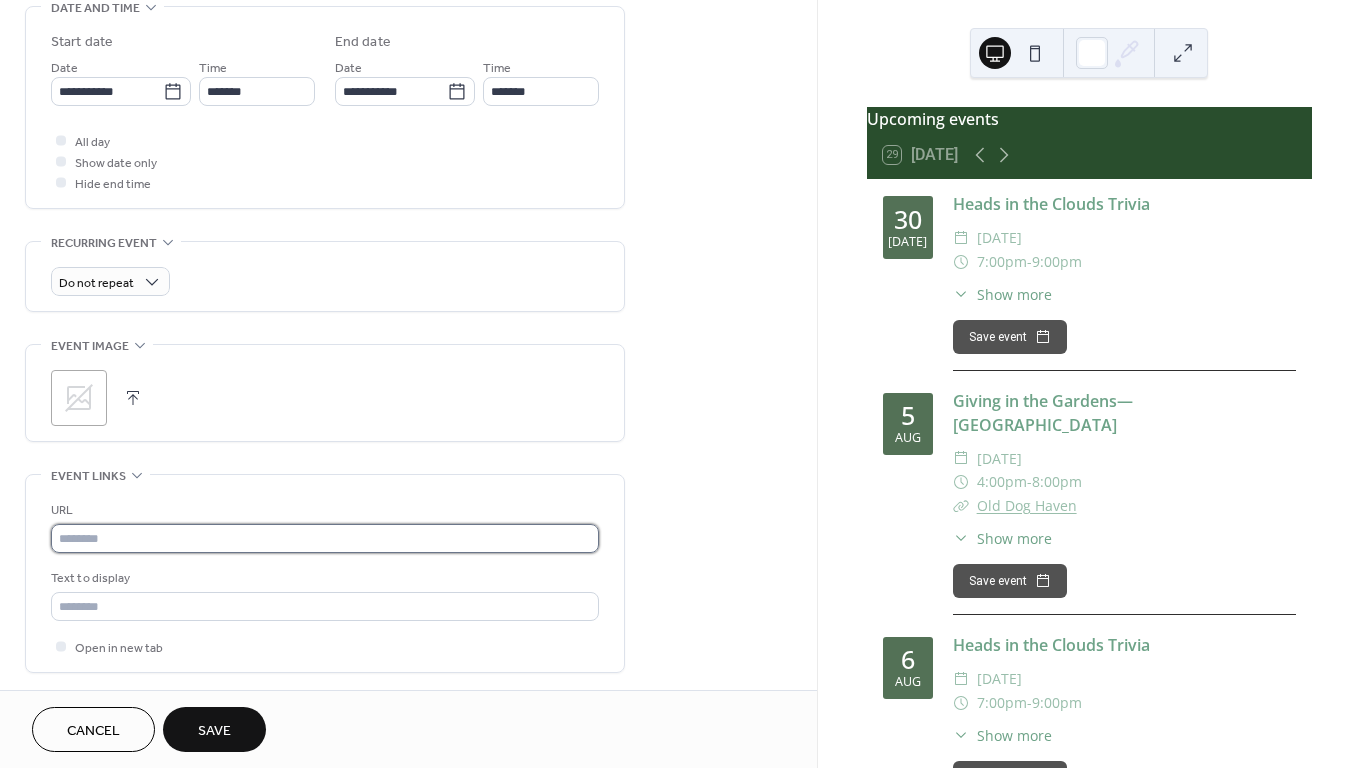 click at bounding box center [325, 538] 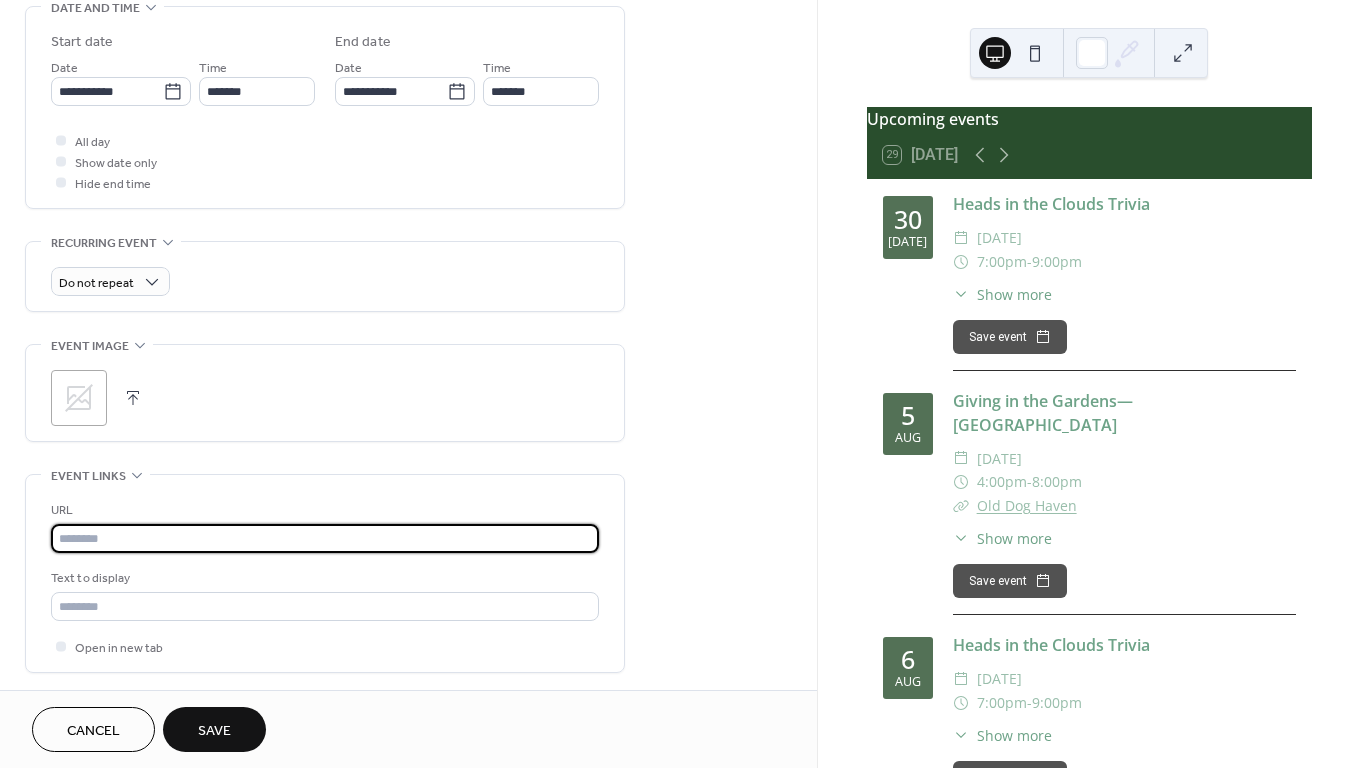 paste on "**********" 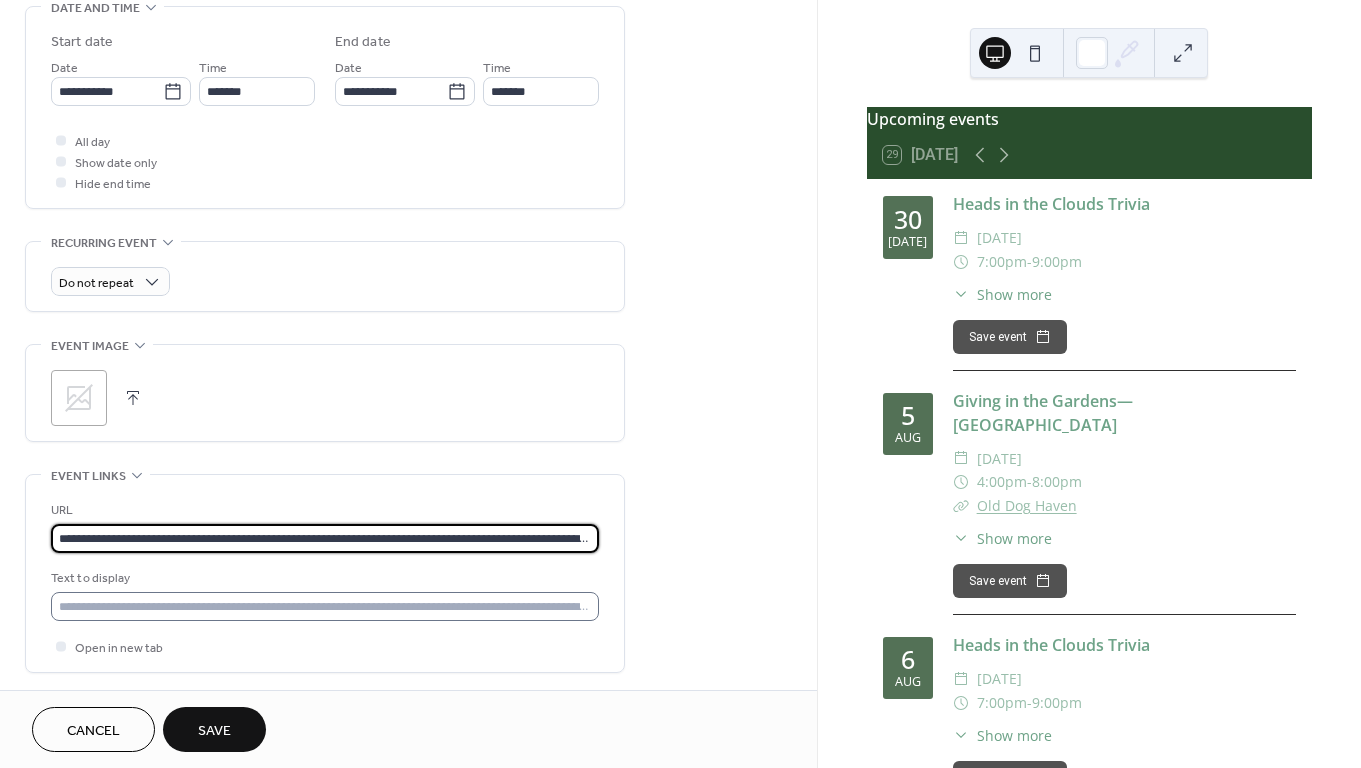 type on "**********" 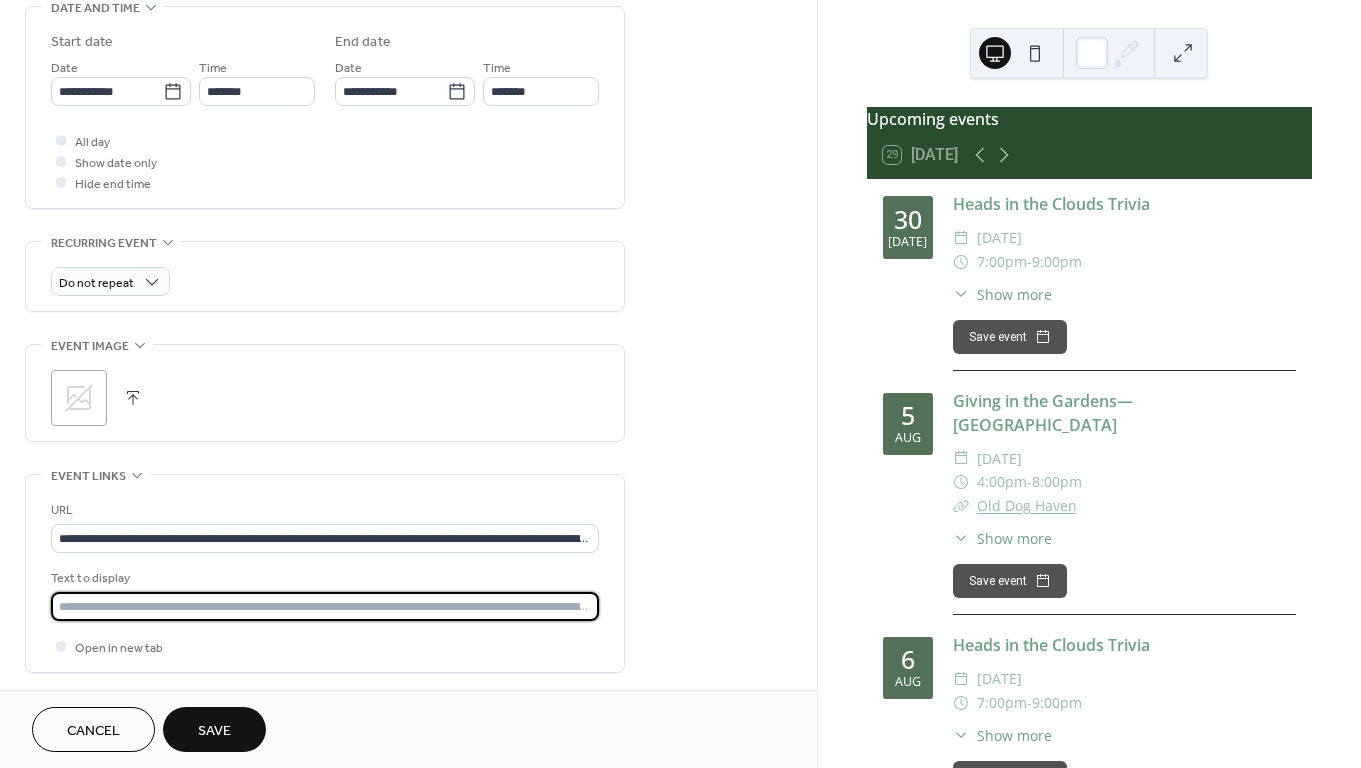click at bounding box center (325, 606) 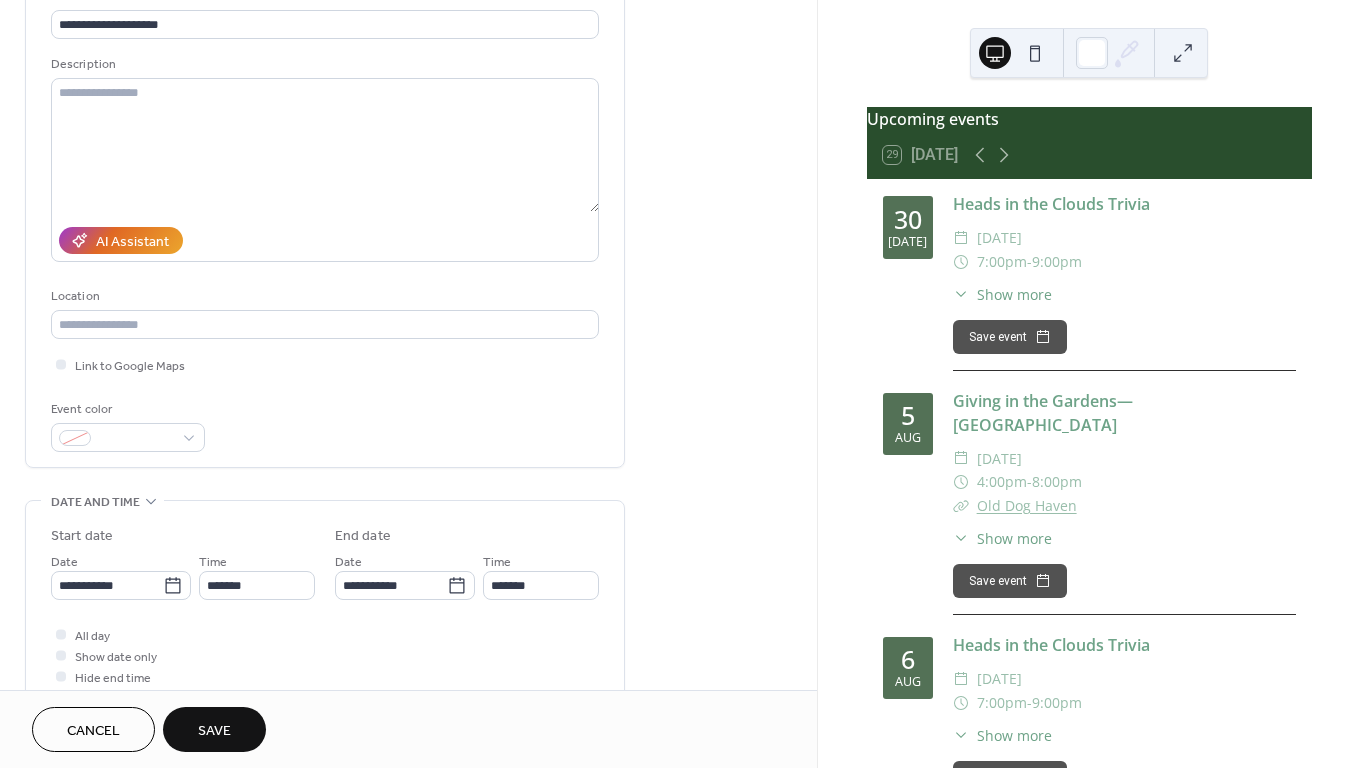 scroll, scrollTop: 146, scrollLeft: 0, axis: vertical 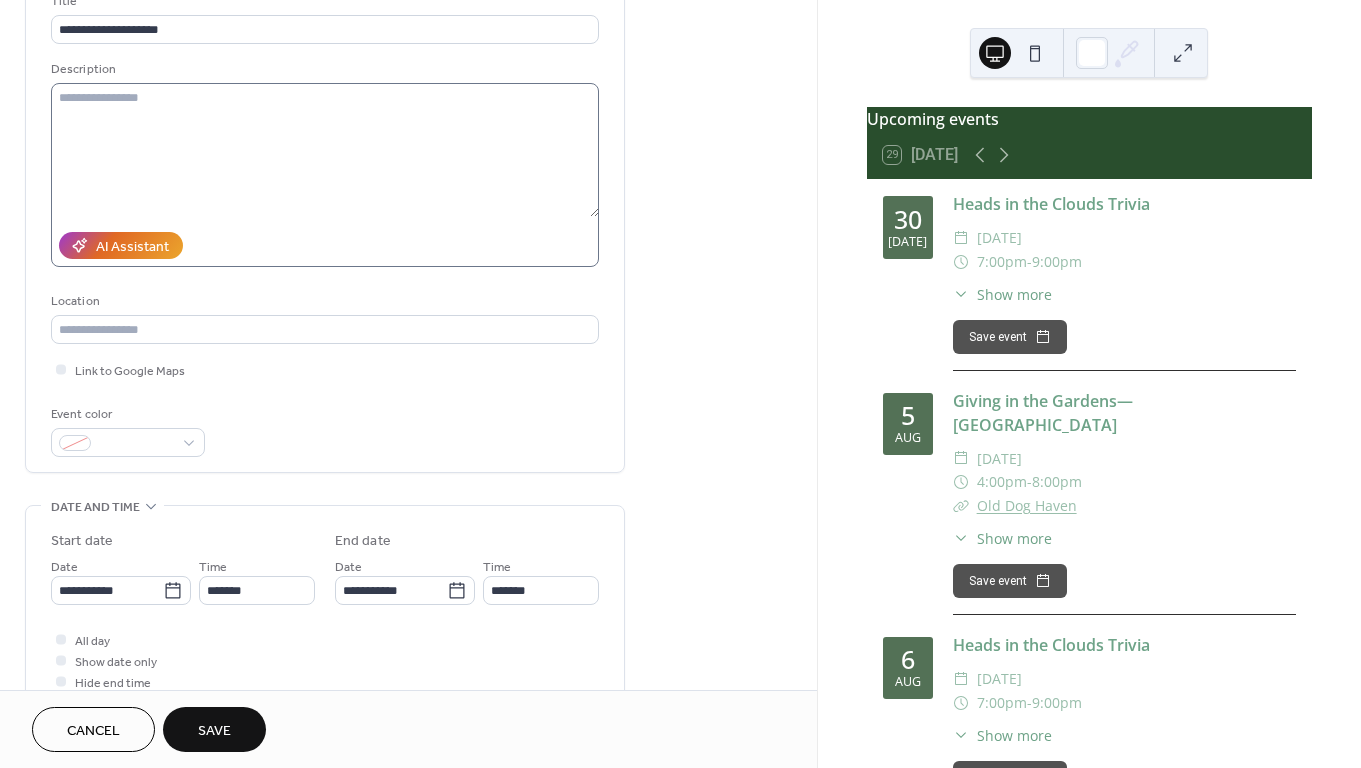 type on "*******" 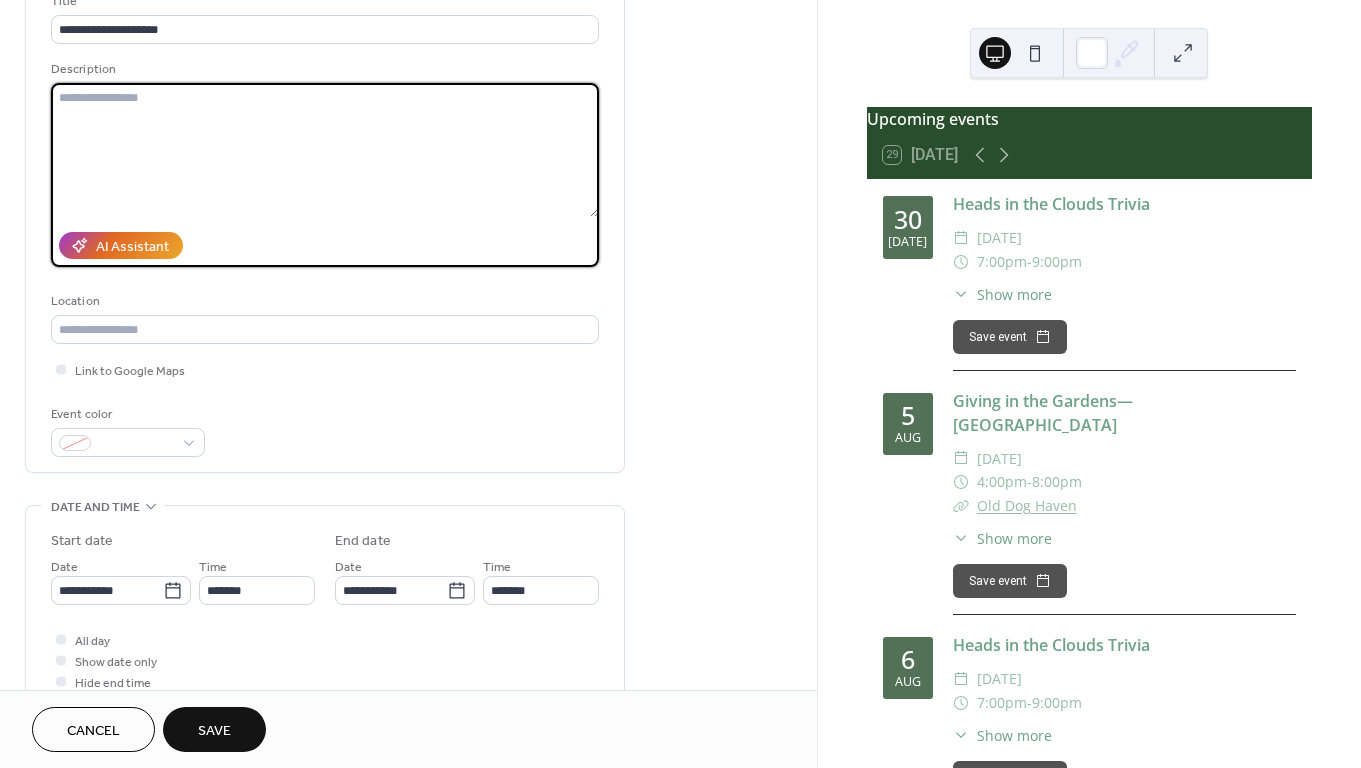 click at bounding box center (325, 150) 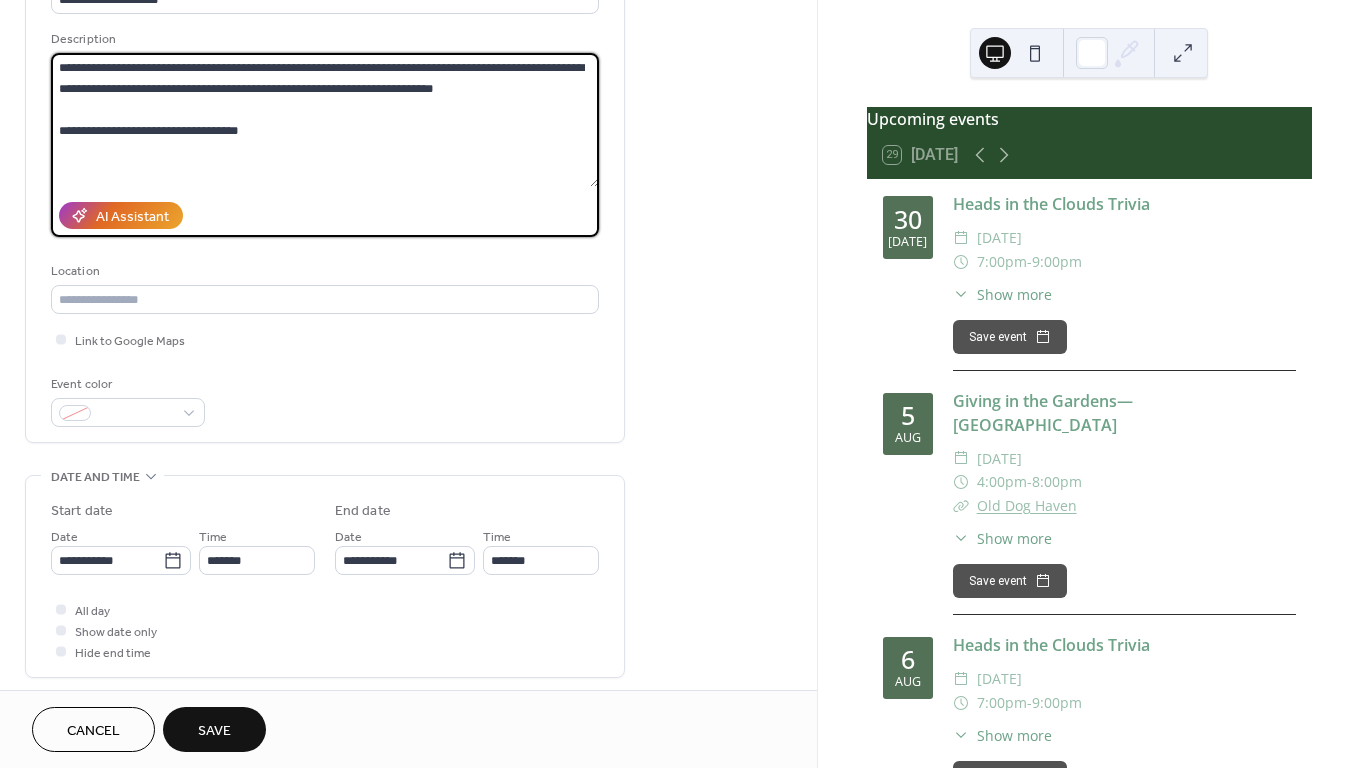 scroll, scrollTop: 158, scrollLeft: 0, axis: vertical 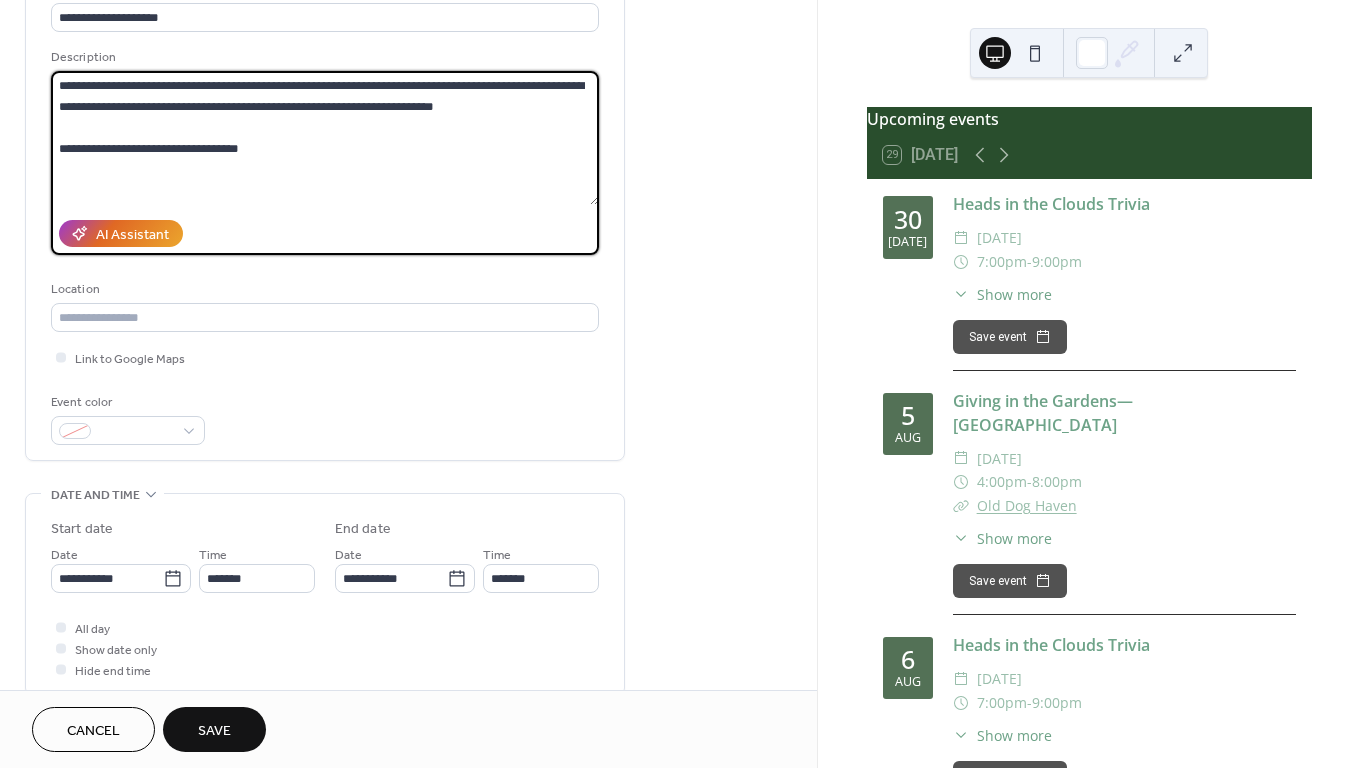 type on "**********" 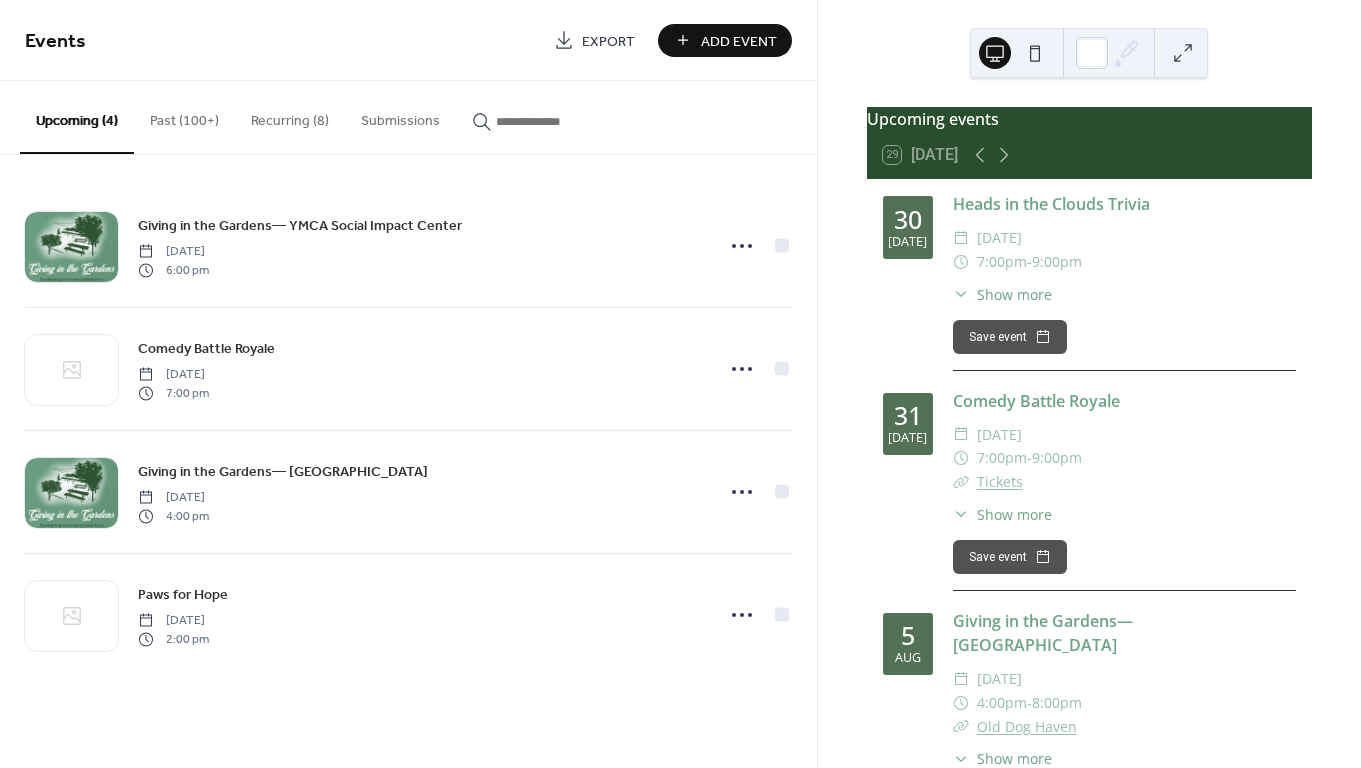 click on "Add Event" at bounding box center (739, 41) 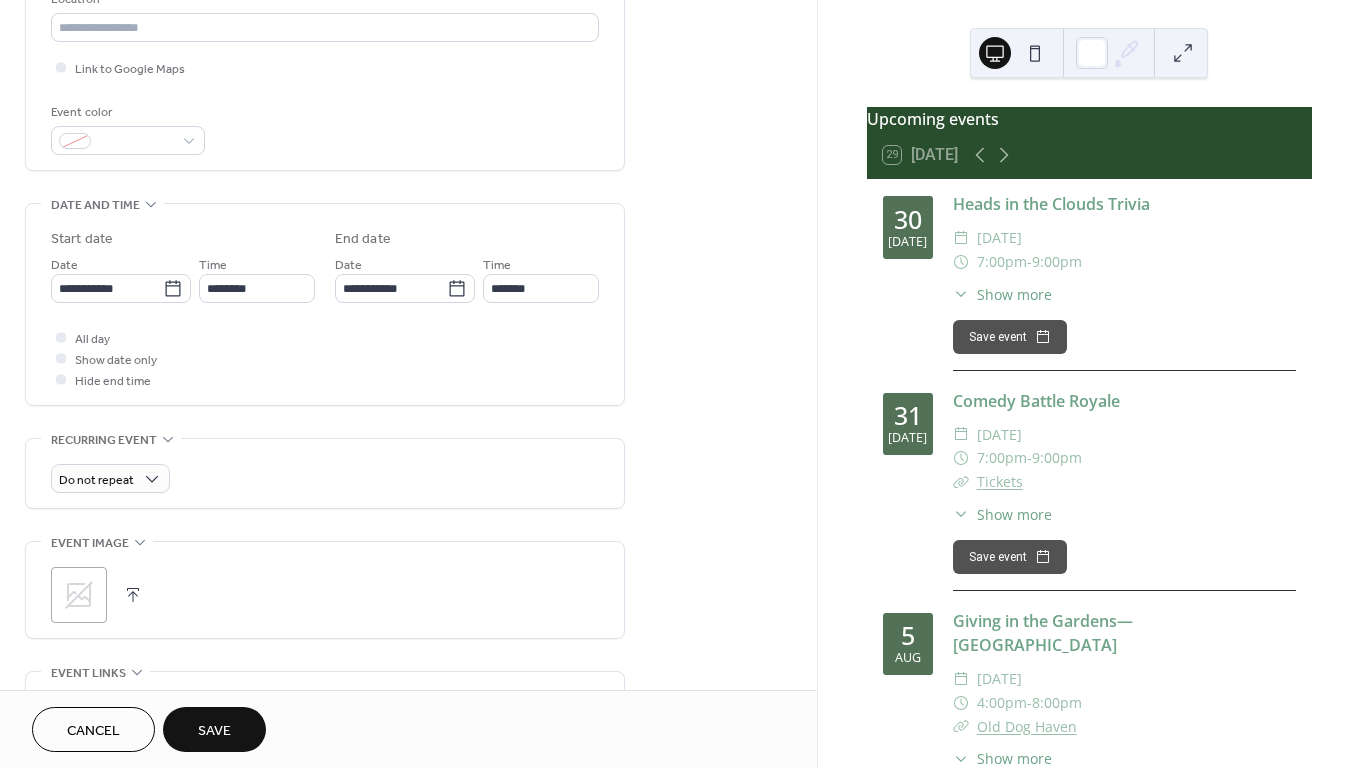 scroll, scrollTop: 449, scrollLeft: 0, axis: vertical 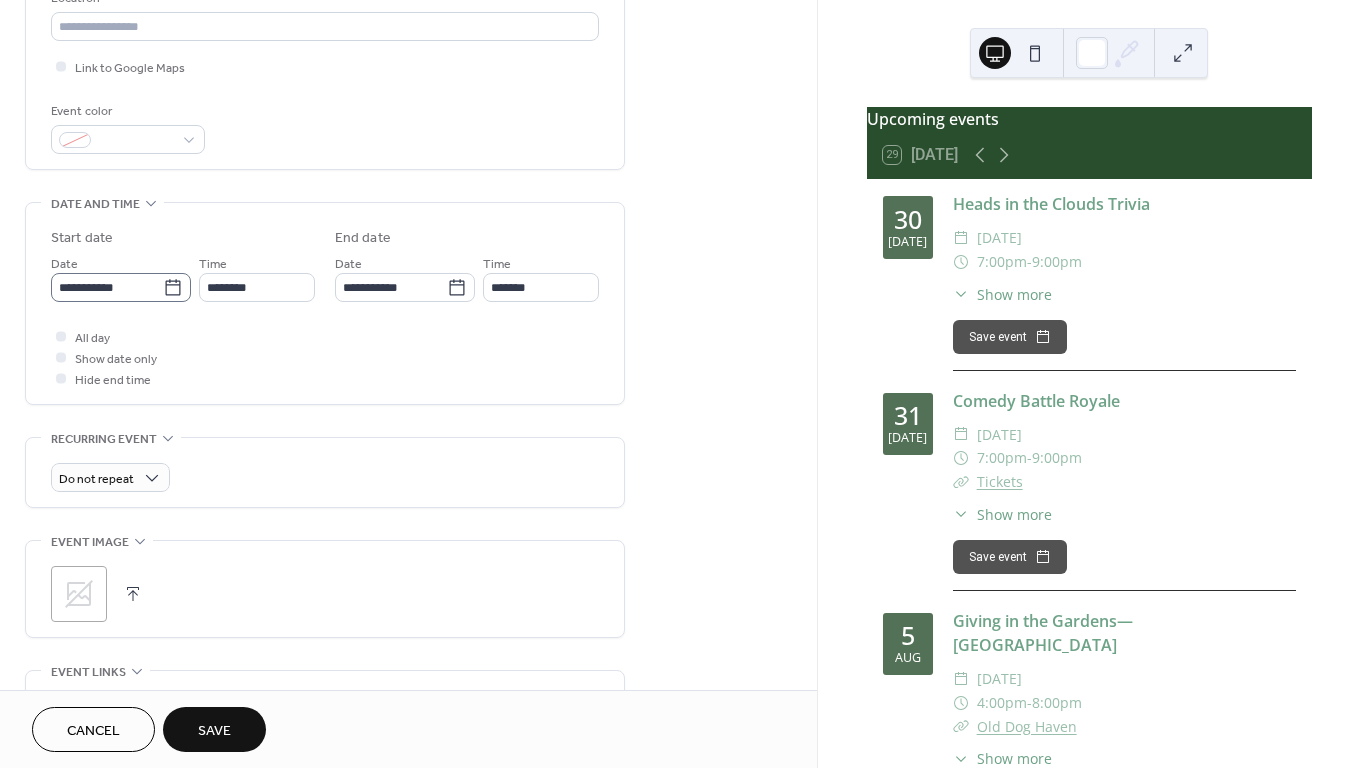 type on "**********" 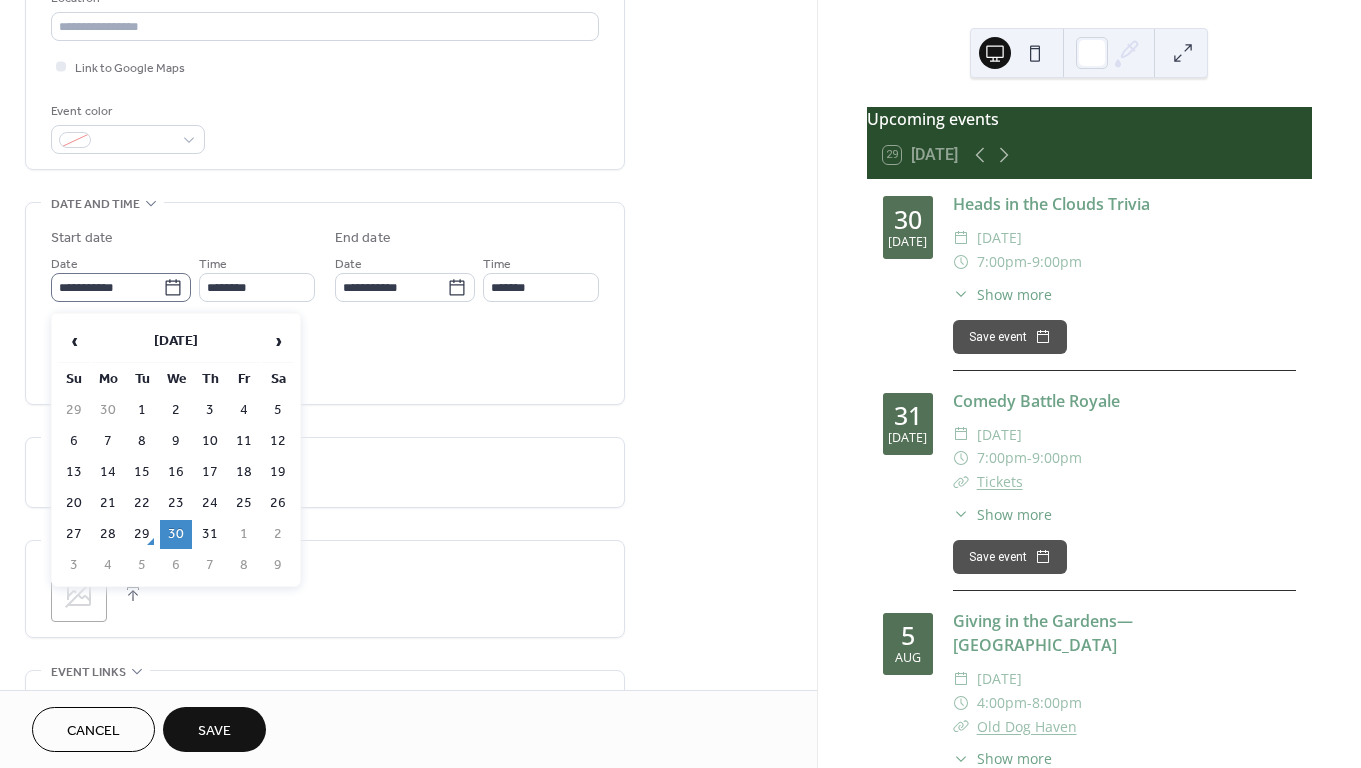 click 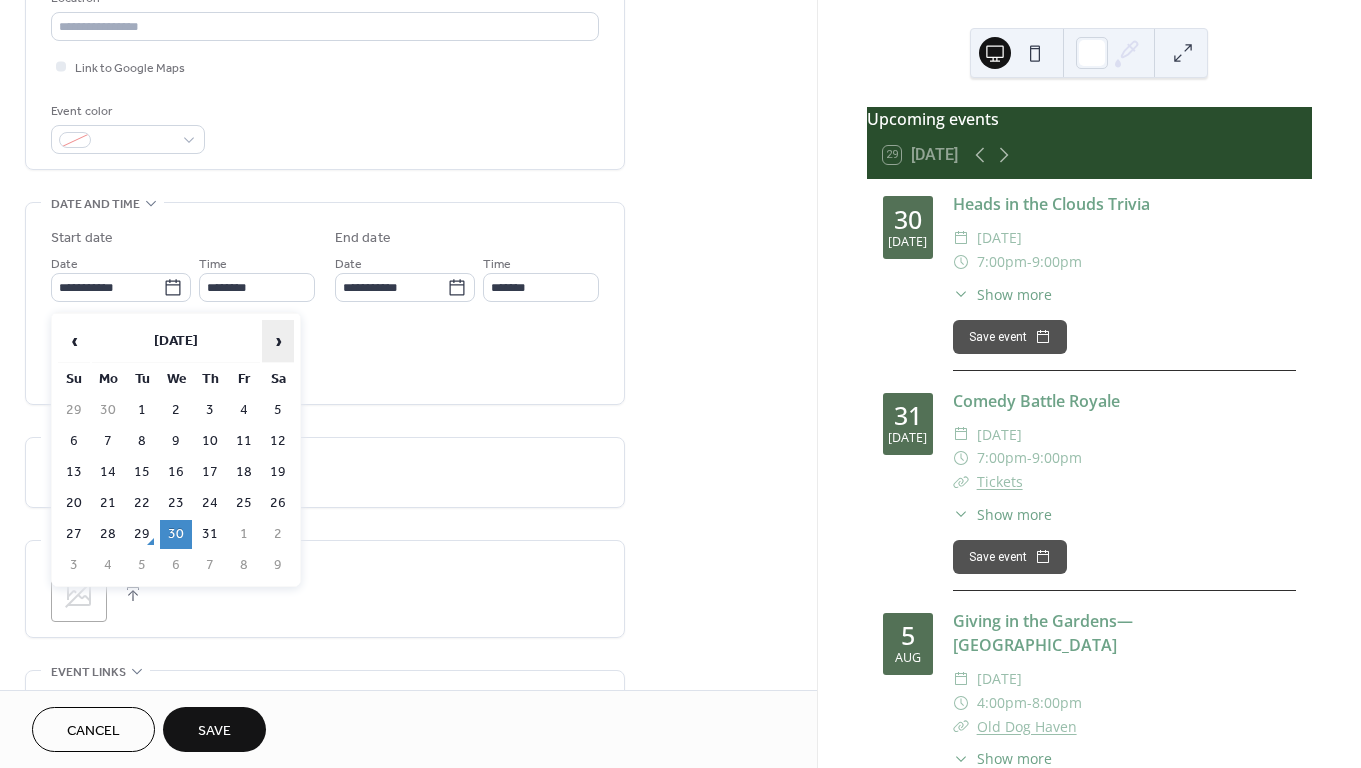 click on "›" at bounding box center [278, 341] 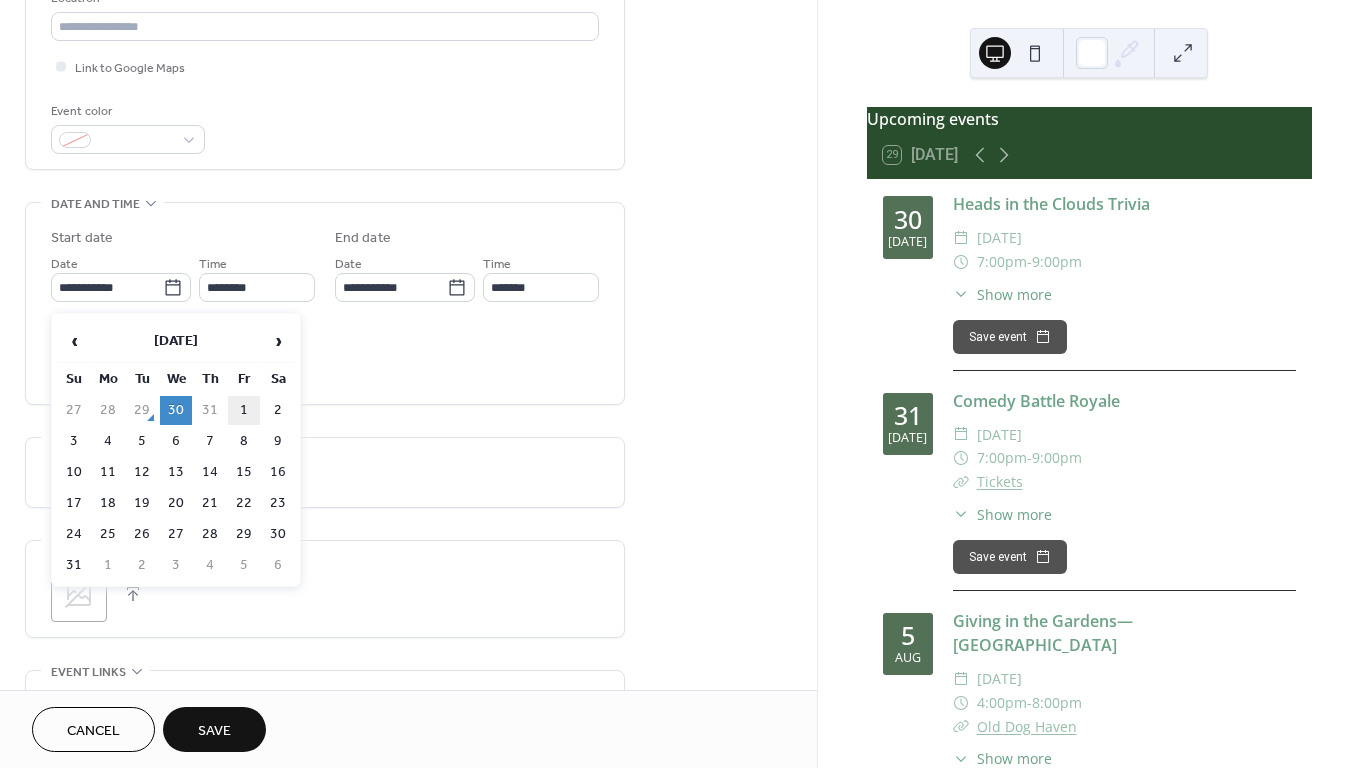 click on "1" at bounding box center (244, 410) 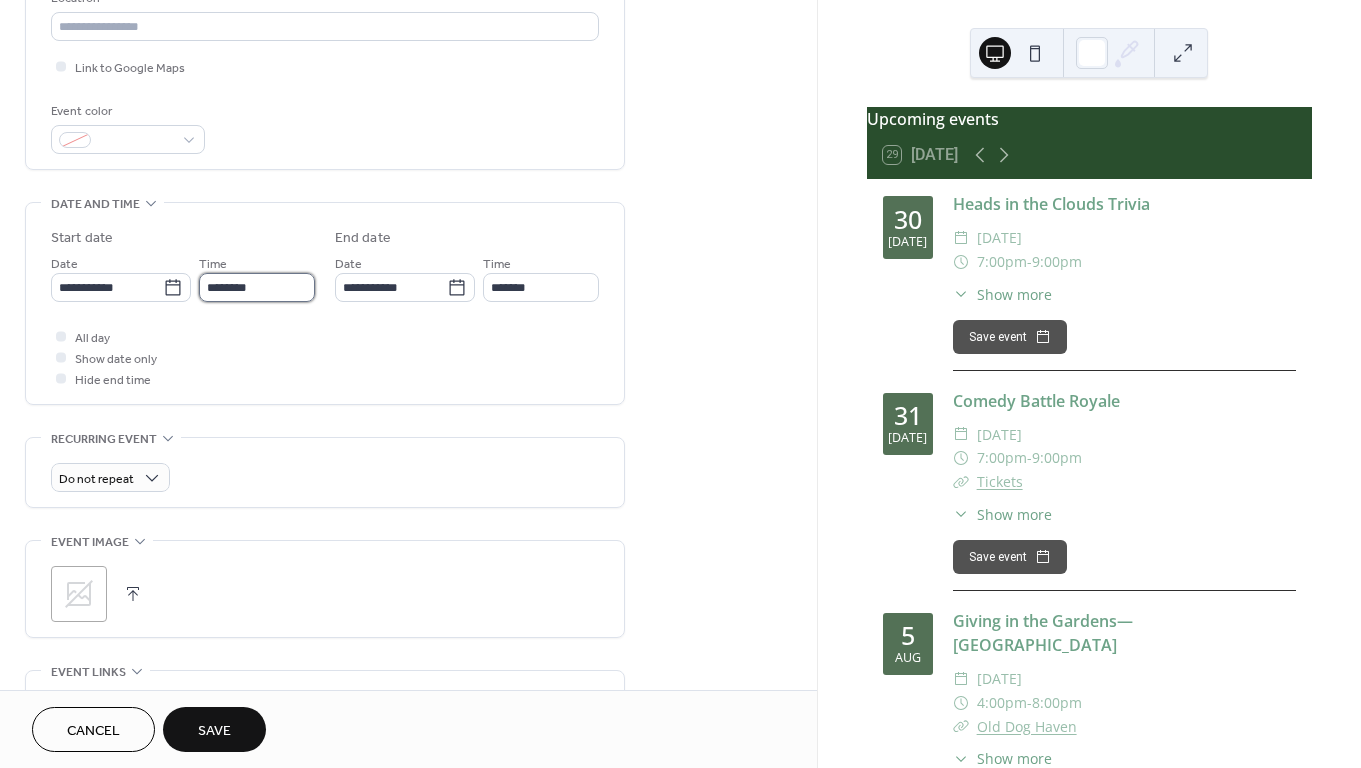 click on "********" at bounding box center (257, 287) 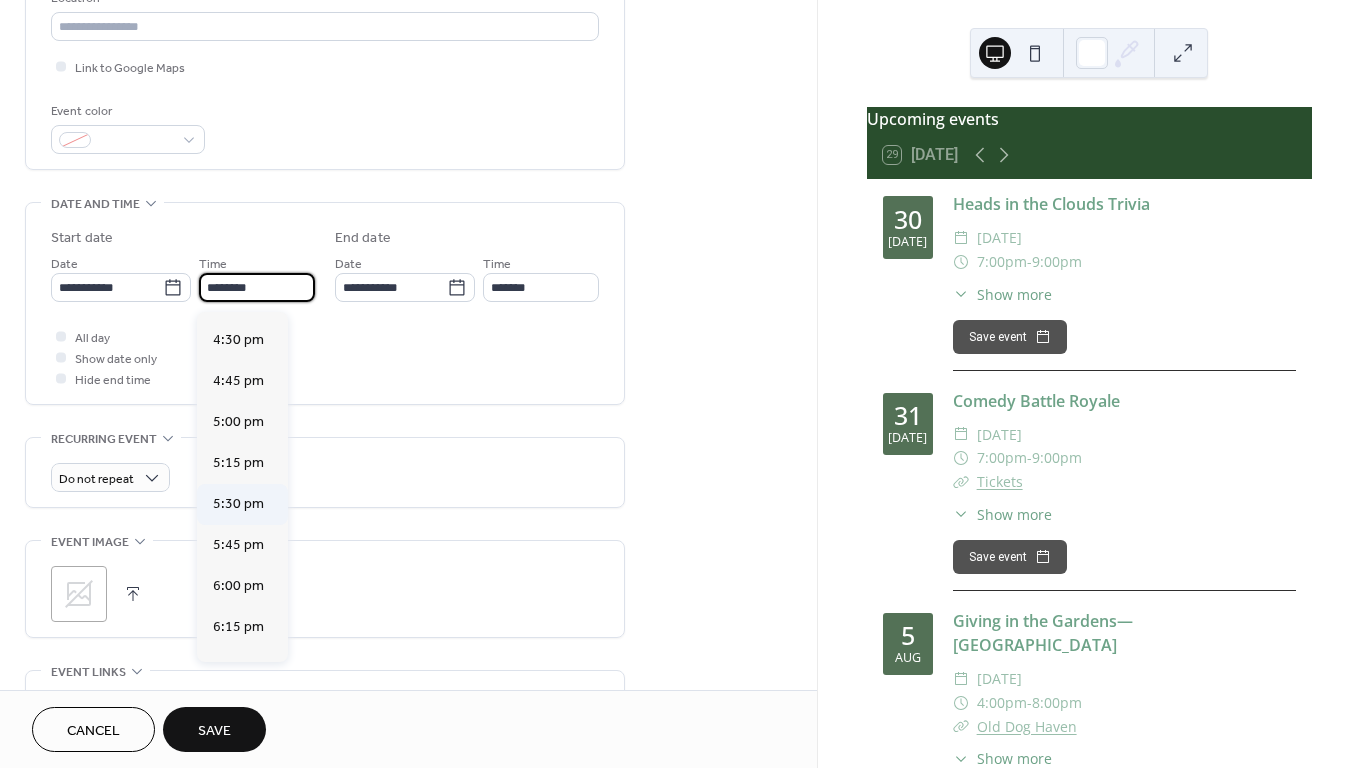 scroll, scrollTop: 2701, scrollLeft: 0, axis: vertical 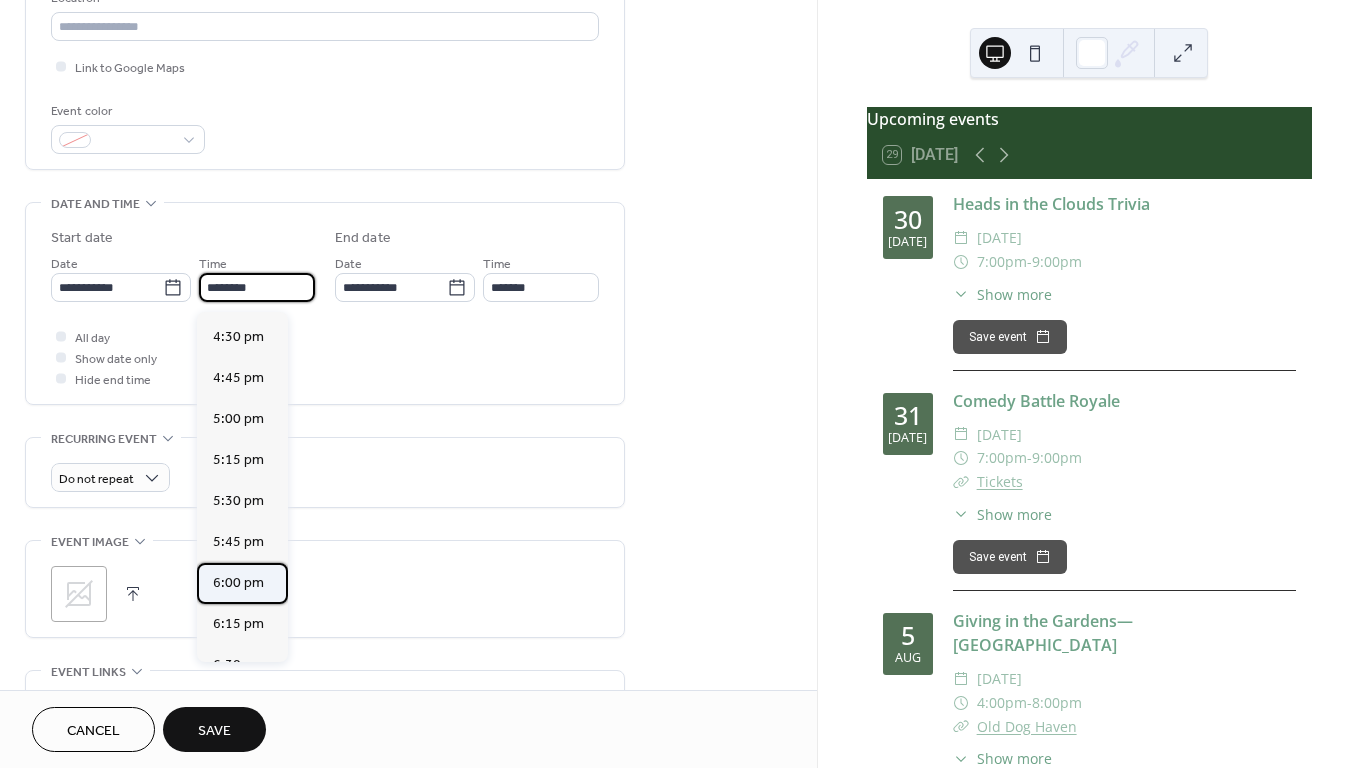 click on "6:00 pm" at bounding box center (238, 583) 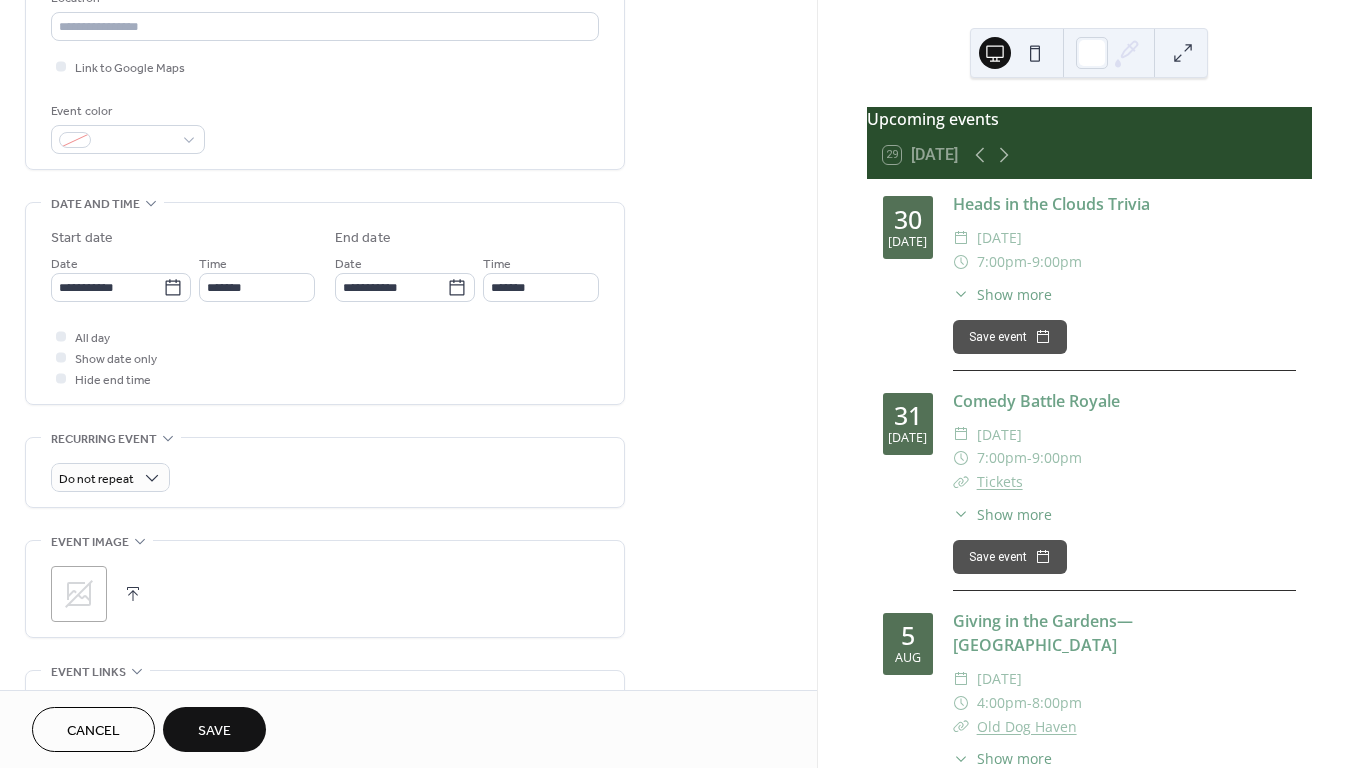 type on "*******" 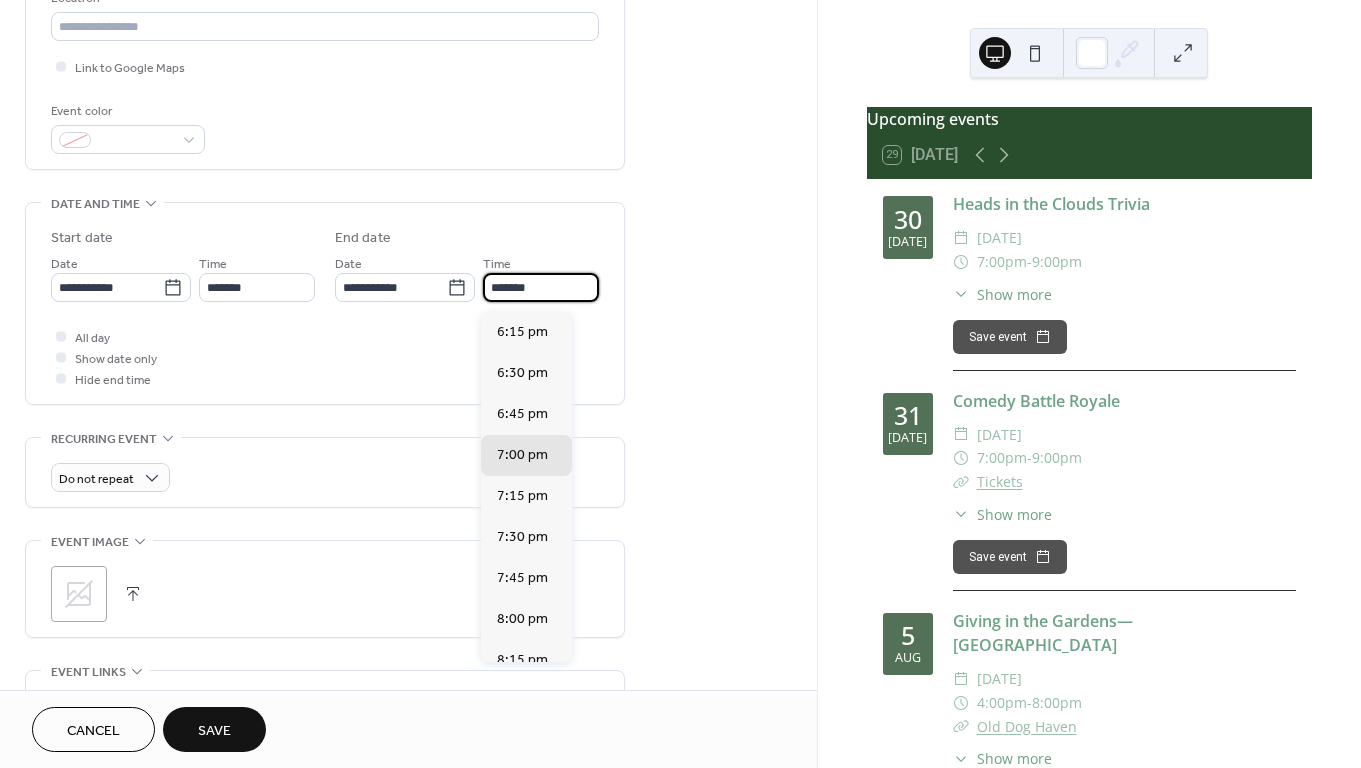 click on "*******" at bounding box center [541, 287] 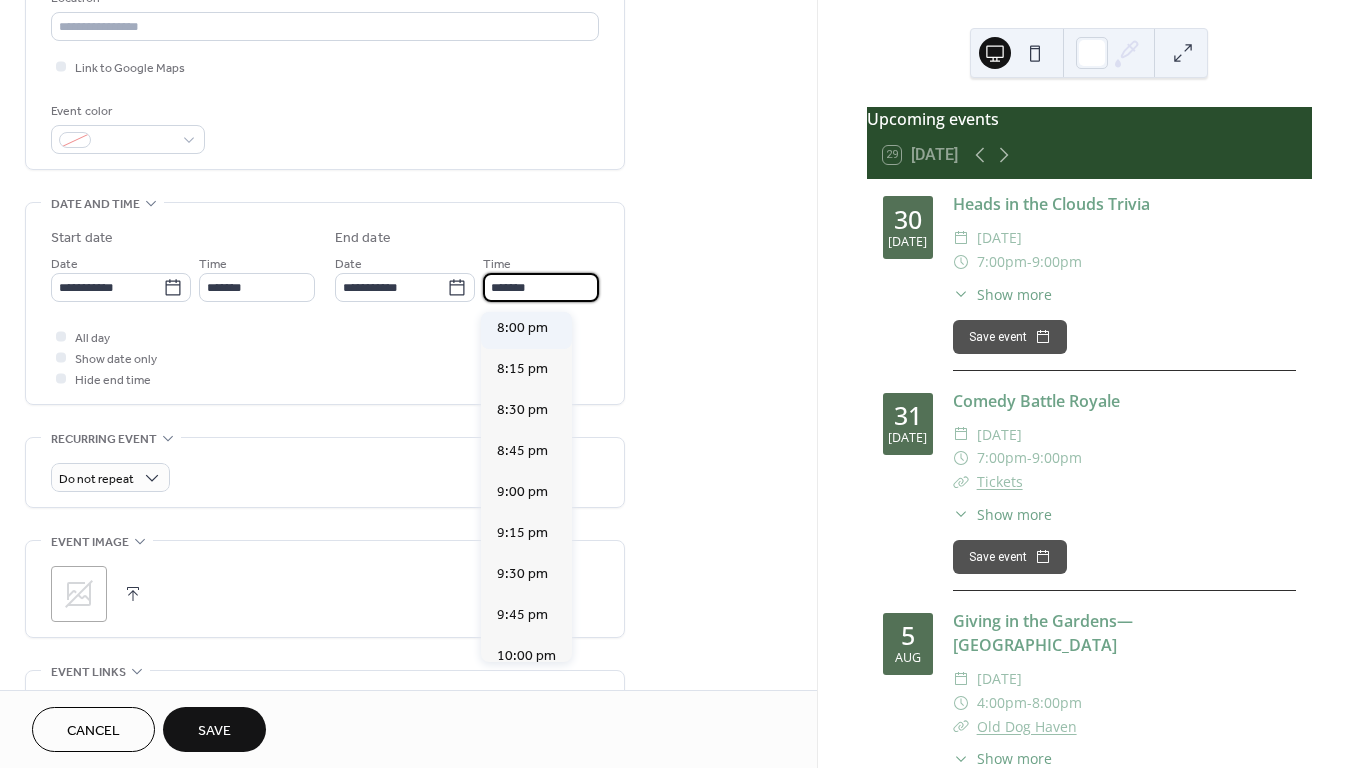 scroll, scrollTop: 297, scrollLeft: 0, axis: vertical 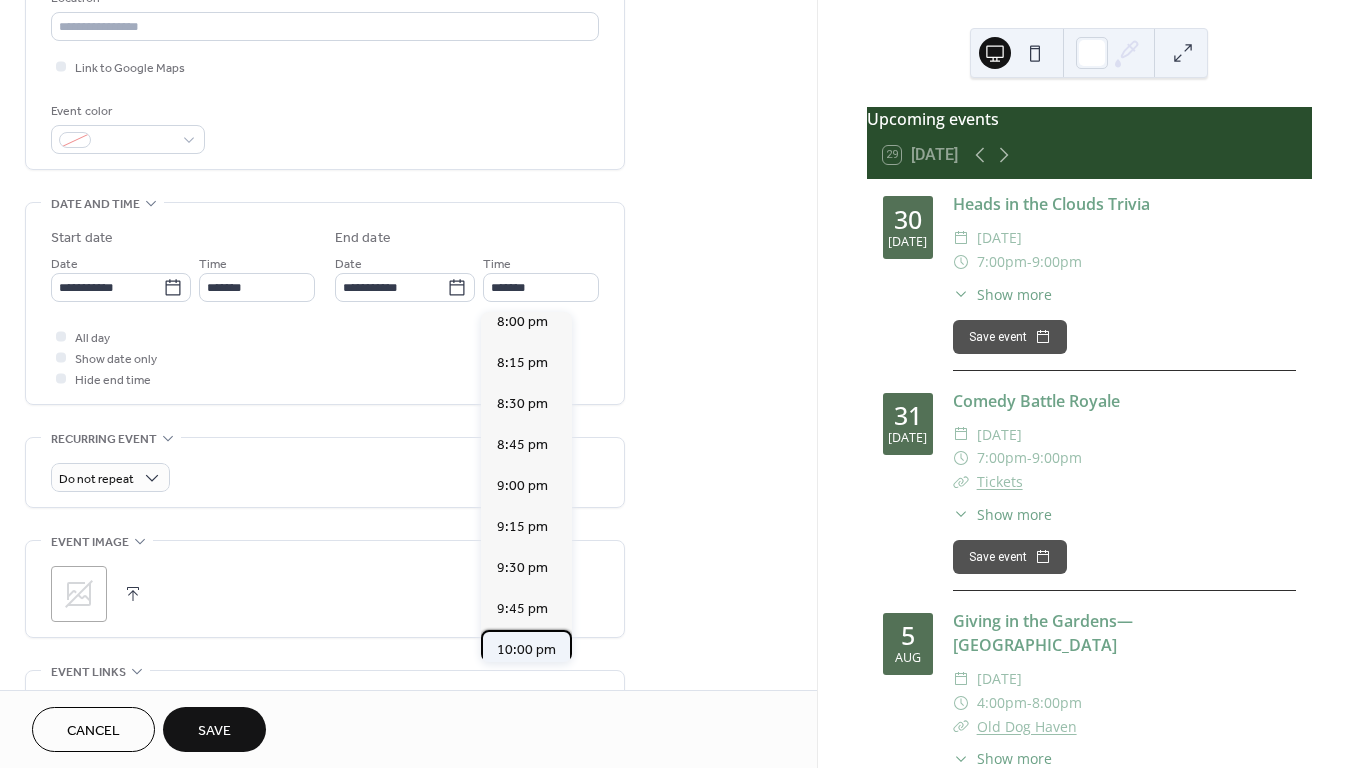 click on "10:00 pm" at bounding box center (526, 650) 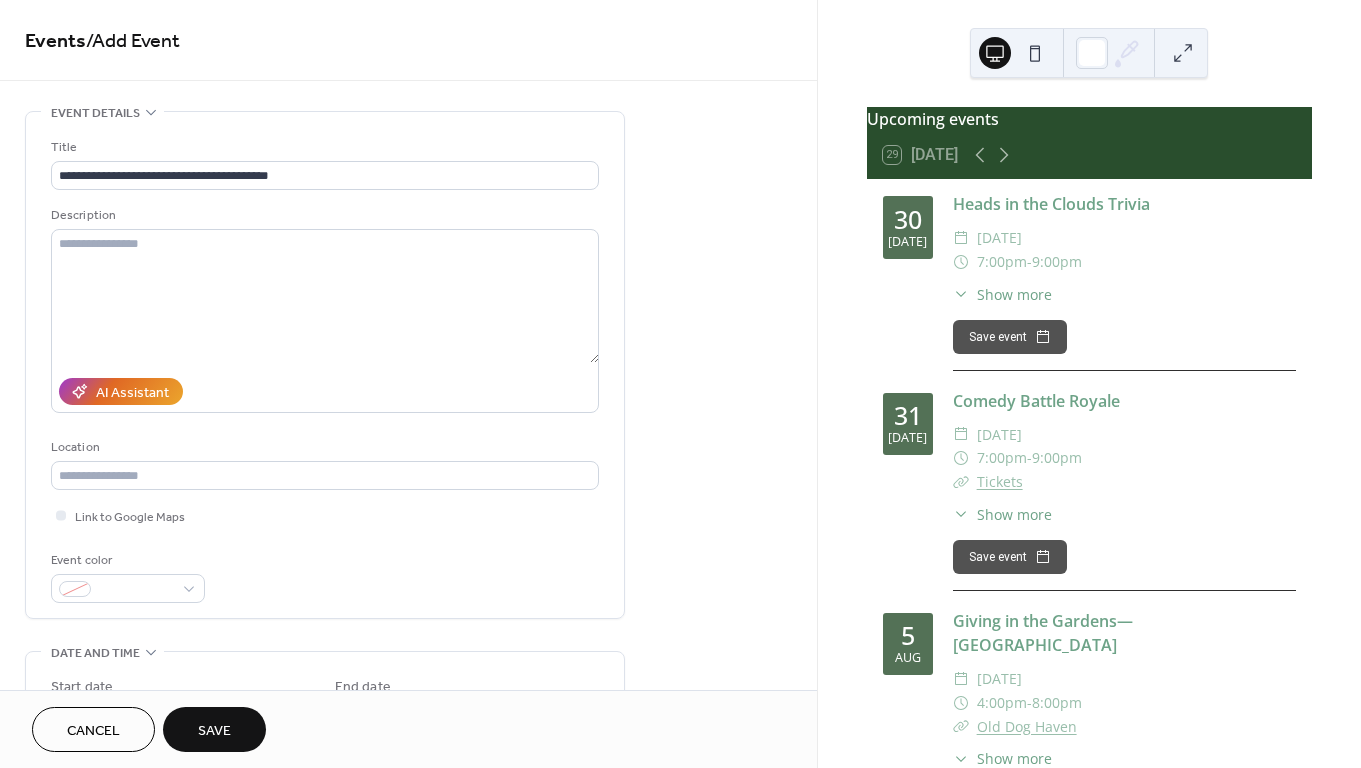 scroll, scrollTop: 0, scrollLeft: 0, axis: both 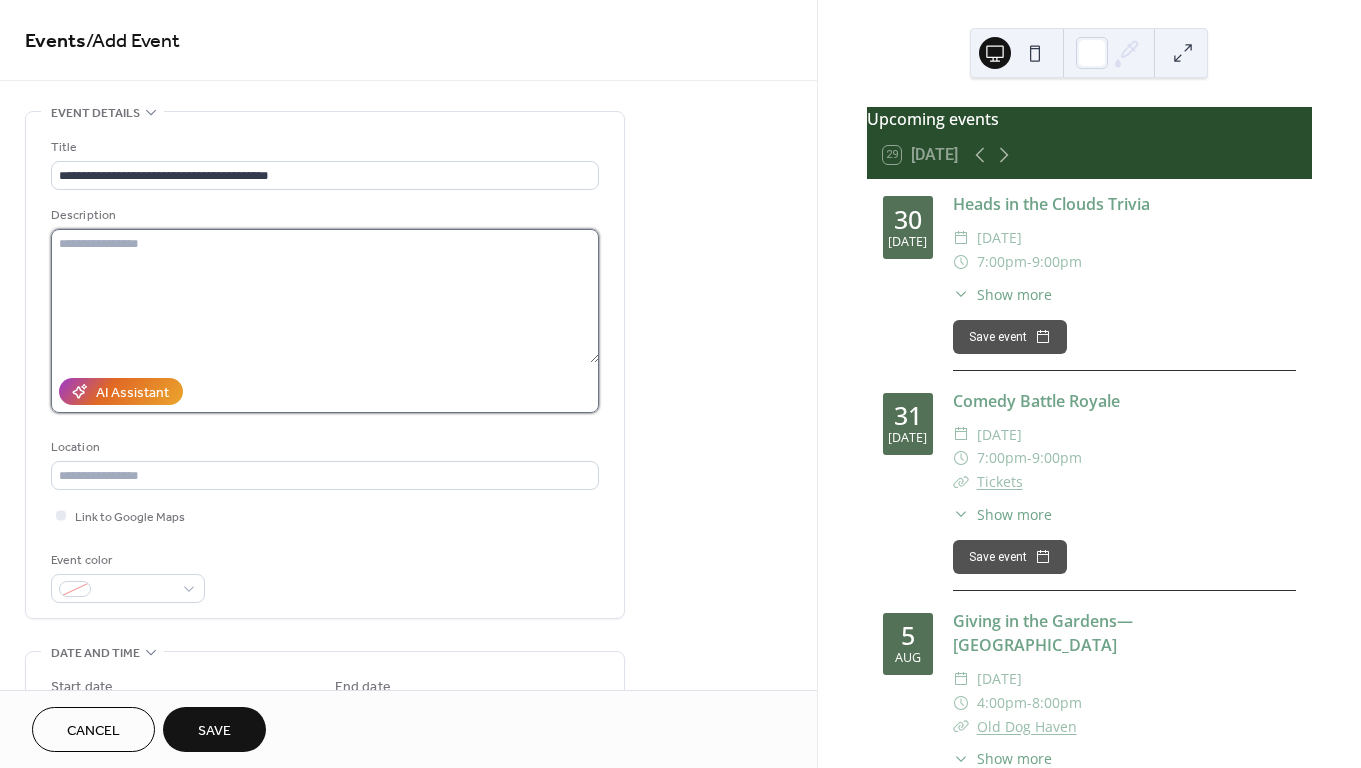 click at bounding box center [325, 296] 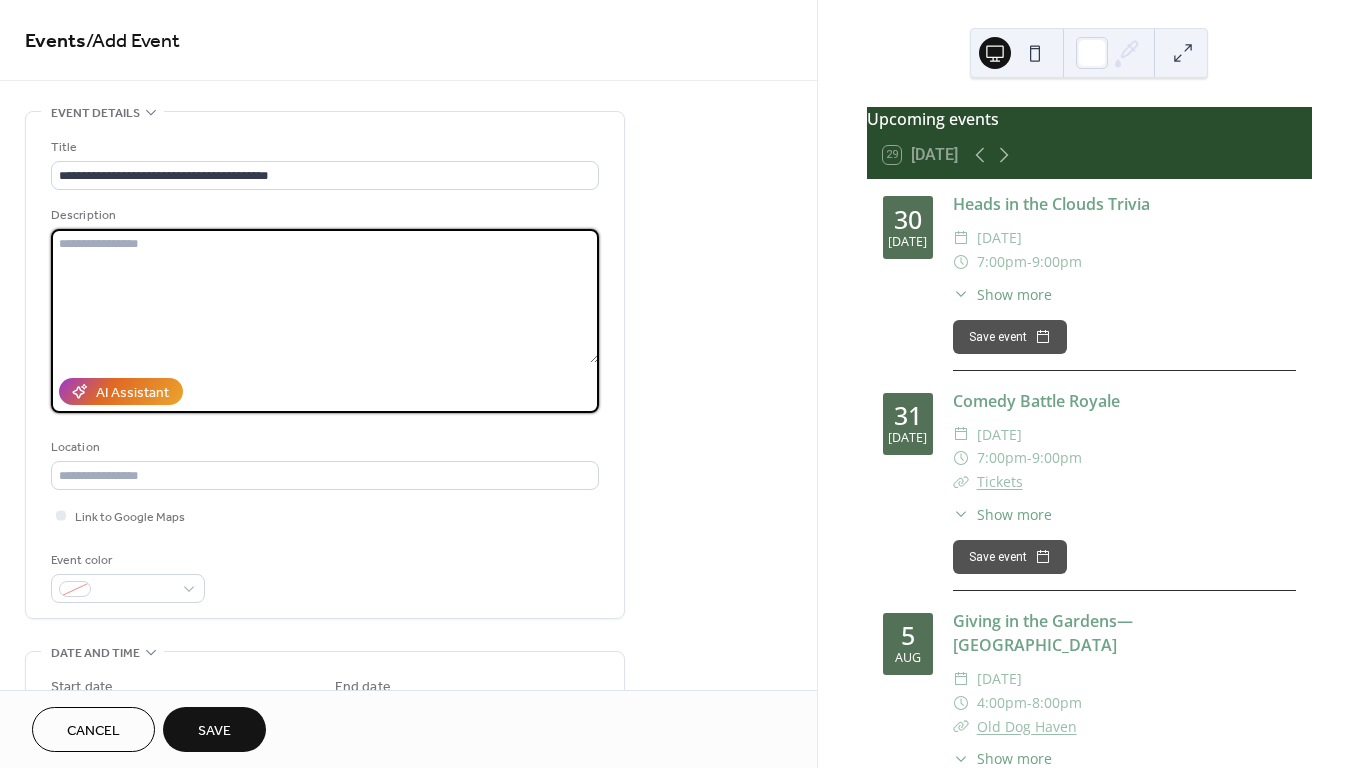 paste on "**********" 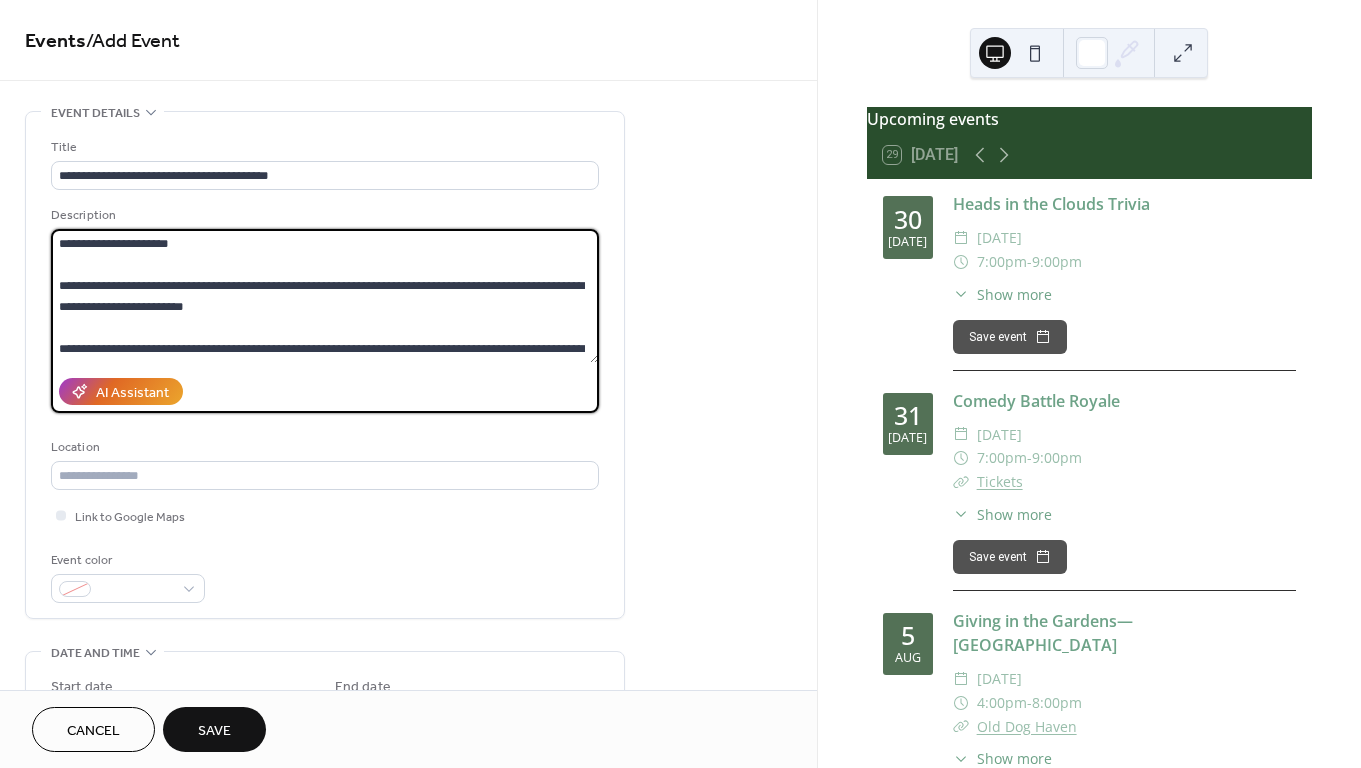 scroll, scrollTop: 0, scrollLeft: 0, axis: both 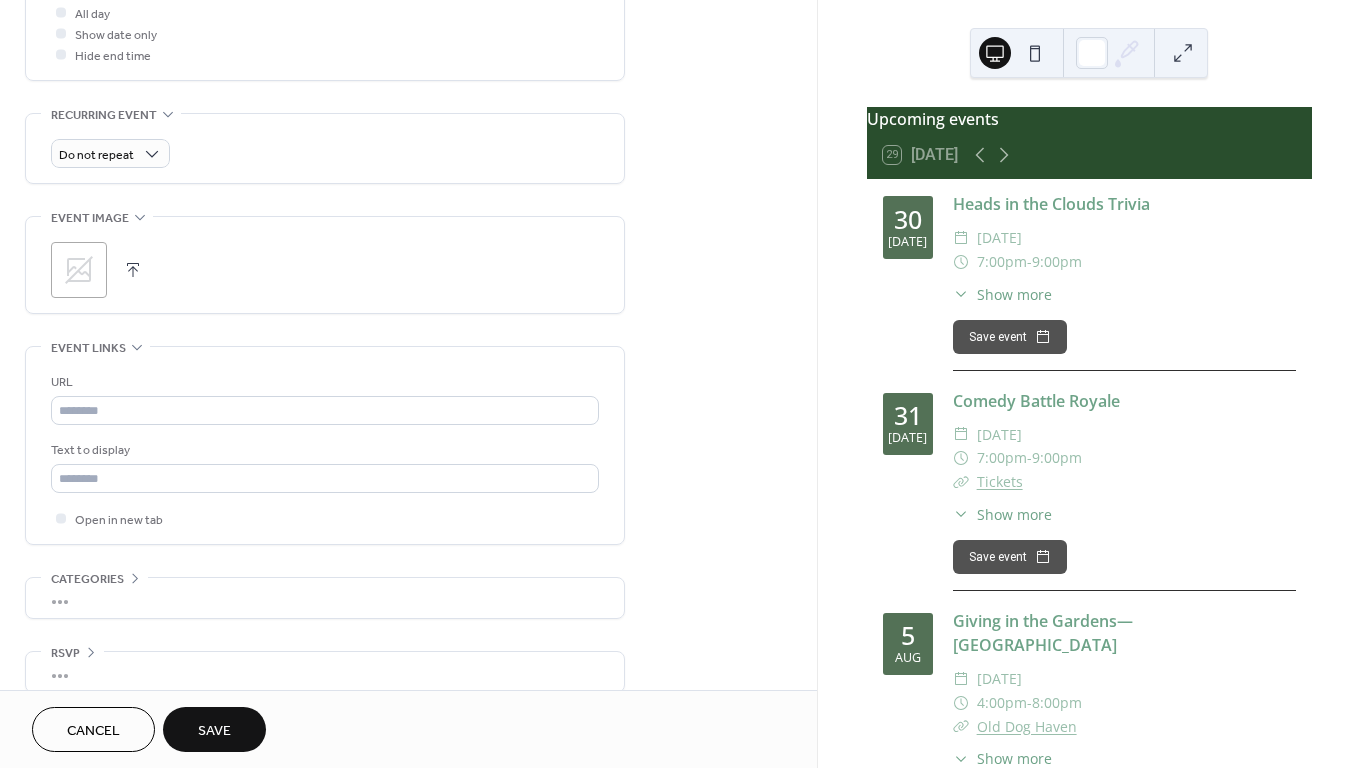 type on "**********" 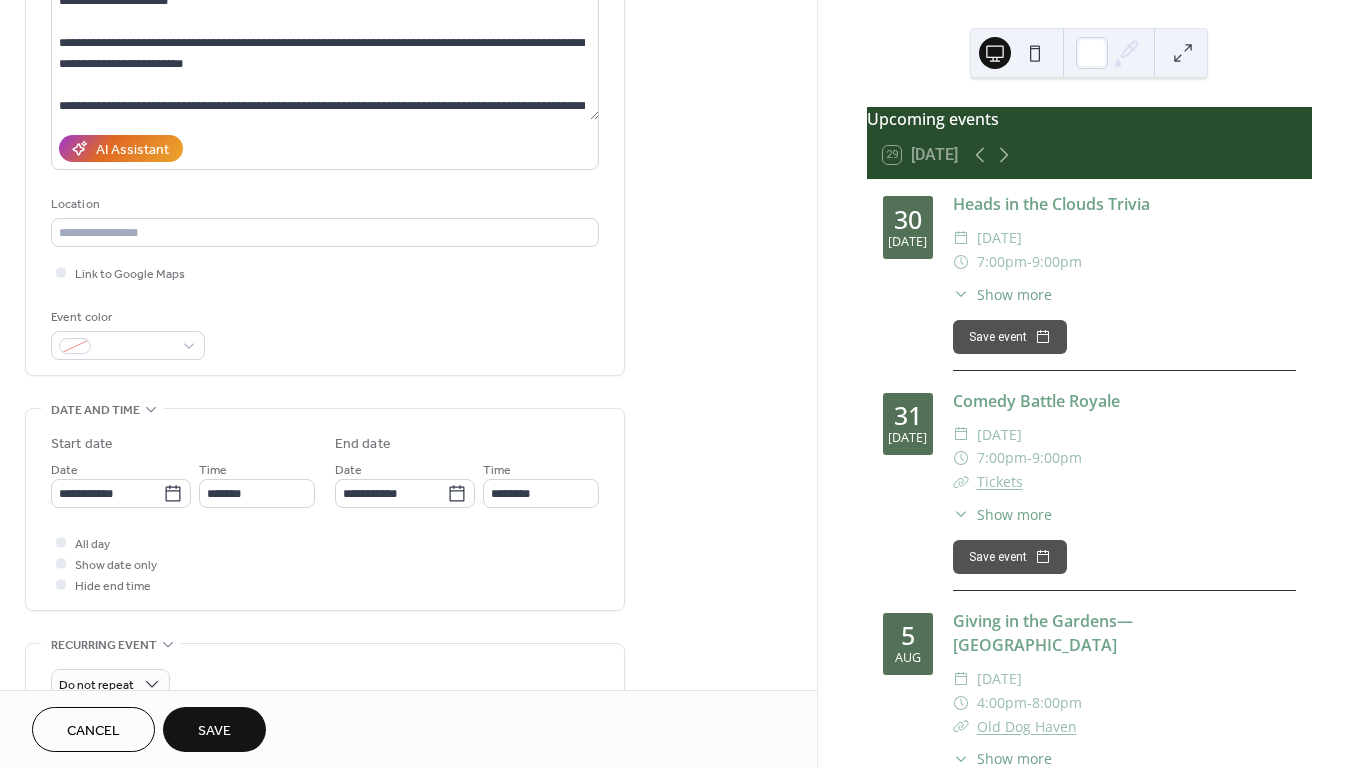 scroll, scrollTop: 255, scrollLeft: 0, axis: vertical 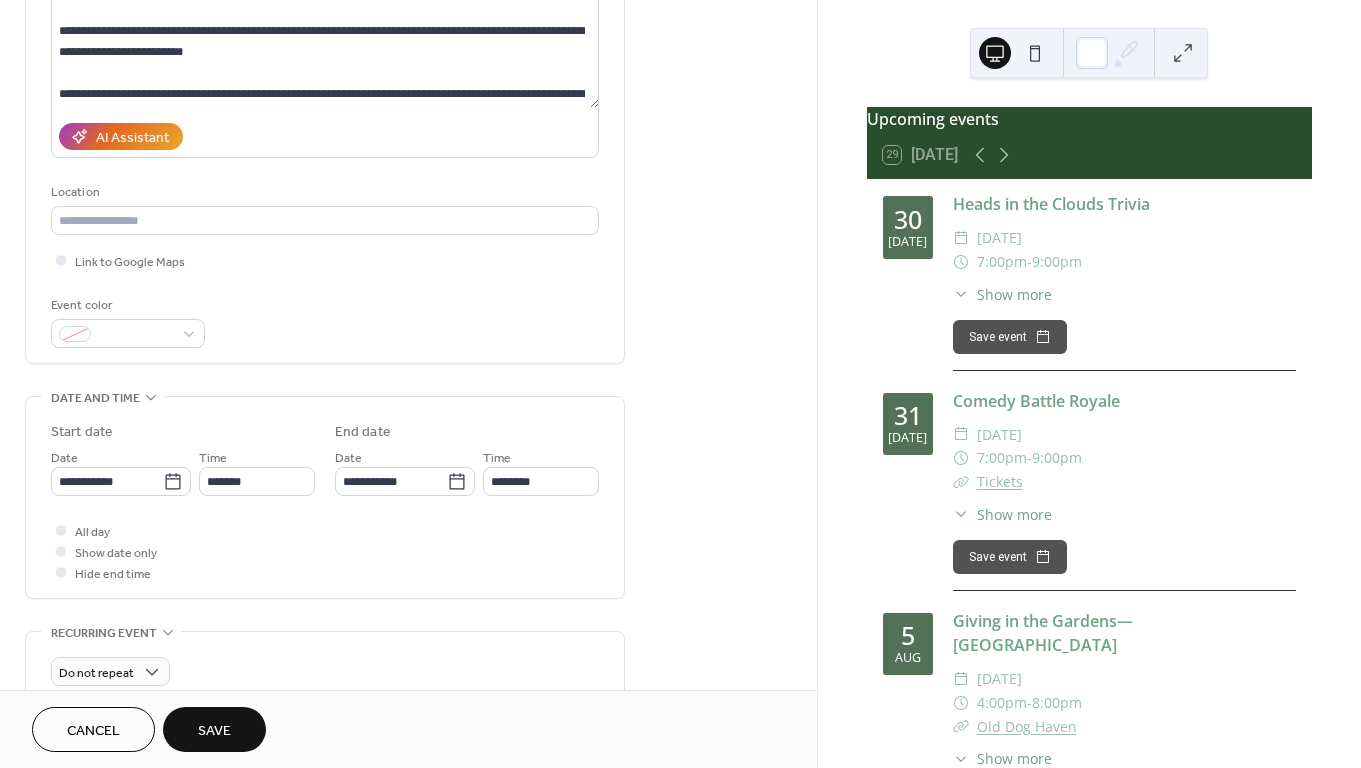 click on "Save" at bounding box center [214, 731] 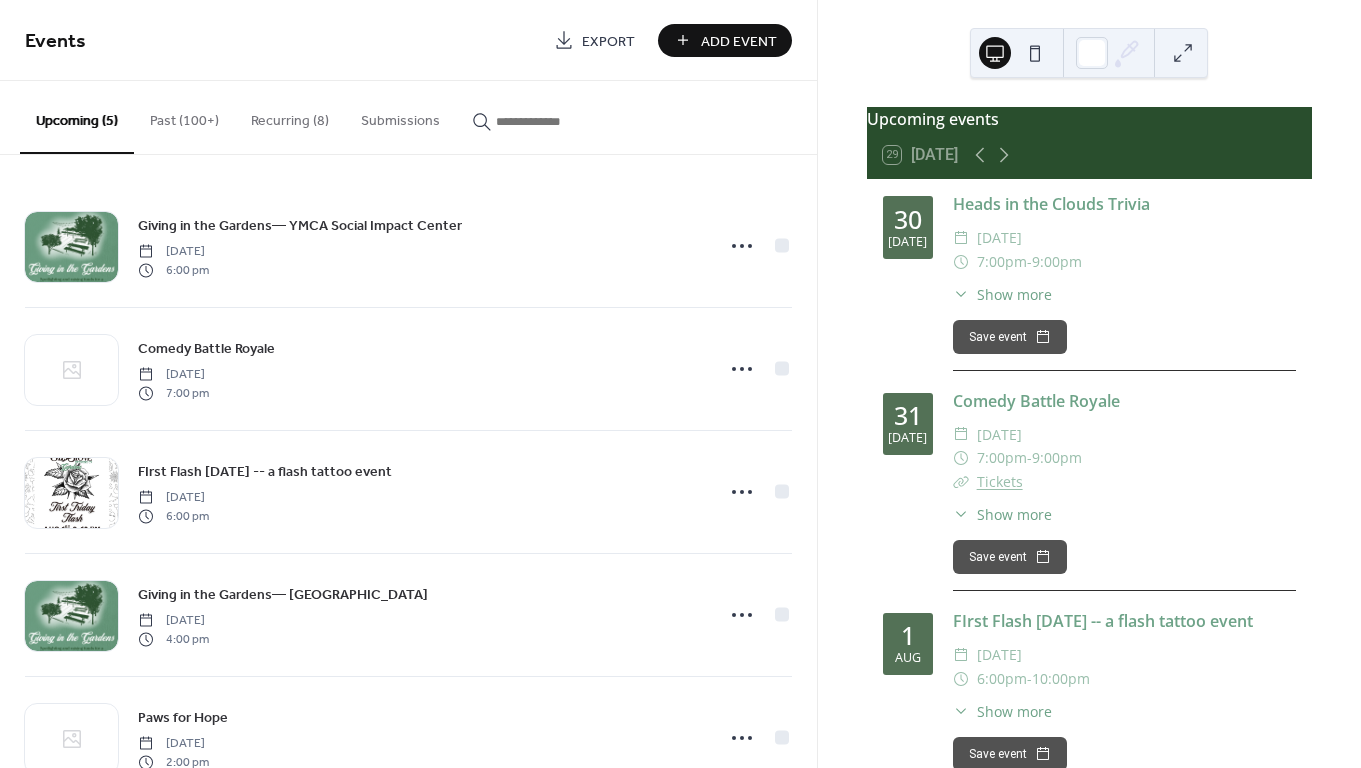 click on "Add Event" at bounding box center [739, 41] 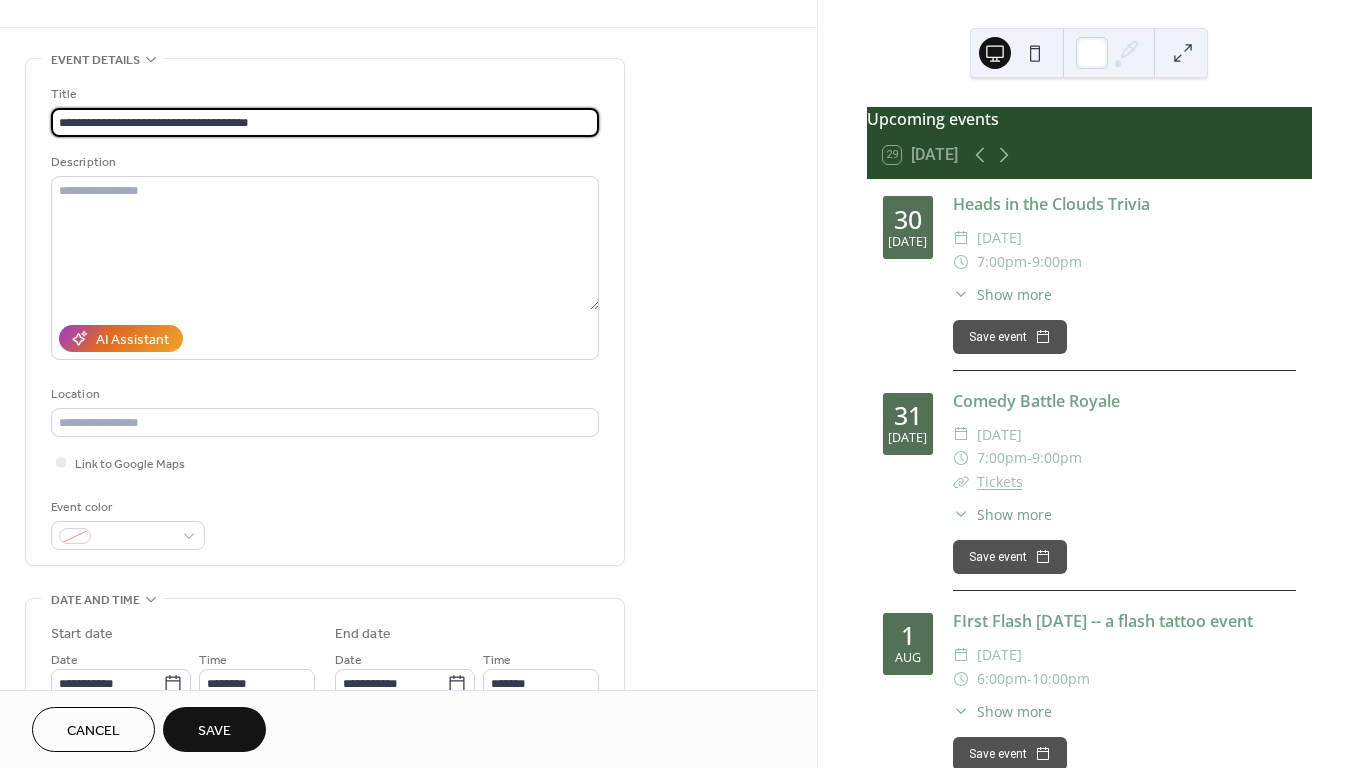 scroll, scrollTop: 38, scrollLeft: 0, axis: vertical 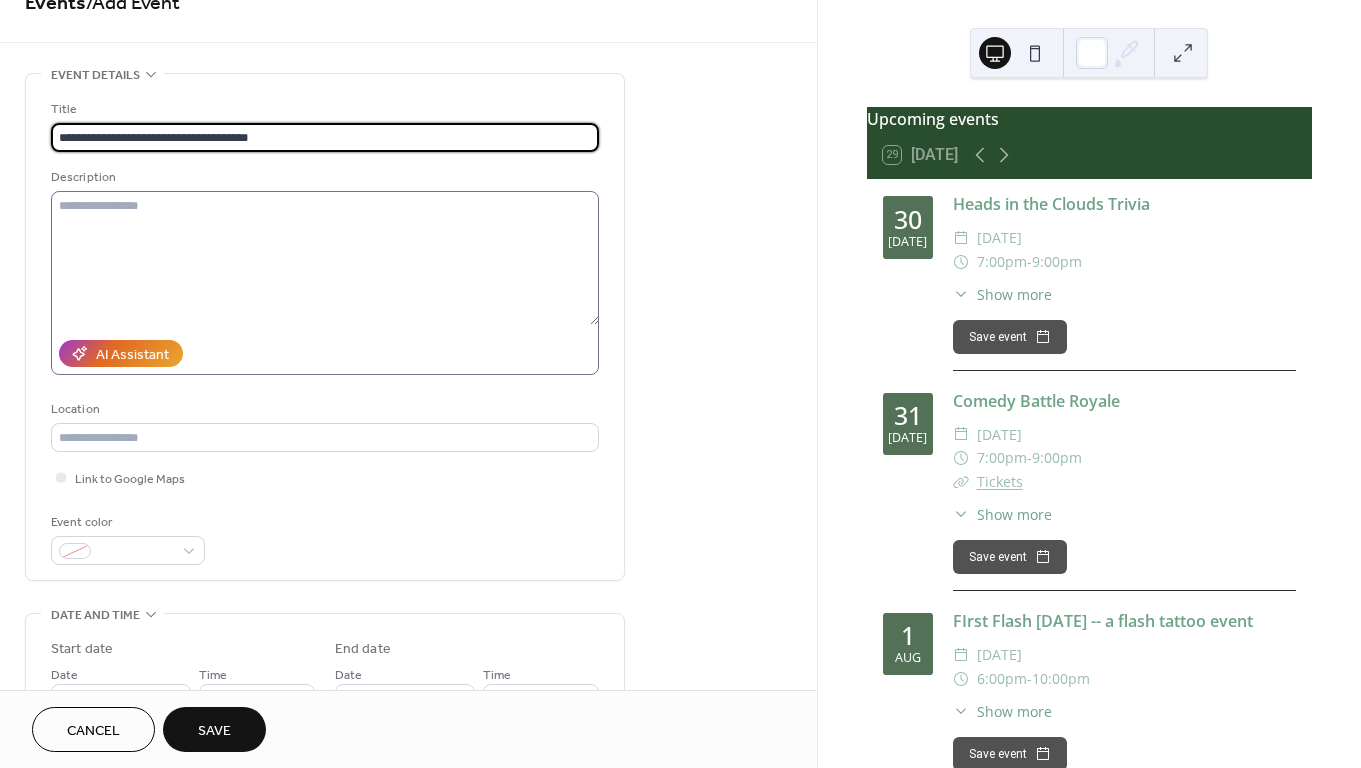type on "**********" 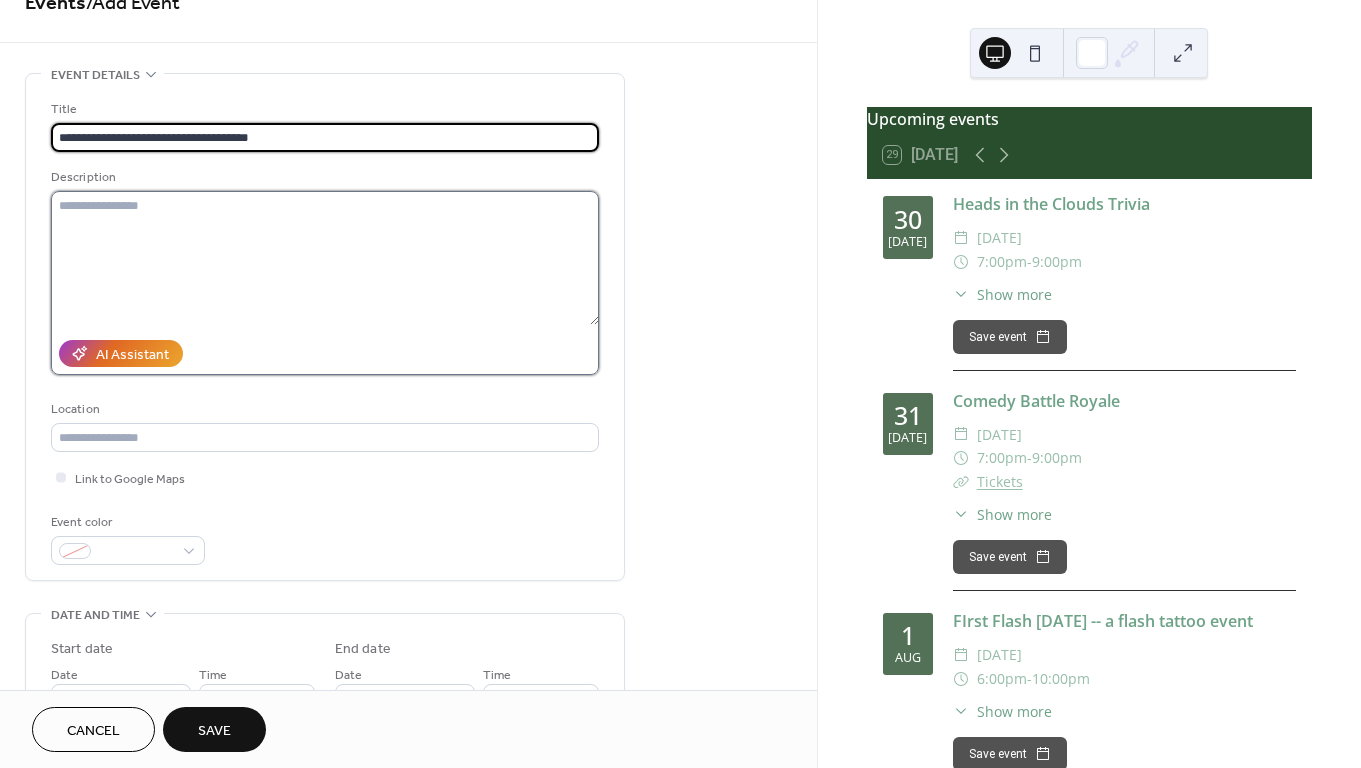 click at bounding box center [325, 258] 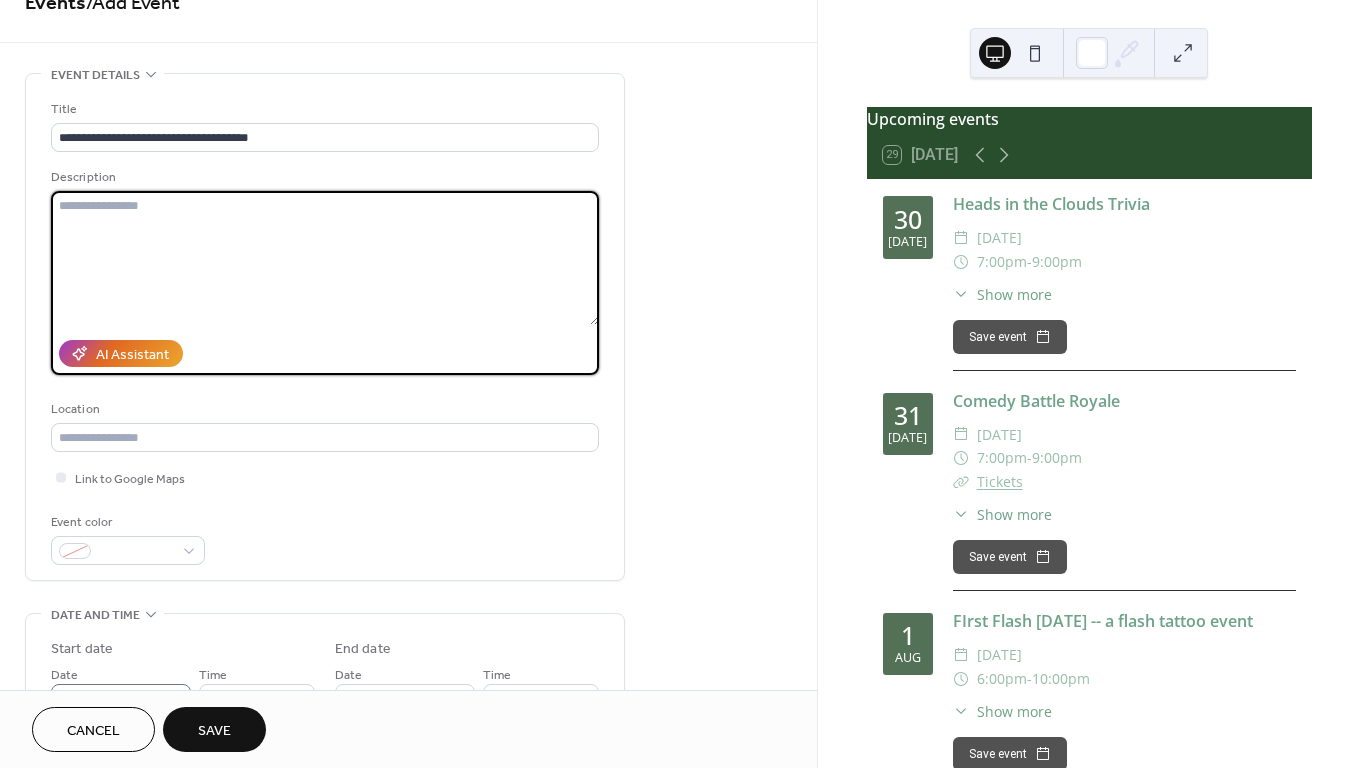 scroll, scrollTop: 261, scrollLeft: 0, axis: vertical 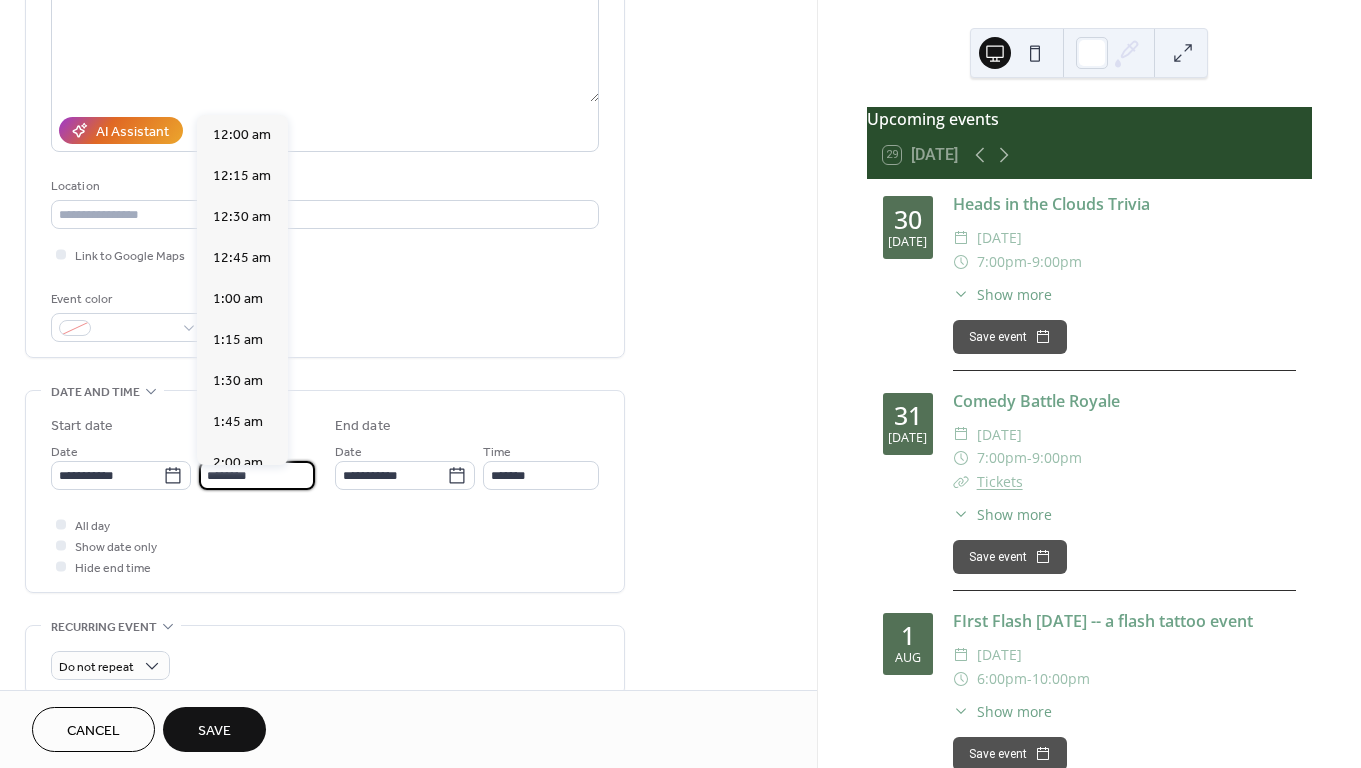 click on "********" at bounding box center (257, 475) 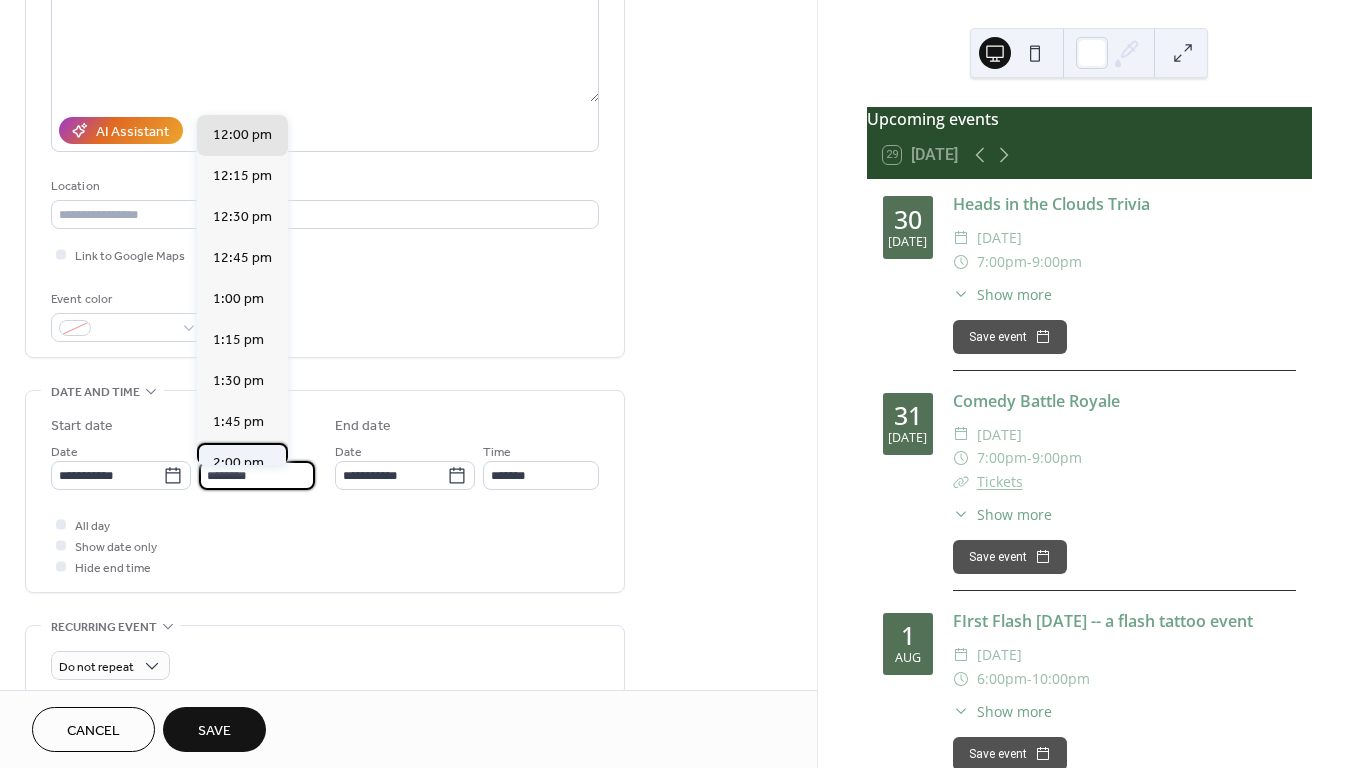 click on "2:00 pm" at bounding box center [238, 463] 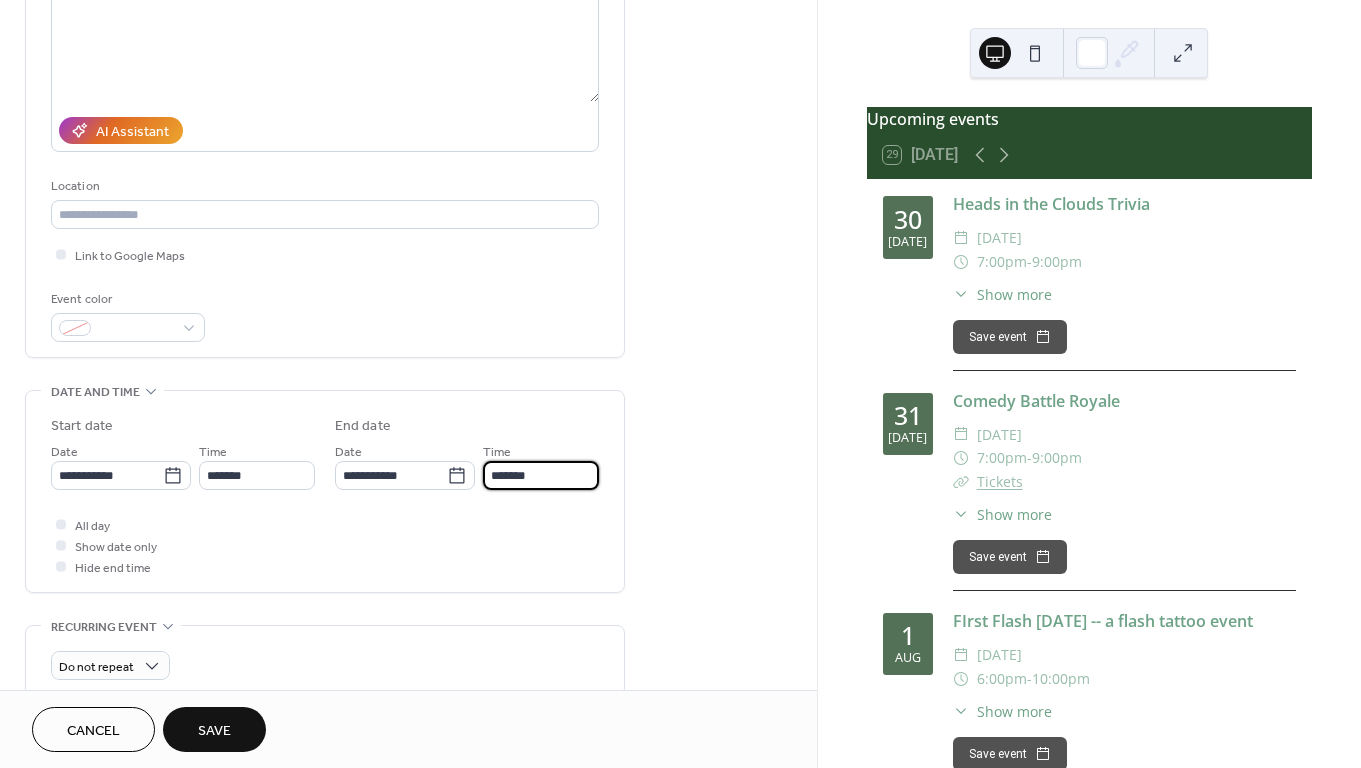 click on "*******" at bounding box center [541, 475] 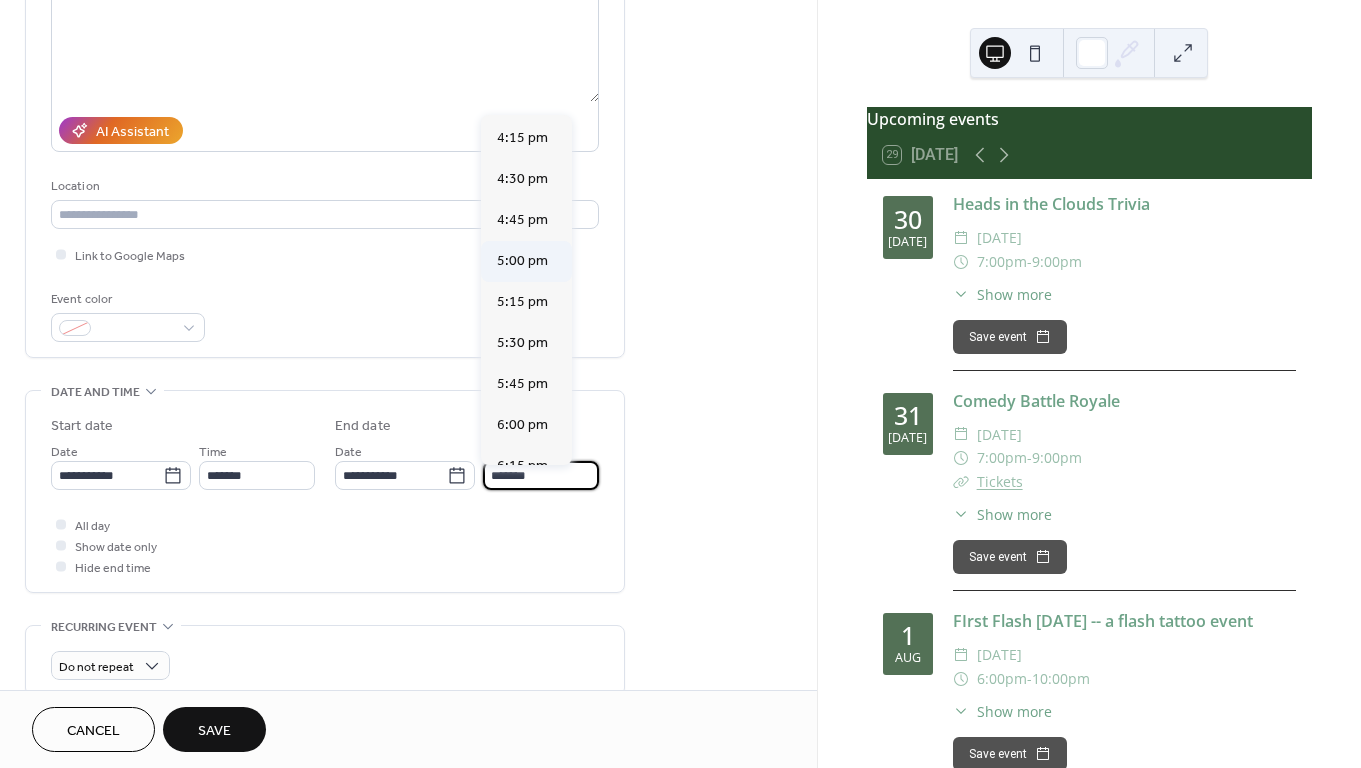scroll, scrollTop: 339, scrollLeft: 0, axis: vertical 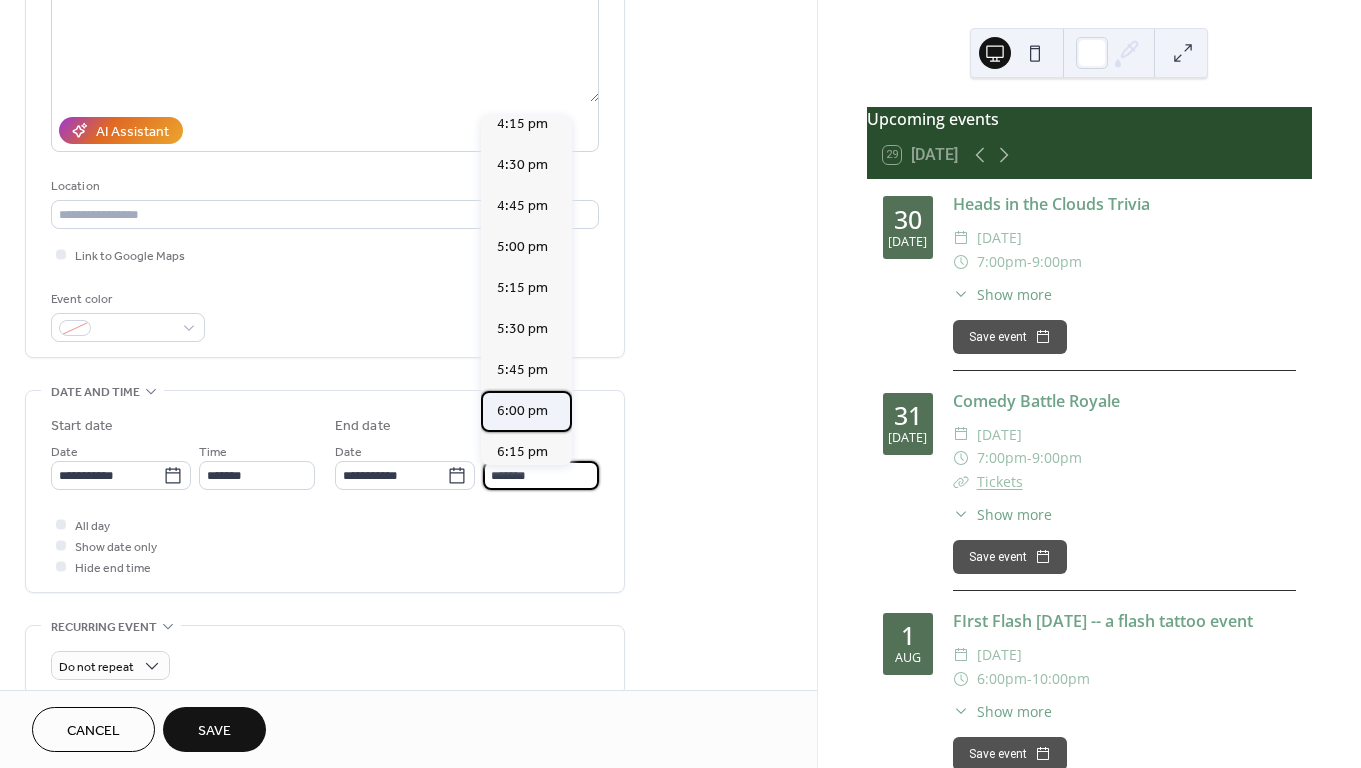 click on "6:00 pm" at bounding box center [522, 411] 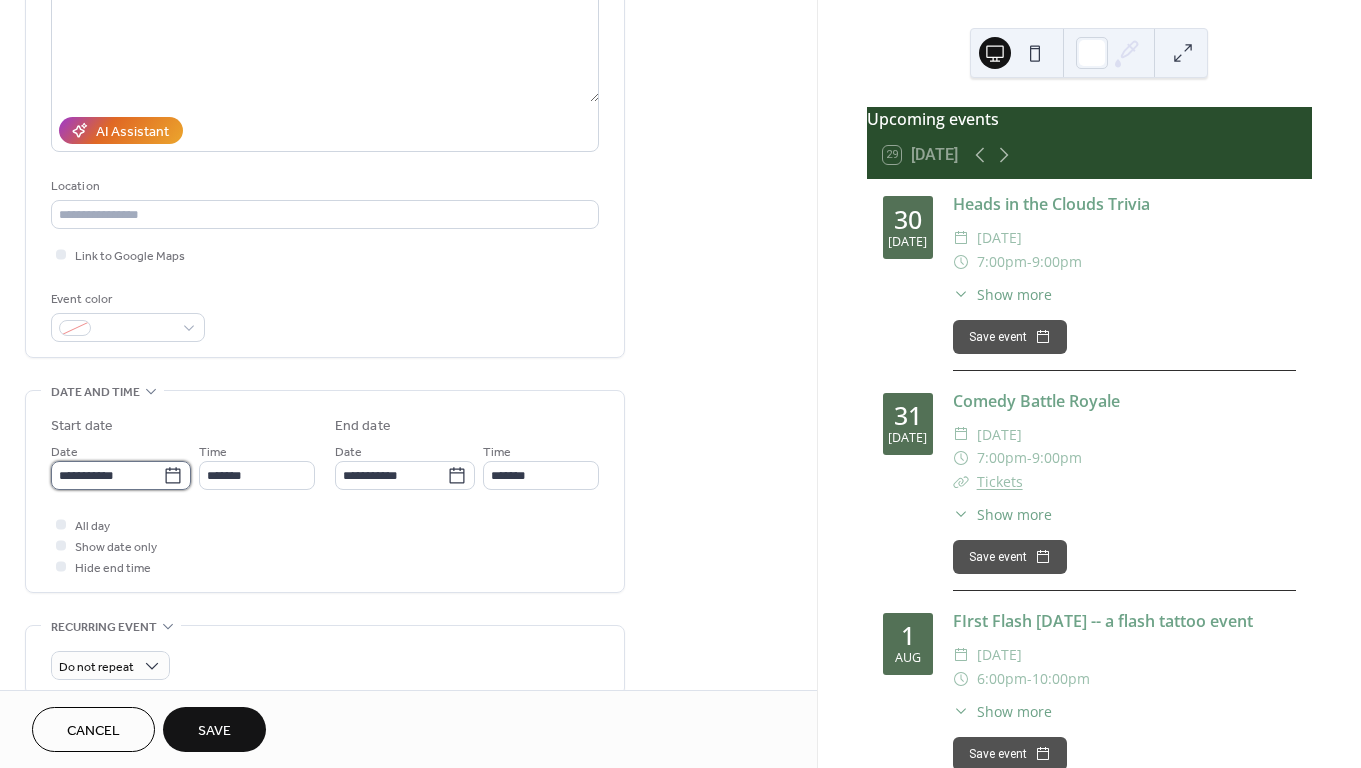 click on "**********" at bounding box center (107, 475) 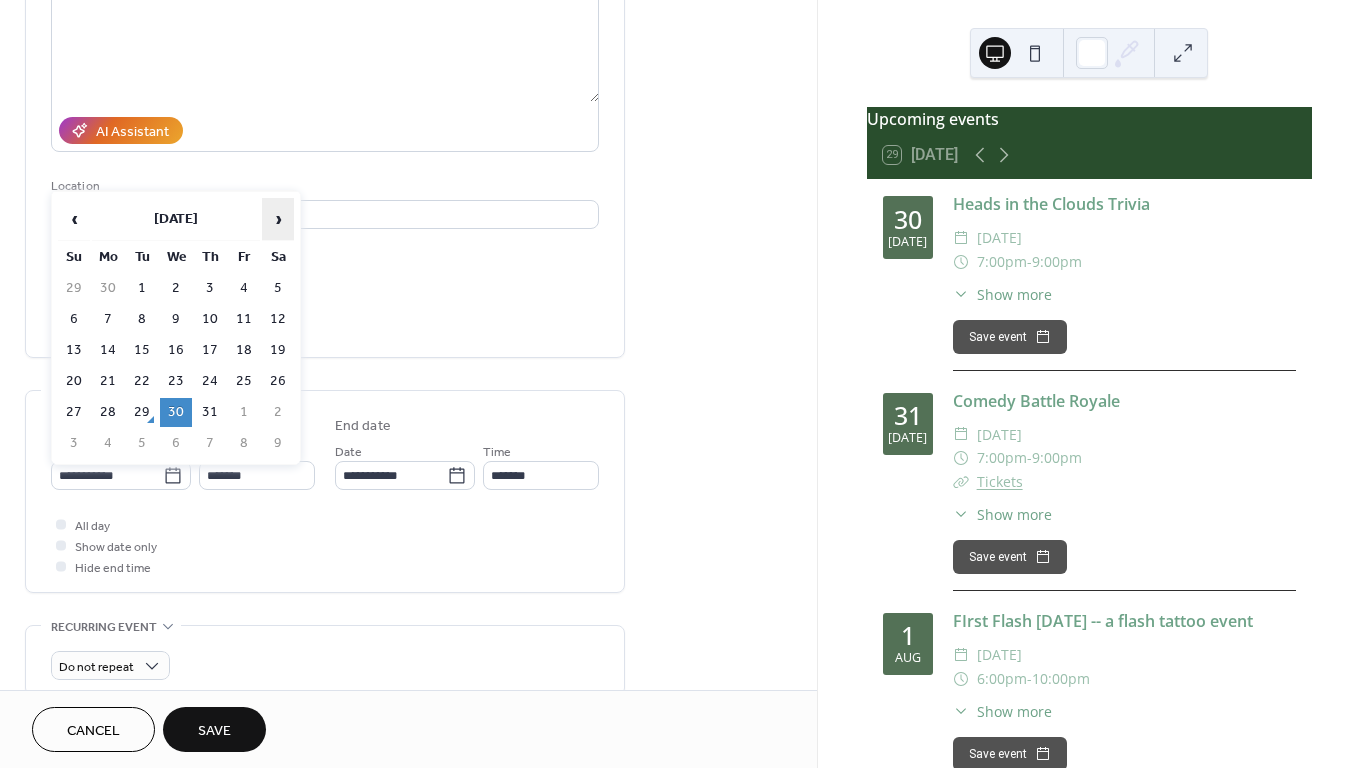 click on "›" at bounding box center (278, 219) 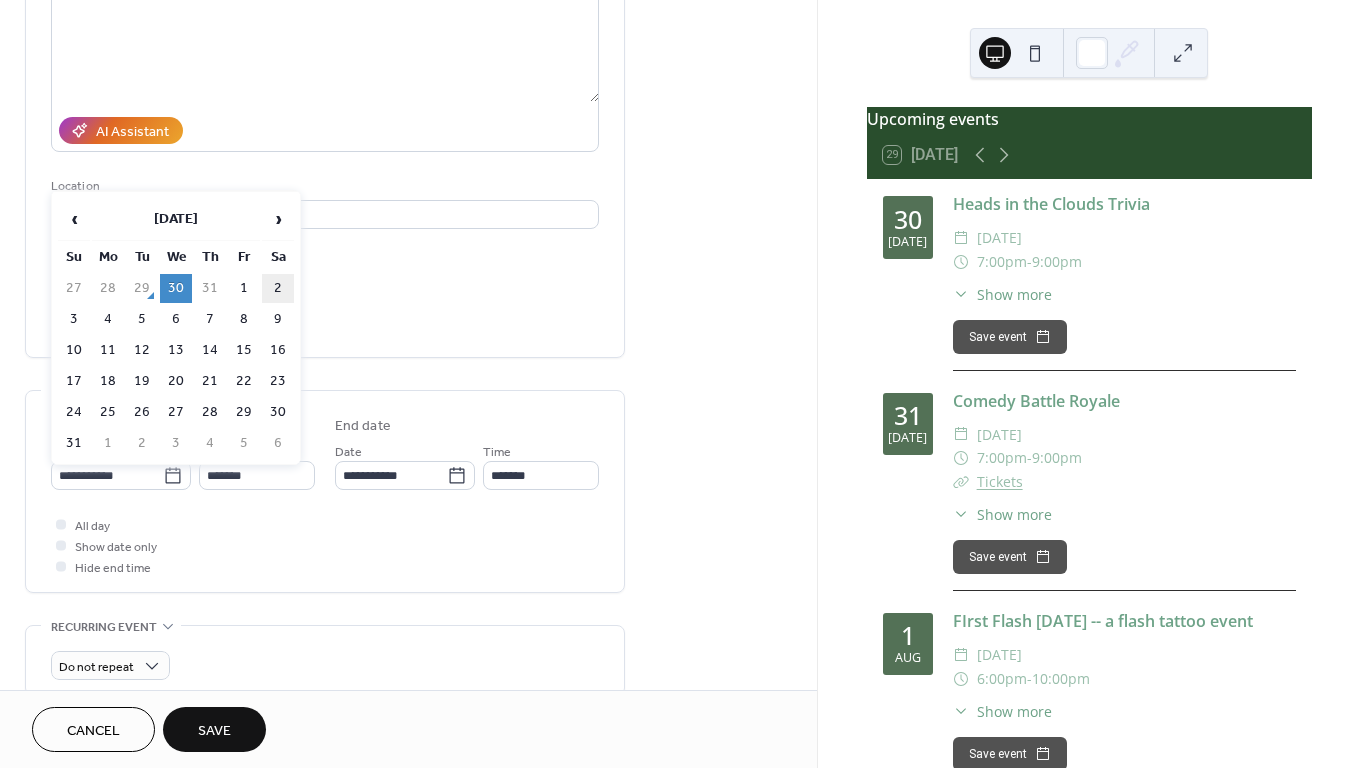 click on "2" at bounding box center [278, 288] 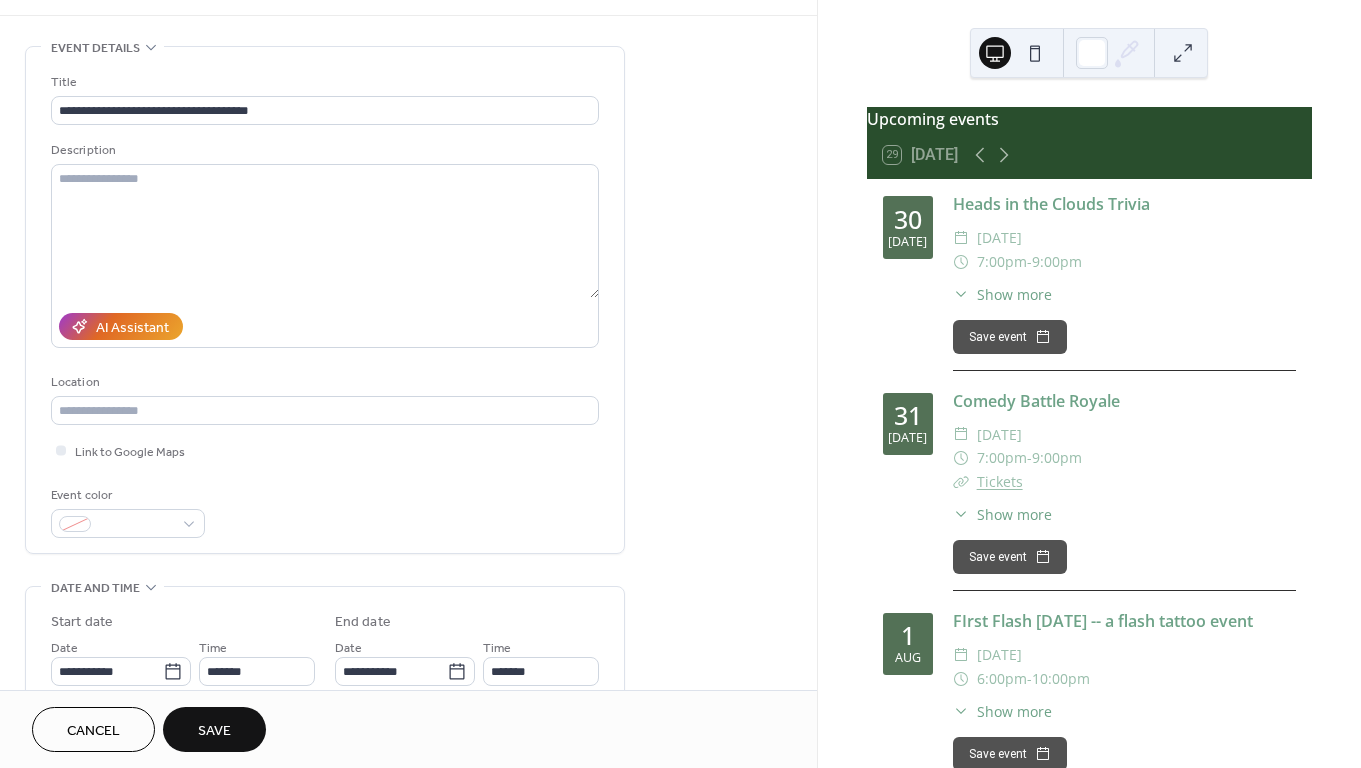 scroll, scrollTop: 0, scrollLeft: 0, axis: both 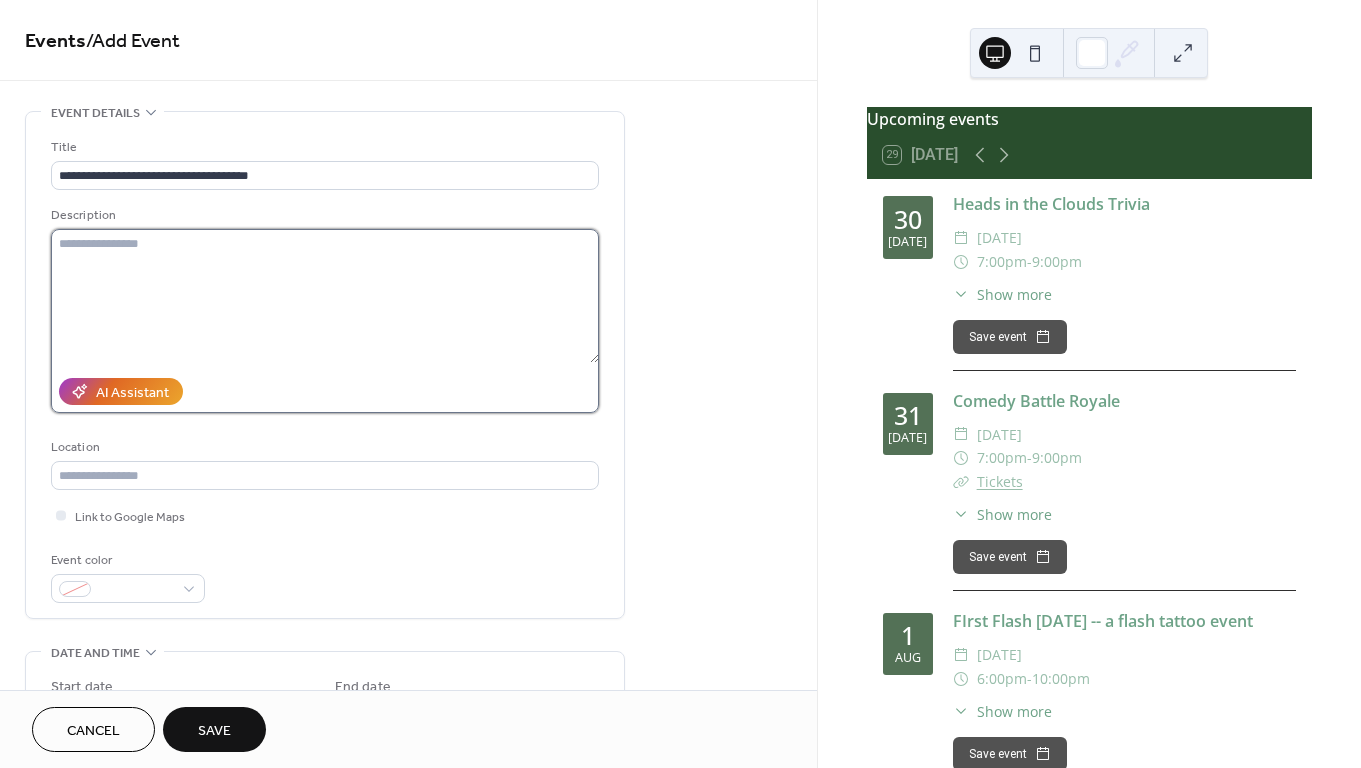 click at bounding box center [325, 296] 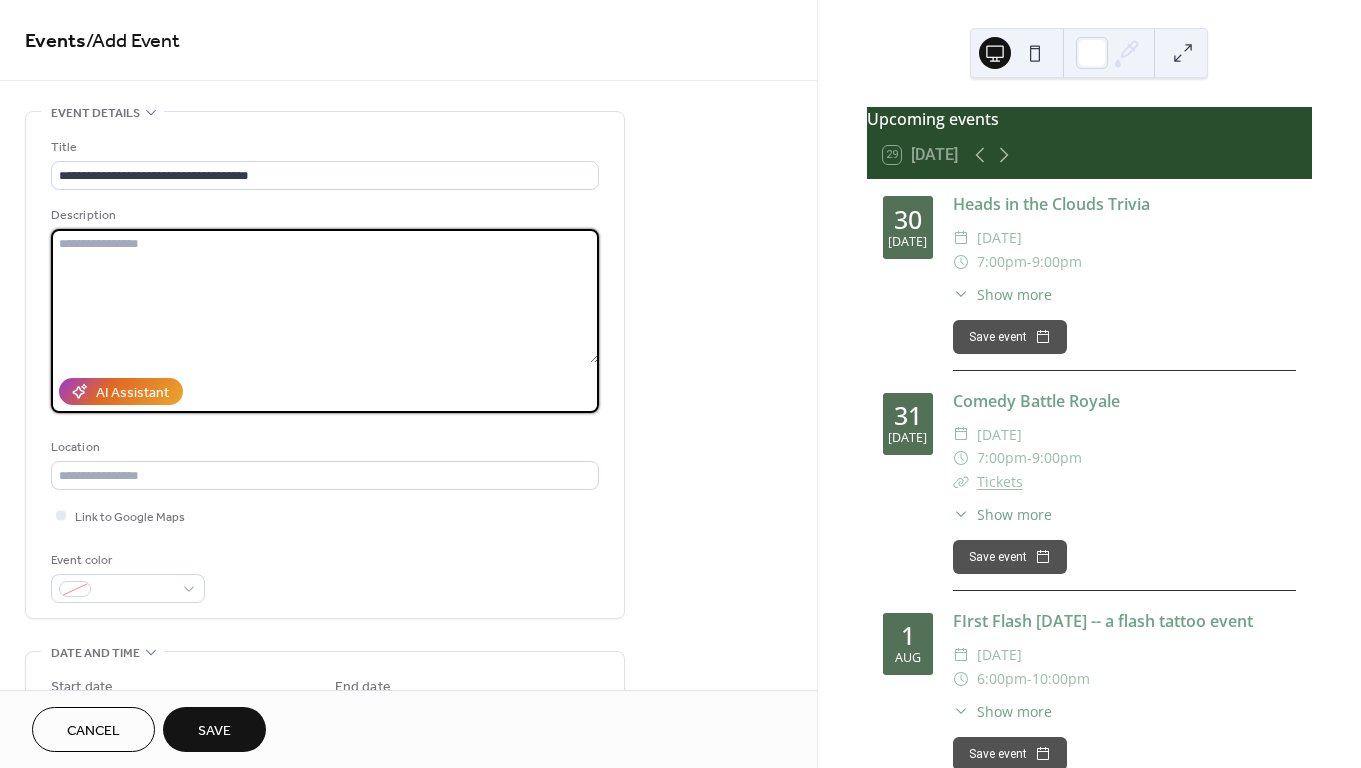 paste on "**********" 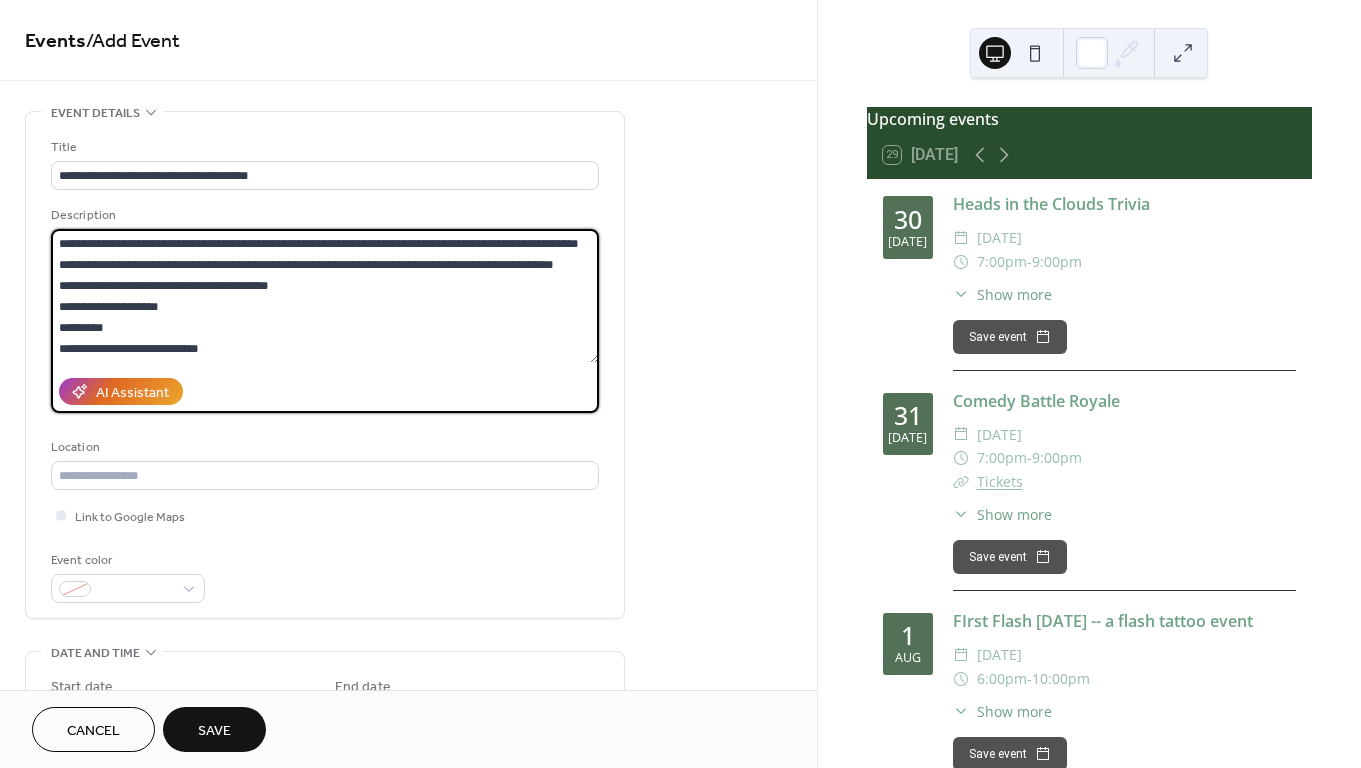 scroll, scrollTop: 0, scrollLeft: 0, axis: both 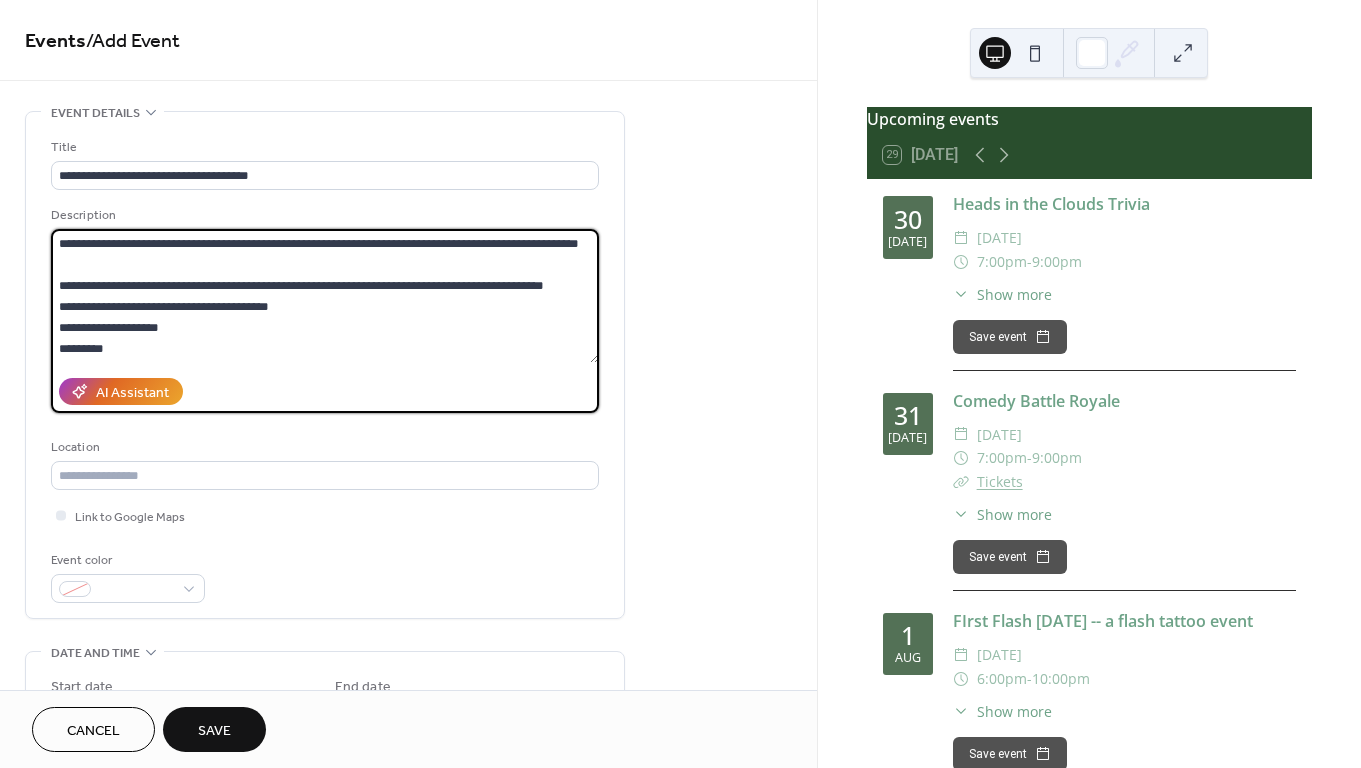 click on "**********" at bounding box center (325, 296) 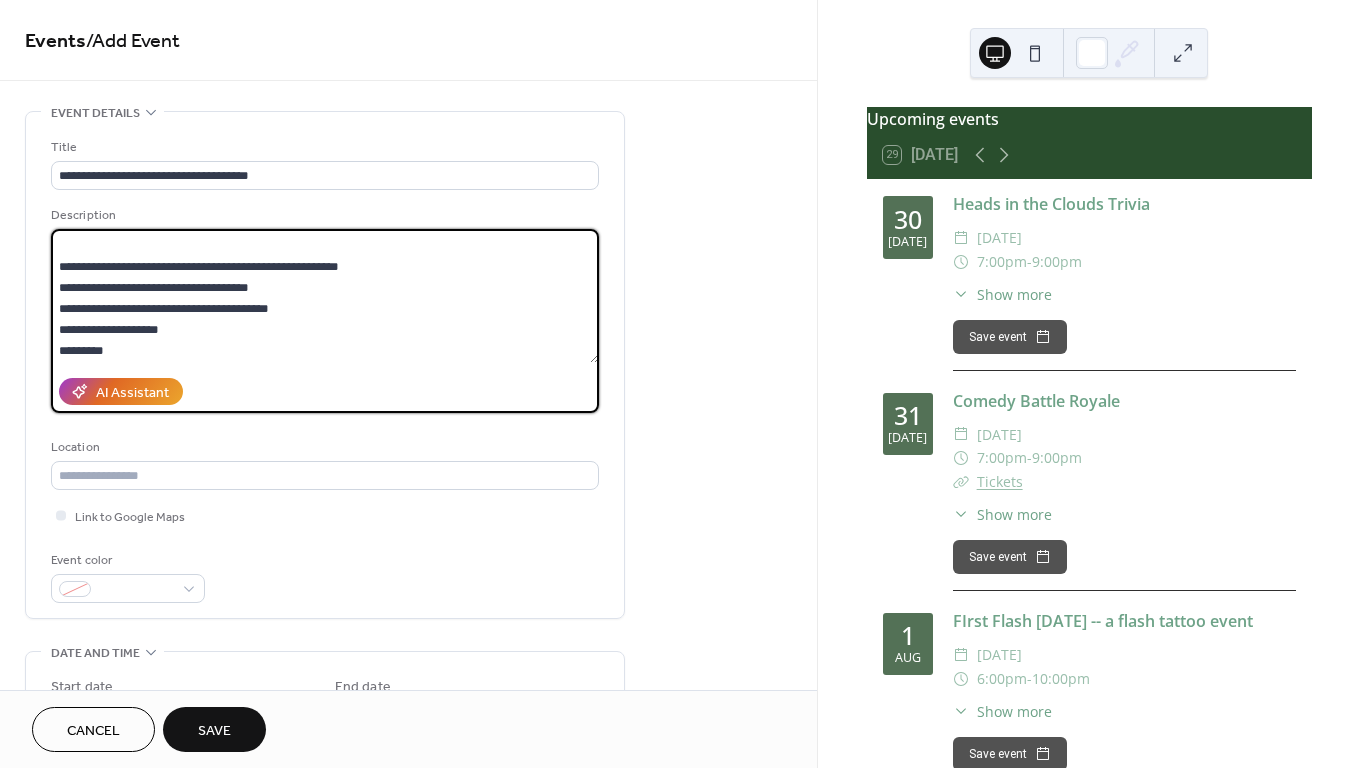 scroll, scrollTop: 10, scrollLeft: 0, axis: vertical 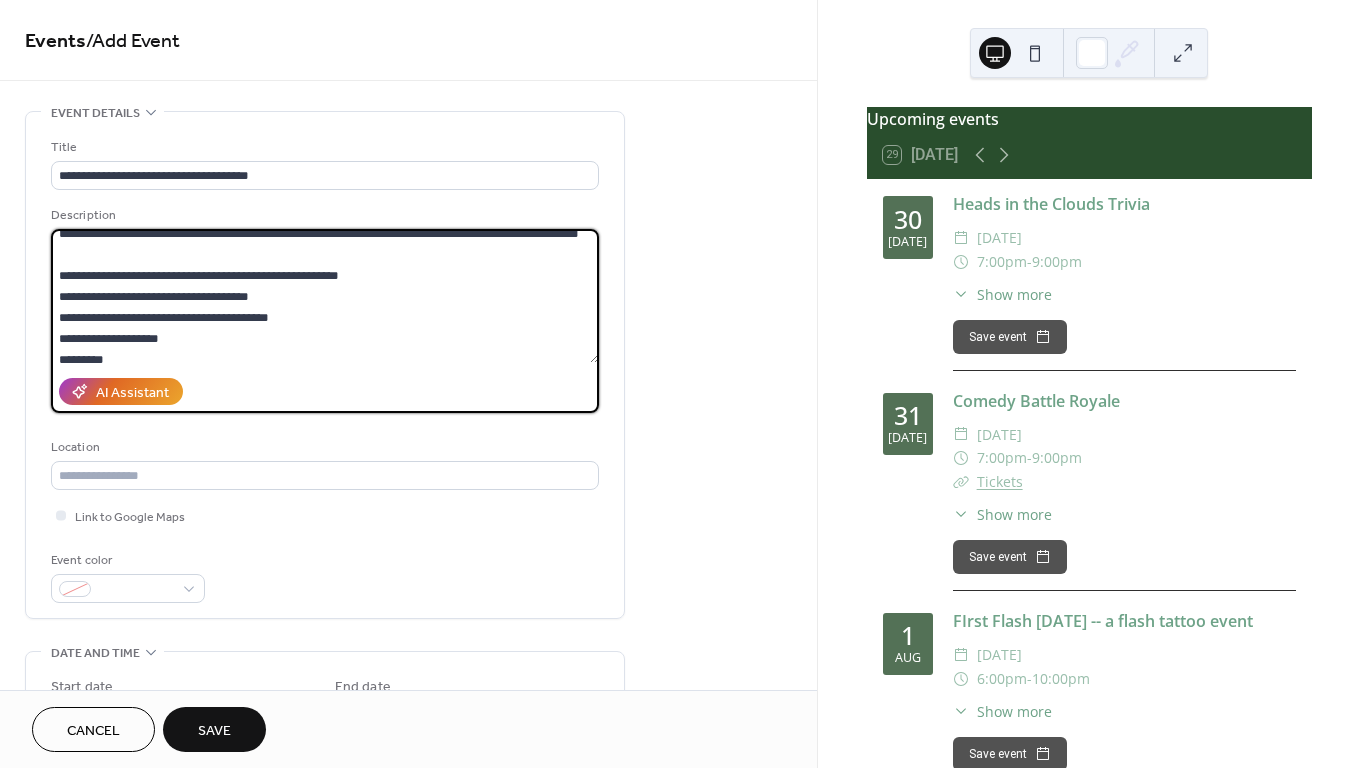 click on "**********" at bounding box center [325, 296] 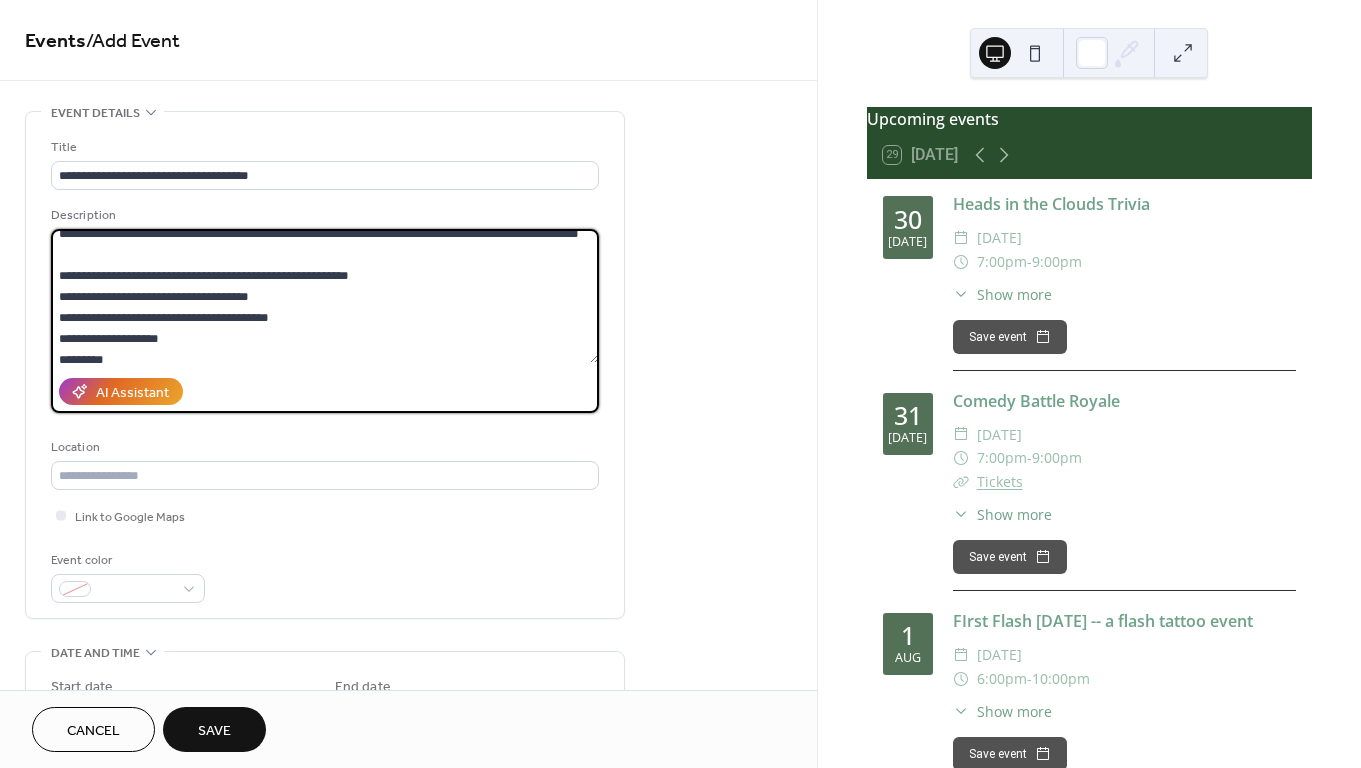 click on "**********" at bounding box center (325, 296) 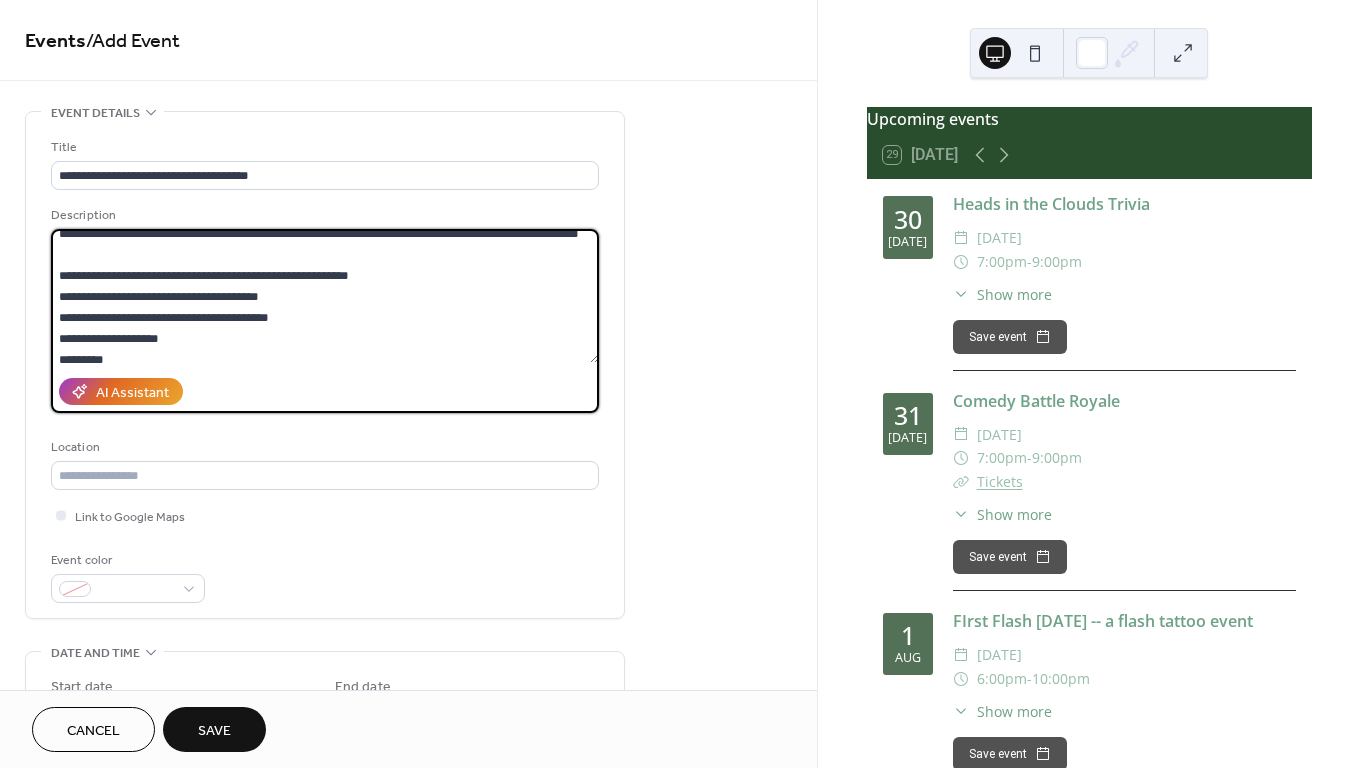 click on "**********" at bounding box center [325, 296] 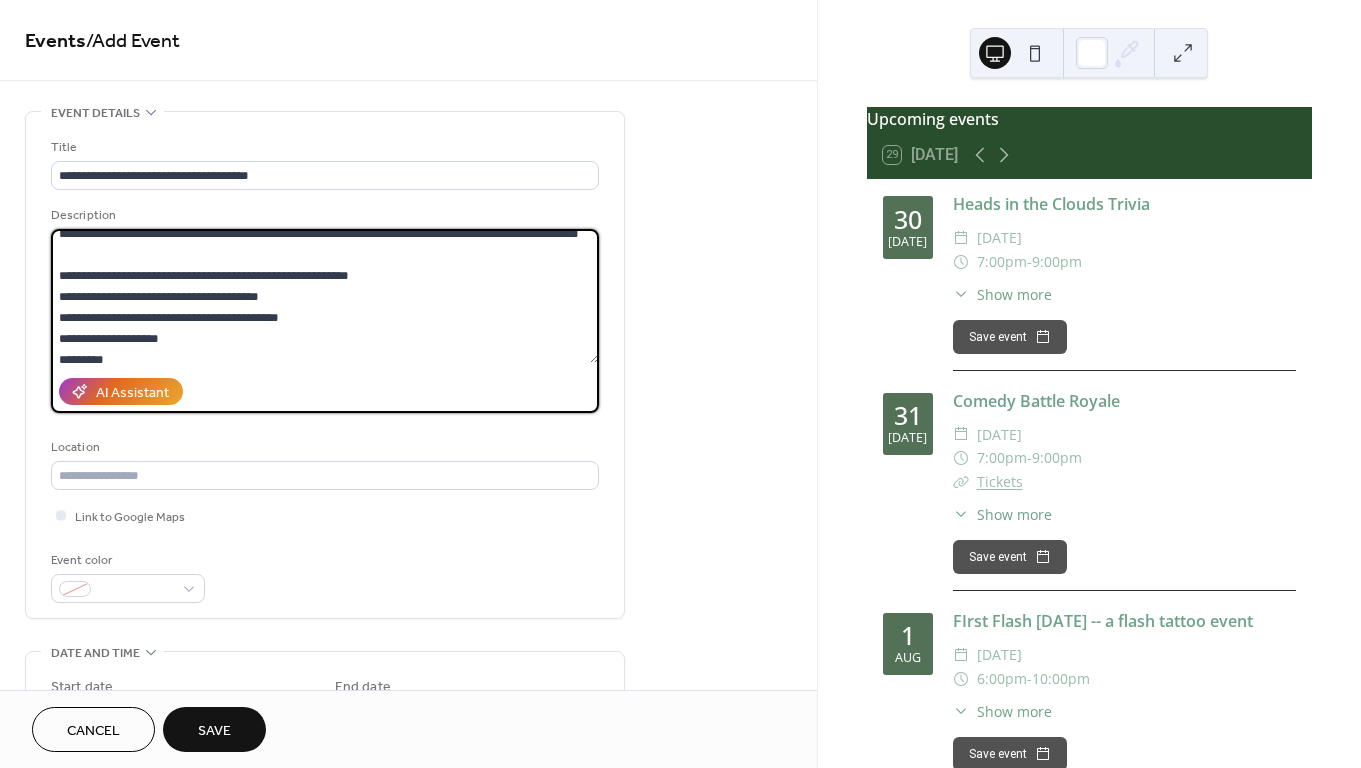 click on "**********" at bounding box center (325, 296) 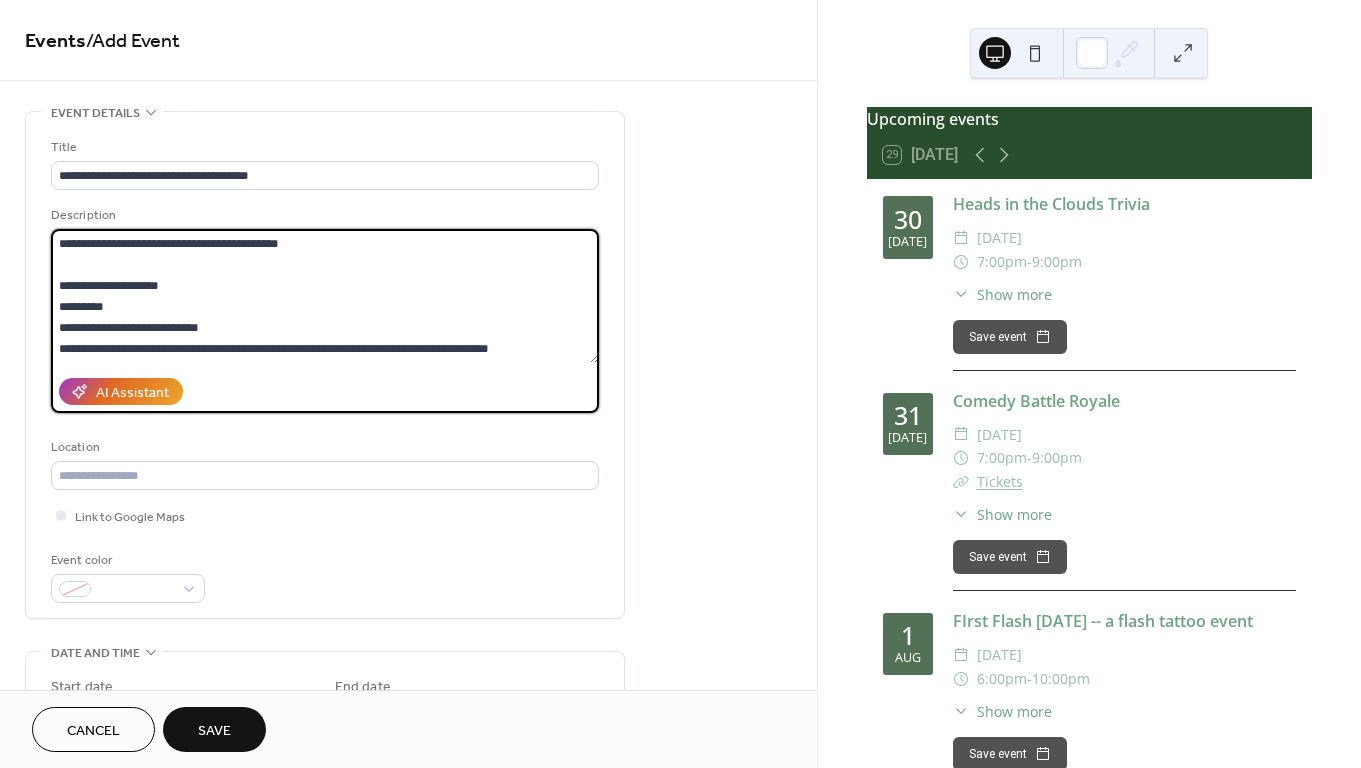 scroll, scrollTop: 105, scrollLeft: 0, axis: vertical 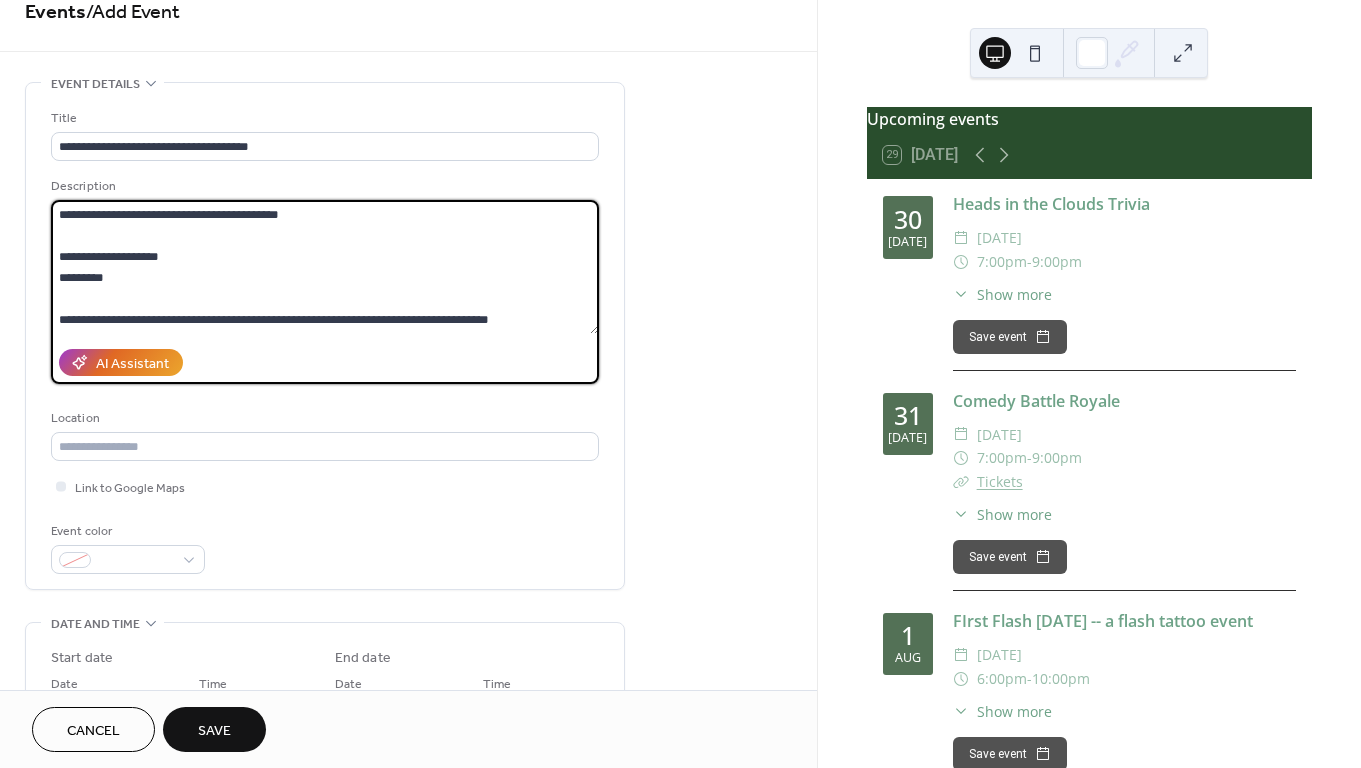 click on "**********" at bounding box center (325, 267) 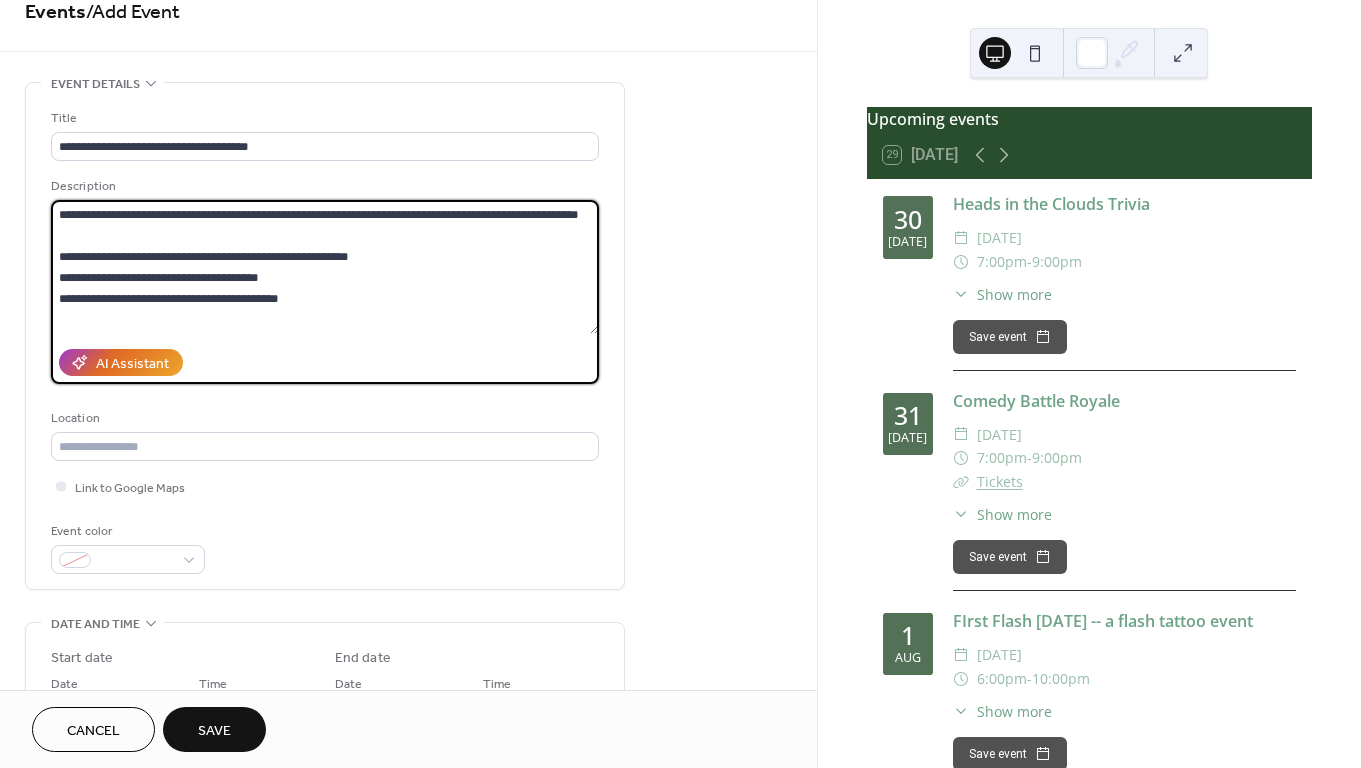 scroll, scrollTop: 0, scrollLeft: 0, axis: both 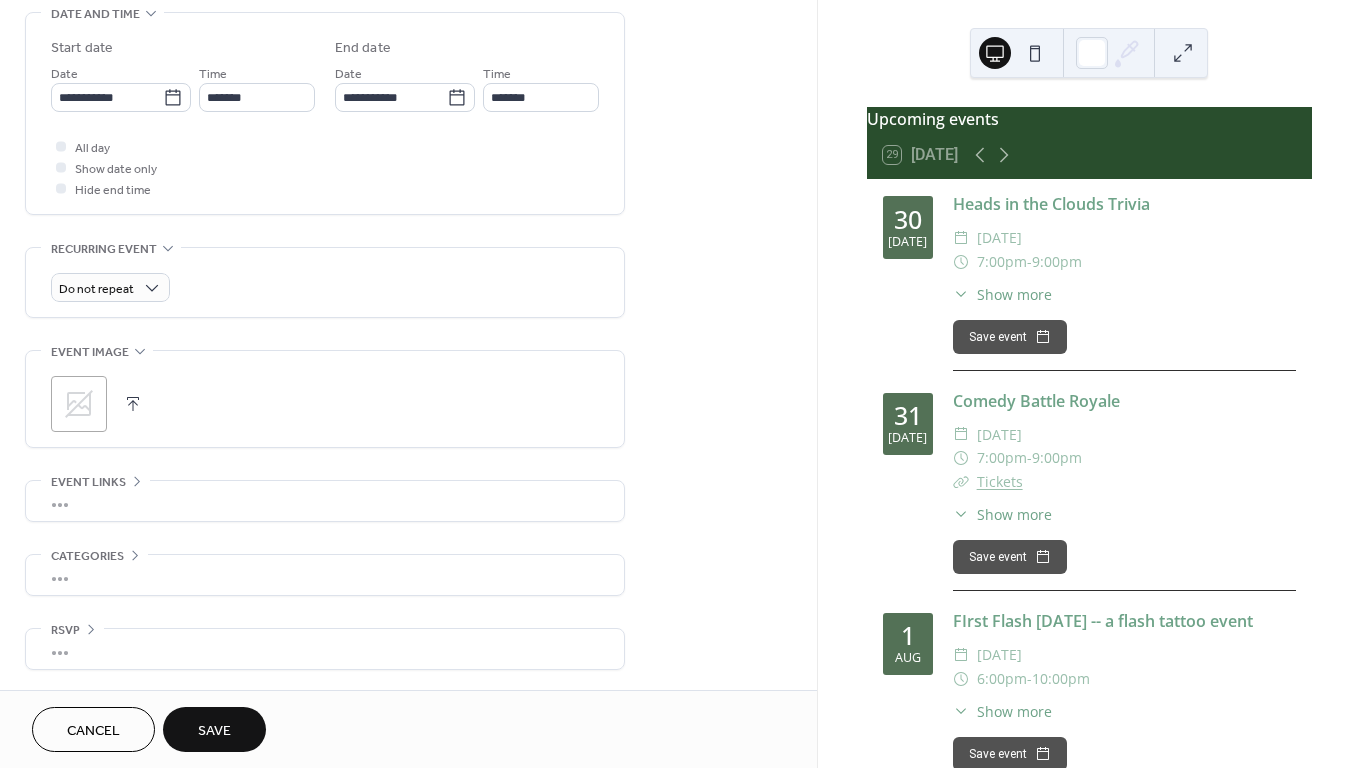 type on "**********" 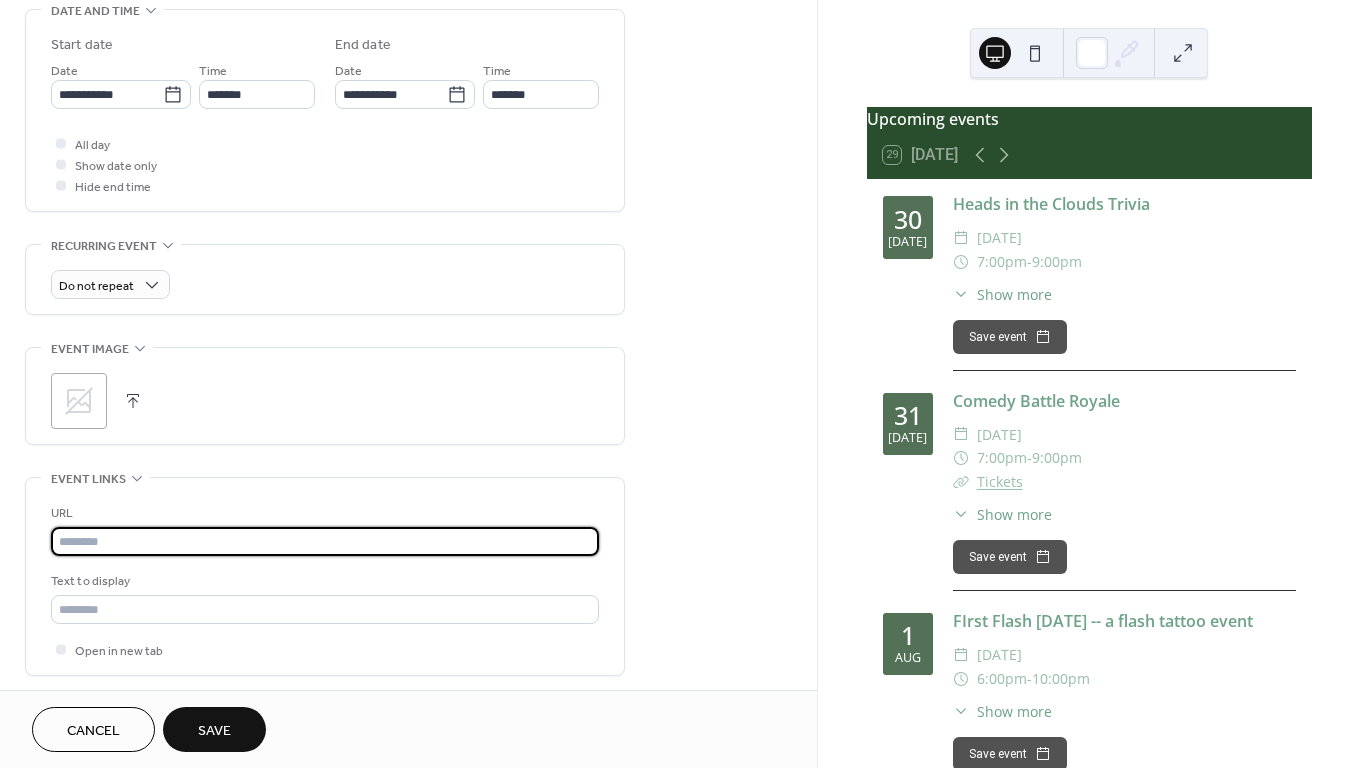 click at bounding box center (325, 541) 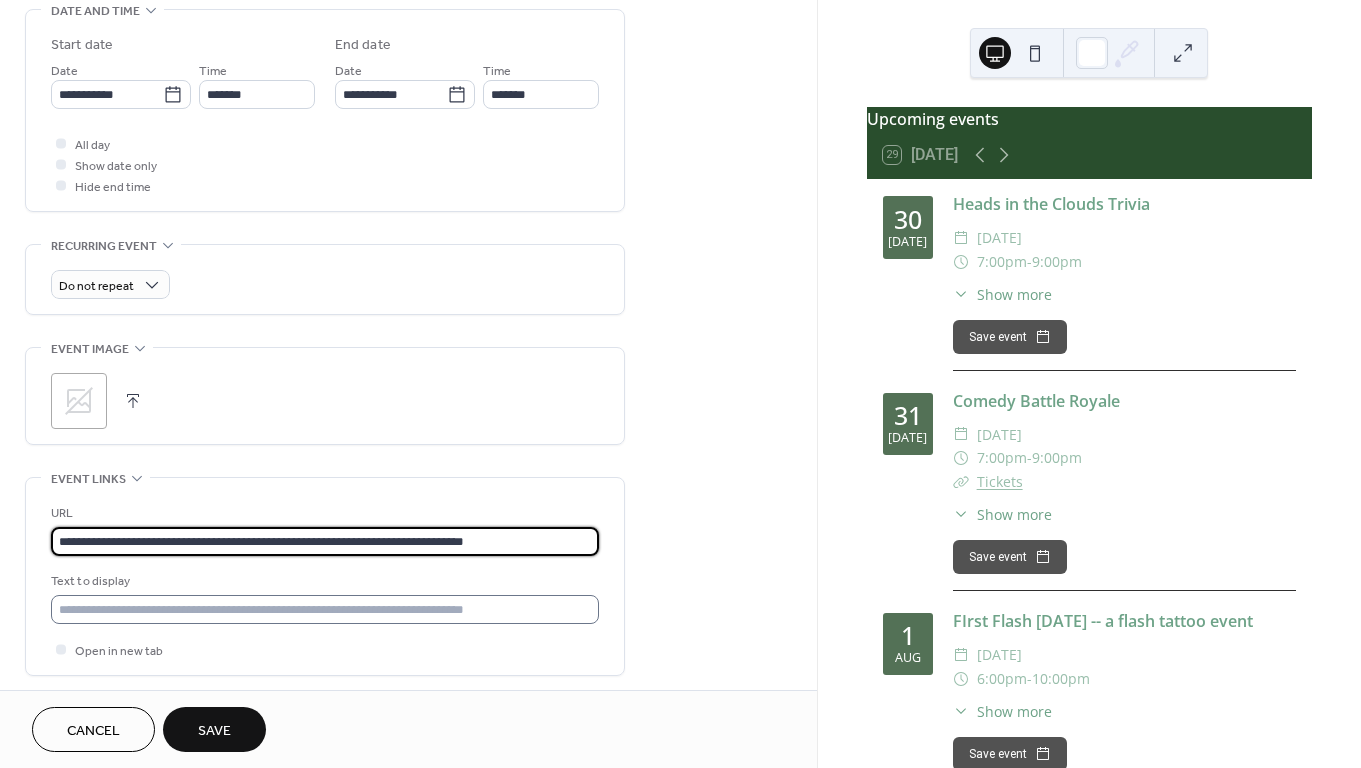 type on "**********" 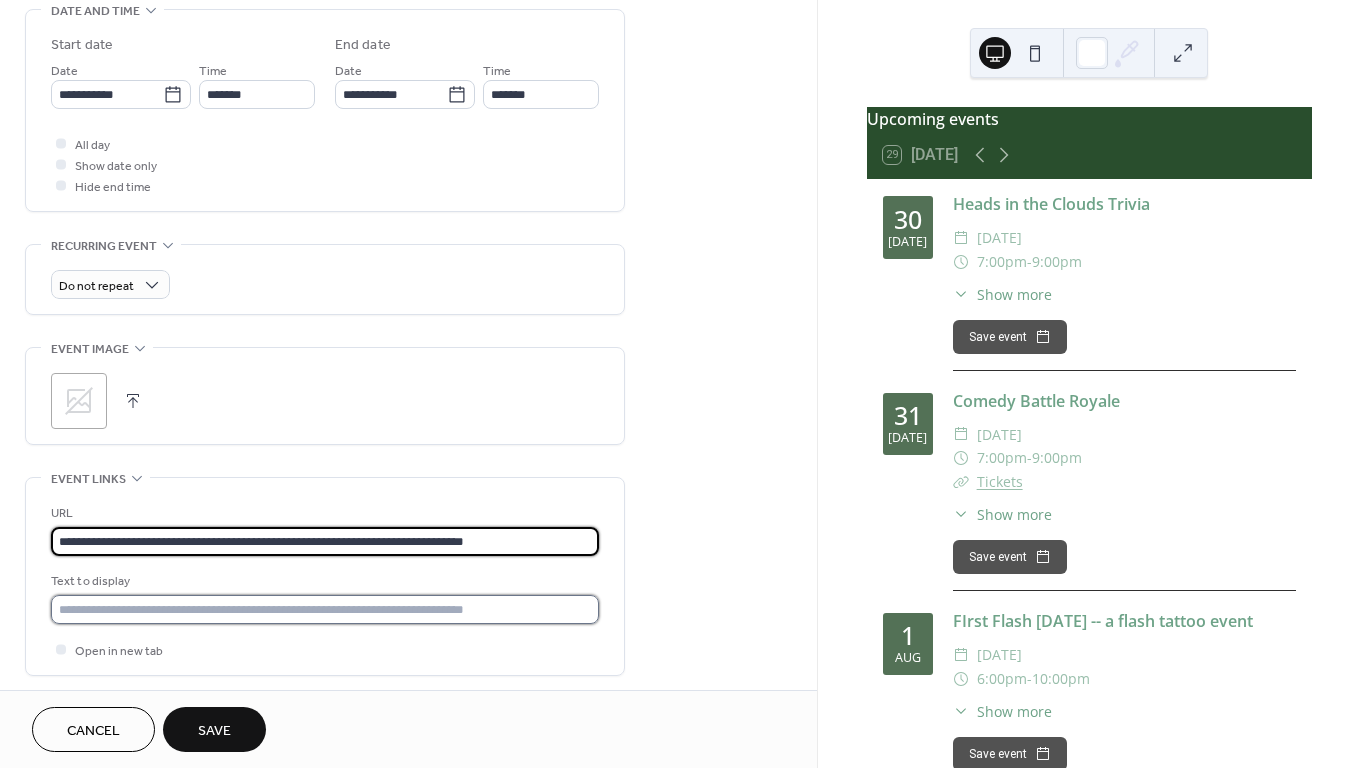 click at bounding box center (325, 609) 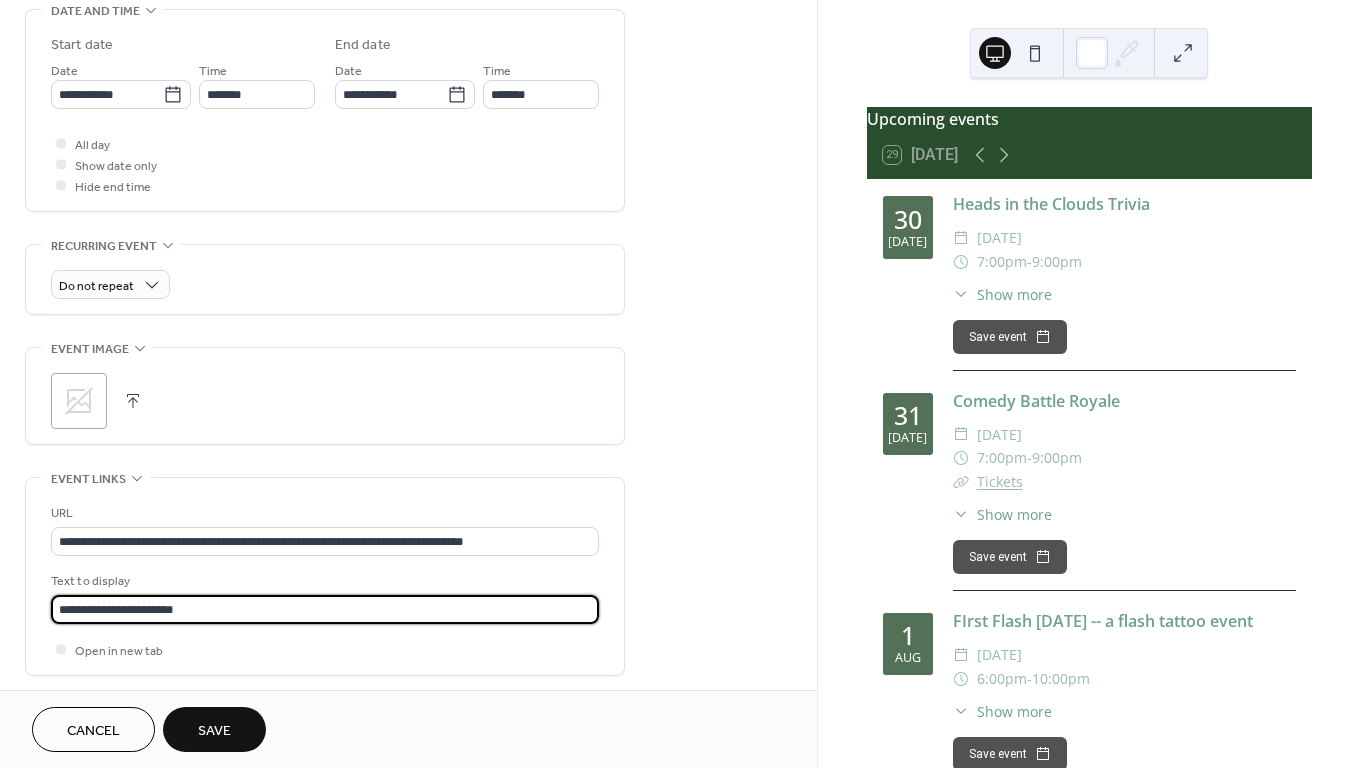 type on "**********" 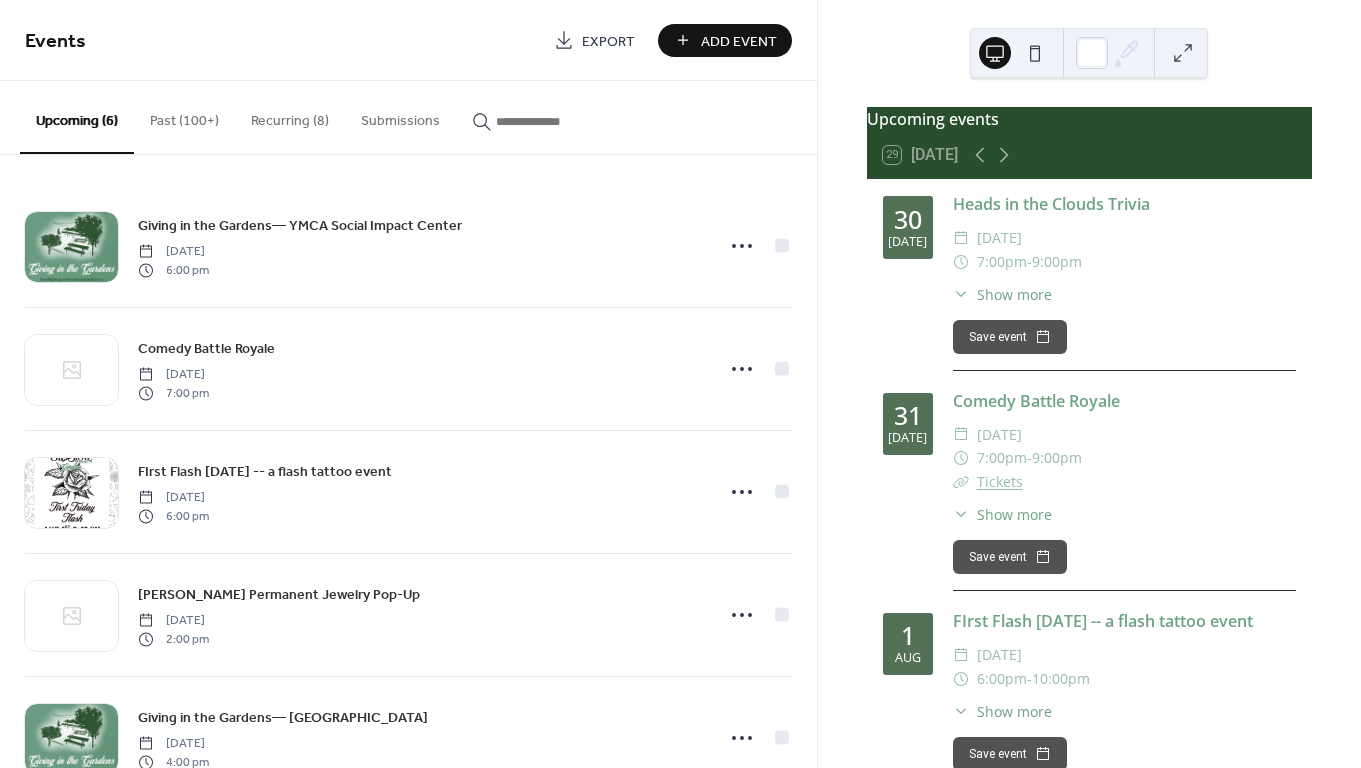 scroll, scrollTop: 0, scrollLeft: 0, axis: both 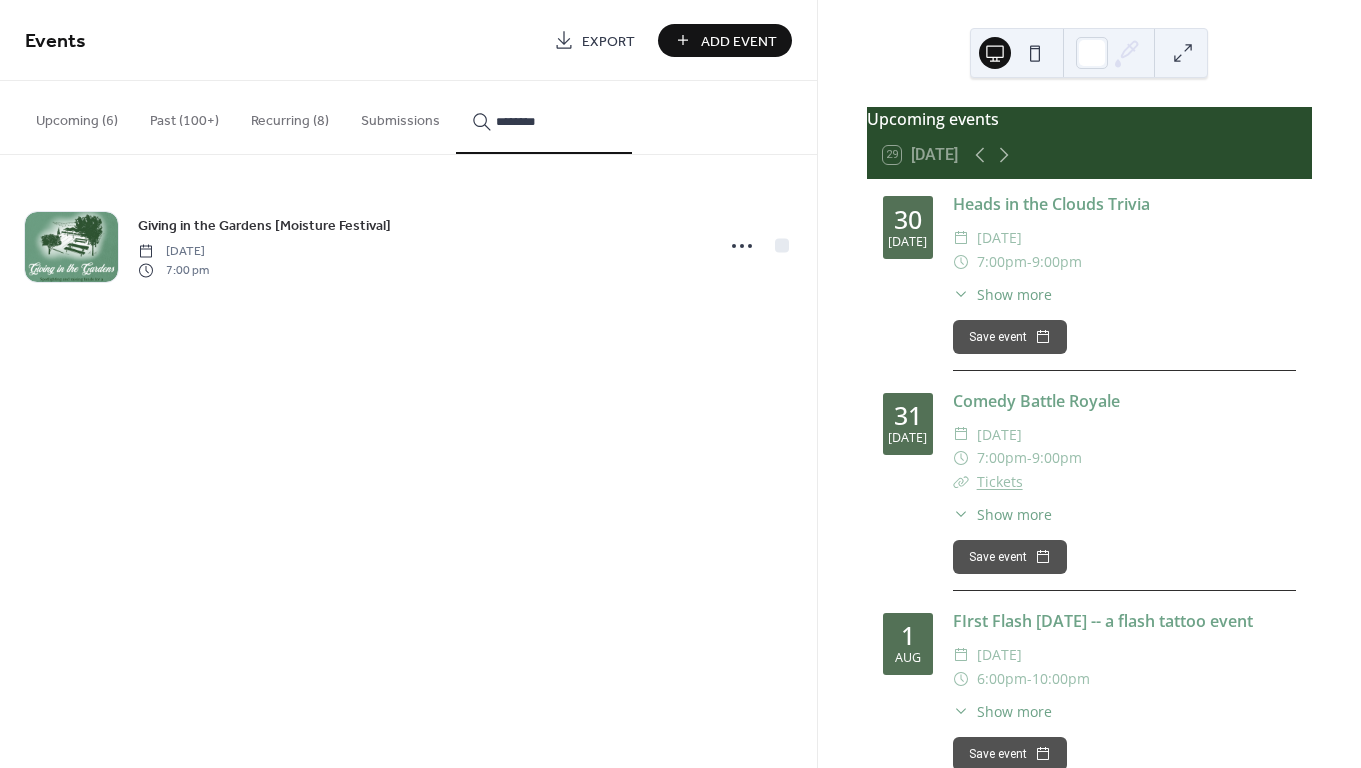 type on "********" 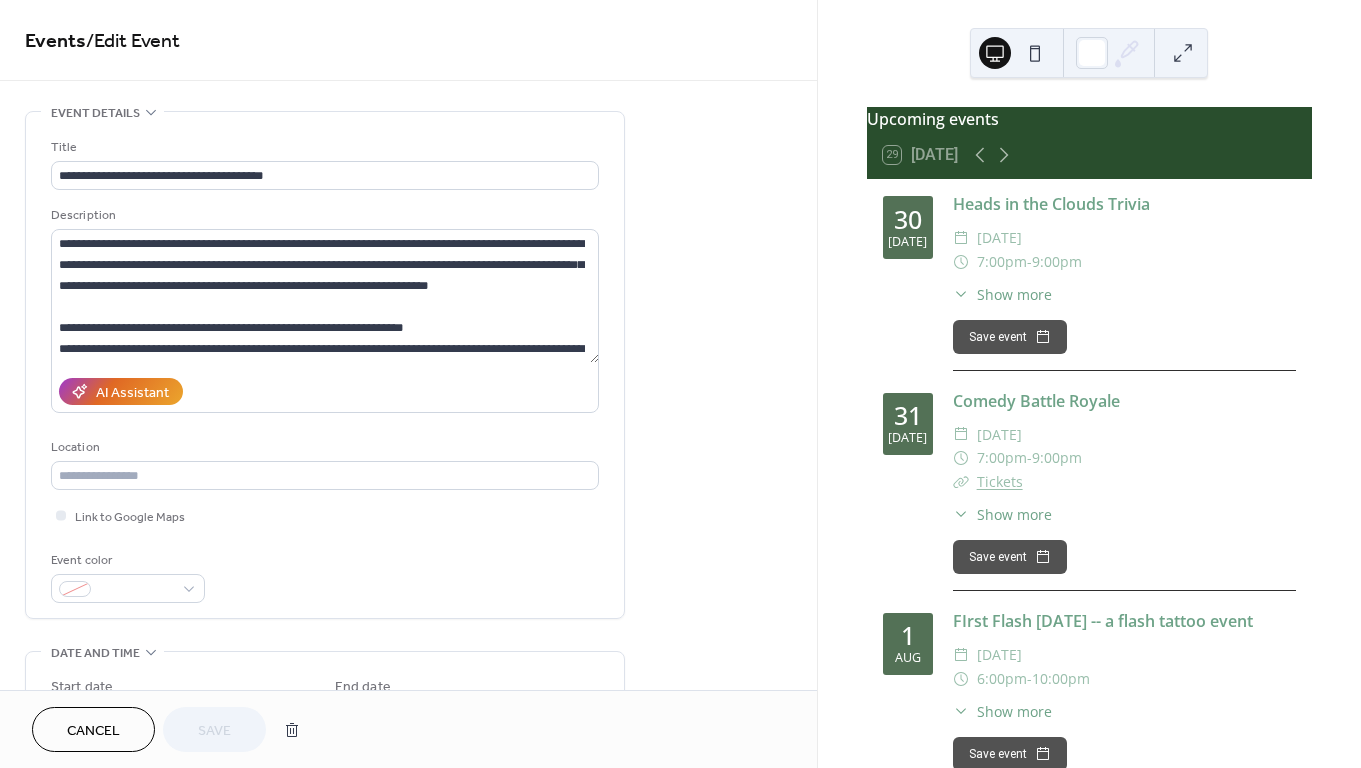 click on "Cancel" at bounding box center [93, 729] 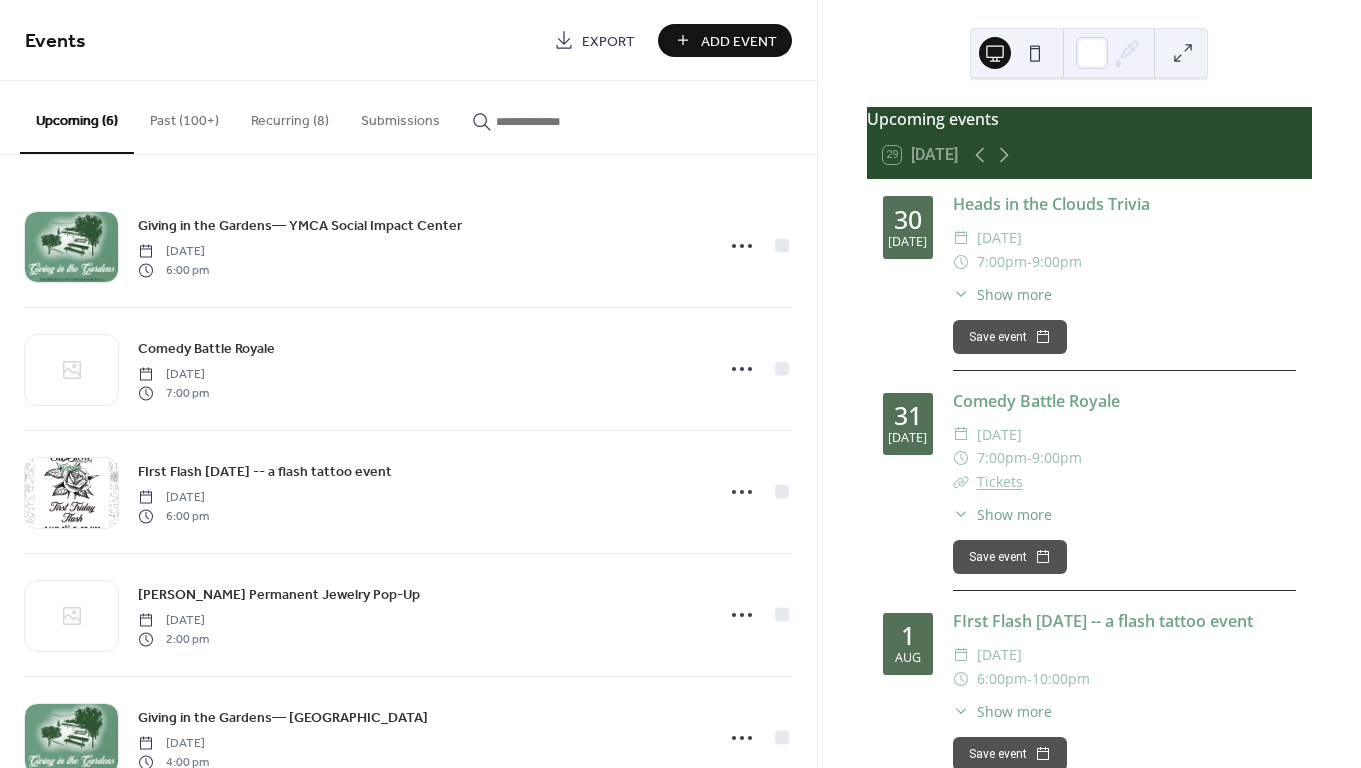 click on "Add Event" at bounding box center [739, 41] 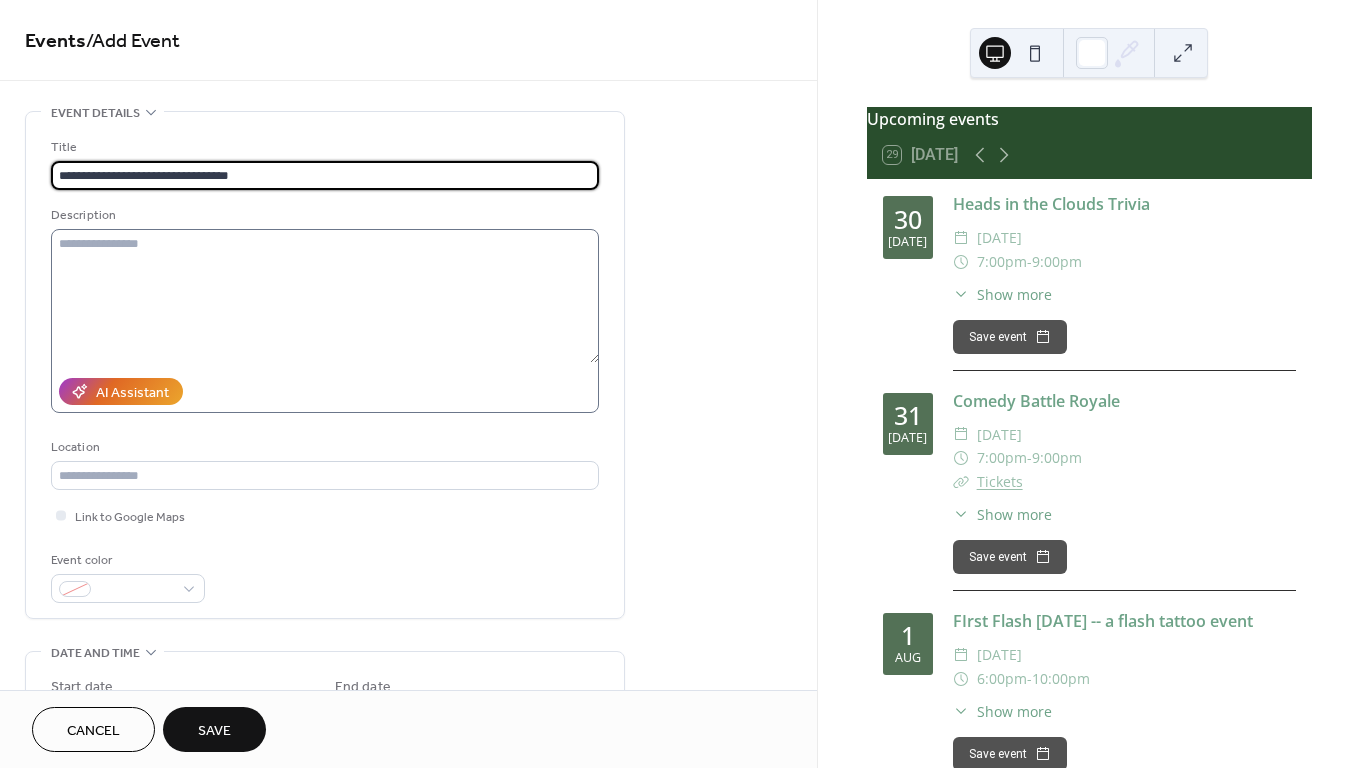 type on "**********" 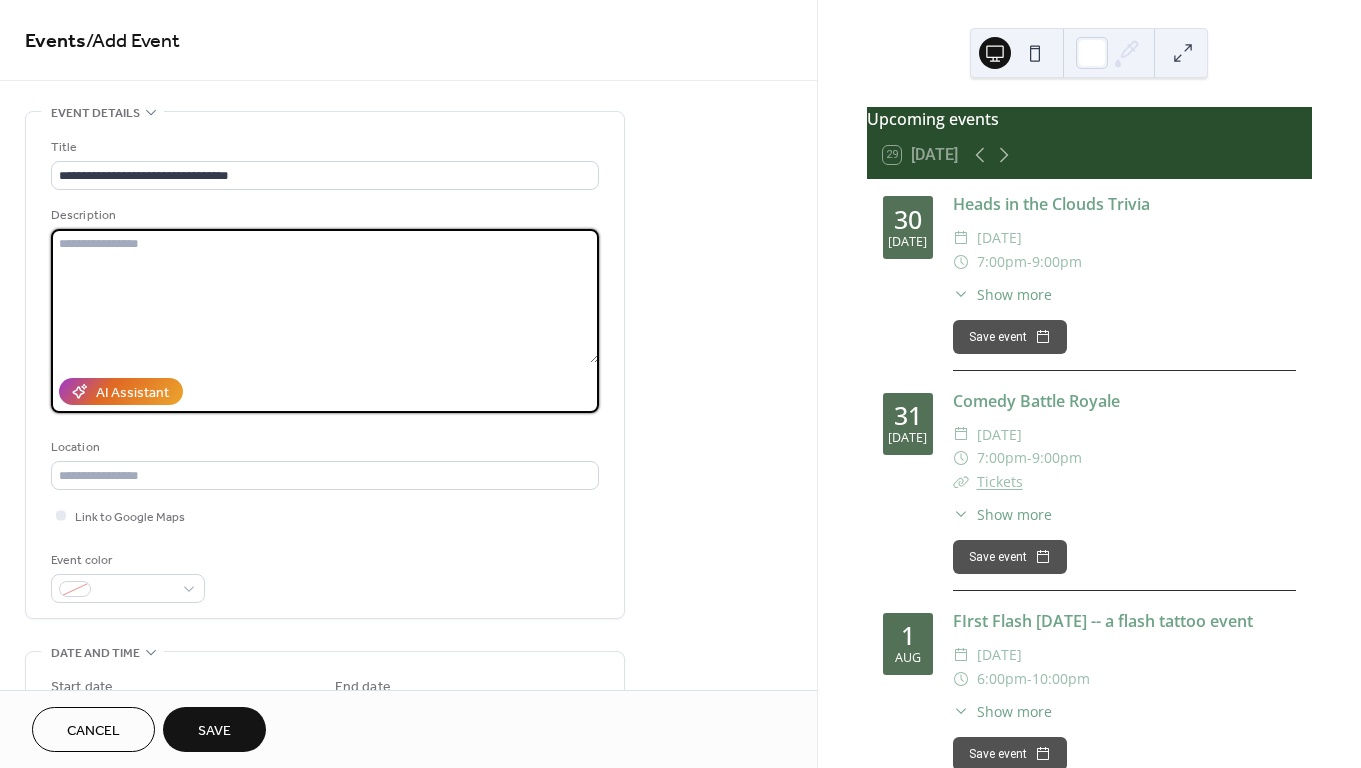 click at bounding box center [325, 296] 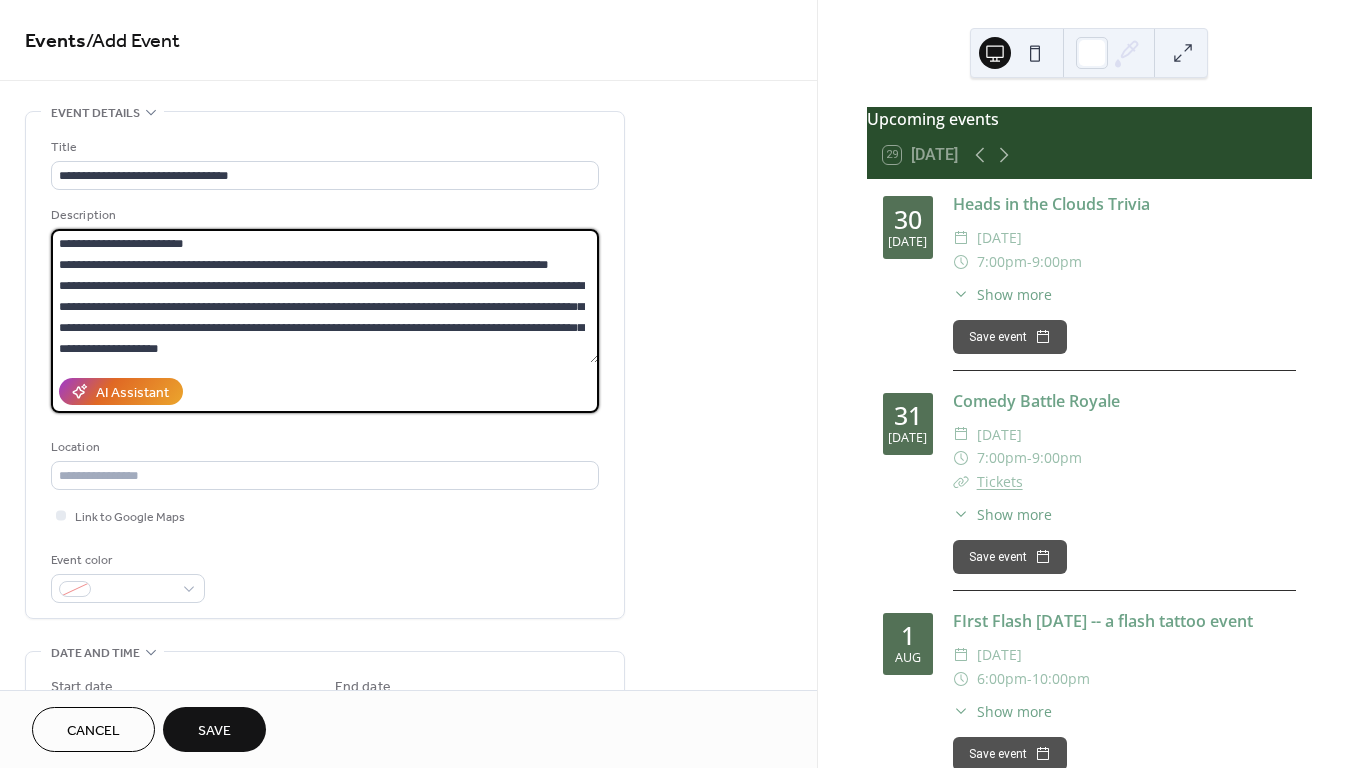 scroll, scrollTop: 0, scrollLeft: 0, axis: both 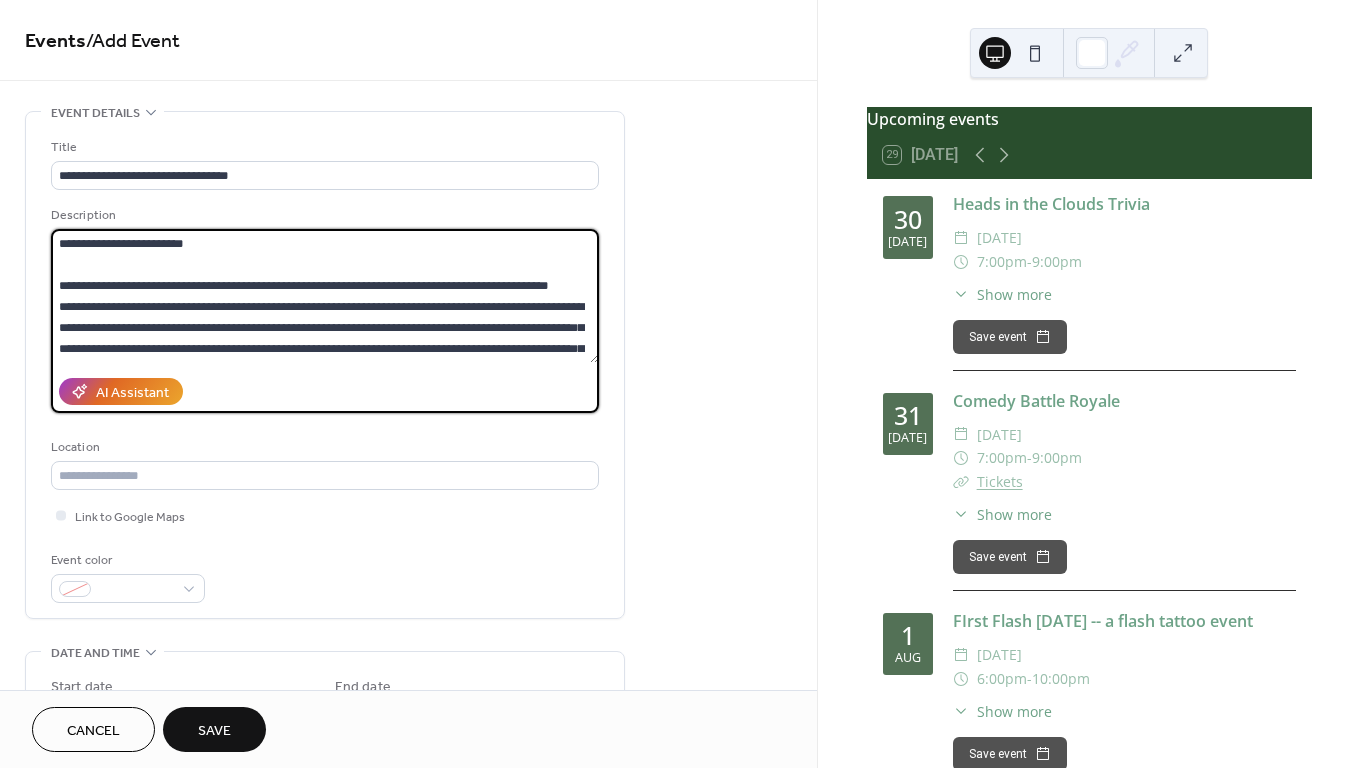 click on "**********" at bounding box center (325, 296) 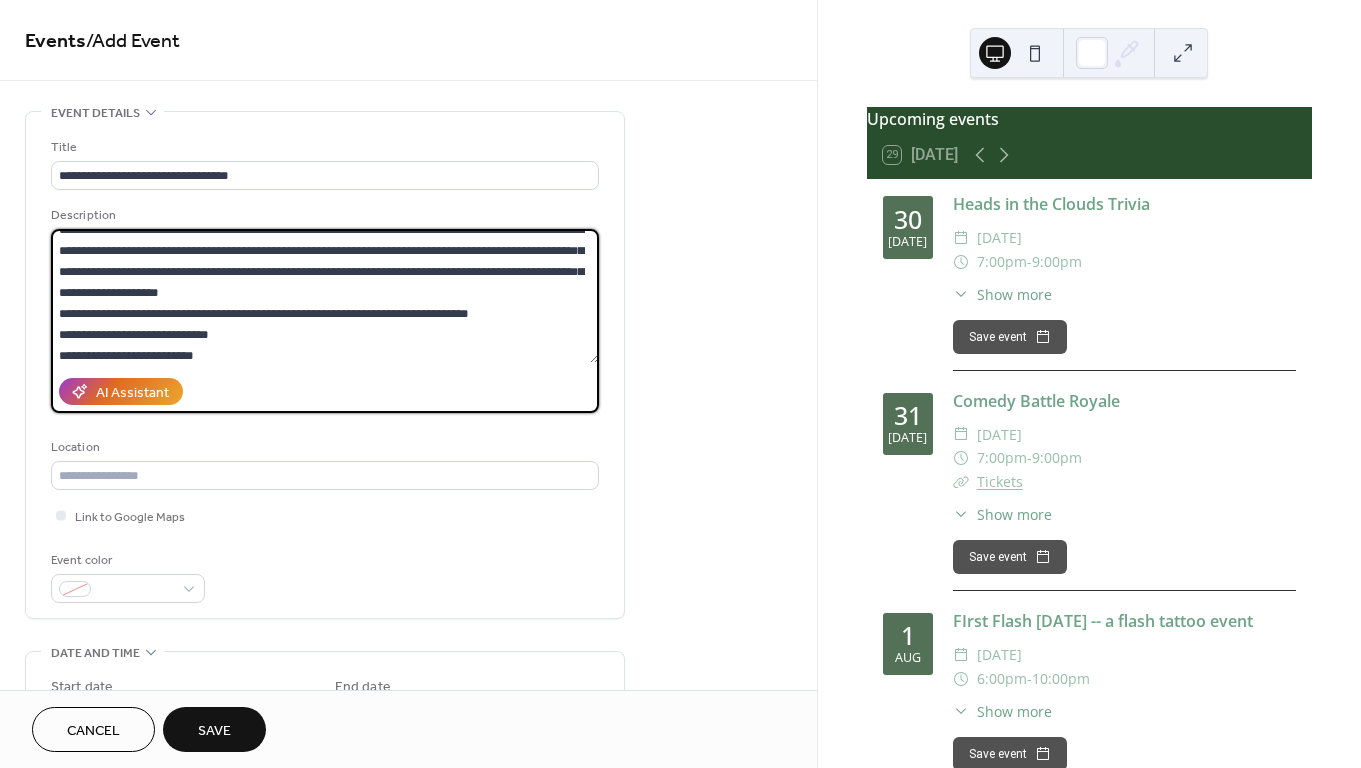scroll, scrollTop: 103, scrollLeft: 0, axis: vertical 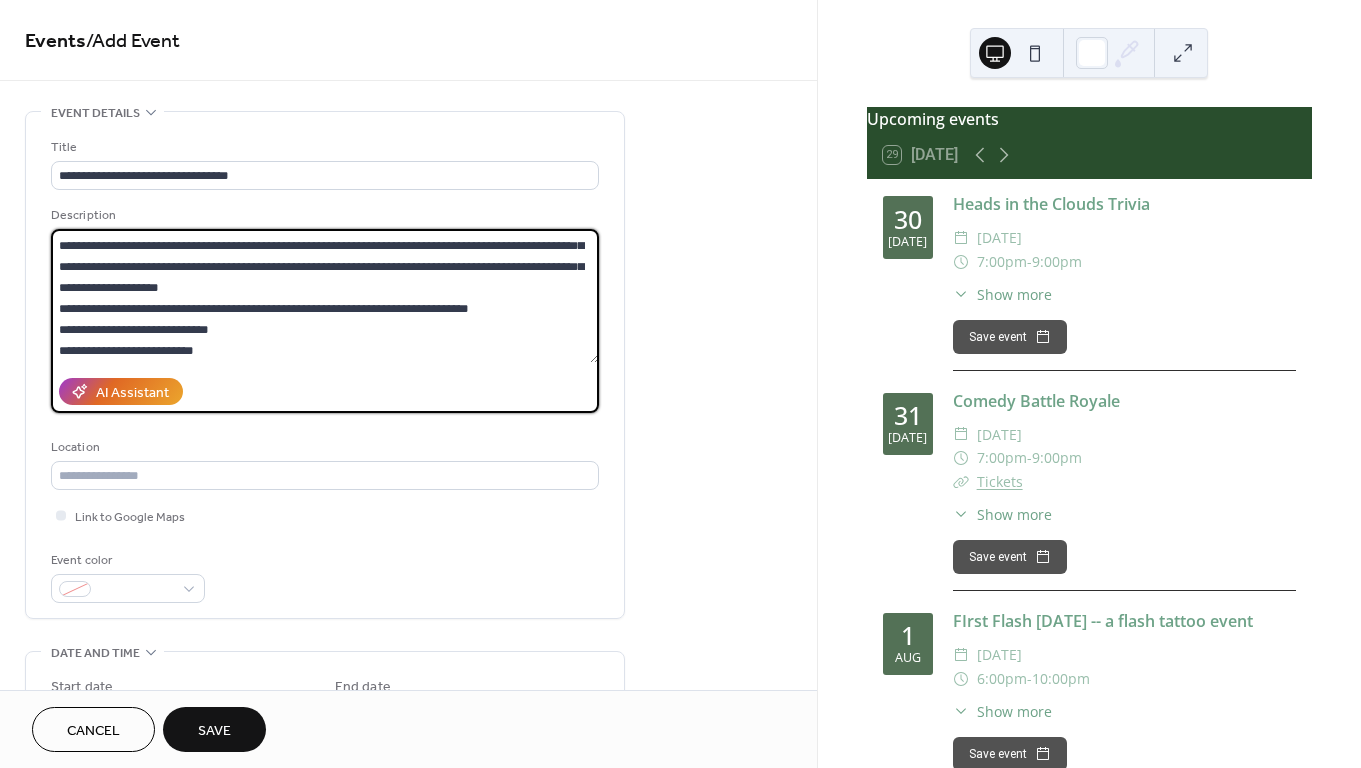 click on "**********" at bounding box center (325, 296) 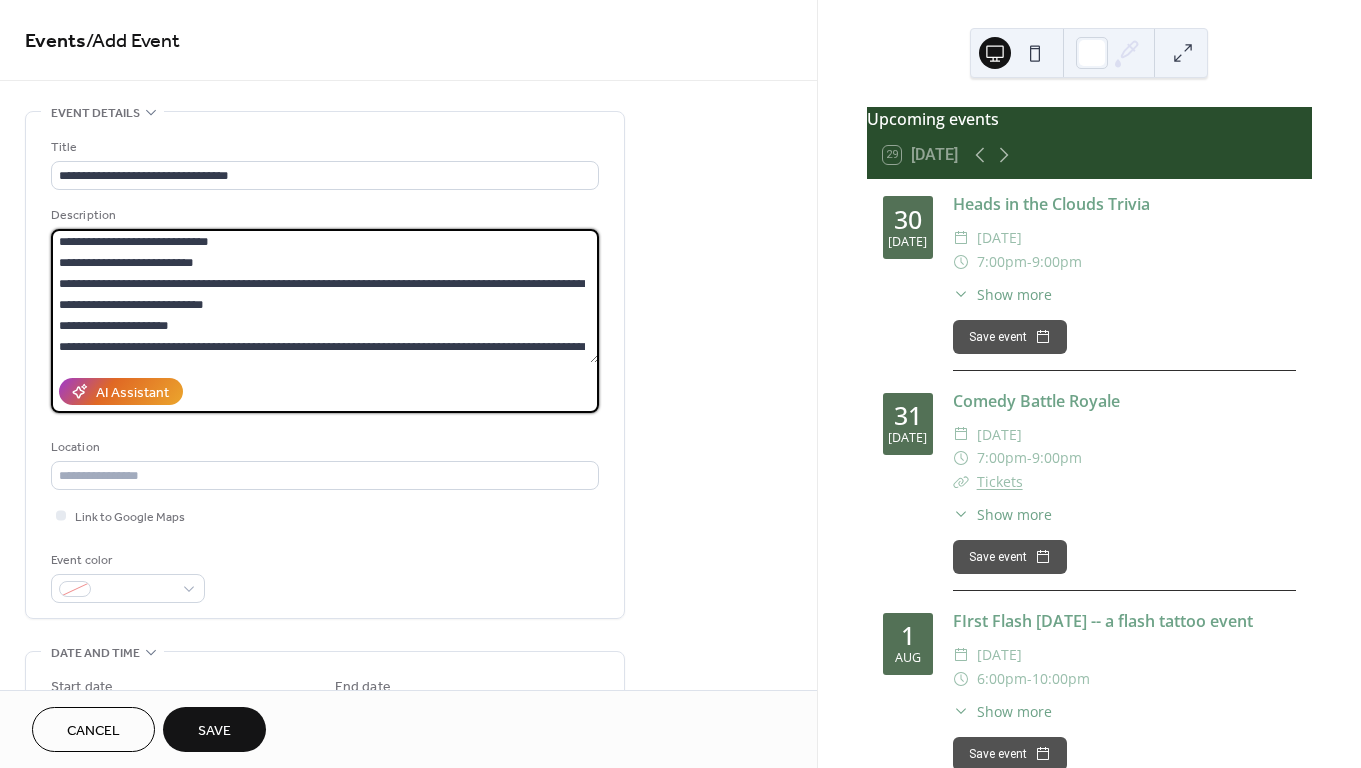 scroll, scrollTop: 215, scrollLeft: 0, axis: vertical 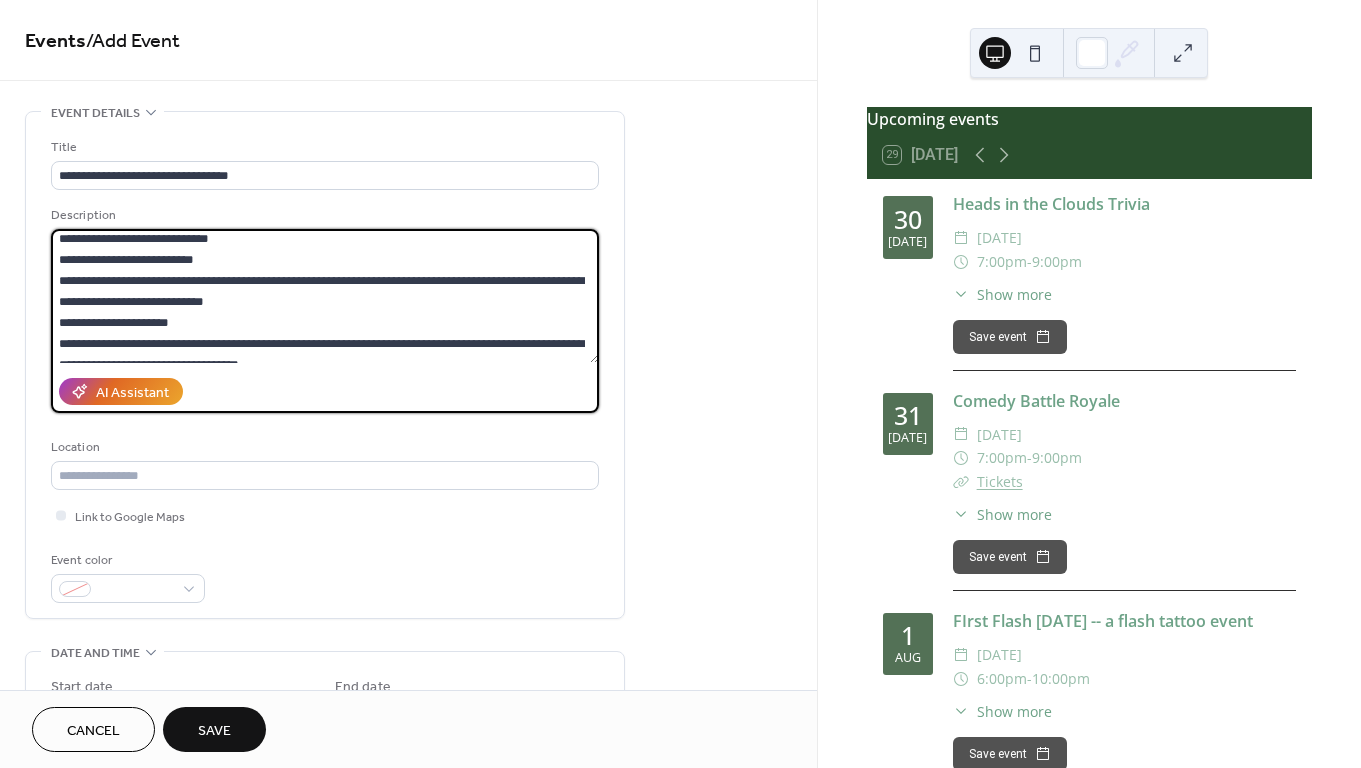 drag, startPoint x: 174, startPoint y: 351, endPoint x: 55, endPoint y: 341, distance: 119.419426 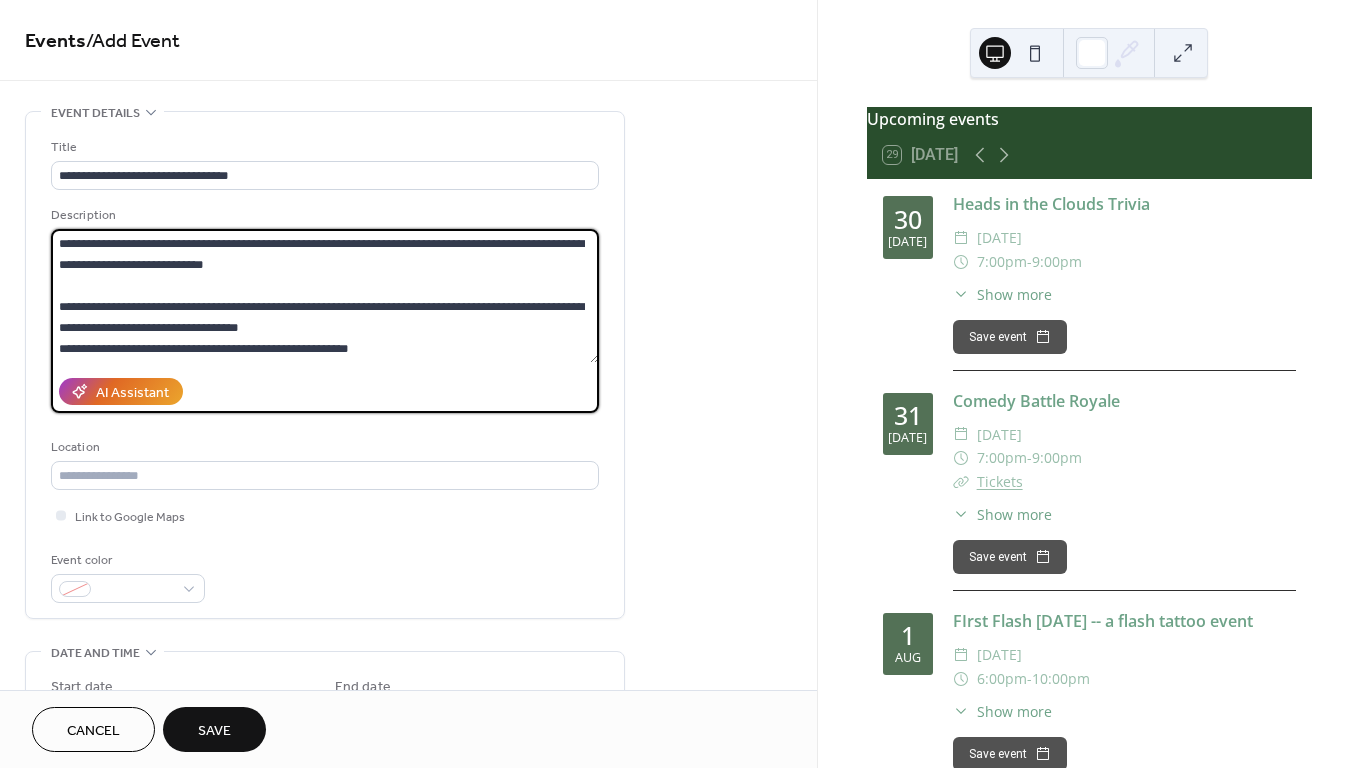 scroll, scrollTop: 273, scrollLeft: 0, axis: vertical 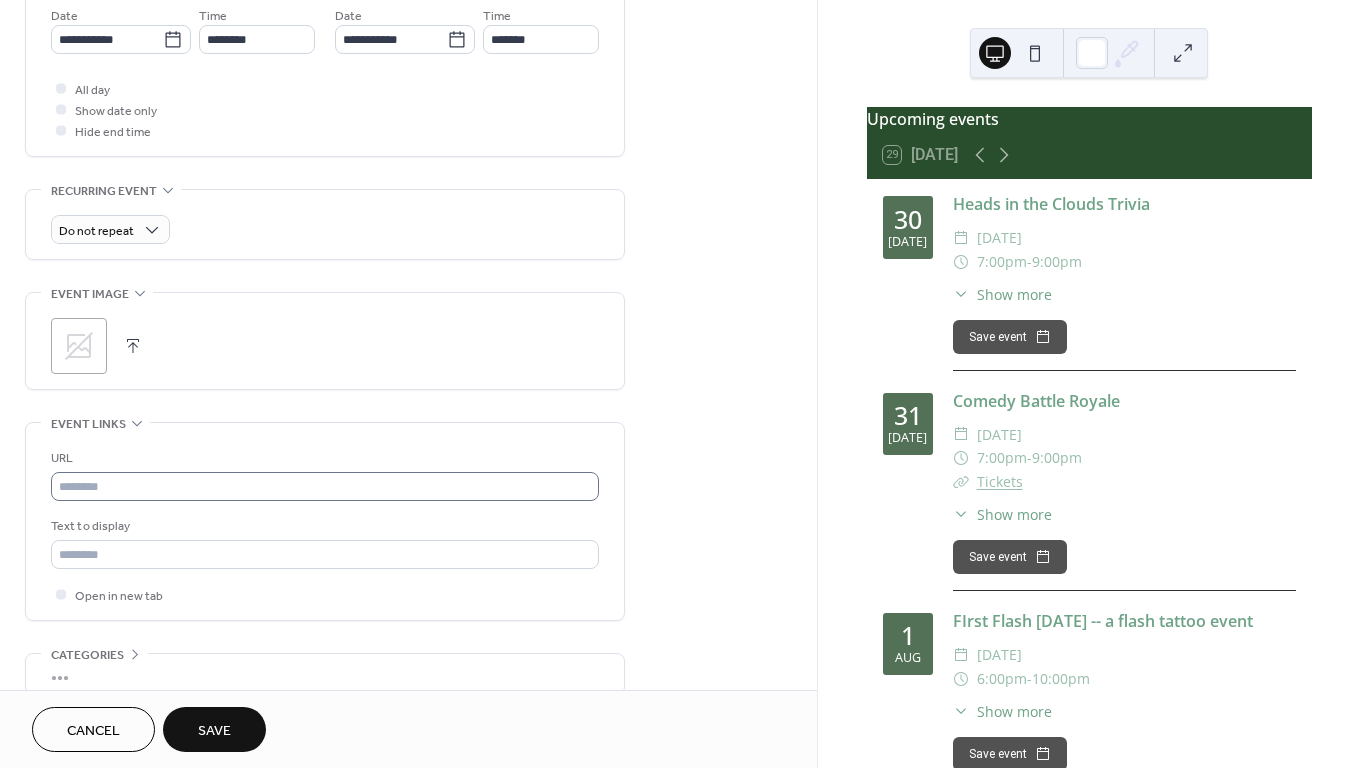 type on "**********" 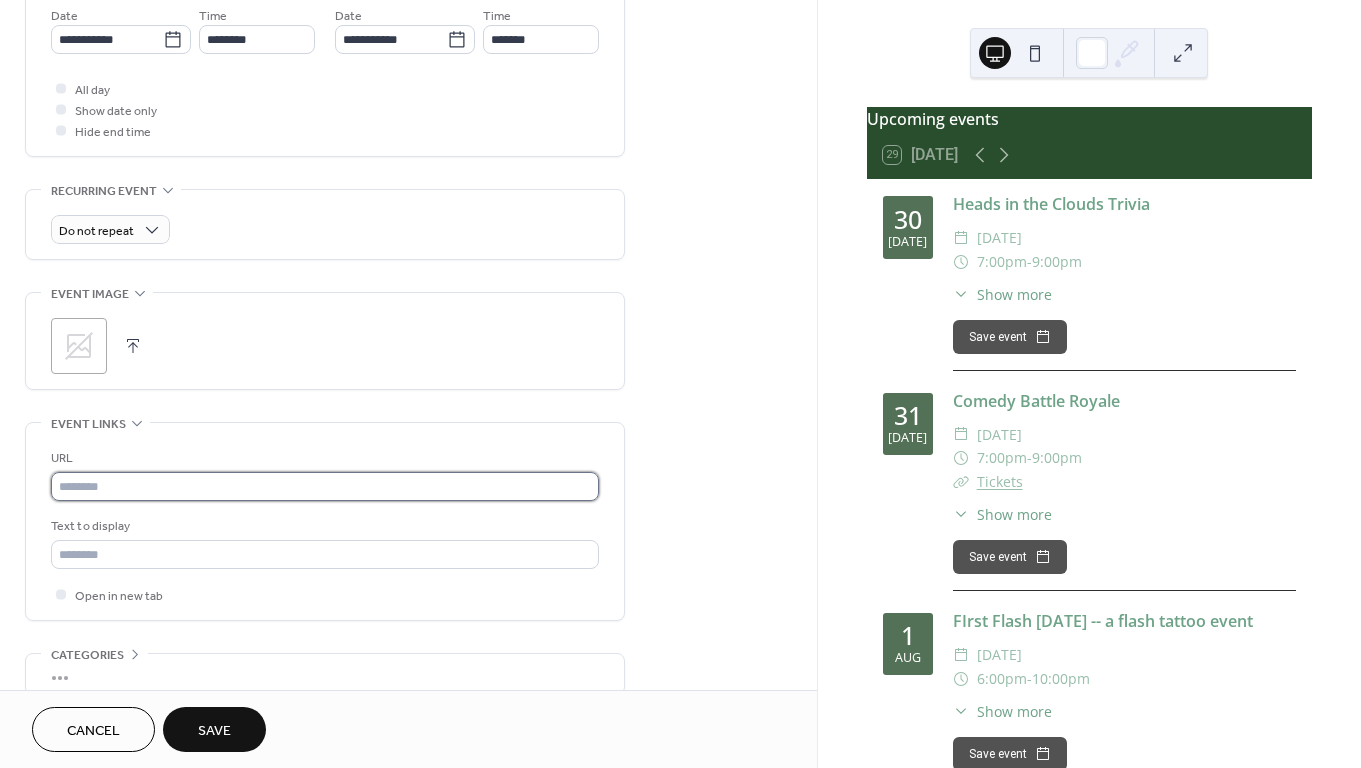 click at bounding box center (325, 486) 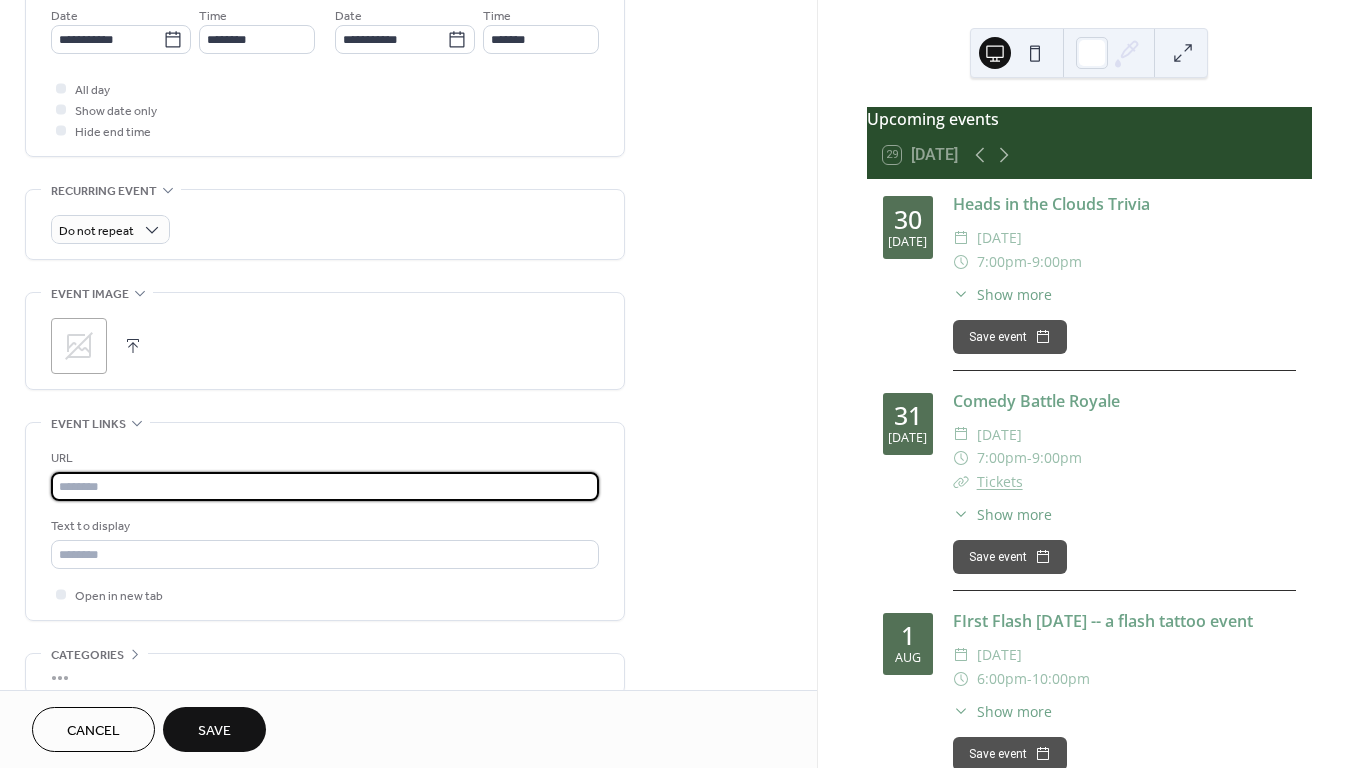 paste on "**********" 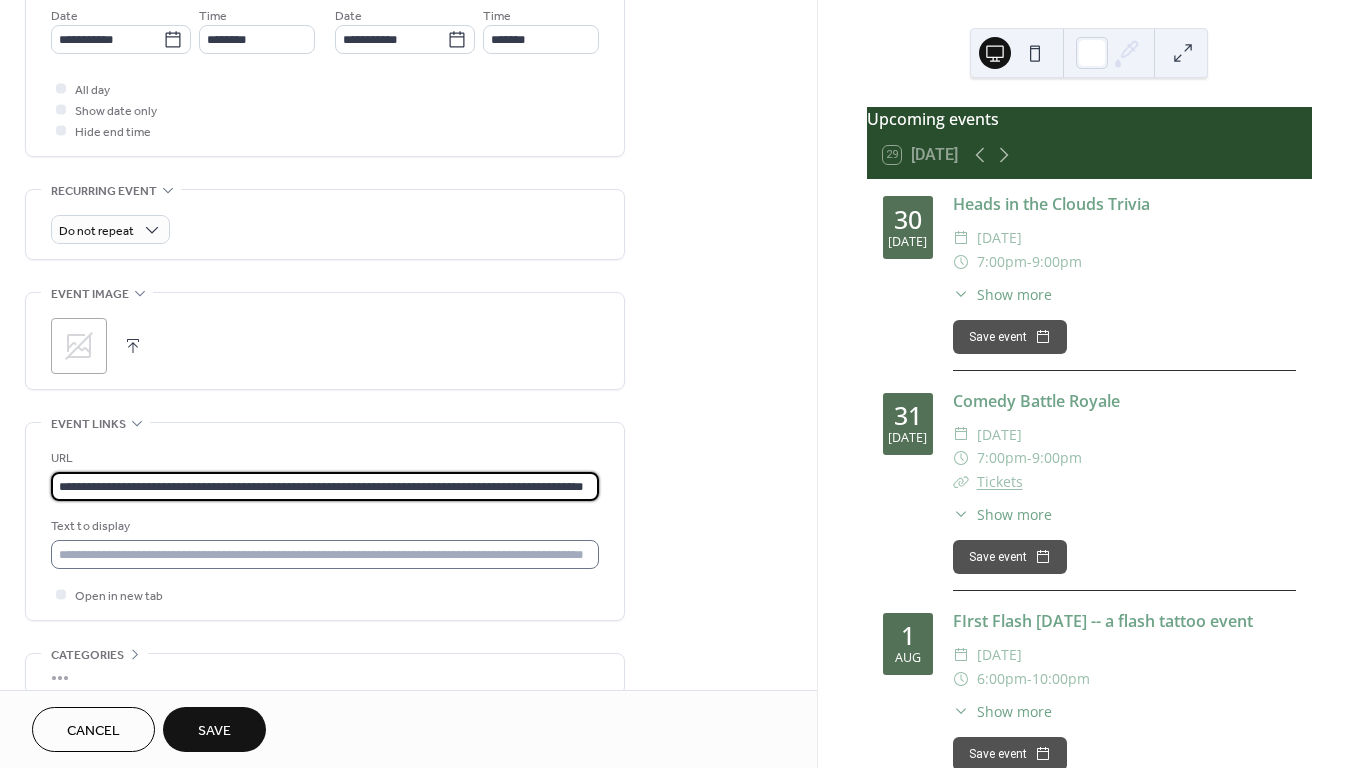 type on "**********" 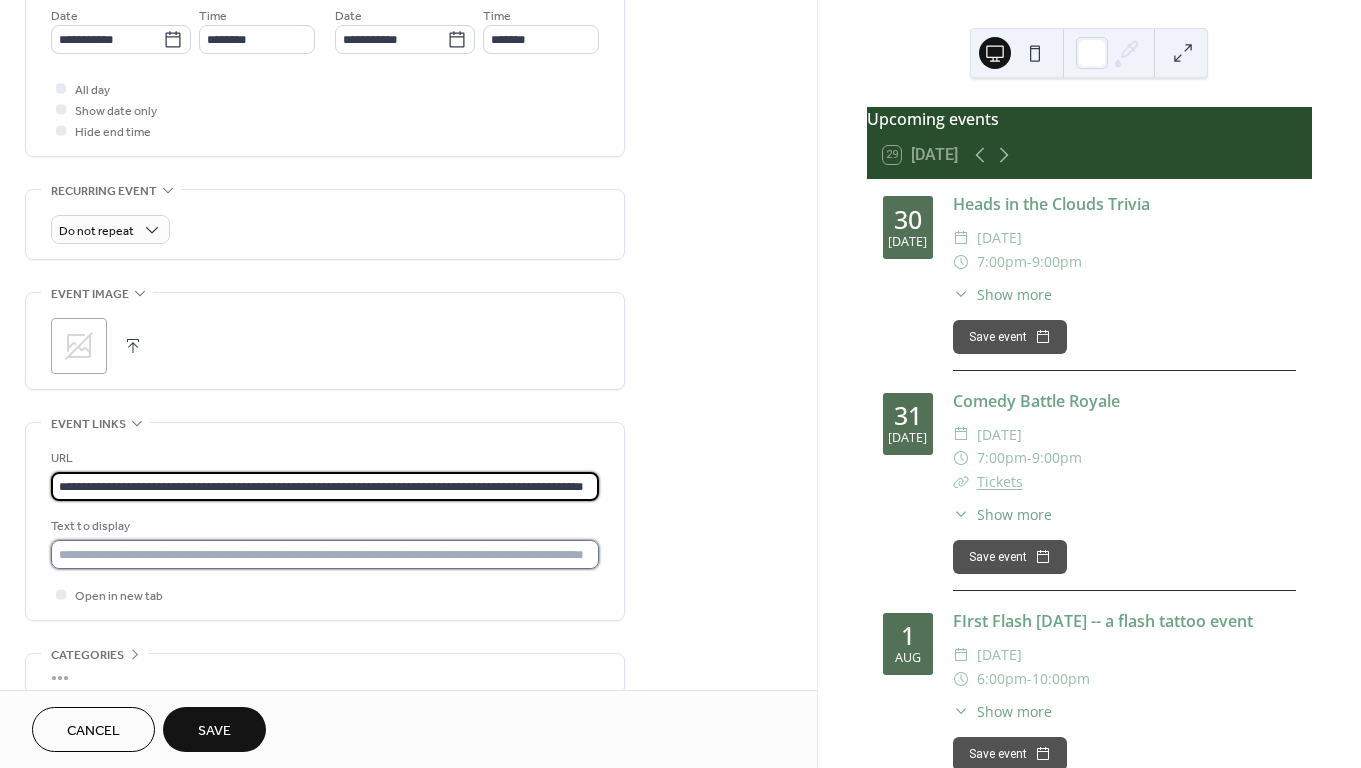 click at bounding box center (325, 554) 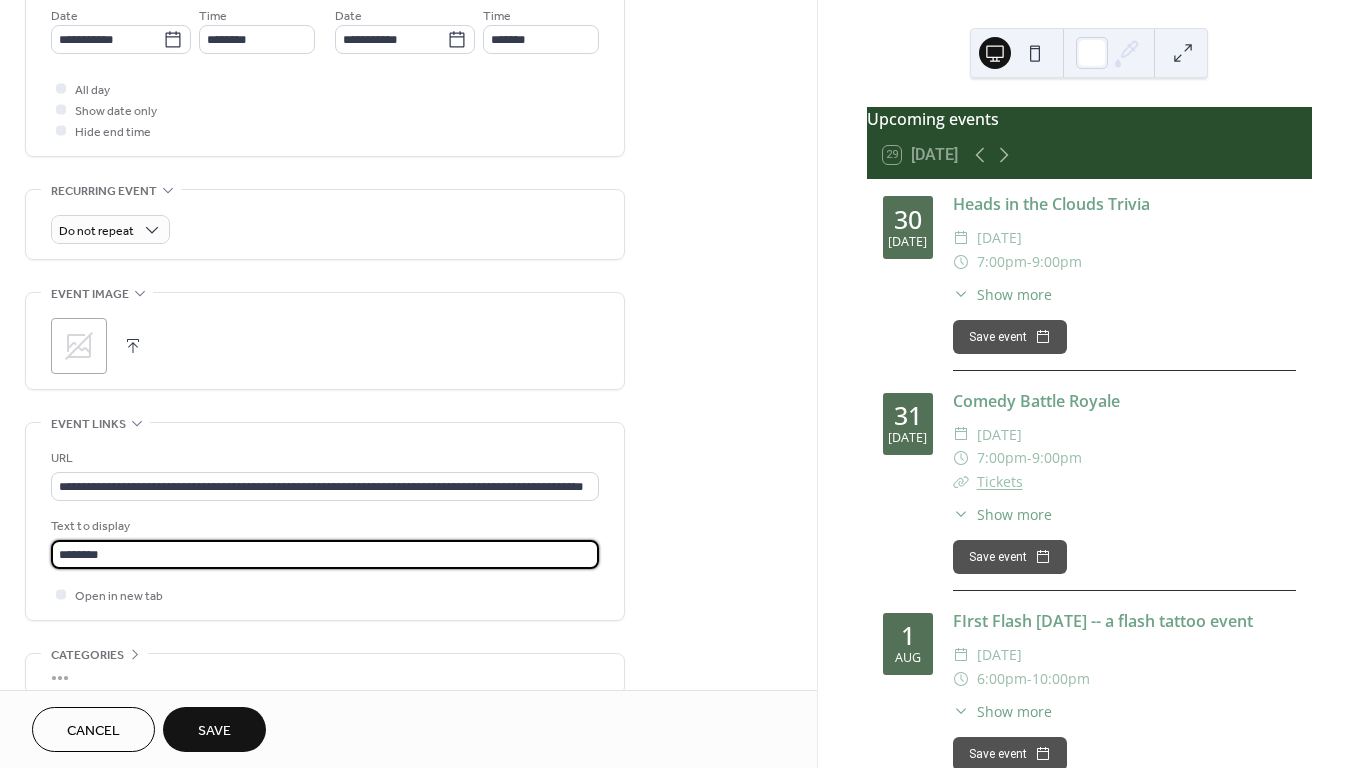 type on "********" 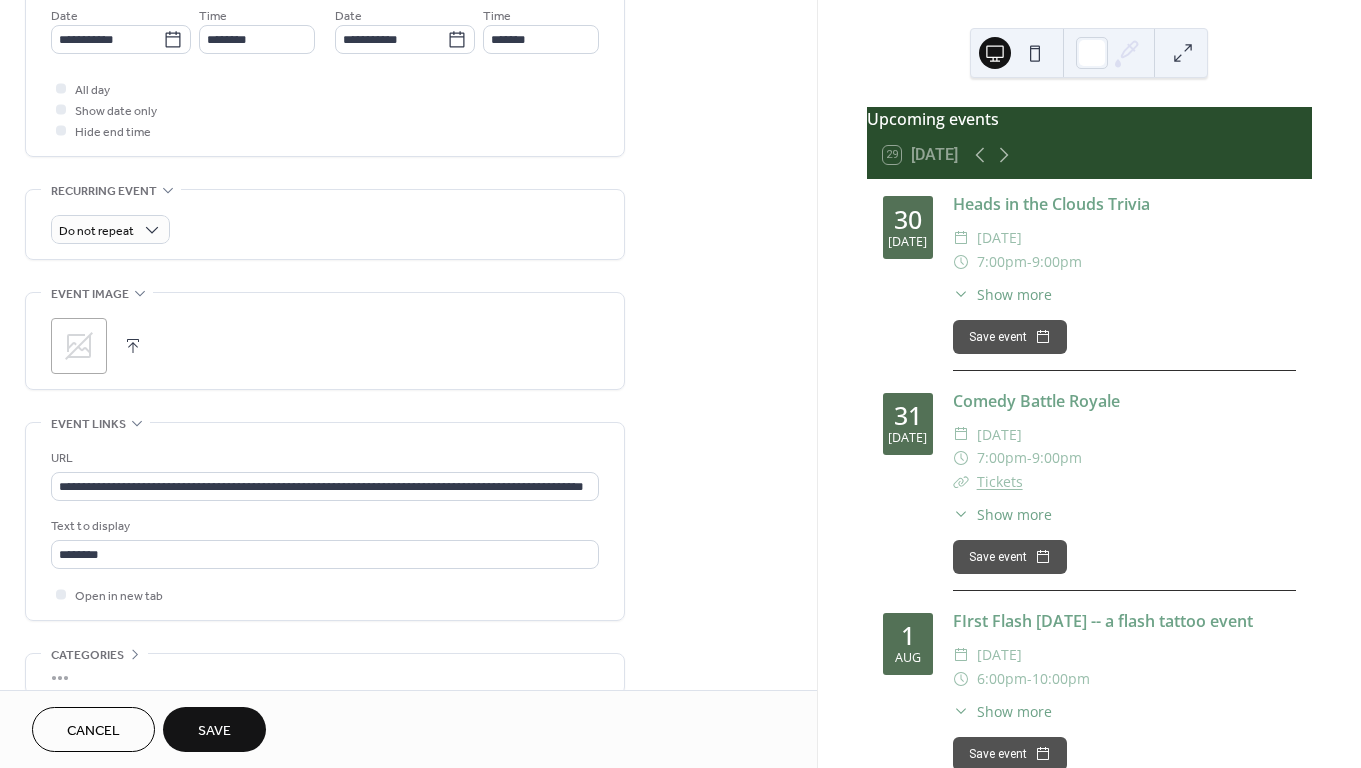 click on "**********" at bounding box center [325, 60] 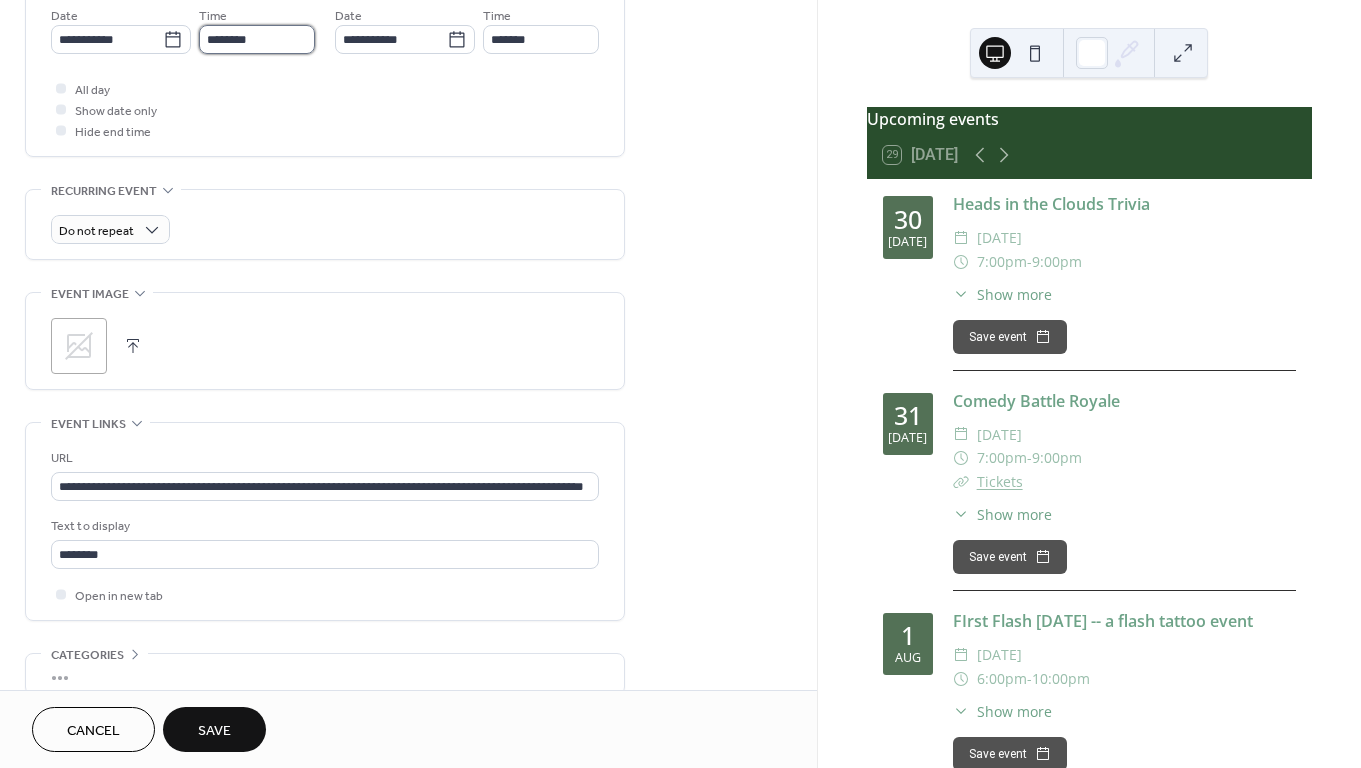 click on "********" at bounding box center [257, 39] 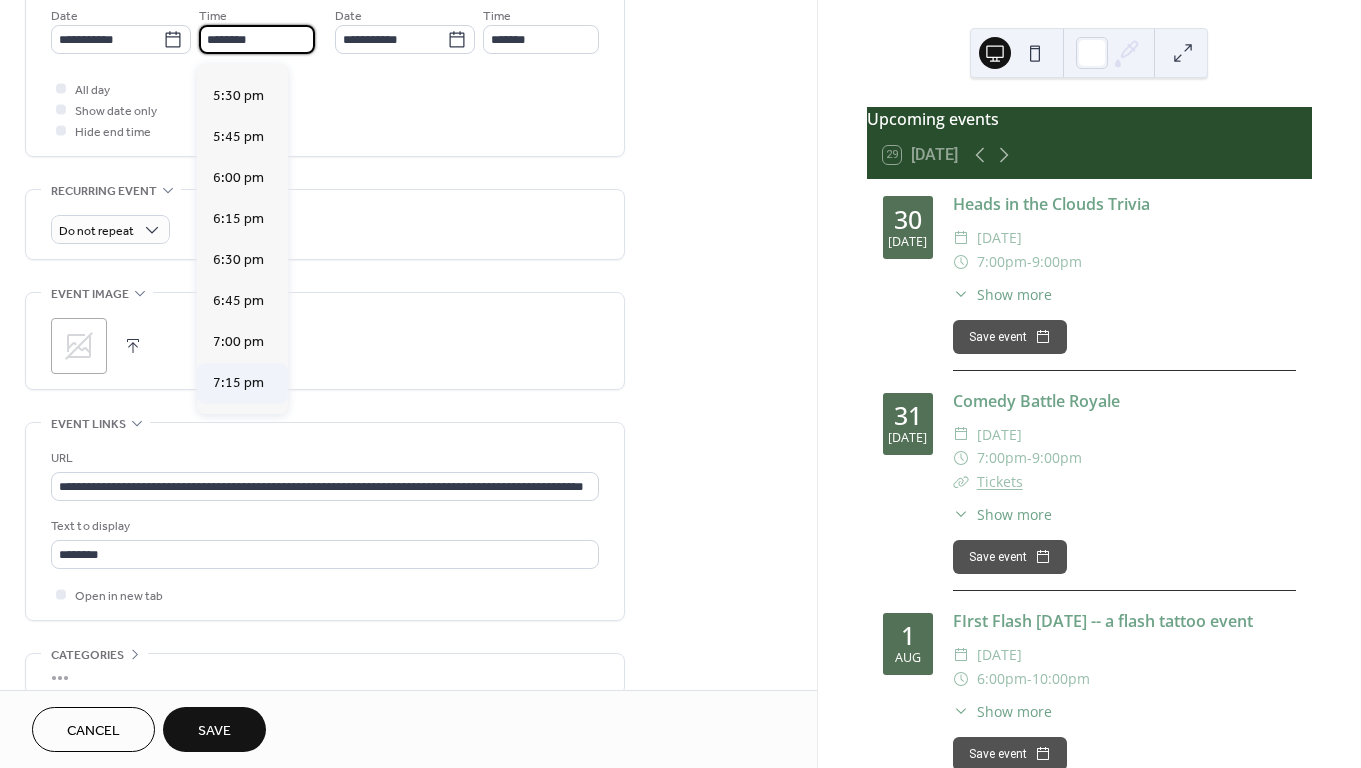scroll, scrollTop: 2860, scrollLeft: 0, axis: vertical 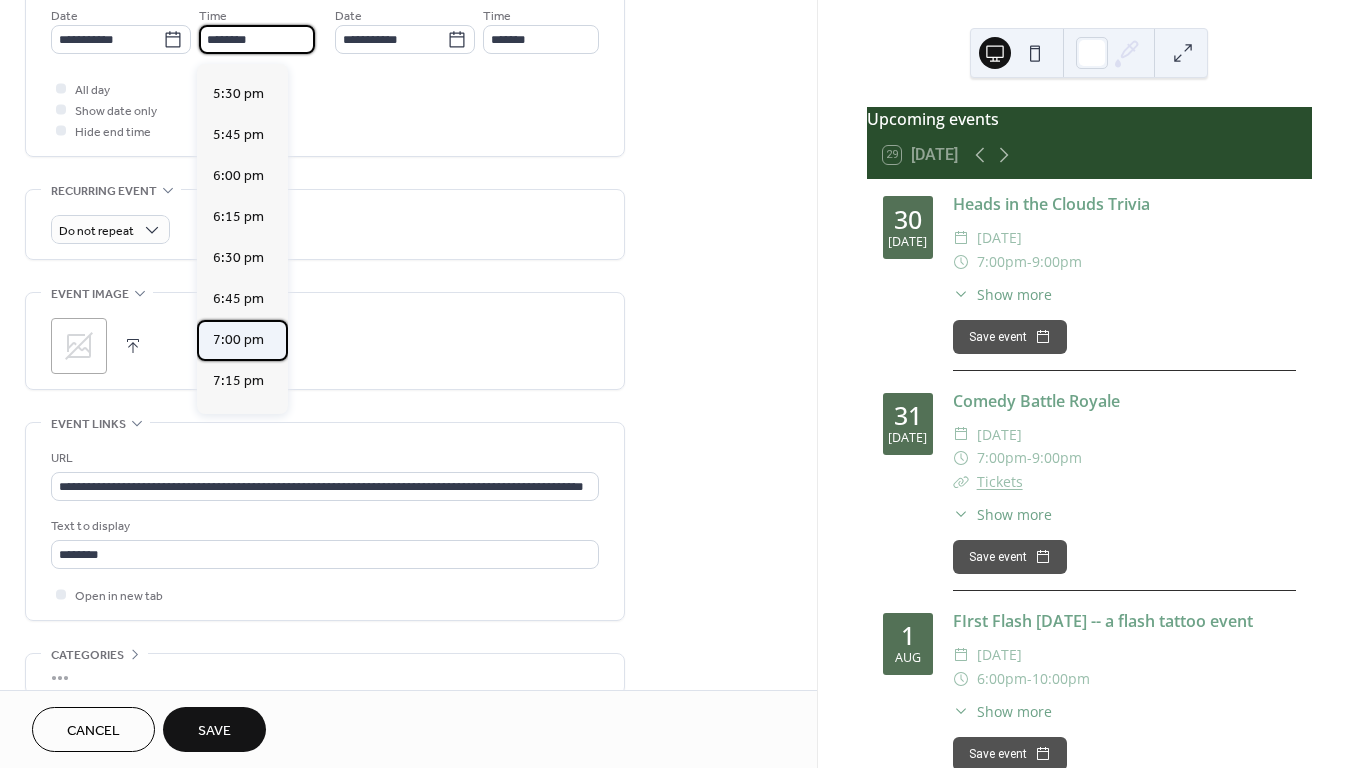 click on "7:00 pm" at bounding box center [238, 340] 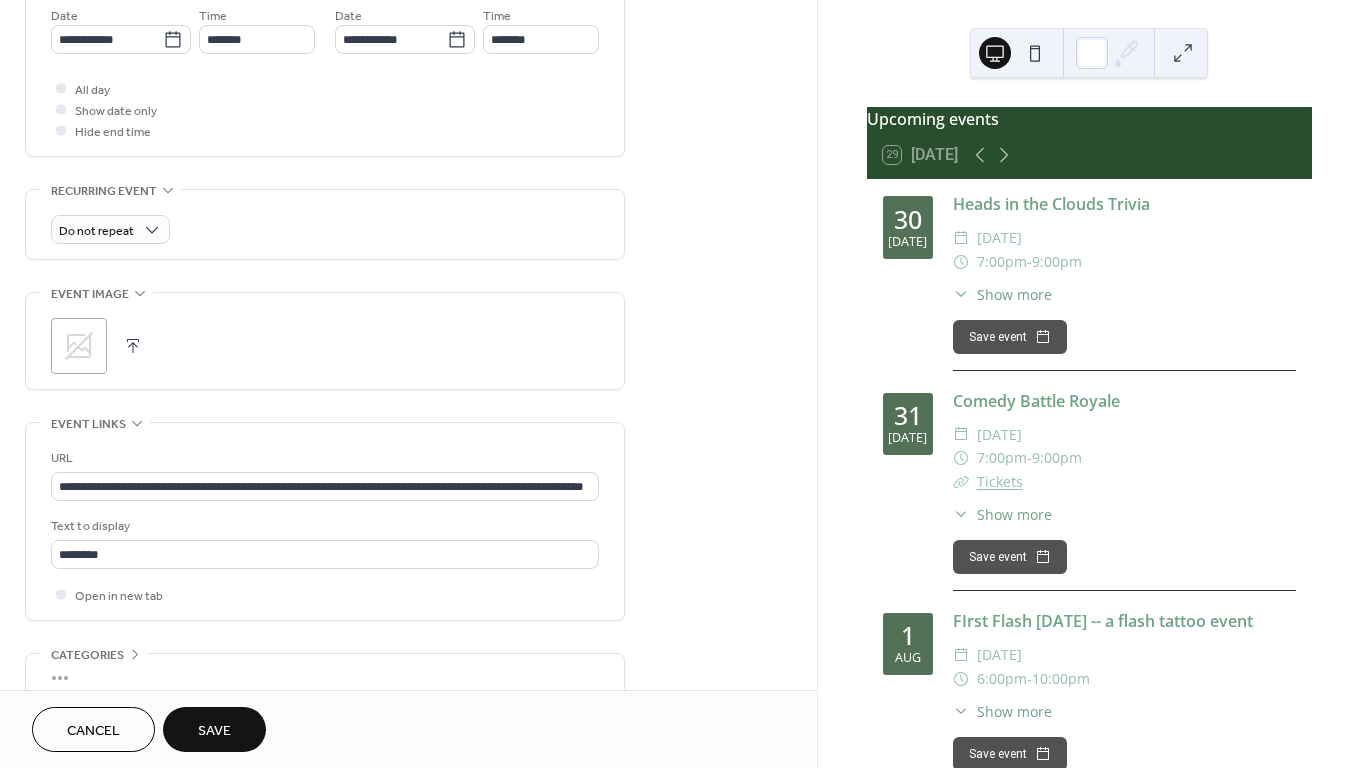 type on "*******" 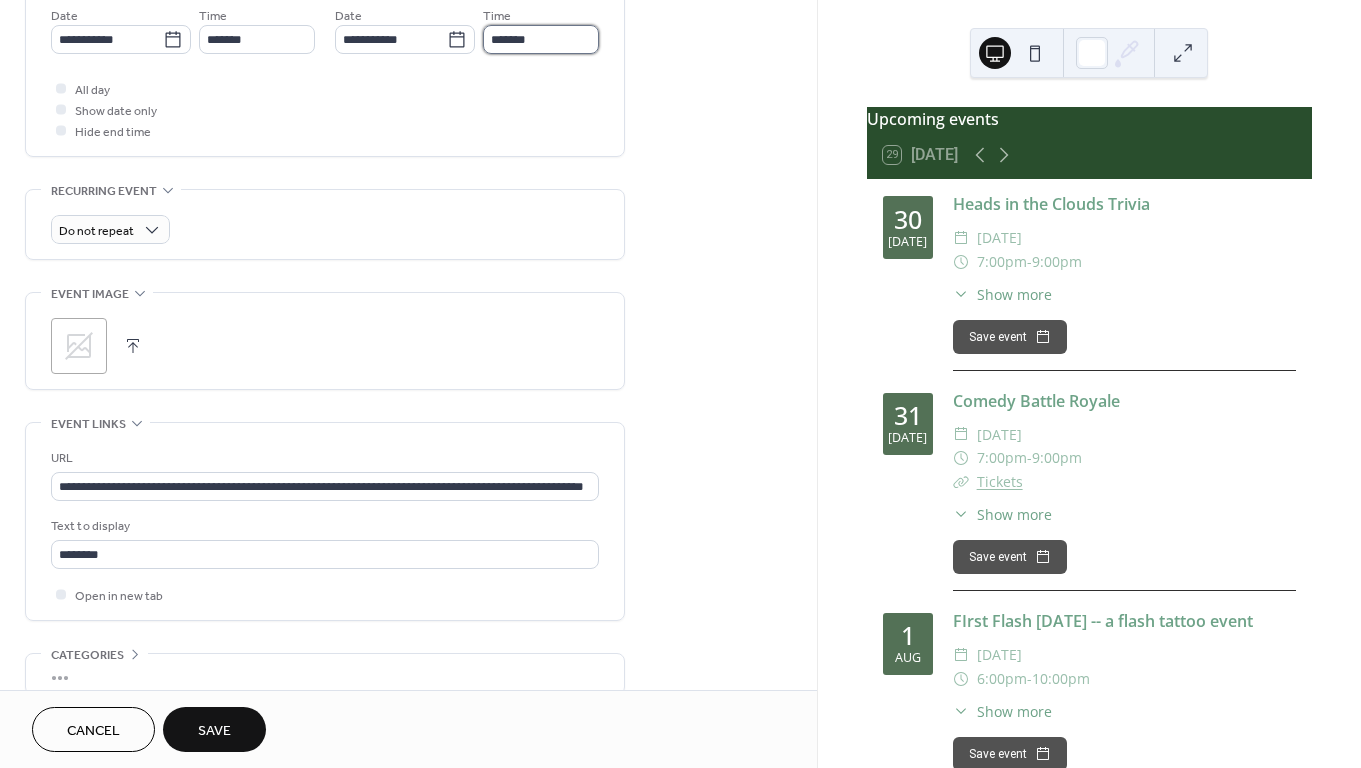 click on "*******" at bounding box center [541, 39] 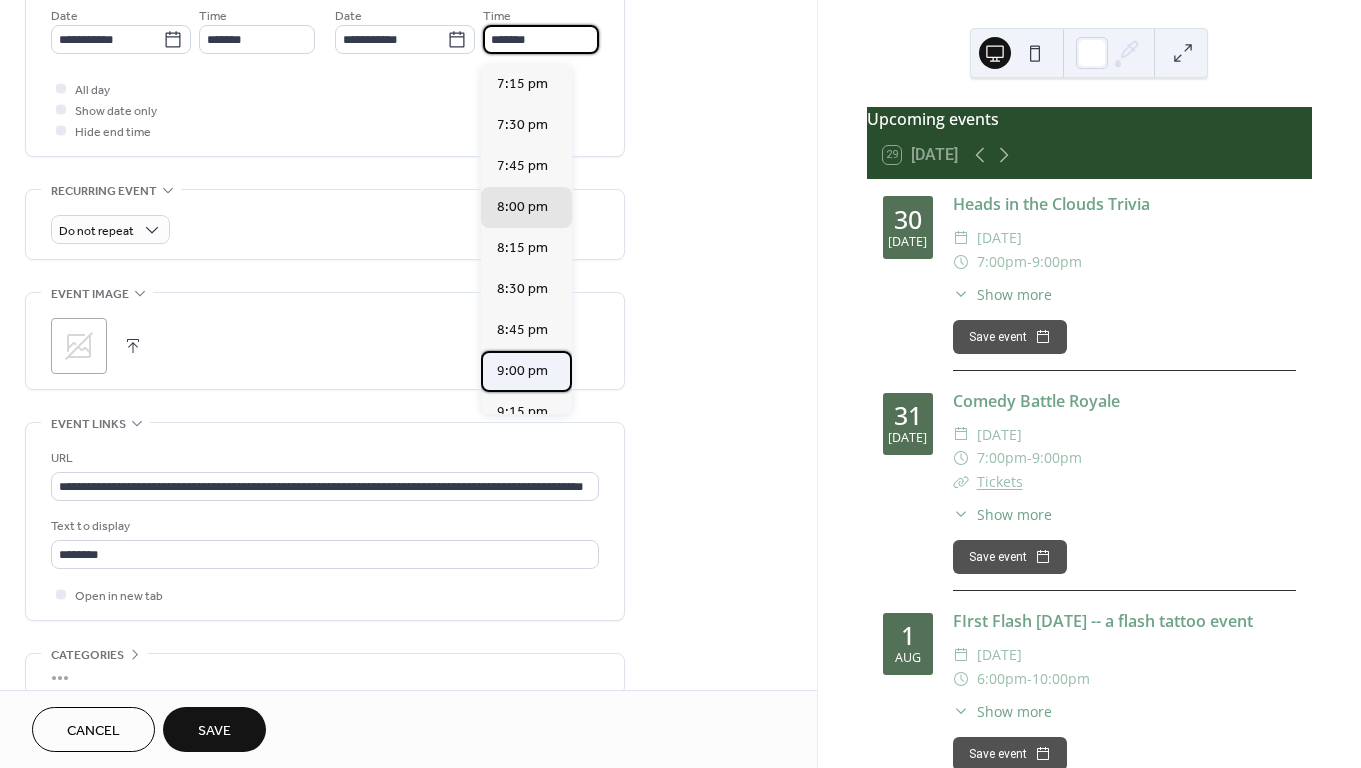 click on "9:00 pm" at bounding box center [522, 371] 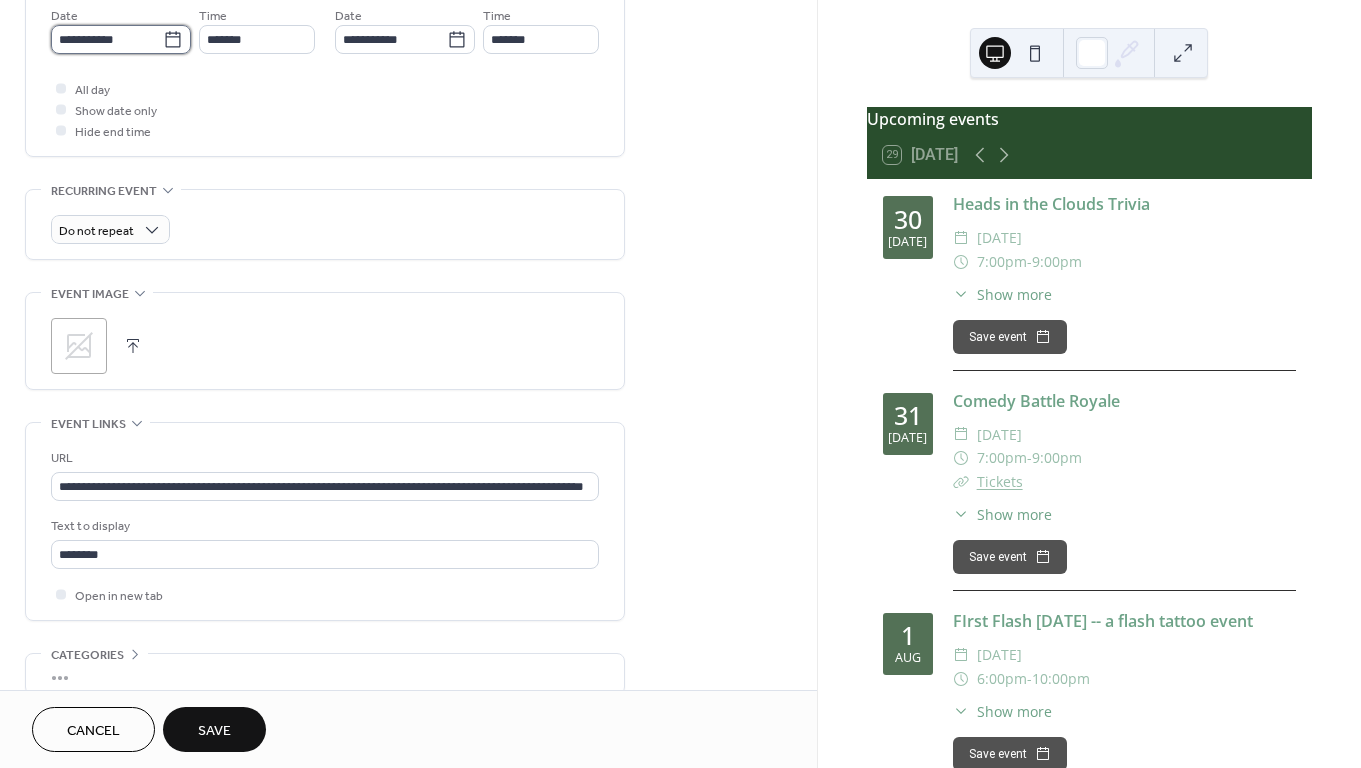 click on "**********" at bounding box center (107, 39) 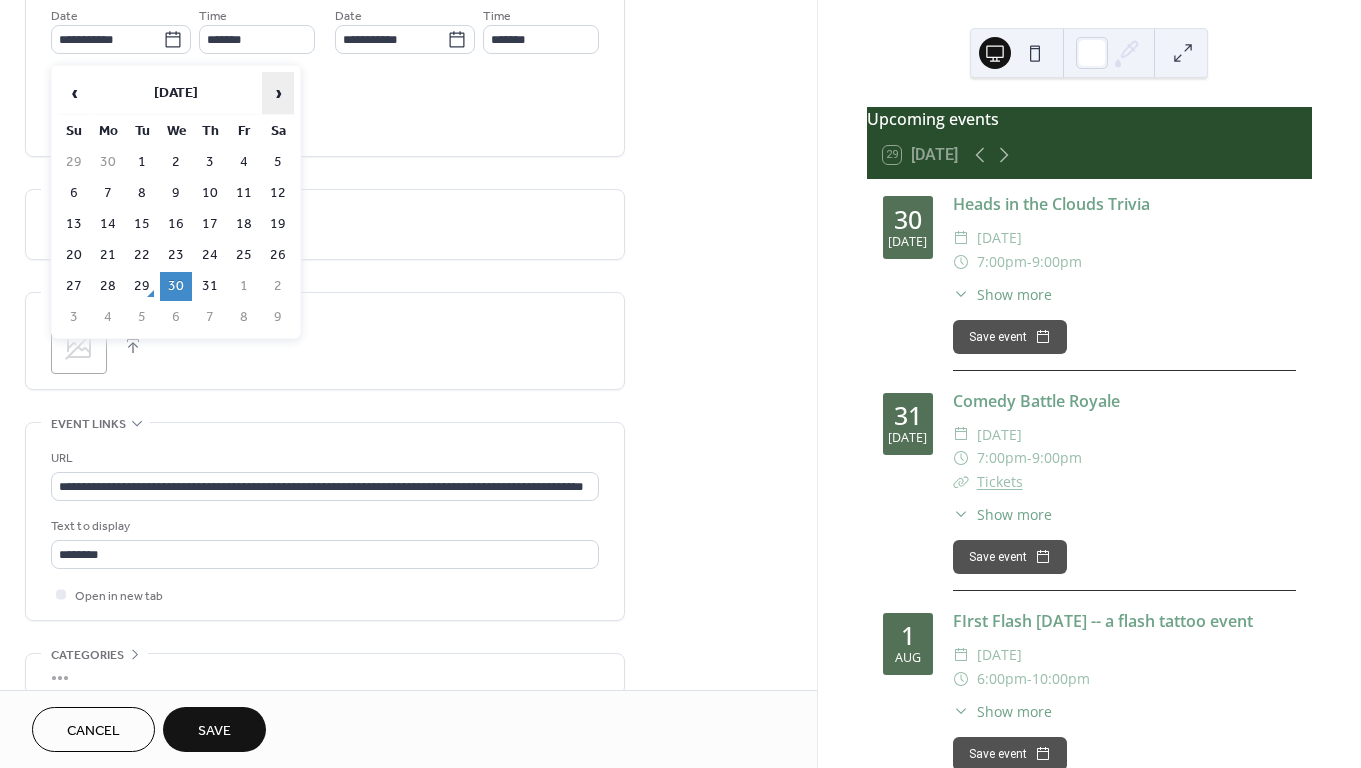 click on "›" at bounding box center [278, 93] 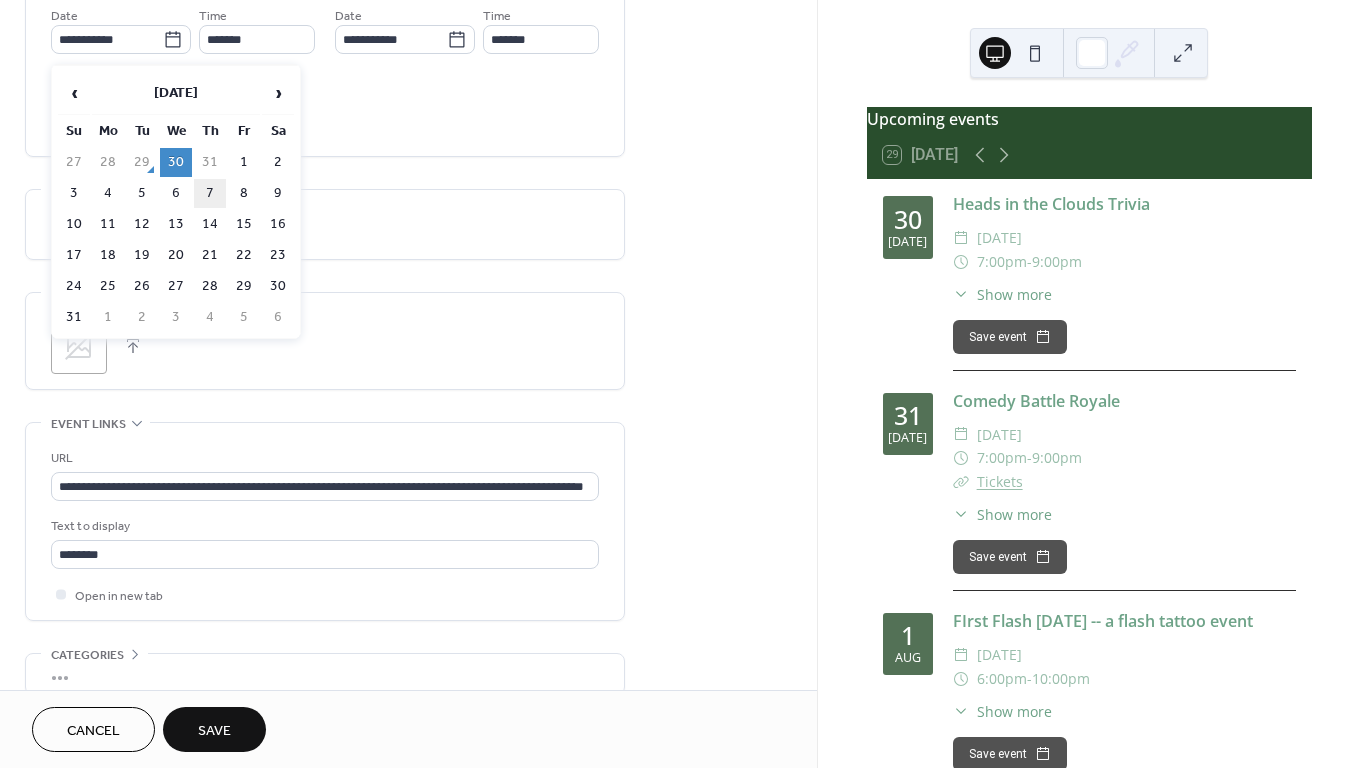 click on "7" at bounding box center [210, 193] 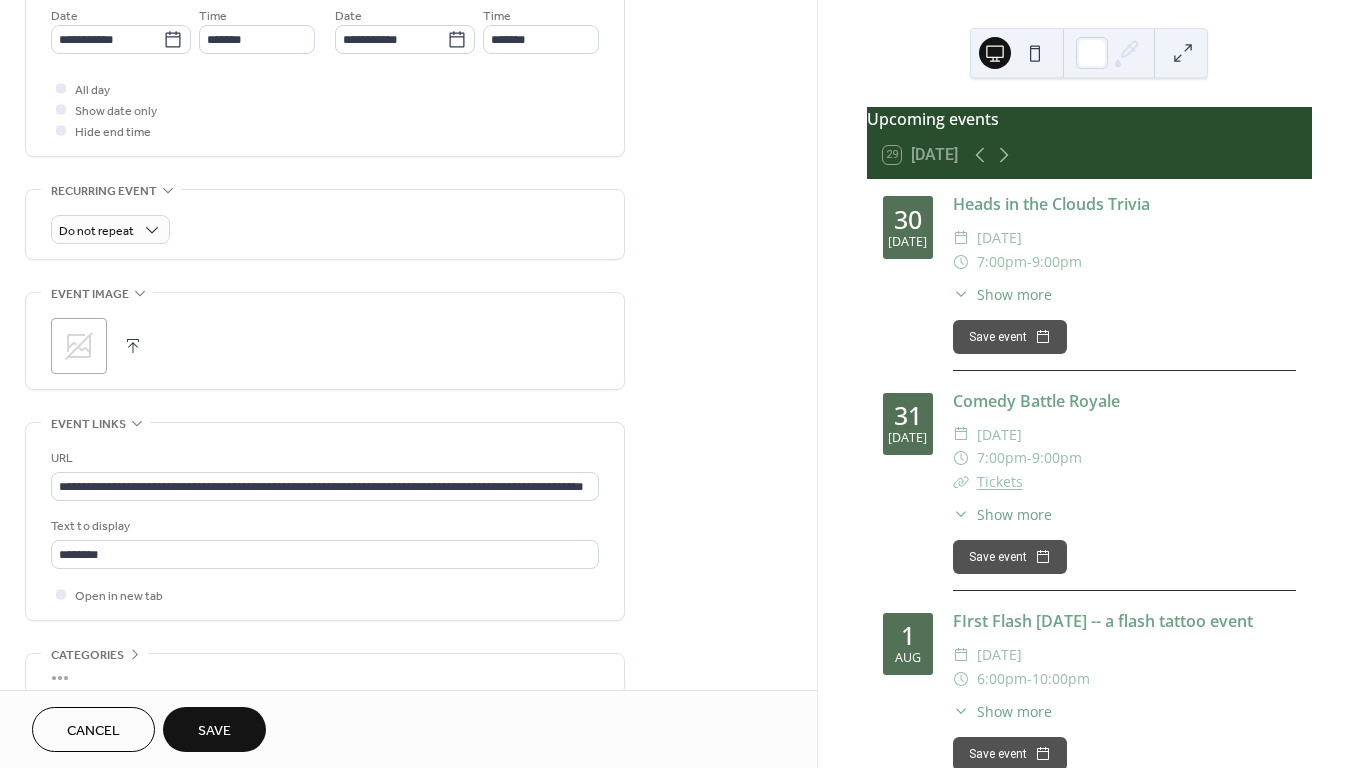 click on "Save" at bounding box center (214, 731) 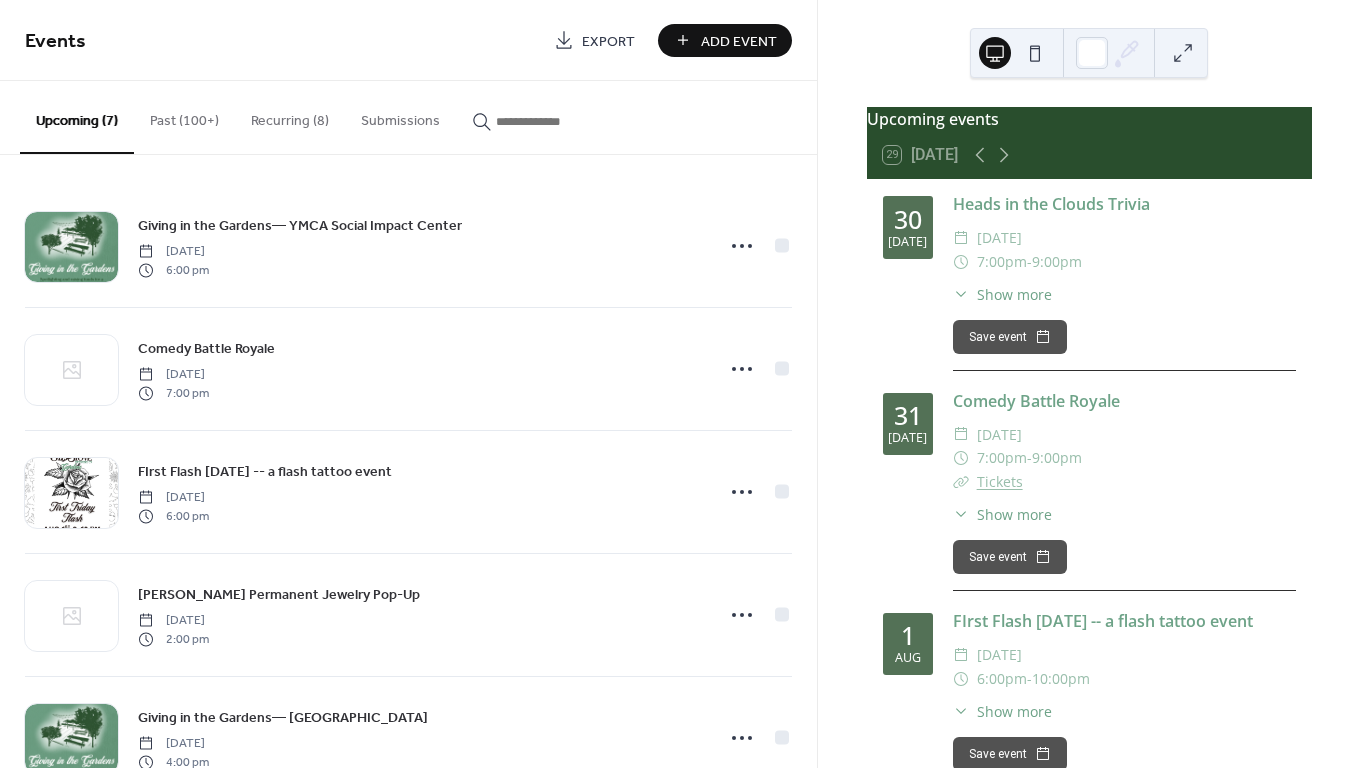 click on "Recurring (8)" at bounding box center (290, 116) 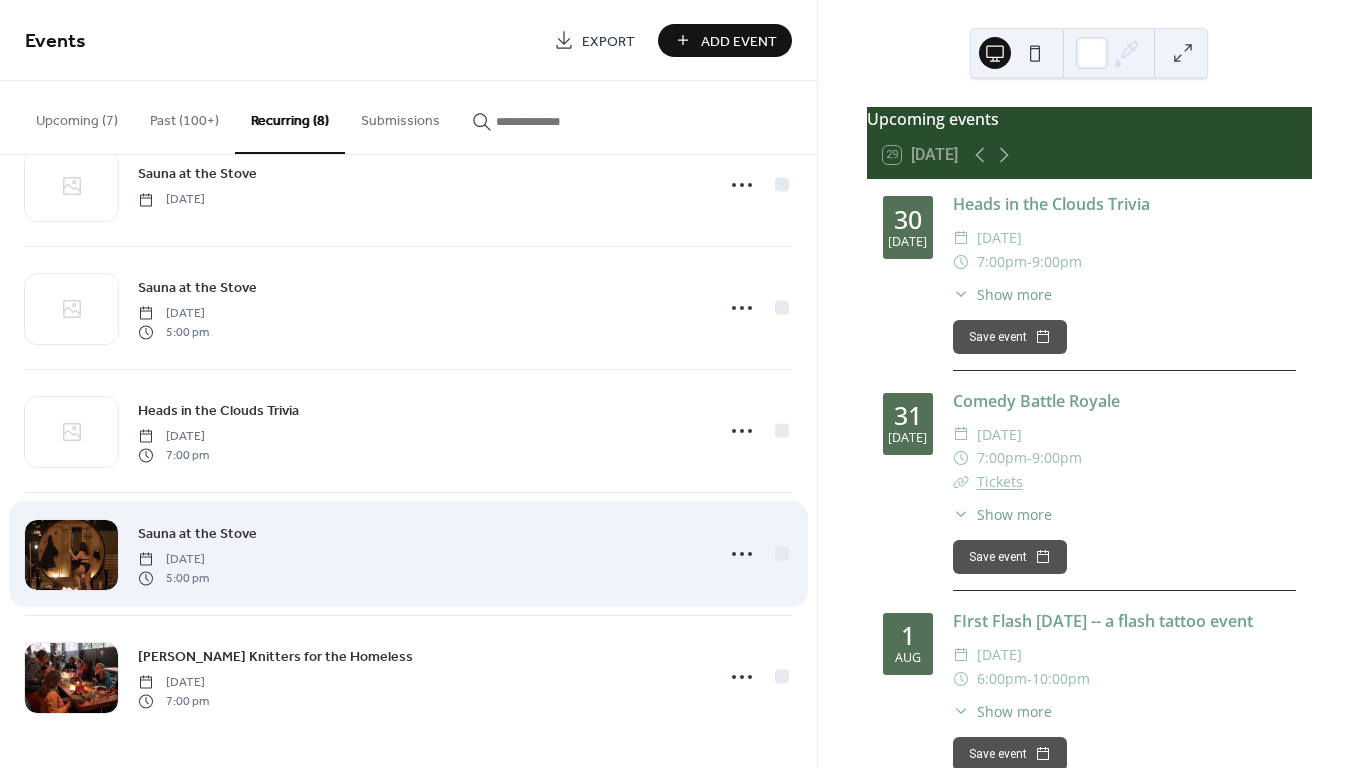 scroll, scrollTop: 430, scrollLeft: 0, axis: vertical 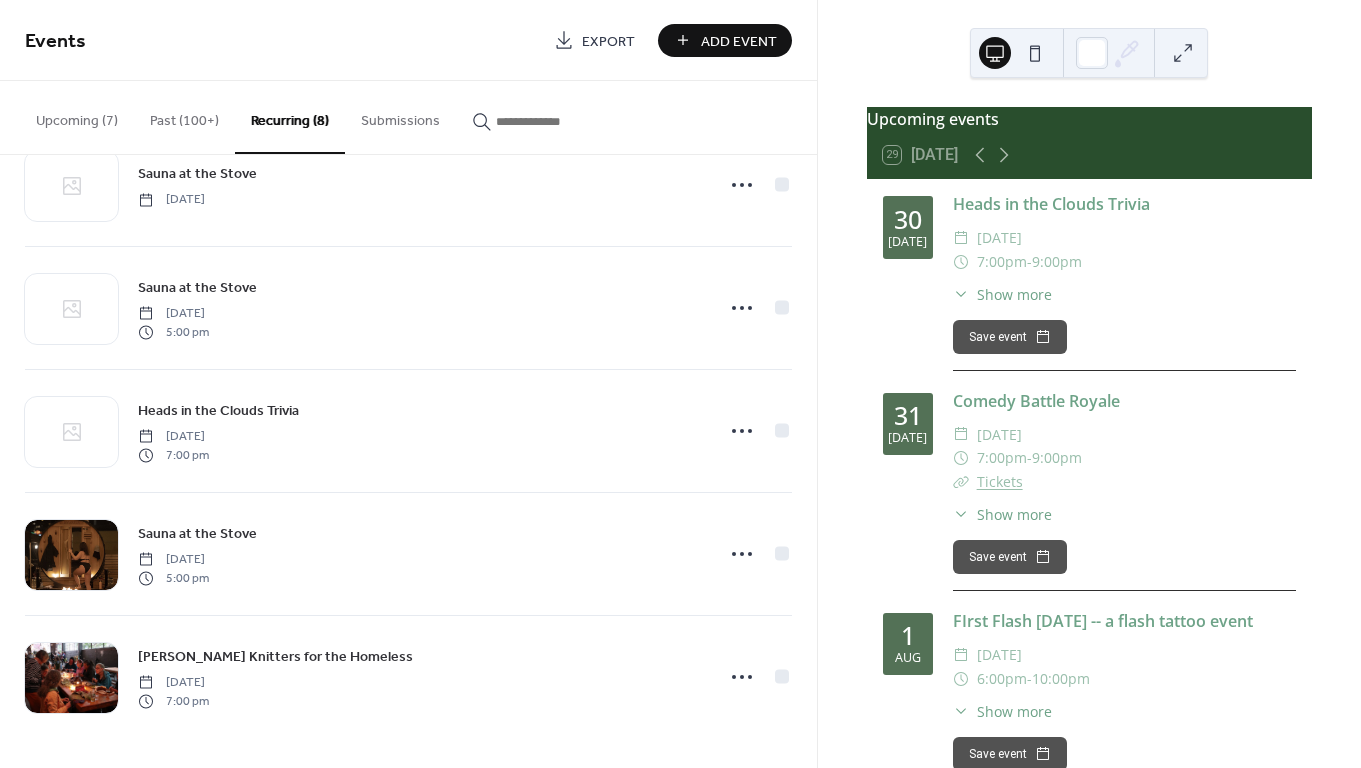 click at bounding box center (556, 121) 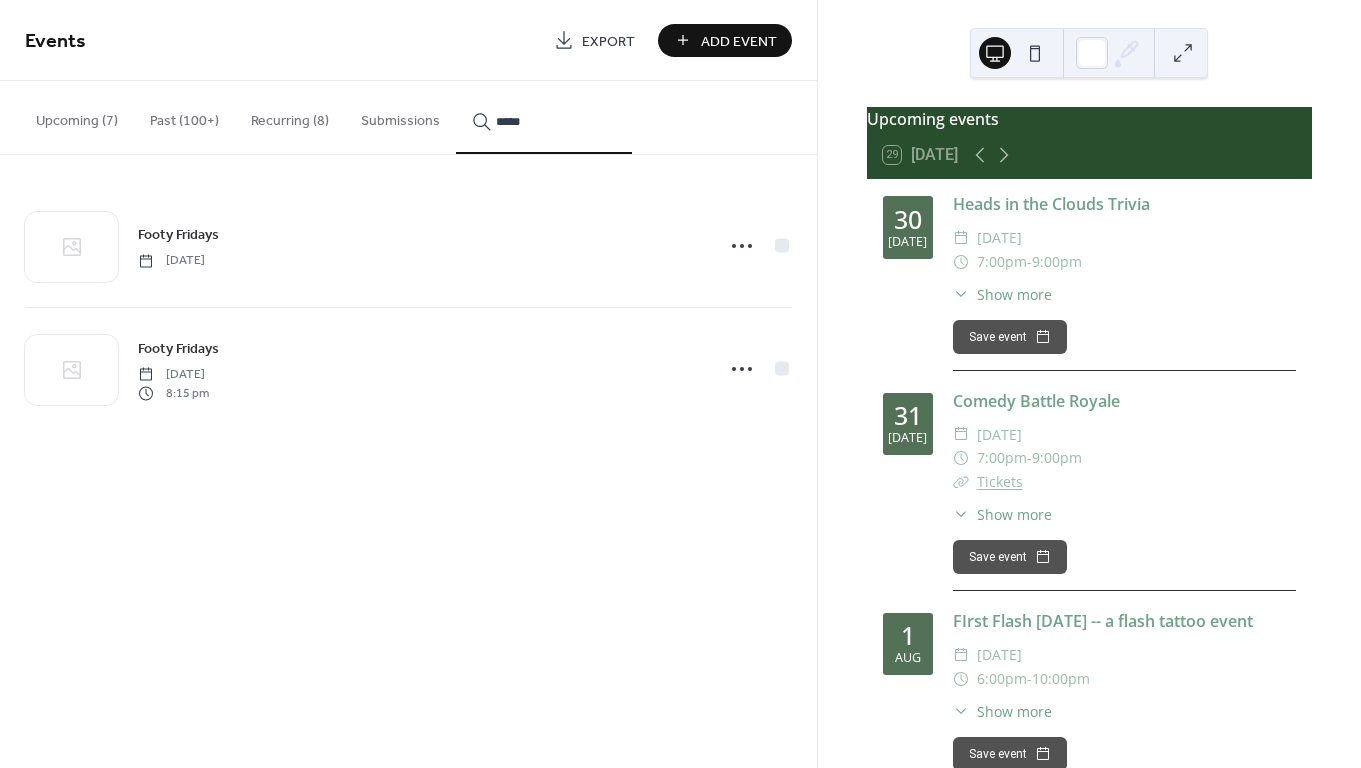 type on "*****" 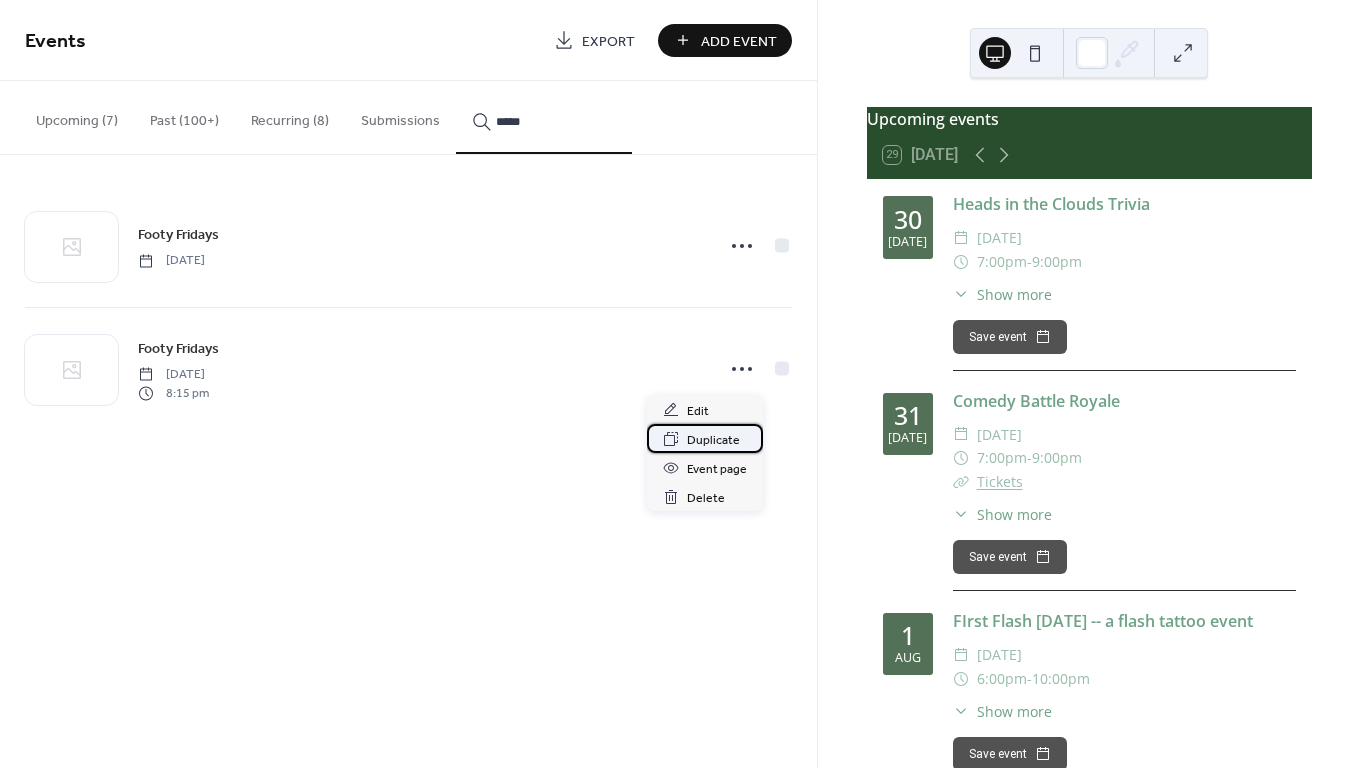 click on "Duplicate" at bounding box center (713, 440) 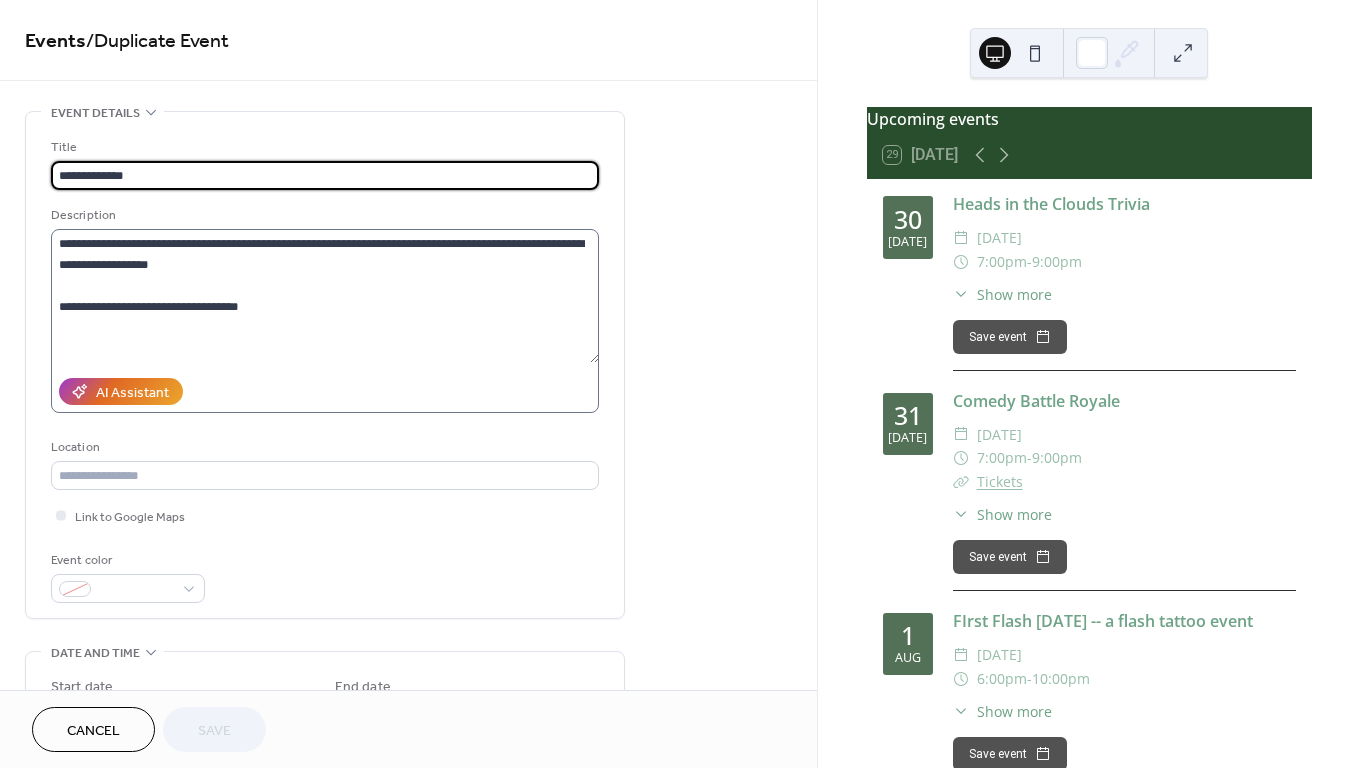 scroll, scrollTop: 0, scrollLeft: 0, axis: both 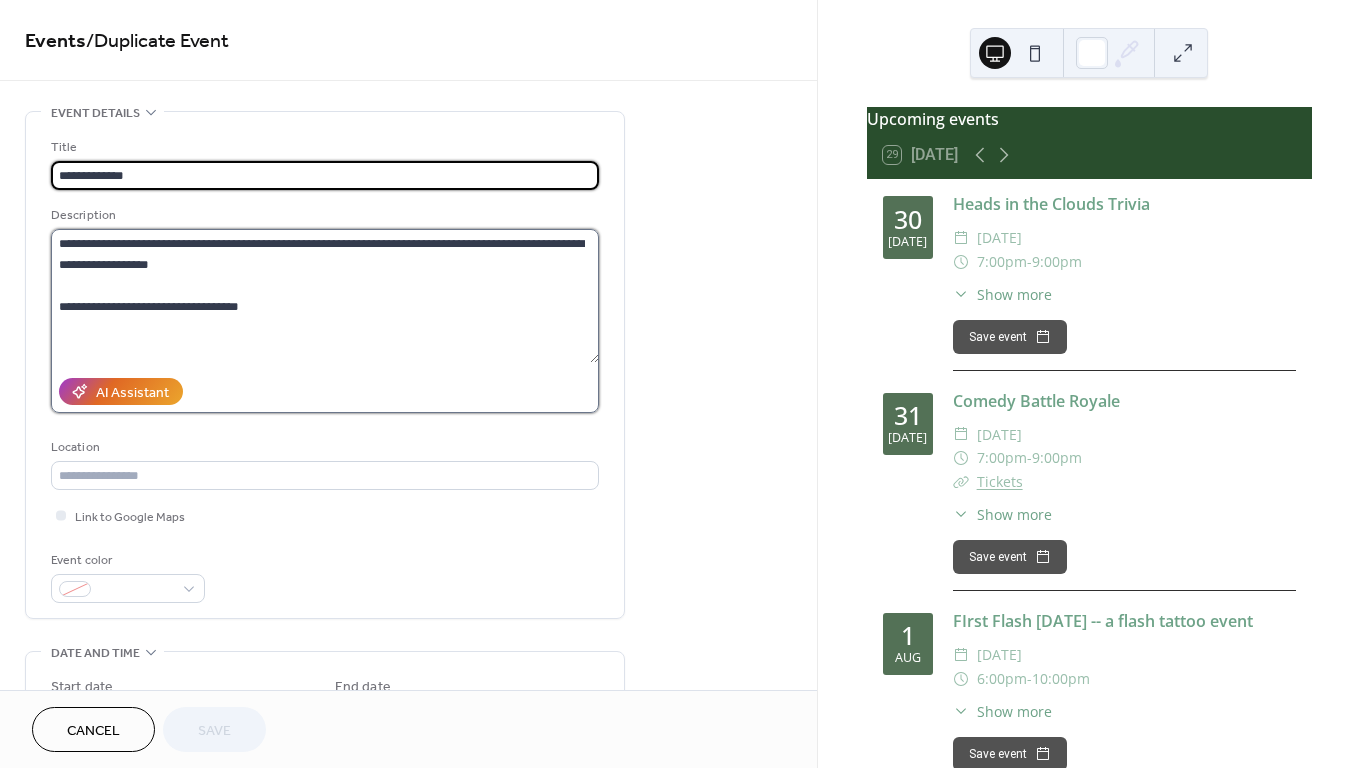 click on "**********" at bounding box center (325, 296) 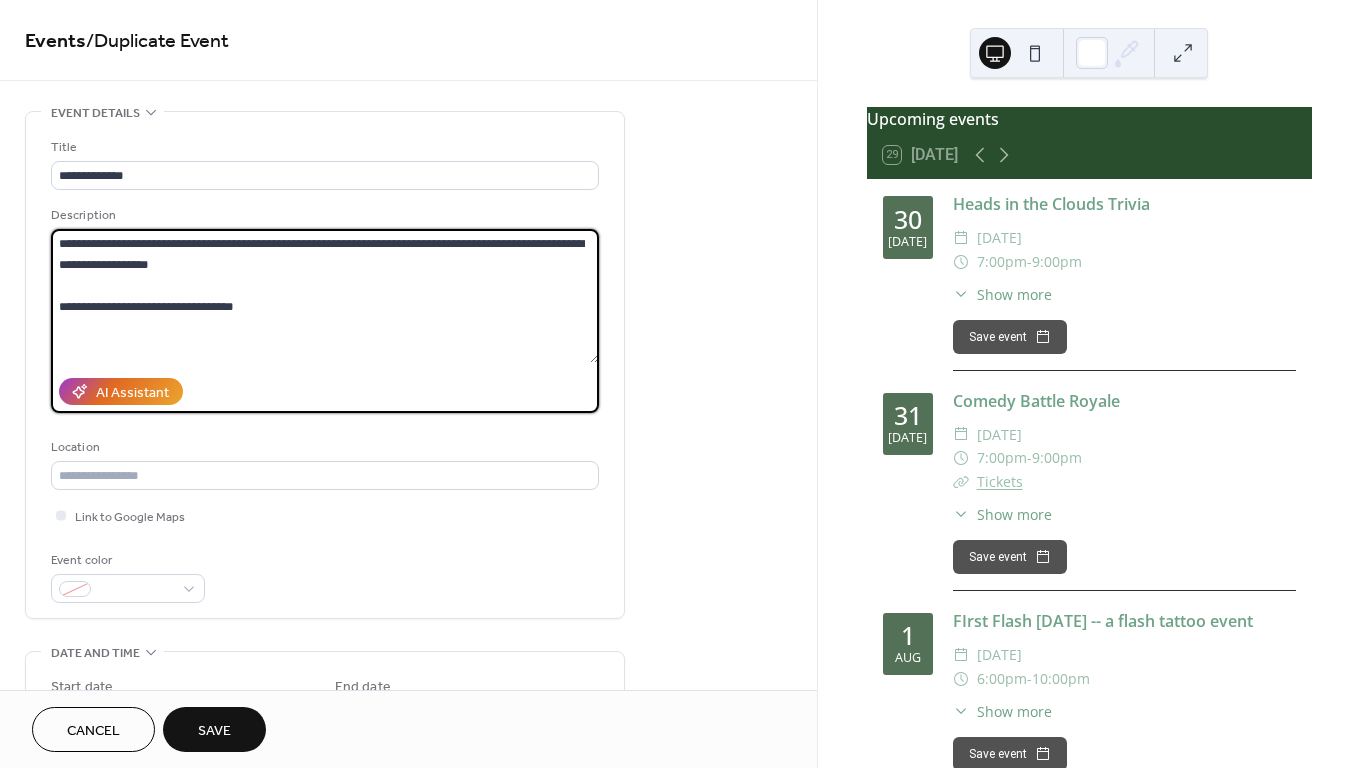 click on "**********" at bounding box center [325, 296] 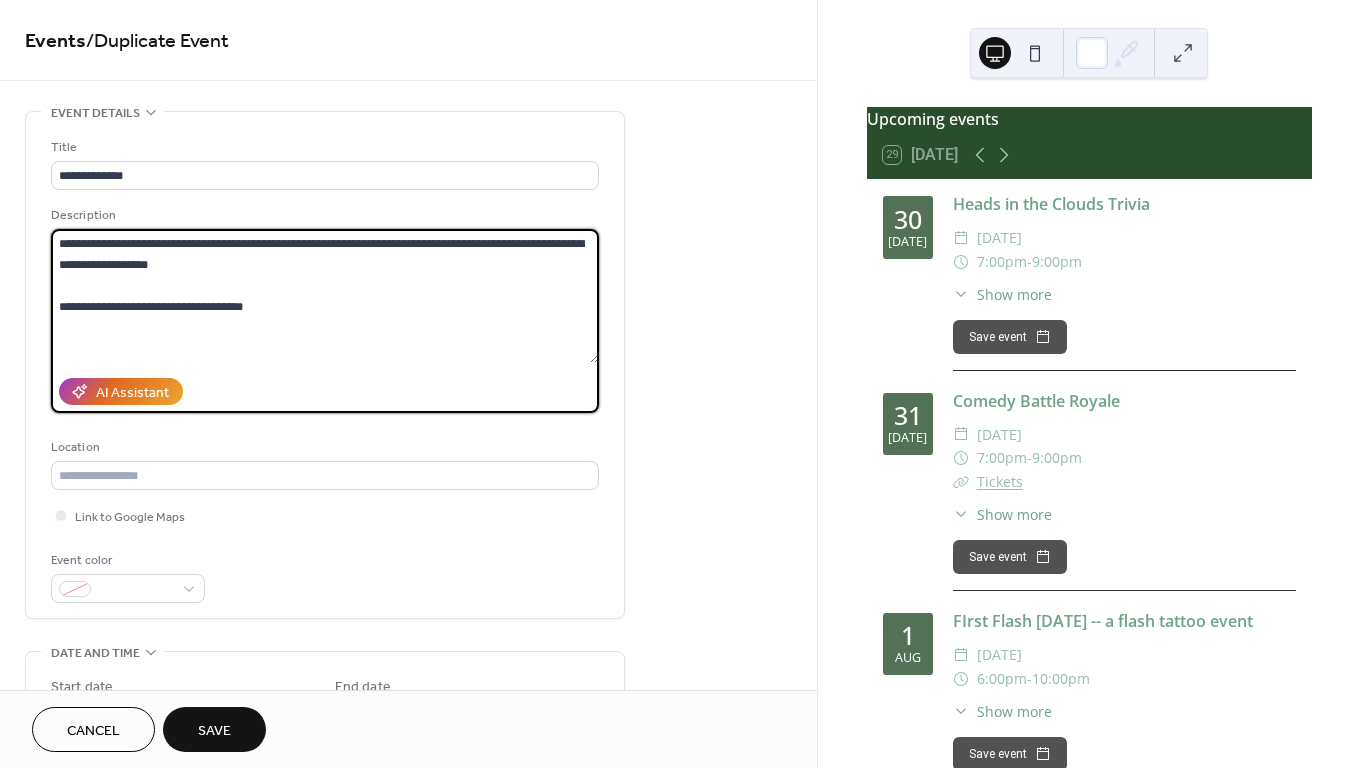 drag, startPoint x: 203, startPoint y: 308, endPoint x: 161, endPoint y: 307, distance: 42.0119 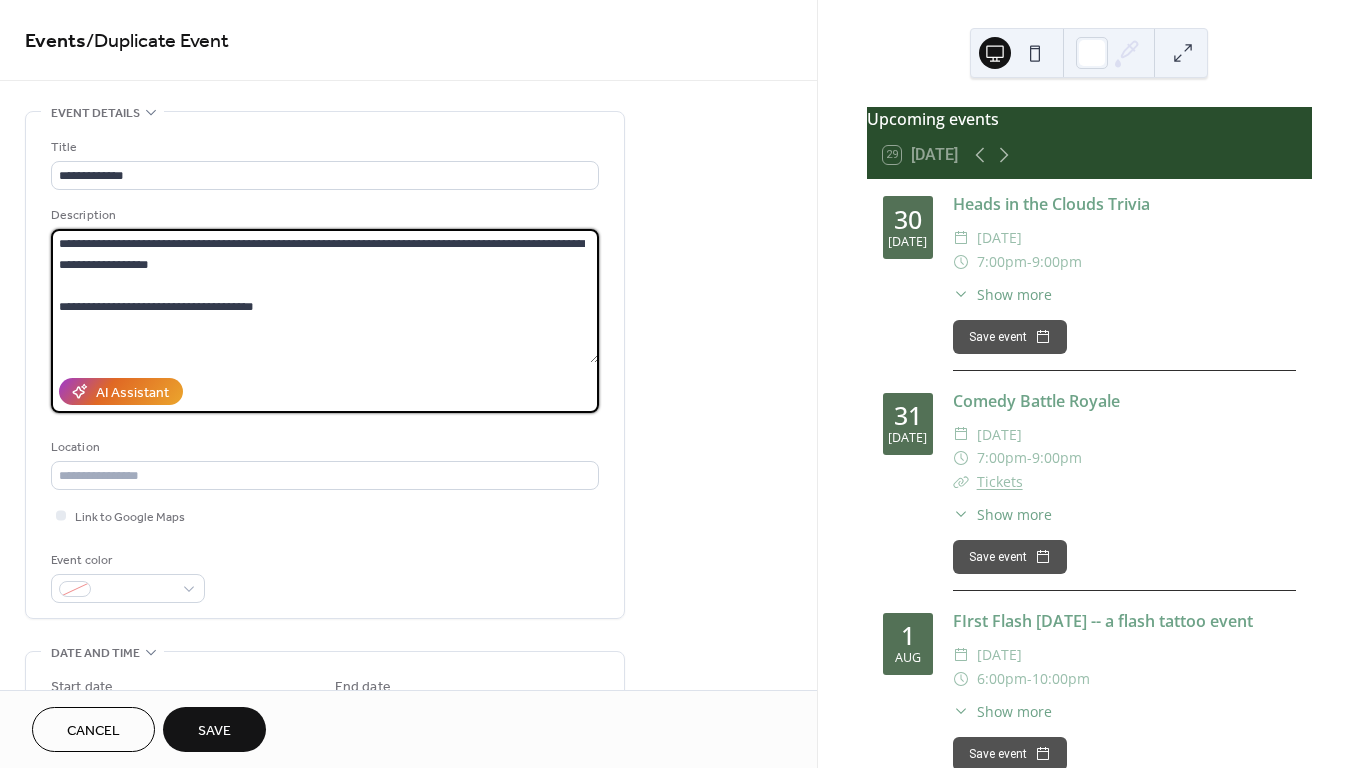click on "**********" at bounding box center (325, 296) 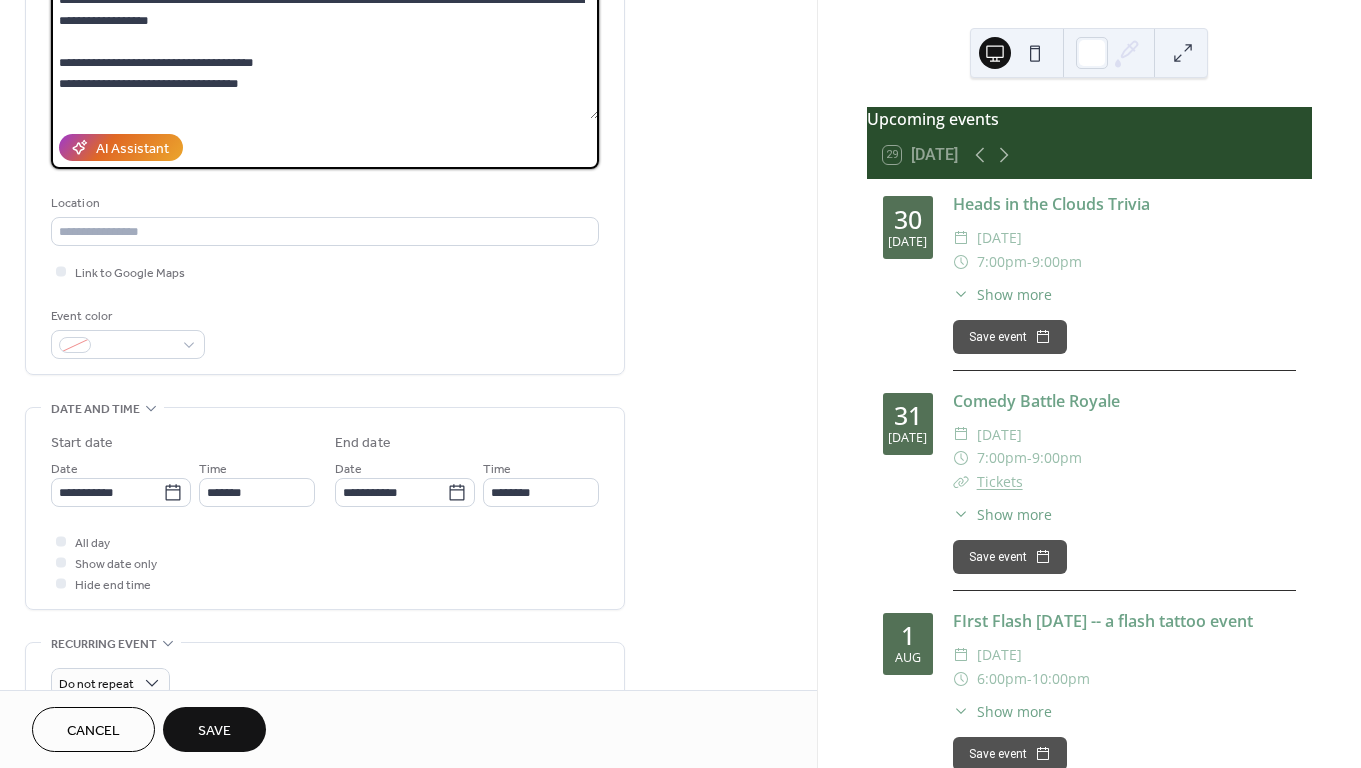 scroll, scrollTop: 246, scrollLeft: 0, axis: vertical 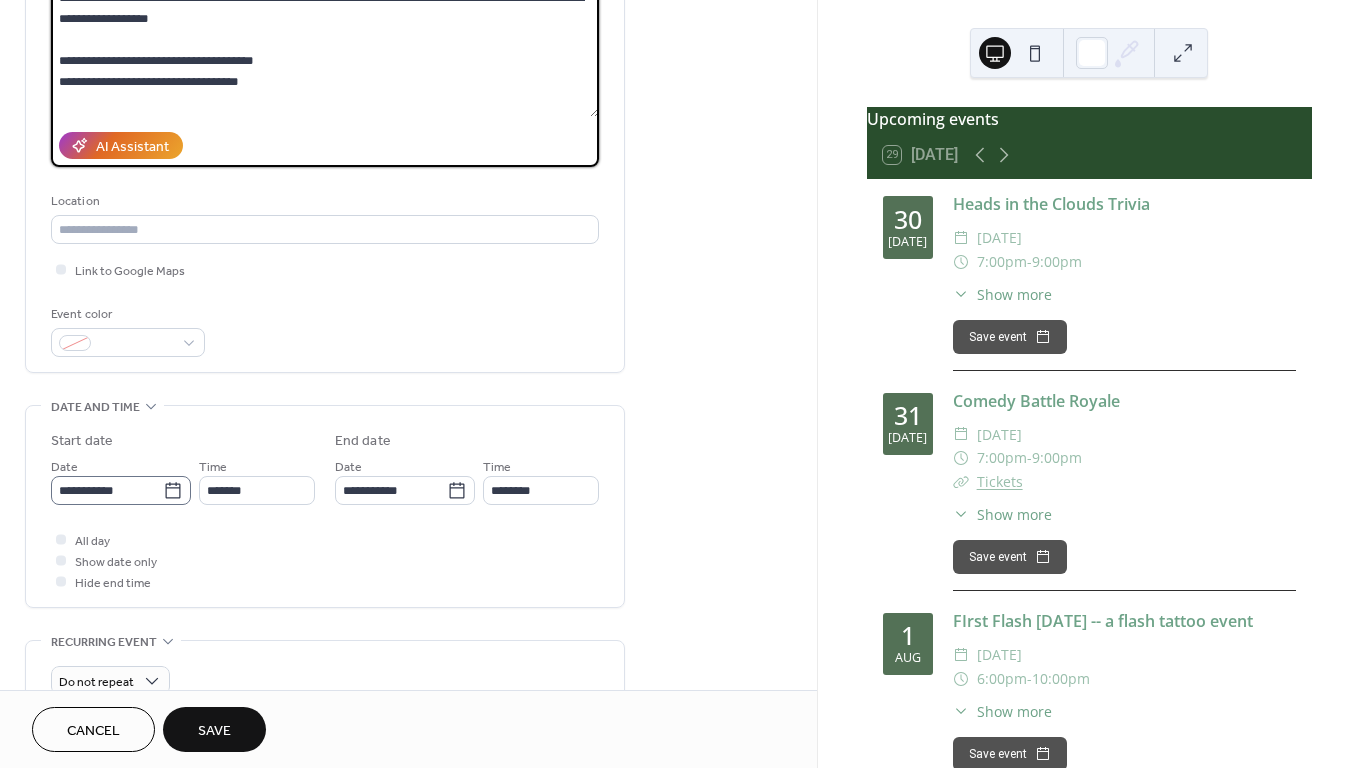 type on "**********" 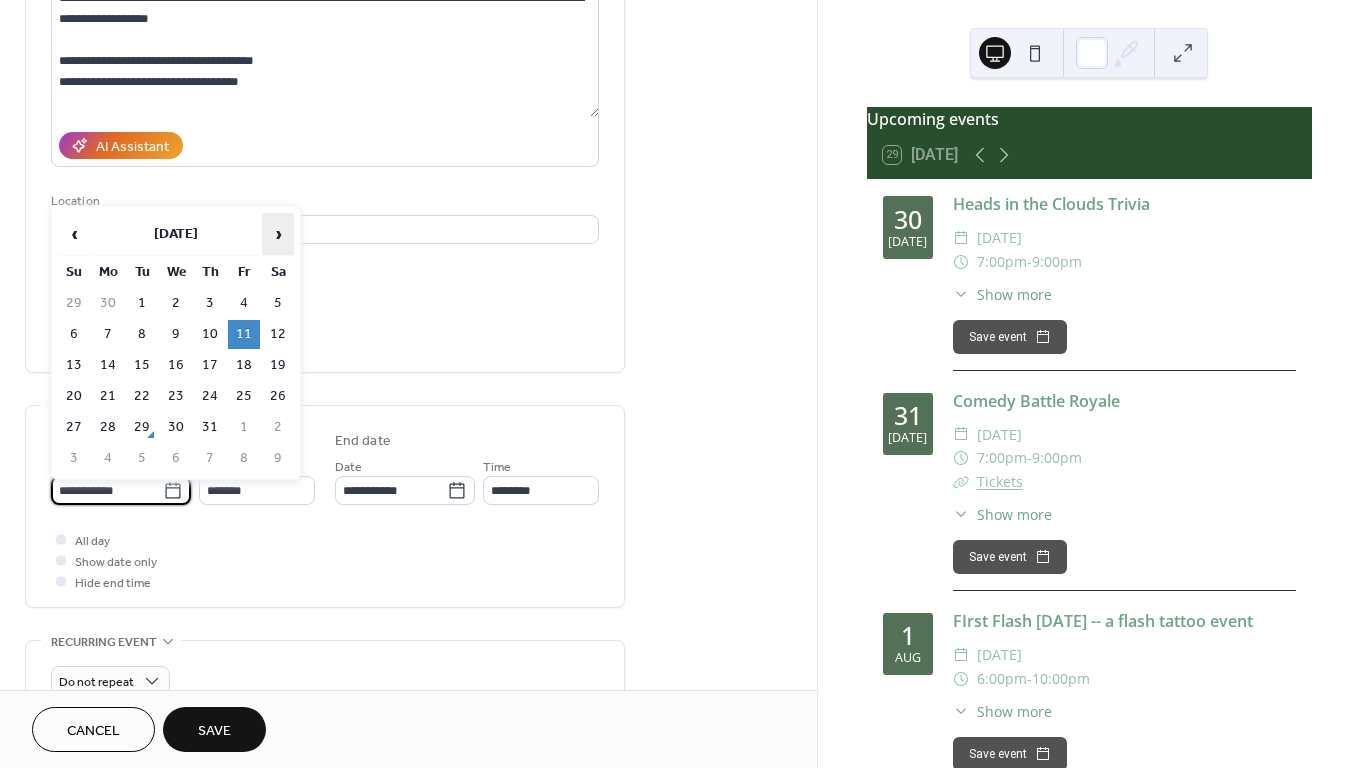 click on "›" at bounding box center (278, 234) 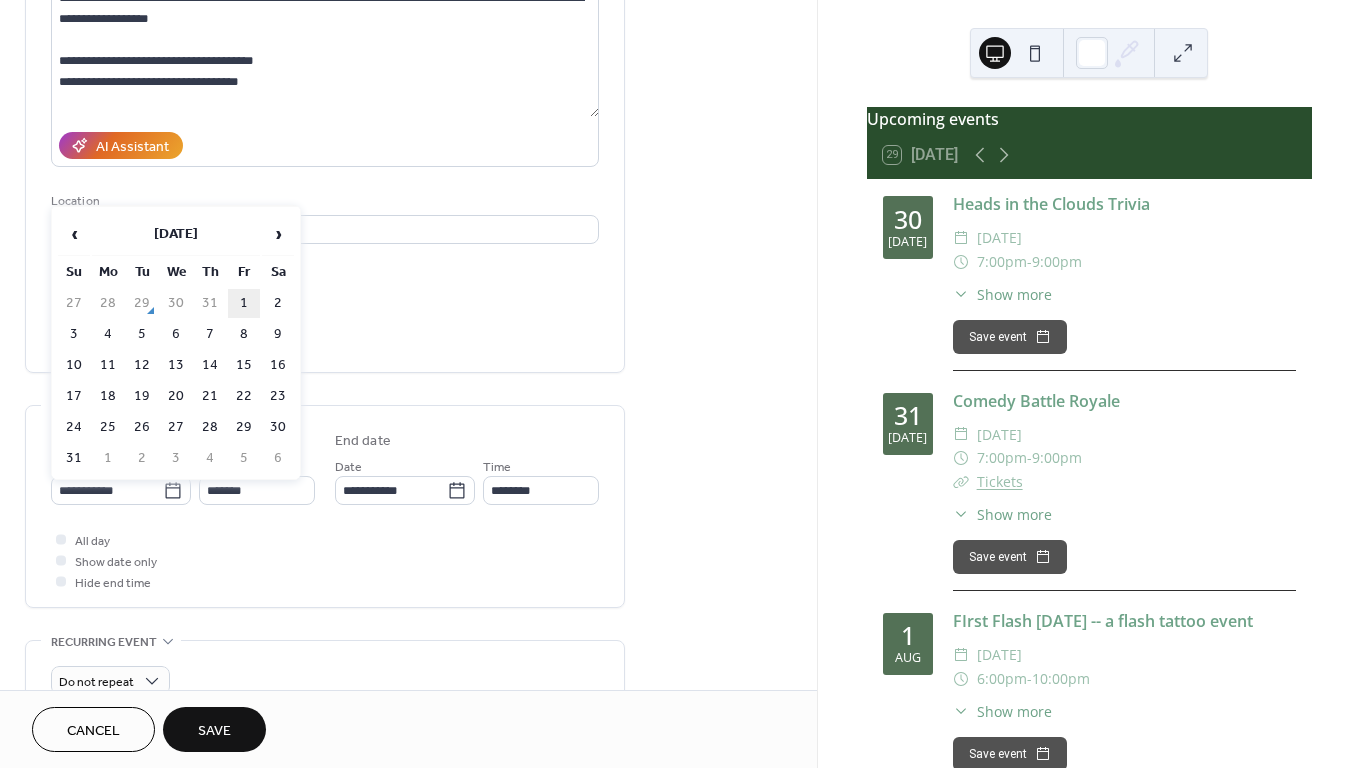 click on "1" at bounding box center [244, 303] 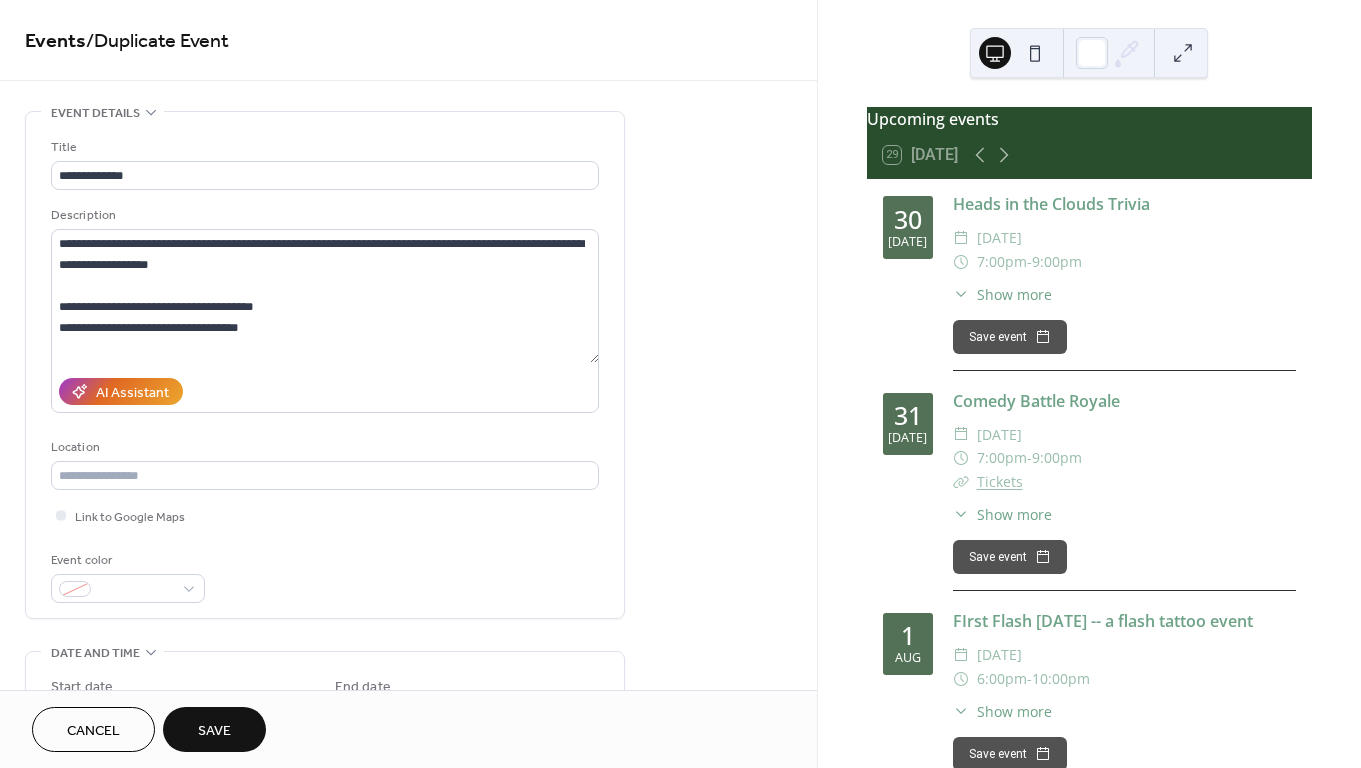 scroll, scrollTop: 0, scrollLeft: 0, axis: both 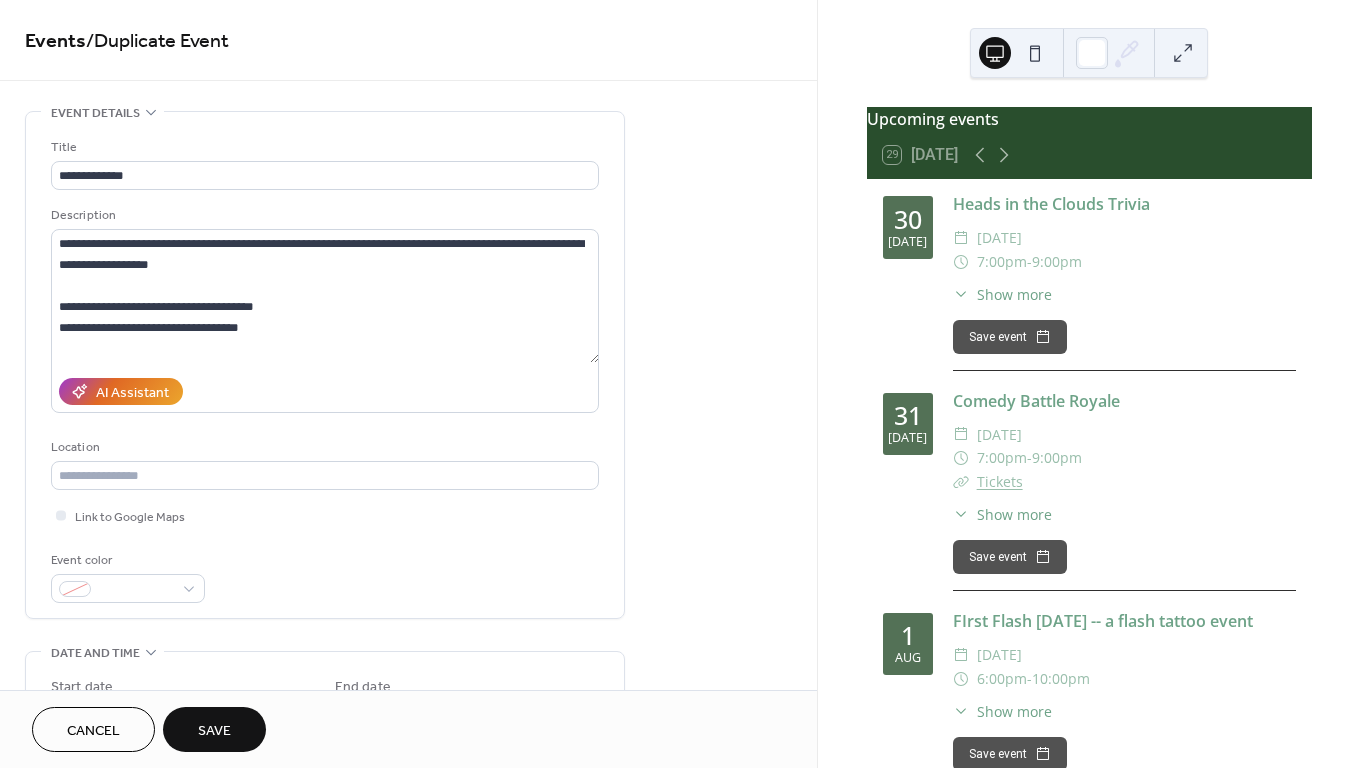 click on "Save" at bounding box center [214, 731] 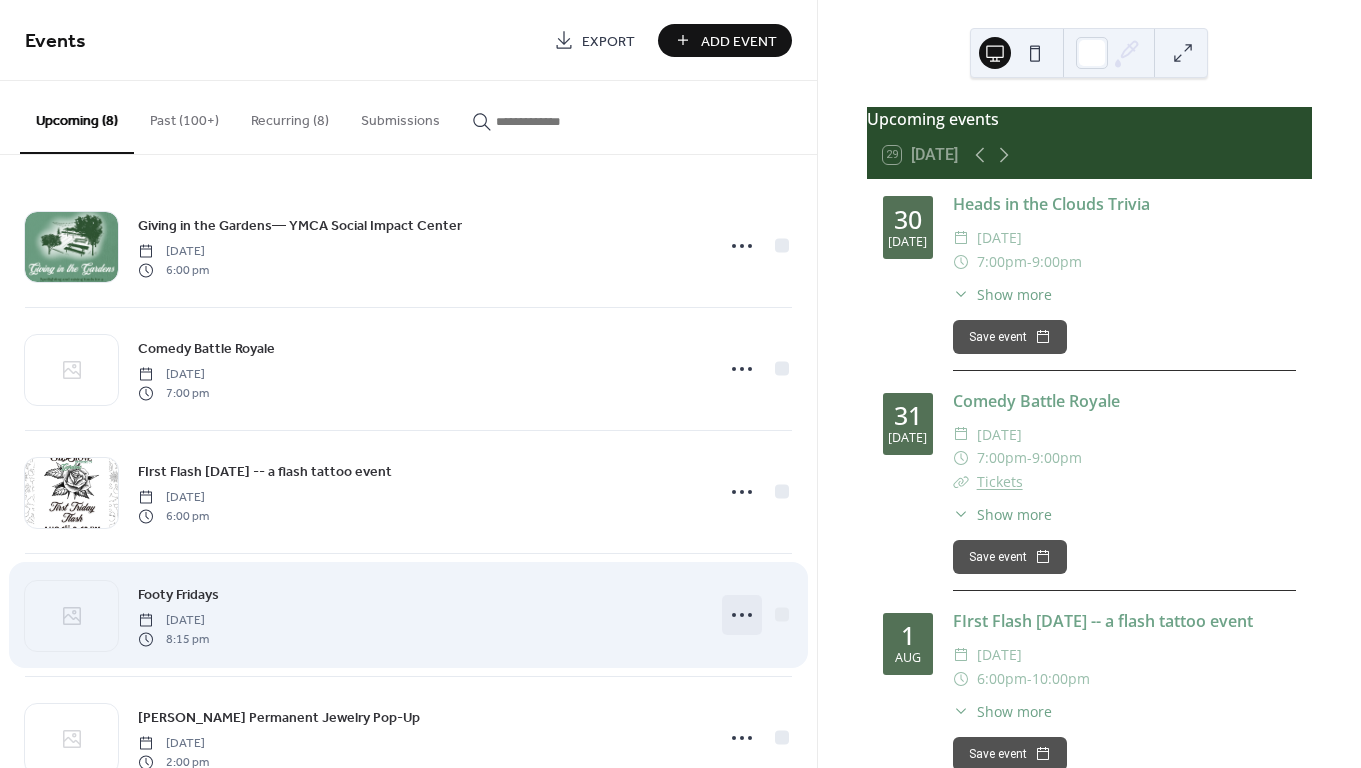 click 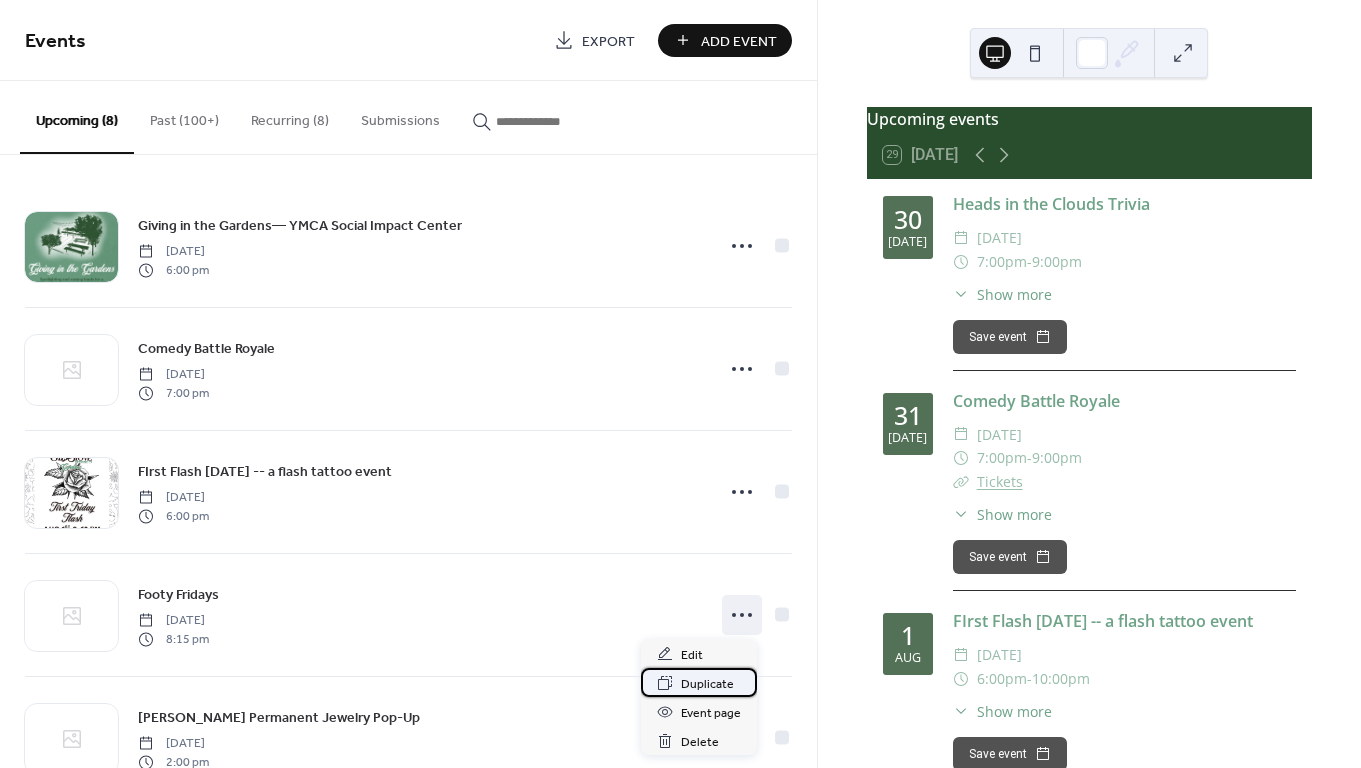 click on "Duplicate" at bounding box center (707, 684) 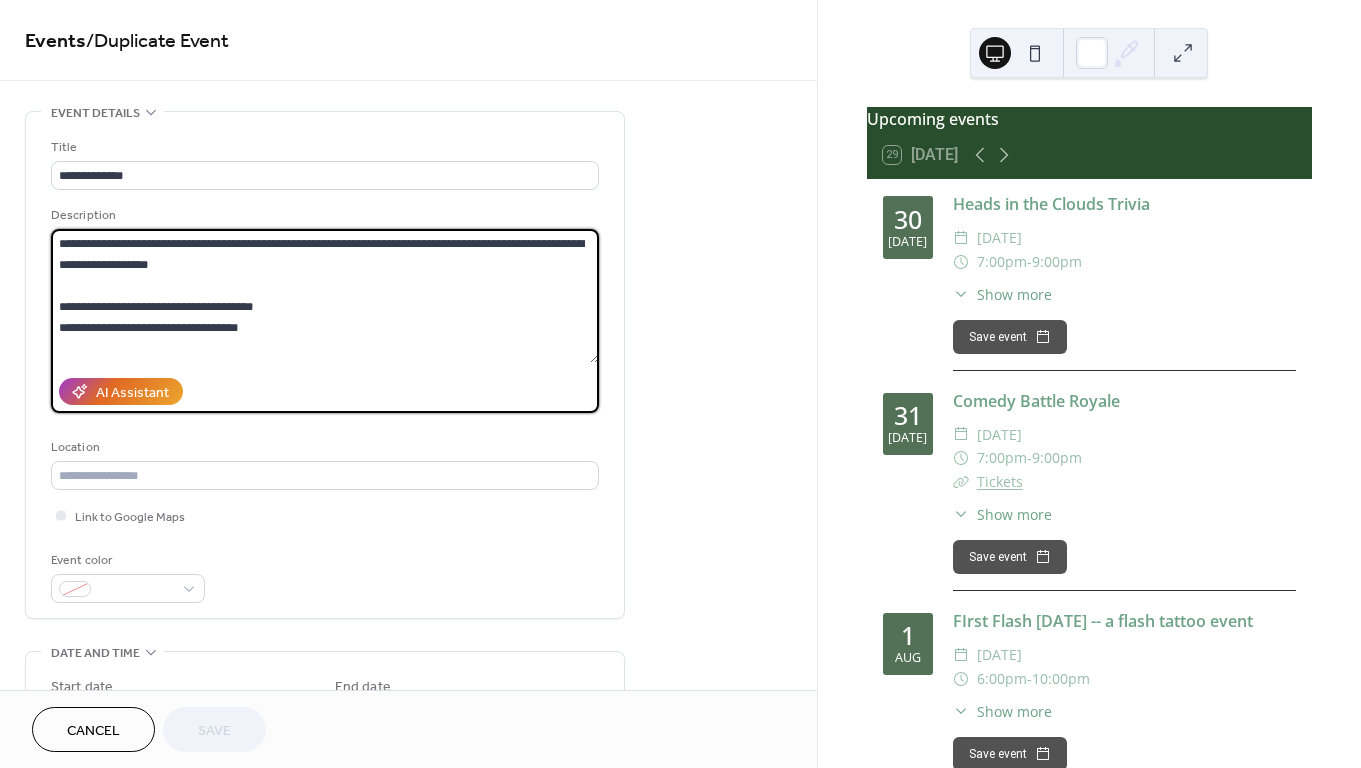 drag, startPoint x: 295, startPoint y: 308, endPoint x: 52, endPoint y: 301, distance: 243.1008 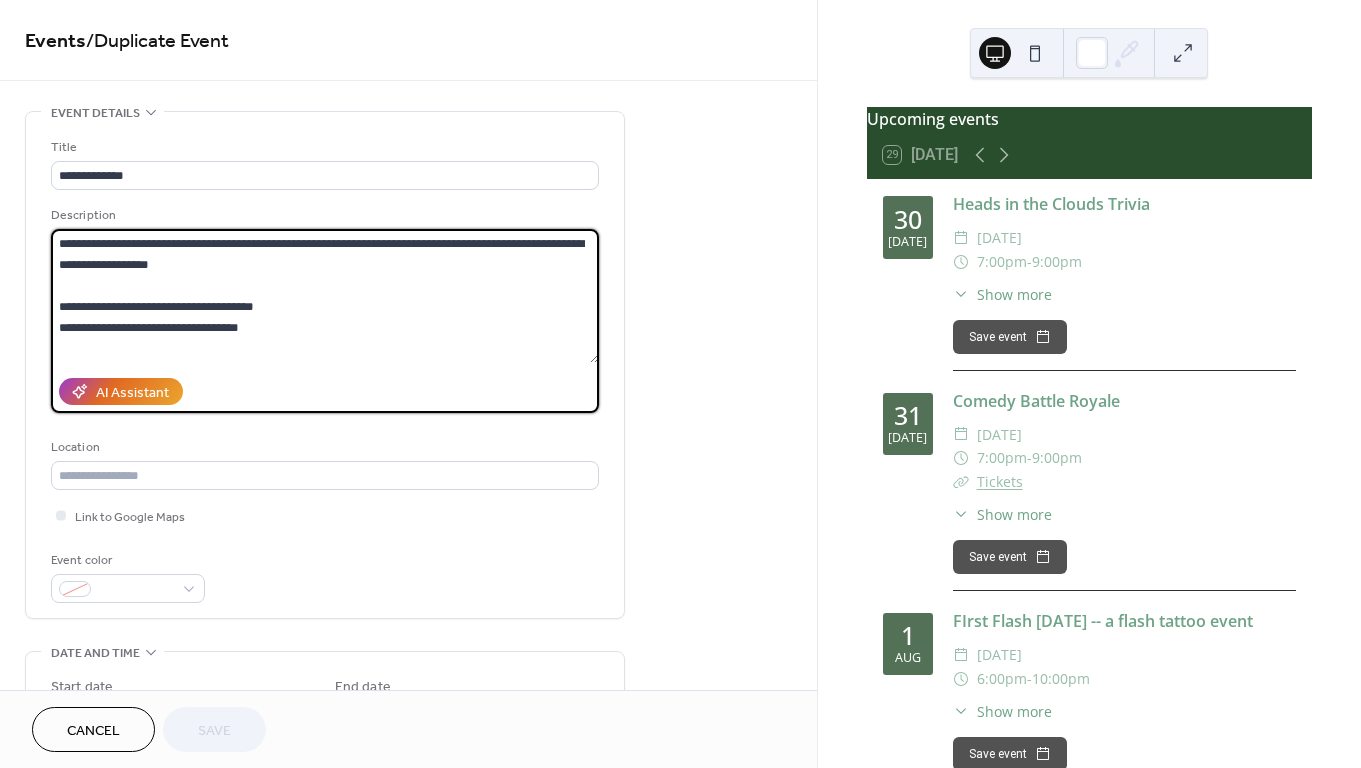click on "**********" at bounding box center (325, 296) 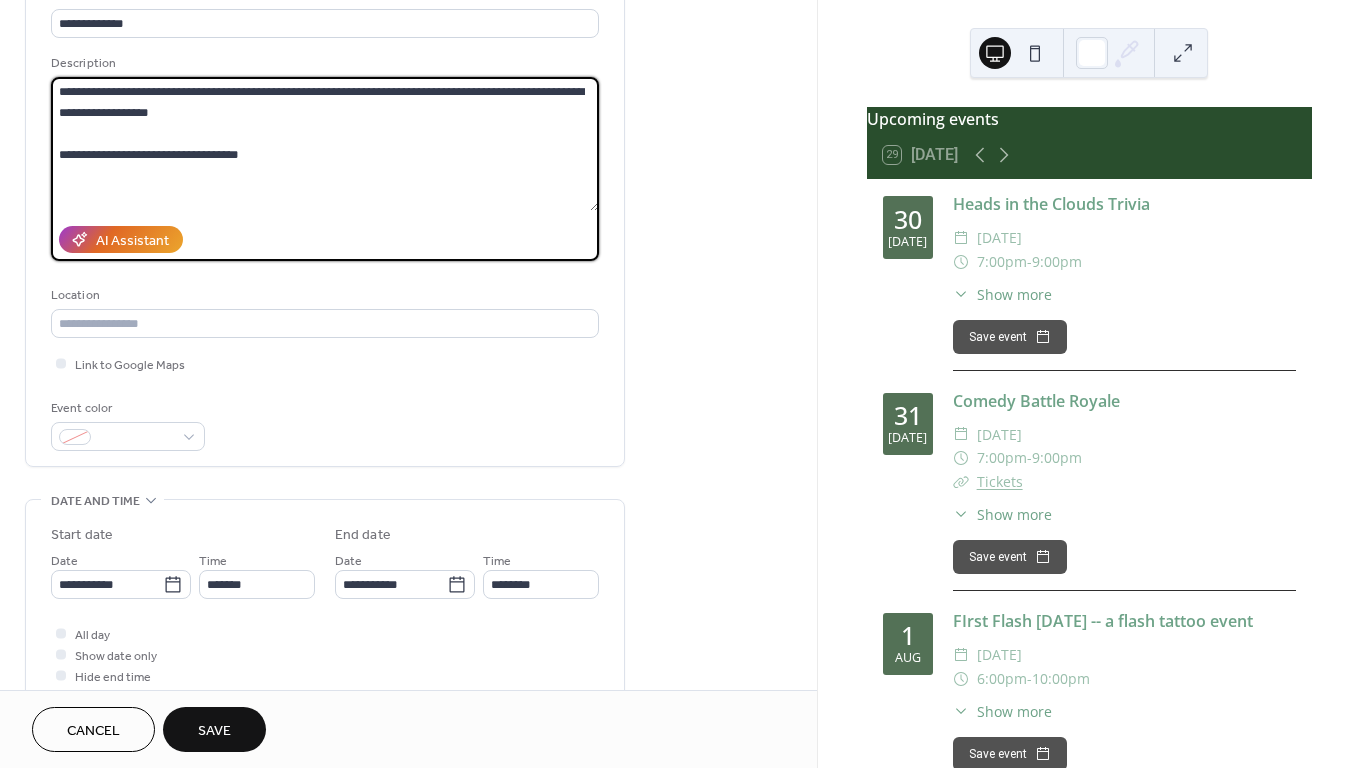 scroll, scrollTop: 153, scrollLeft: 0, axis: vertical 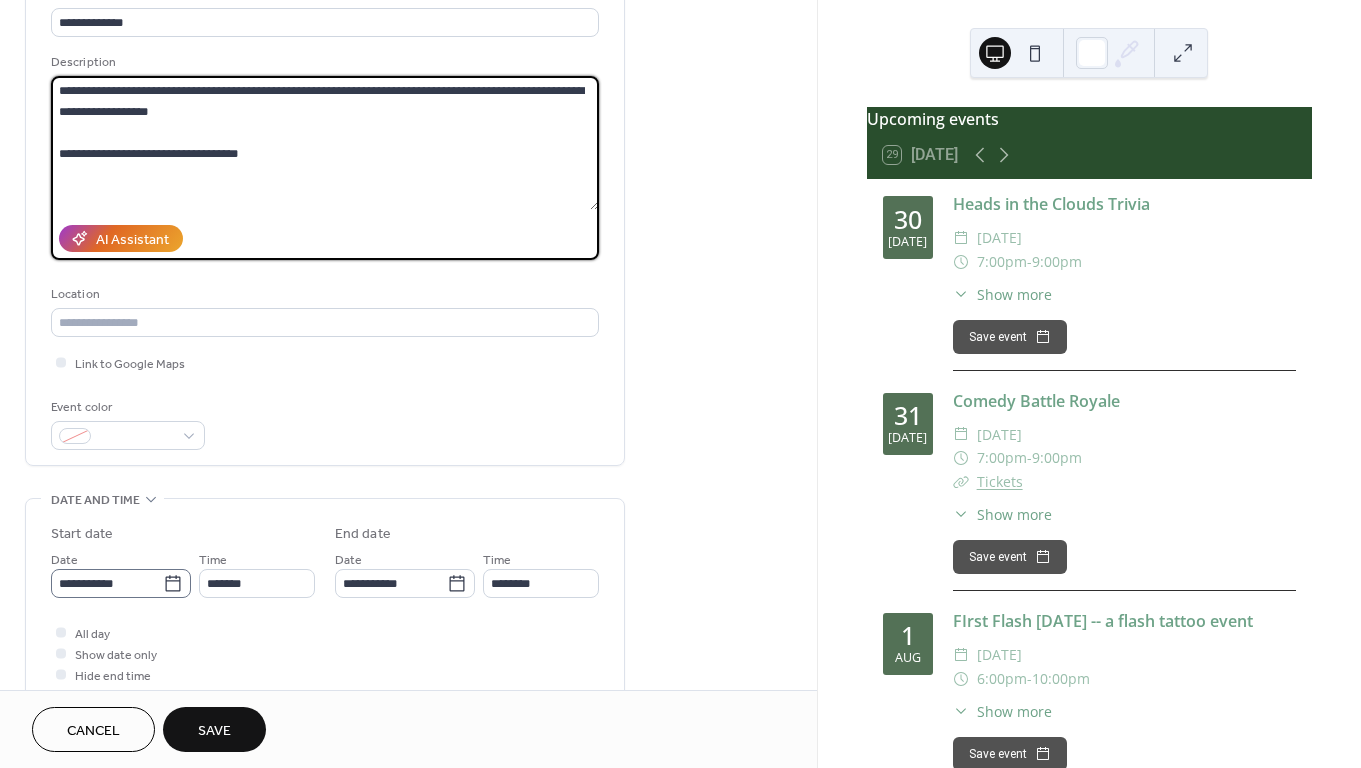type on "**********" 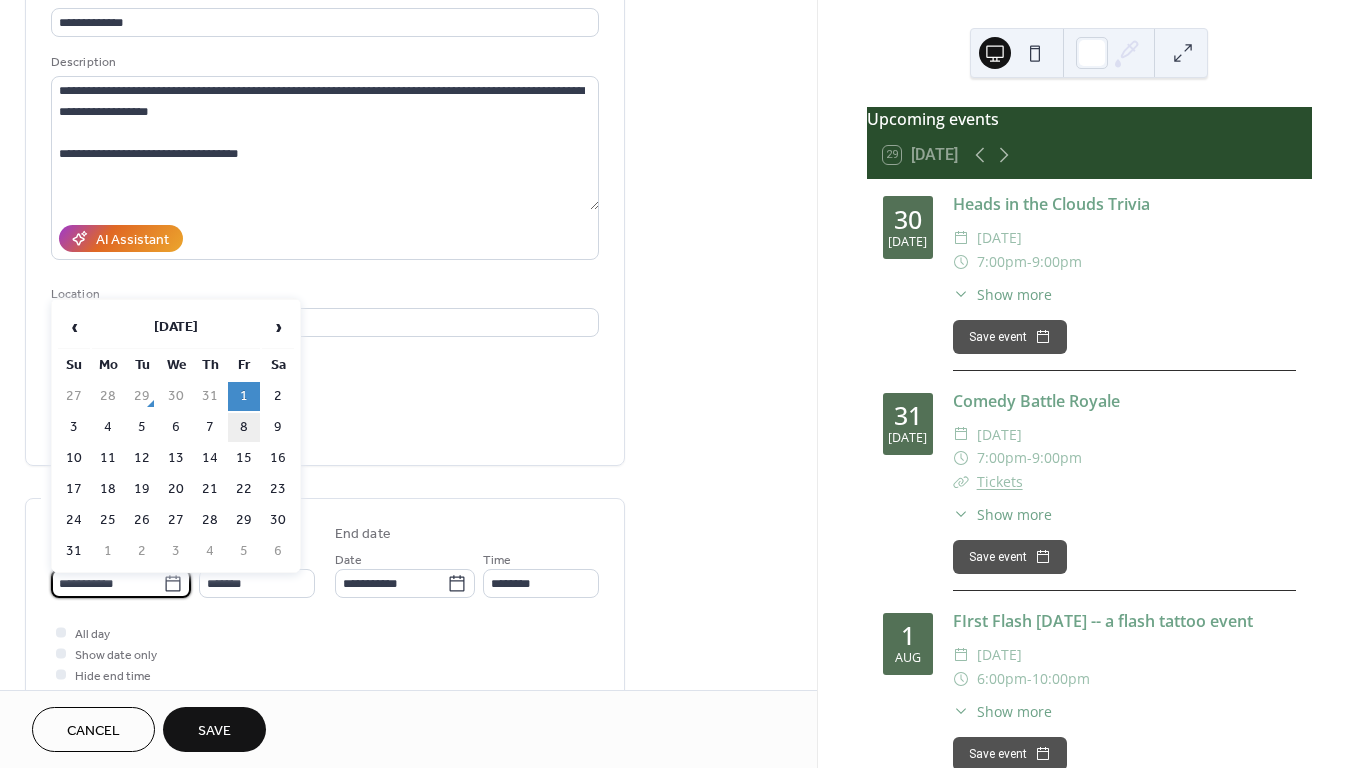 click on "8" at bounding box center [244, 427] 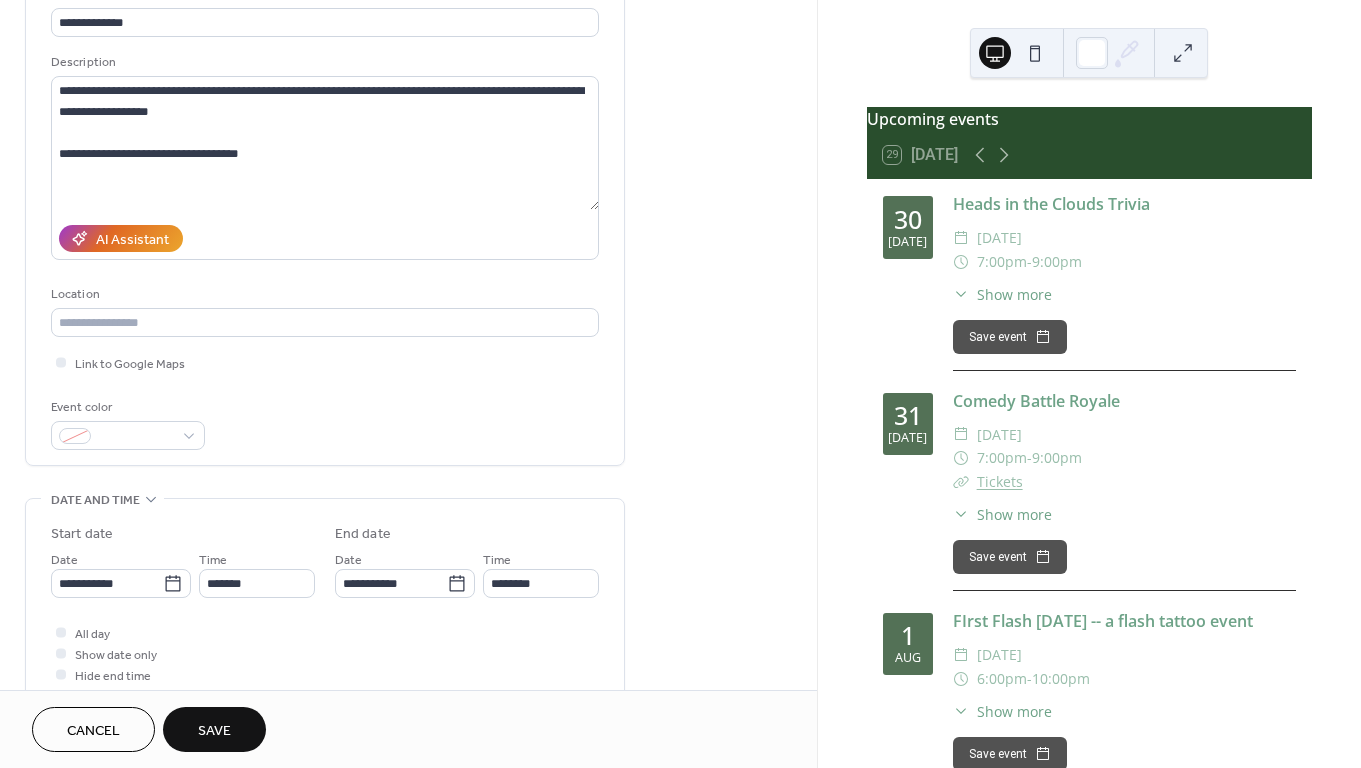 click on "Save" at bounding box center [214, 731] 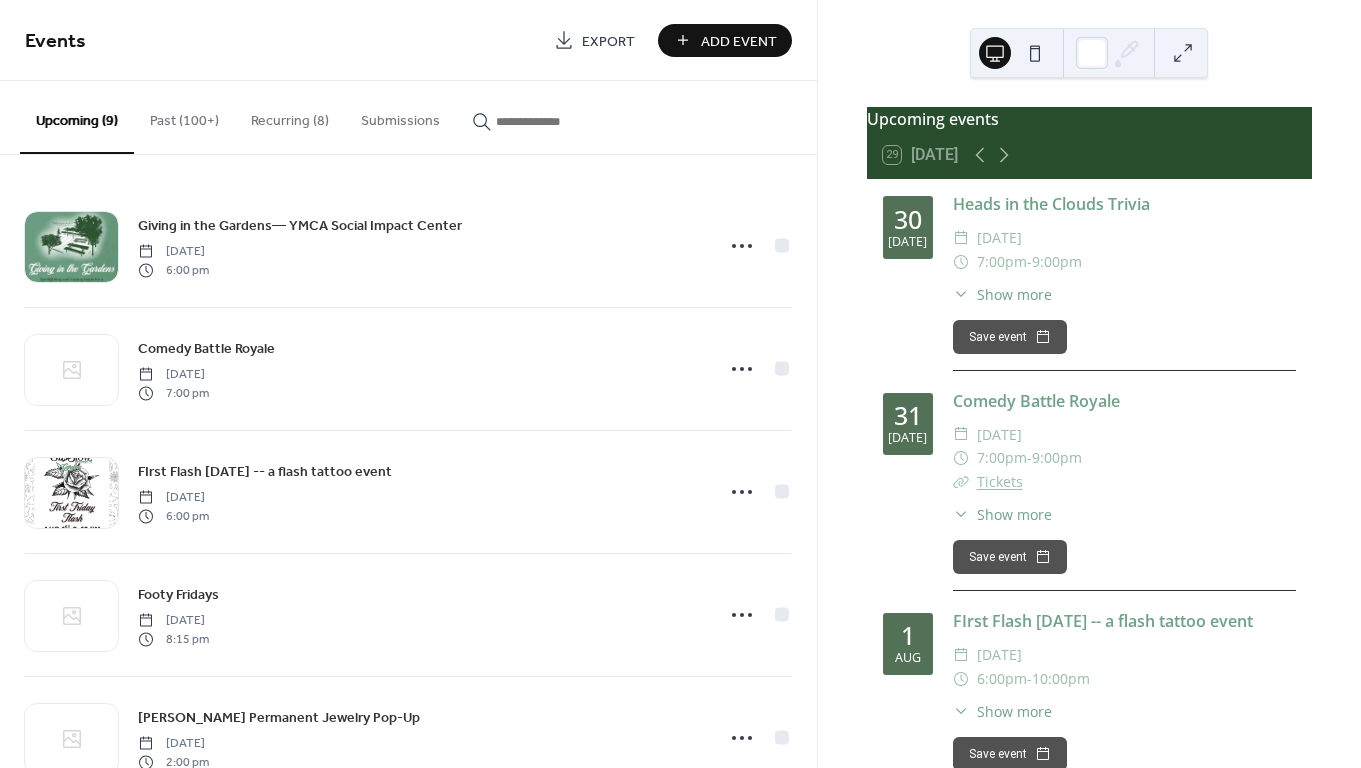 click on "Add Event" at bounding box center (739, 41) 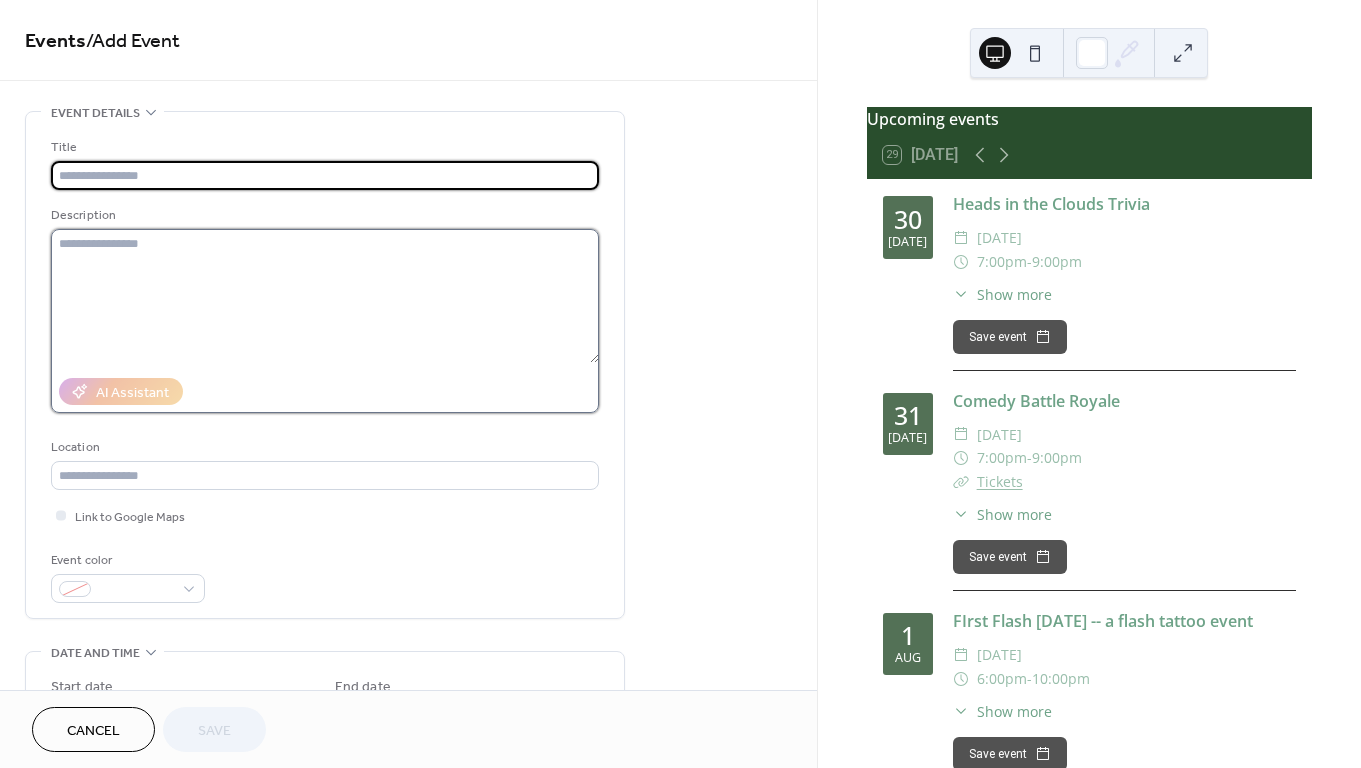 click at bounding box center (325, 296) 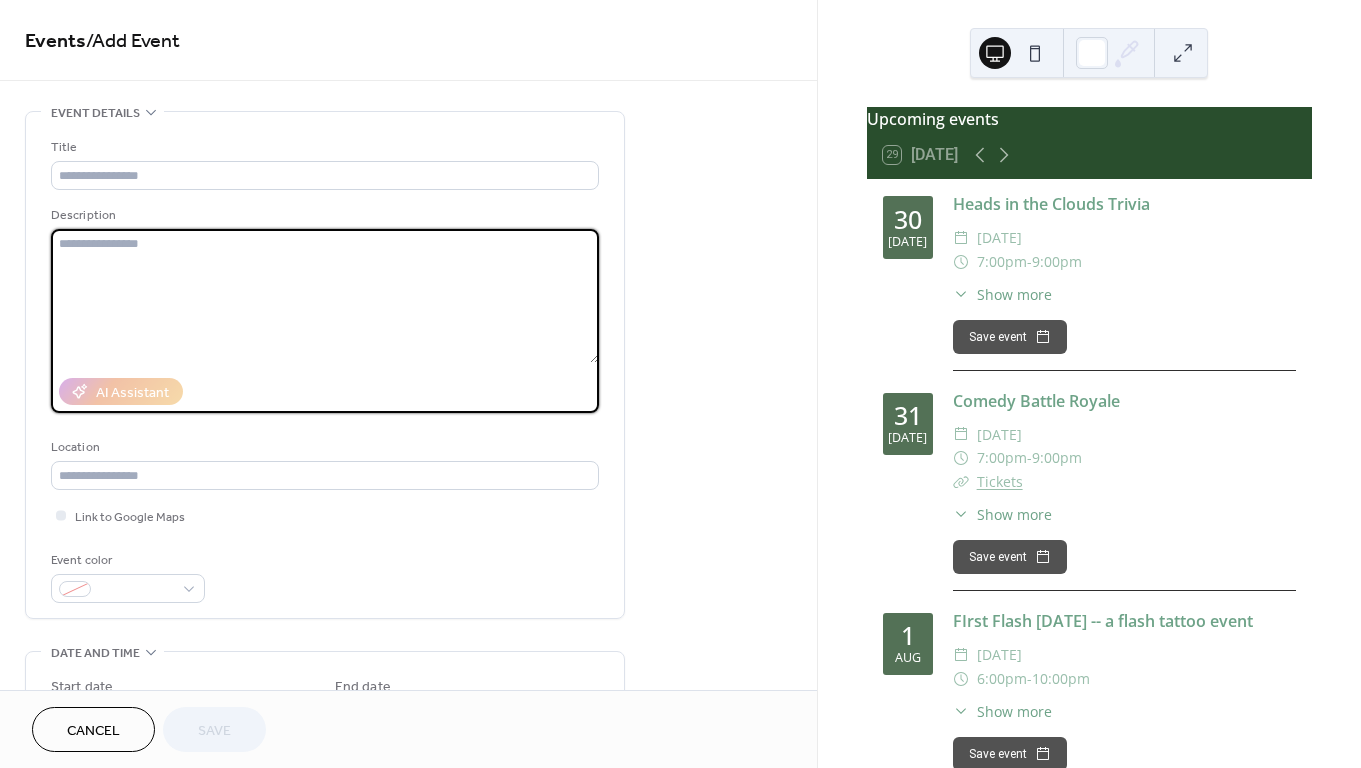 paste on "**********" 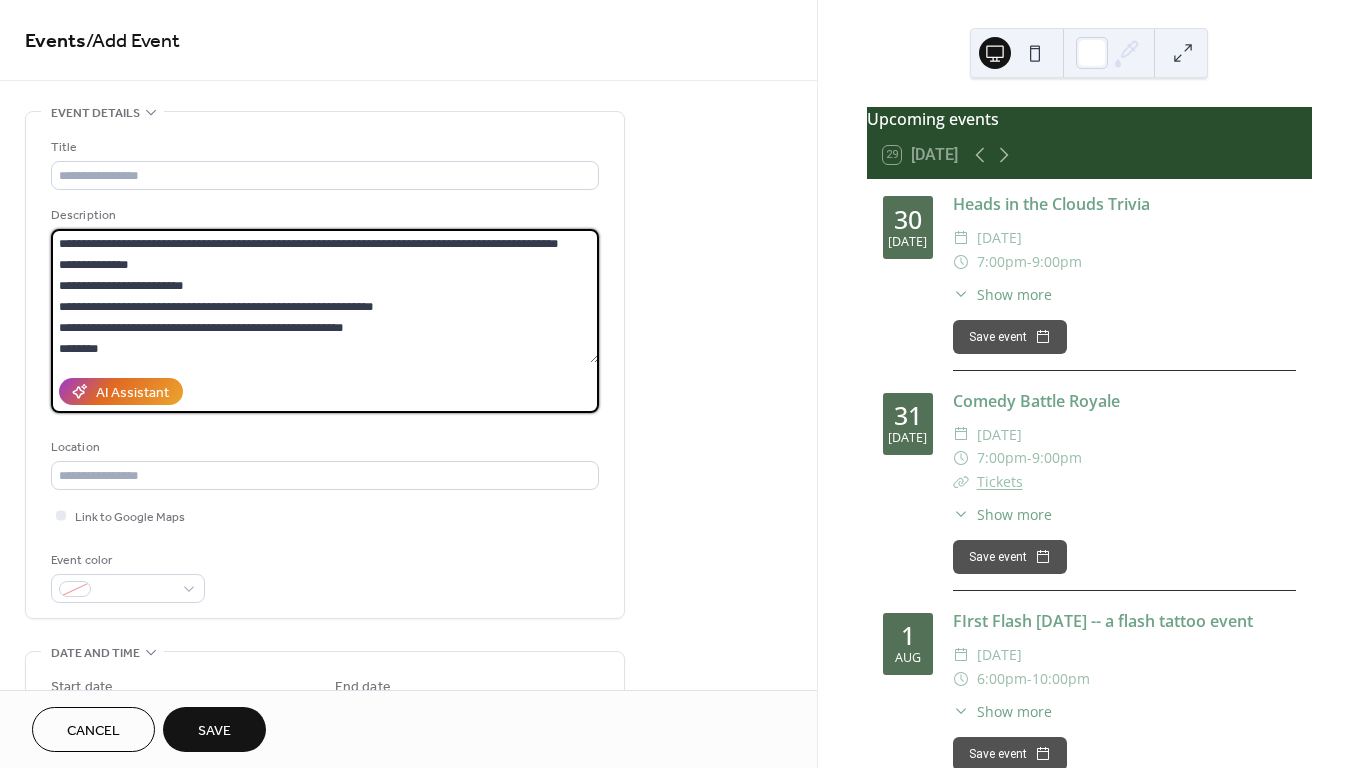 scroll, scrollTop: 0, scrollLeft: 0, axis: both 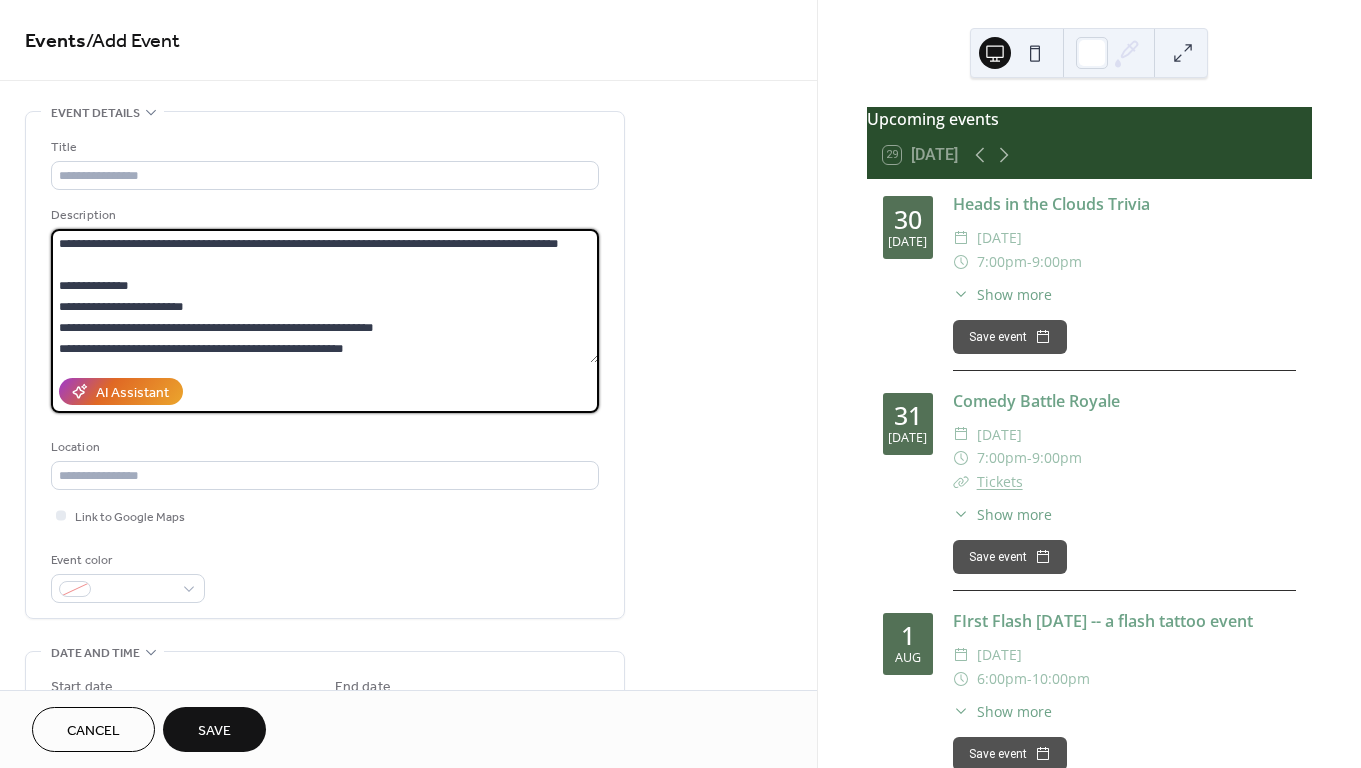 click on "**********" at bounding box center (325, 296) 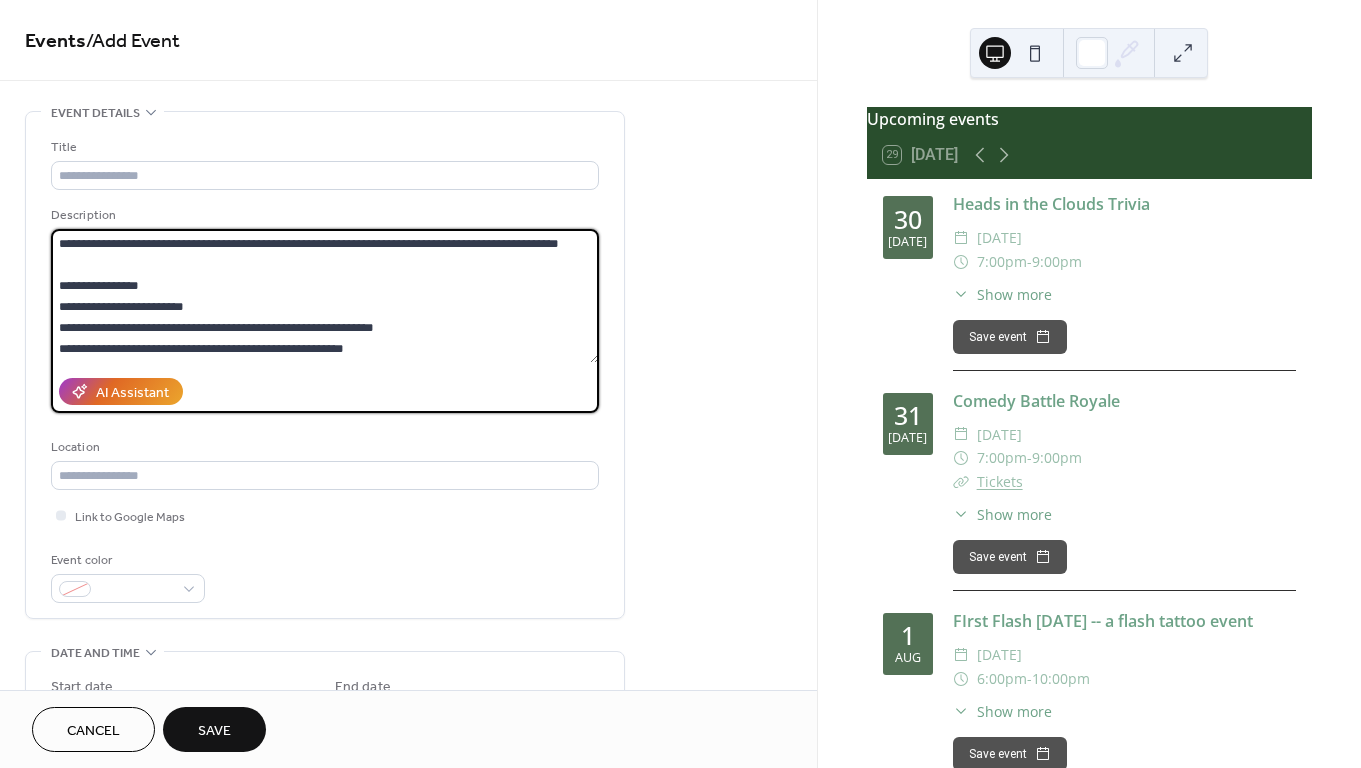 click on "**********" at bounding box center (325, 296) 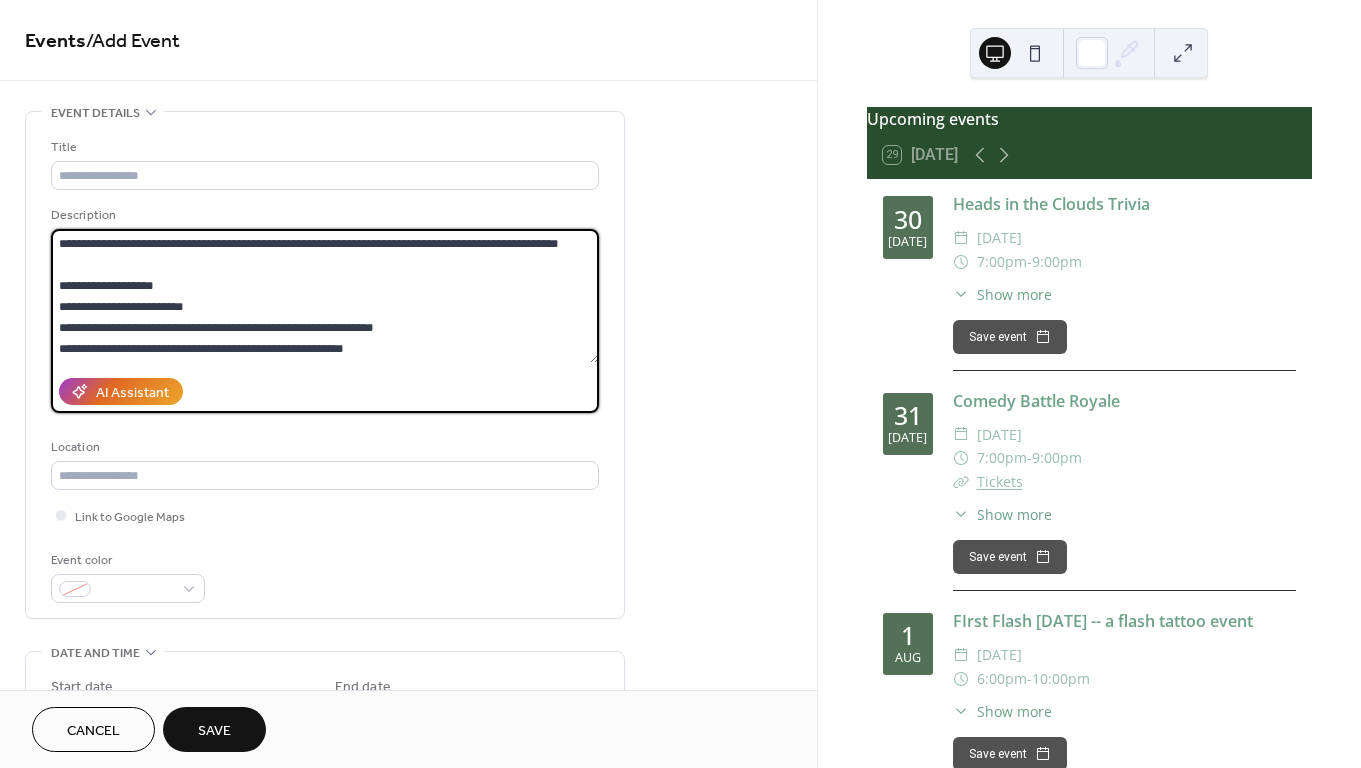click on "**********" at bounding box center (325, 296) 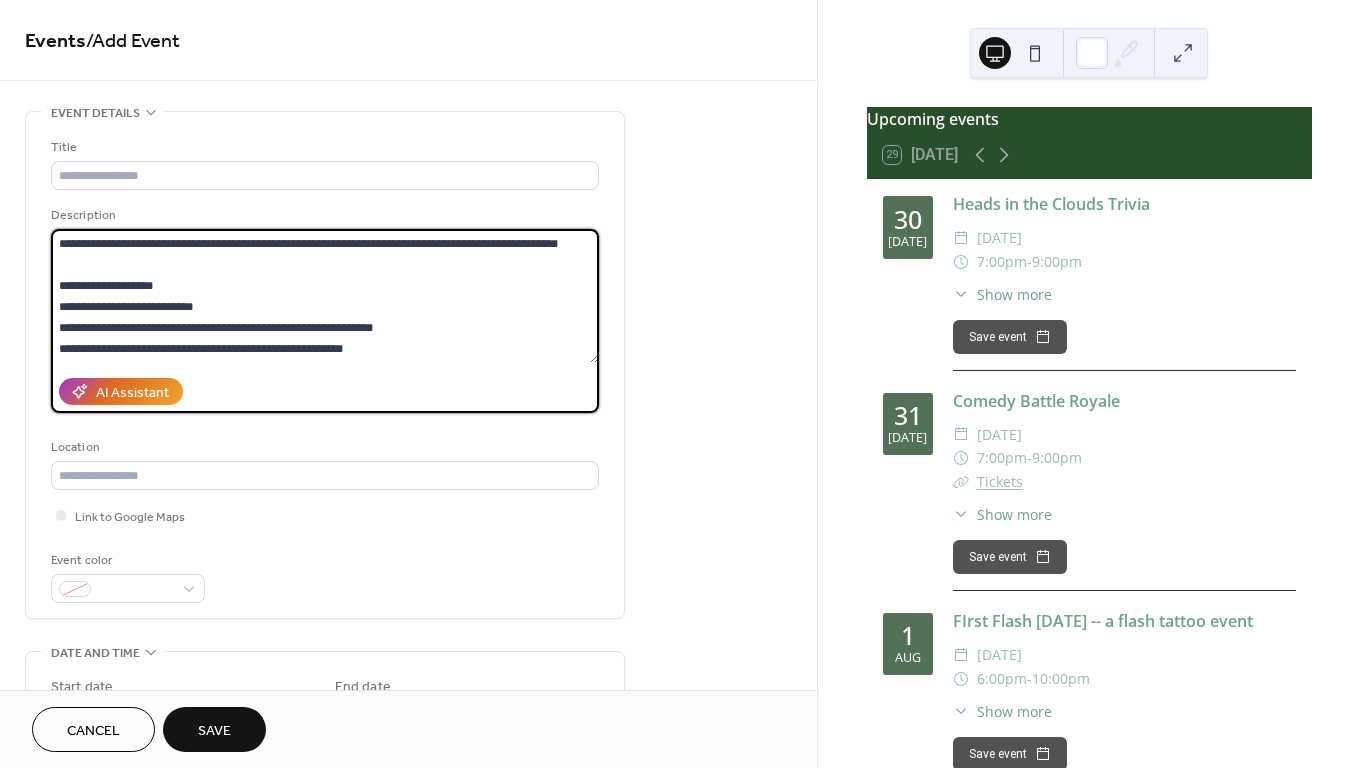 click on "**********" at bounding box center (325, 296) 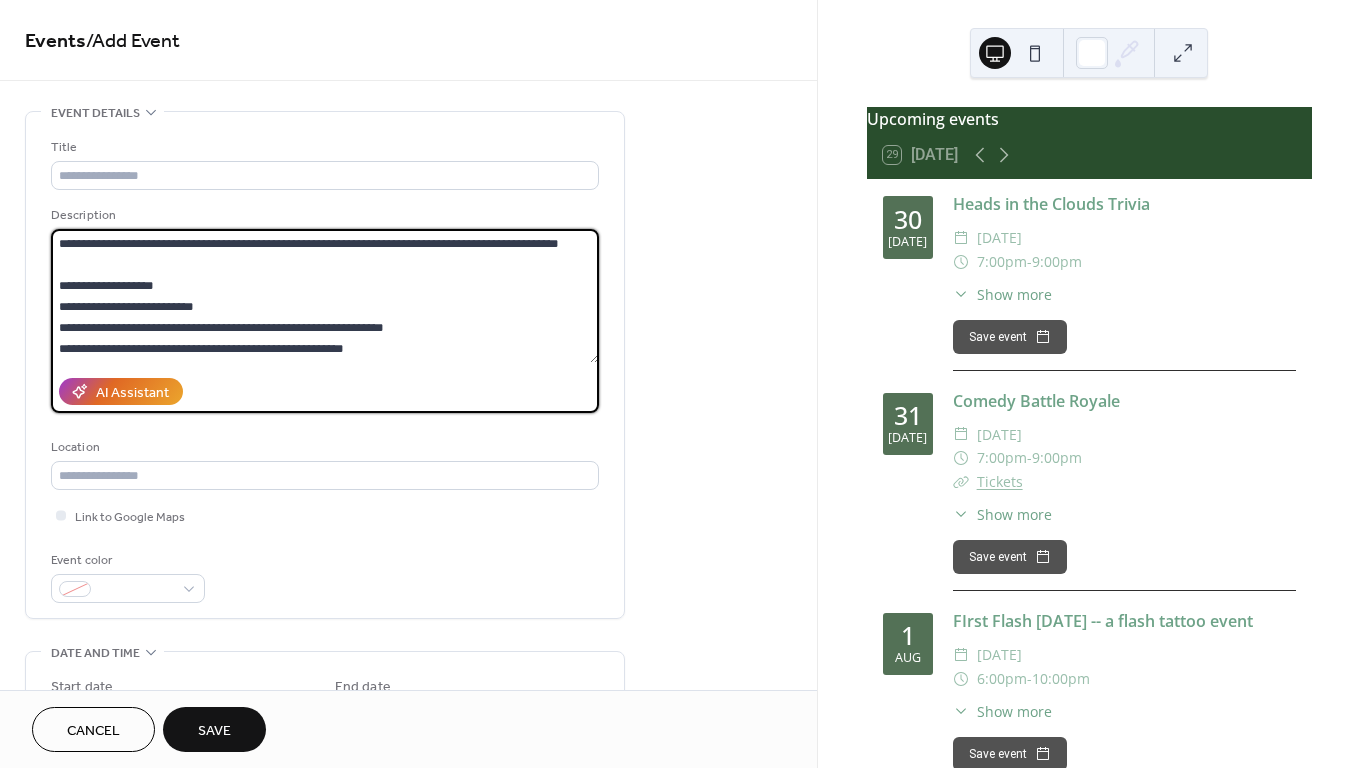 click on "**********" at bounding box center [325, 296] 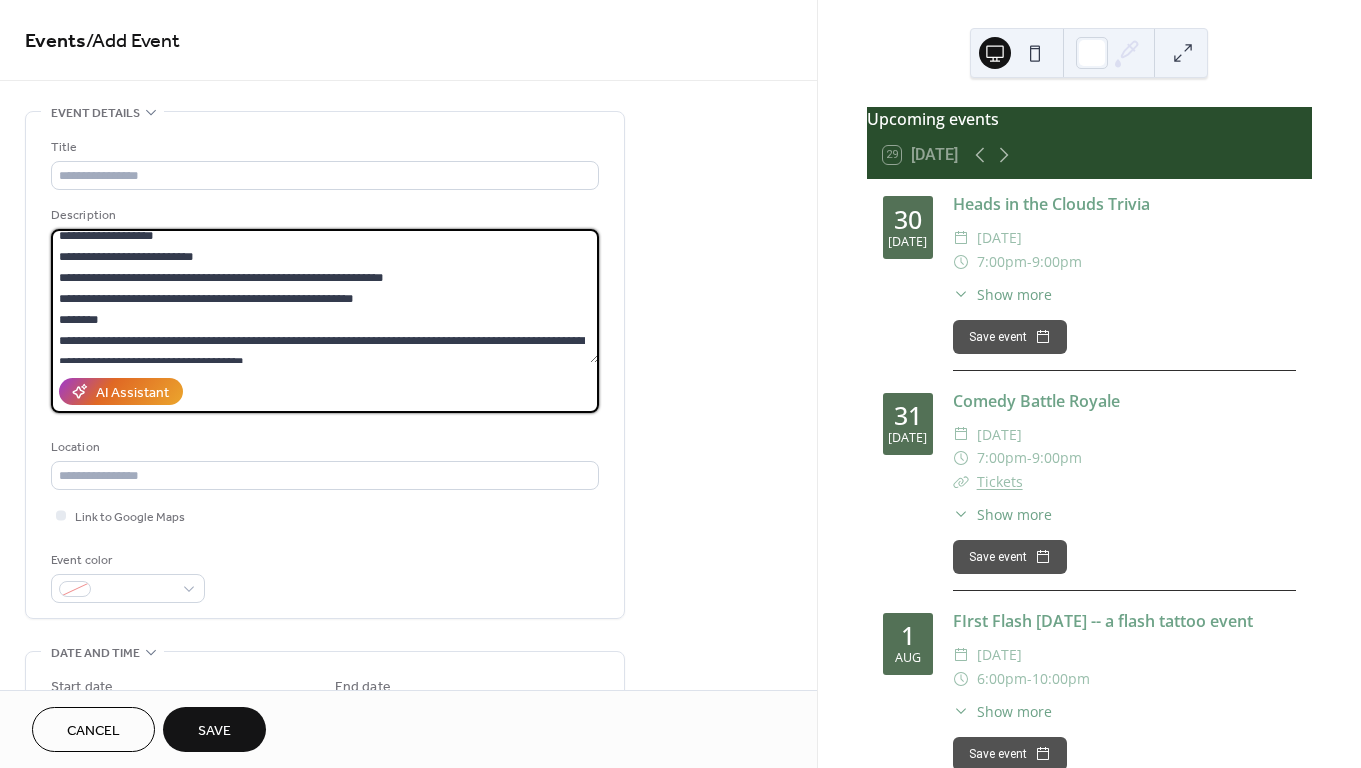 scroll, scrollTop: 57, scrollLeft: 0, axis: vertical 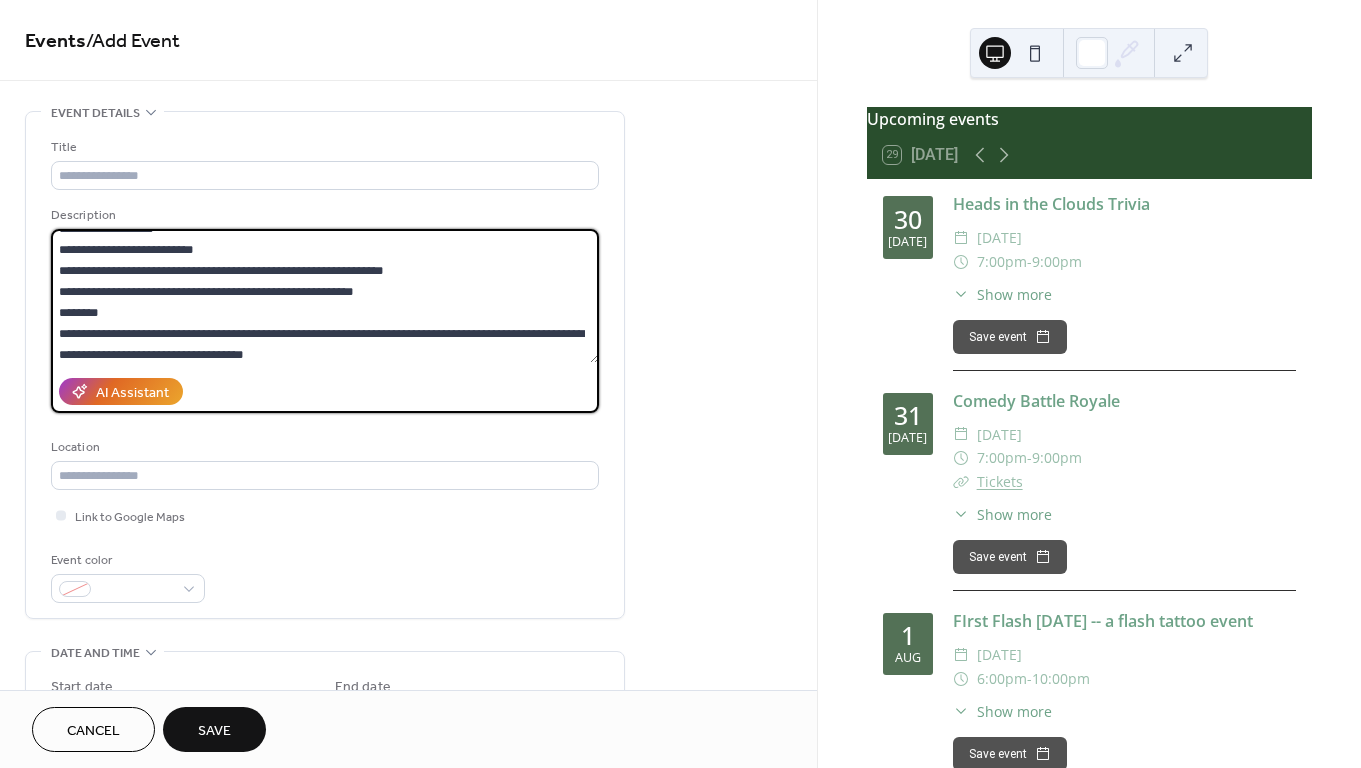 click on "**********" at bounding box center [325, 296] 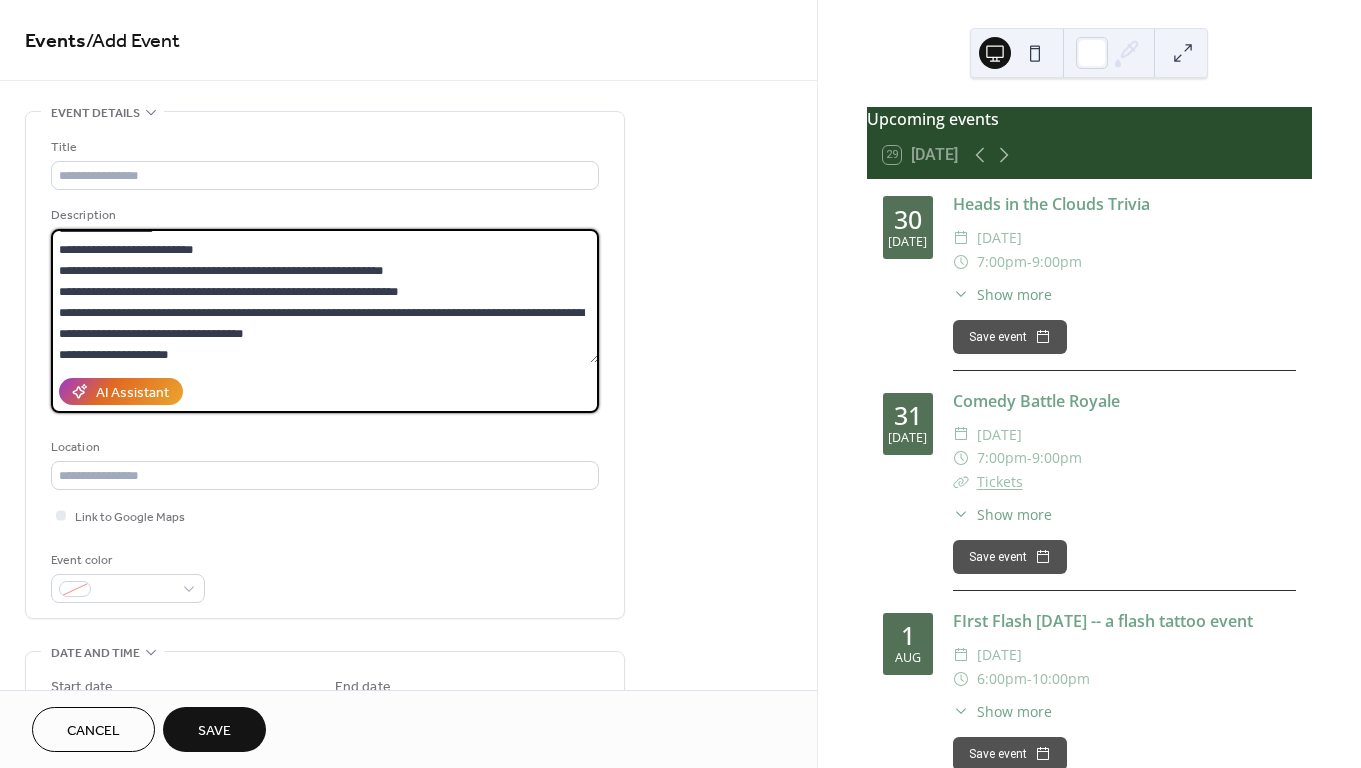 click on "**********" at bounding box center (325, 296) 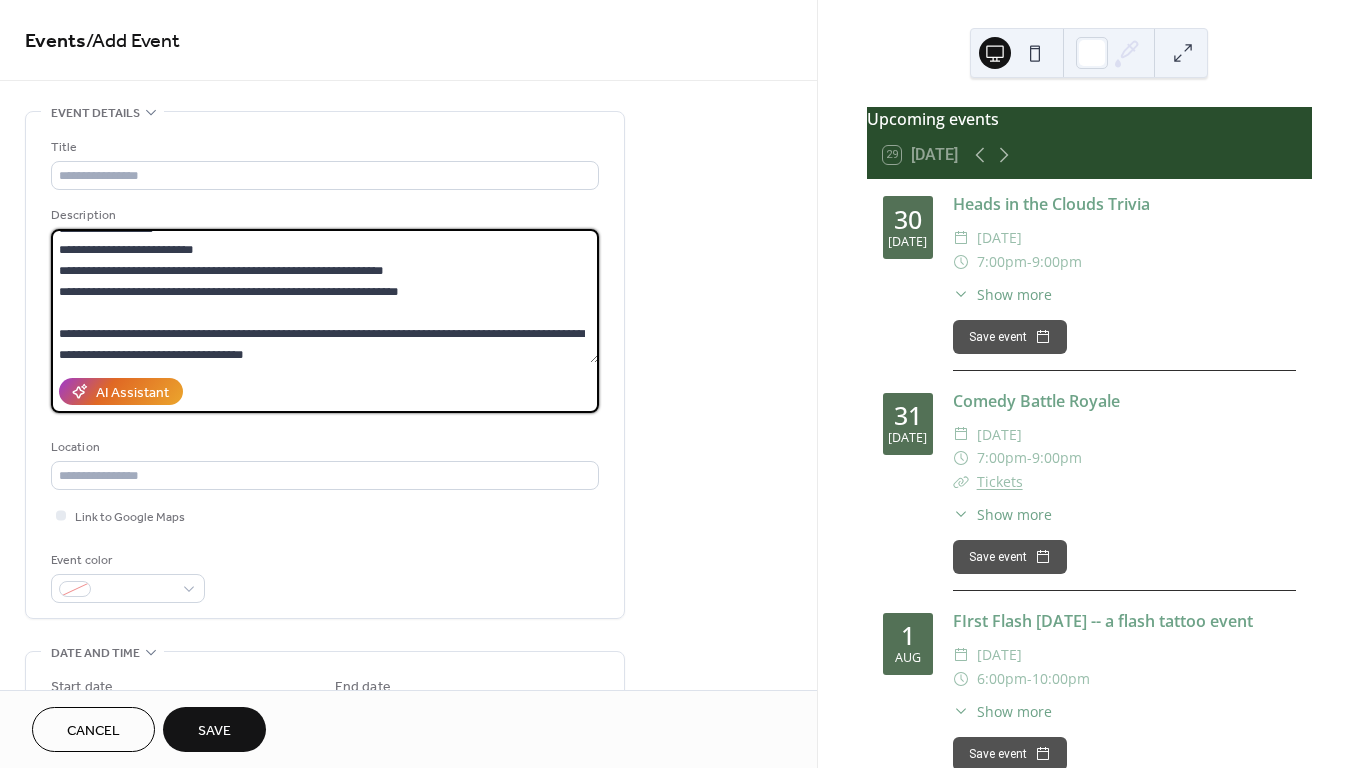 click on "**********" at bounding box center (325, 296) 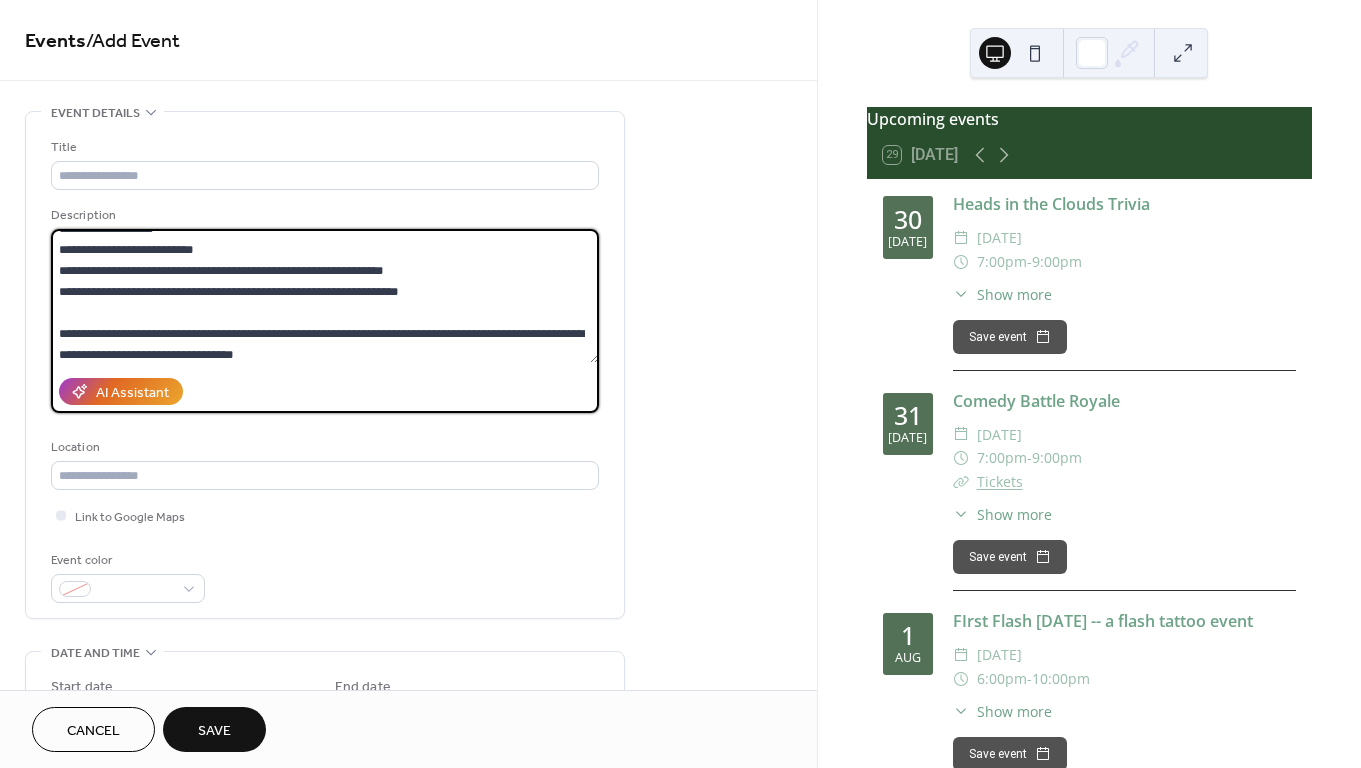 click on "**********" at bounding box center (325, 296) 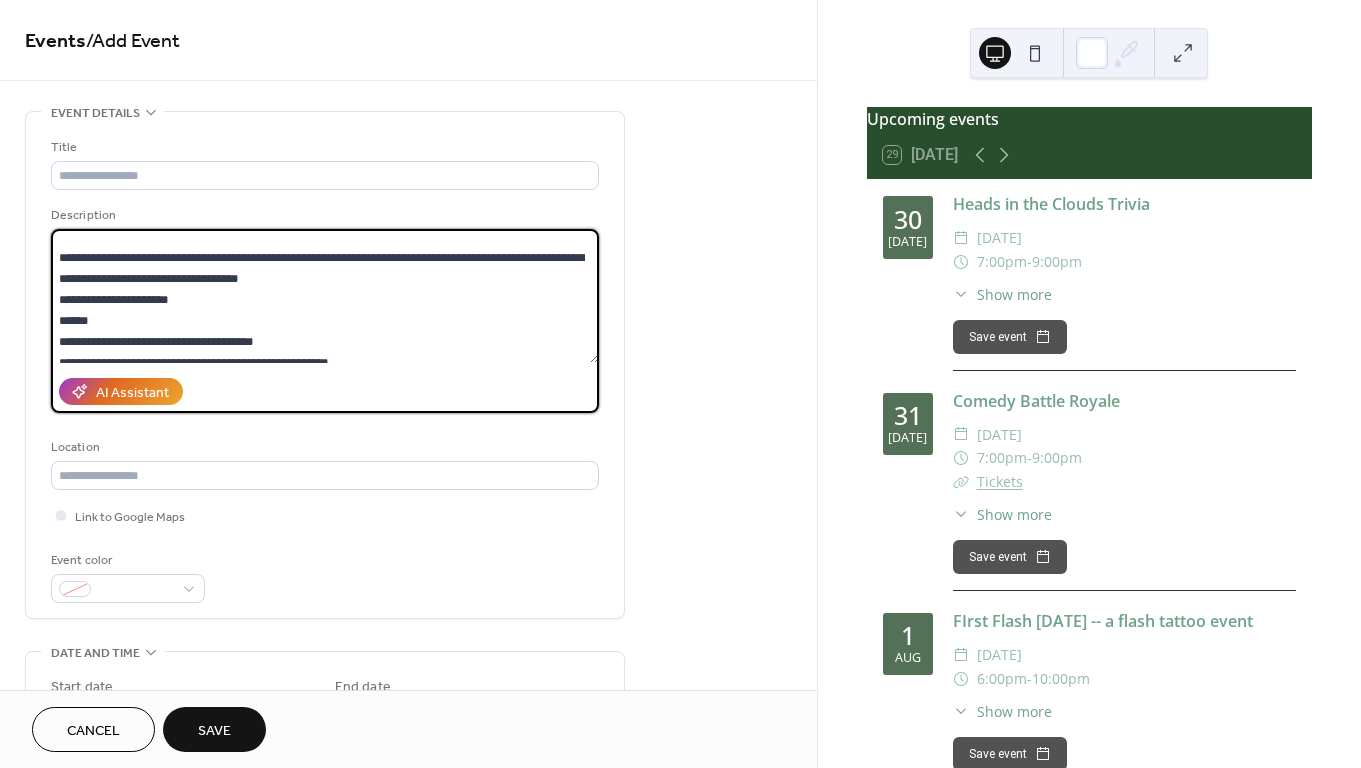 scroll, scrollTop: 128, scrollLeft: 0, axis: vertical 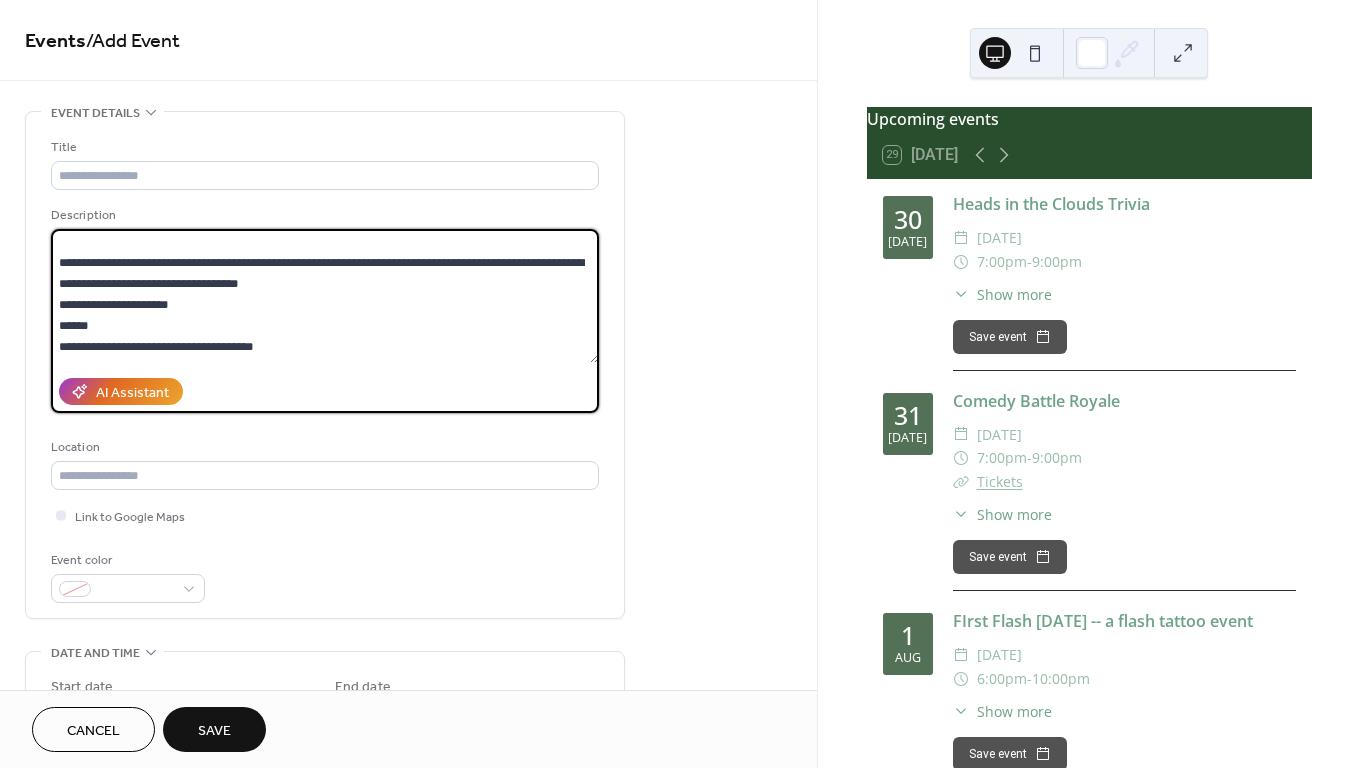 drag, startPoint x: 179, startPoint y: 307, endPoint x: 53, endPoint y: 306, distance: 126.00397 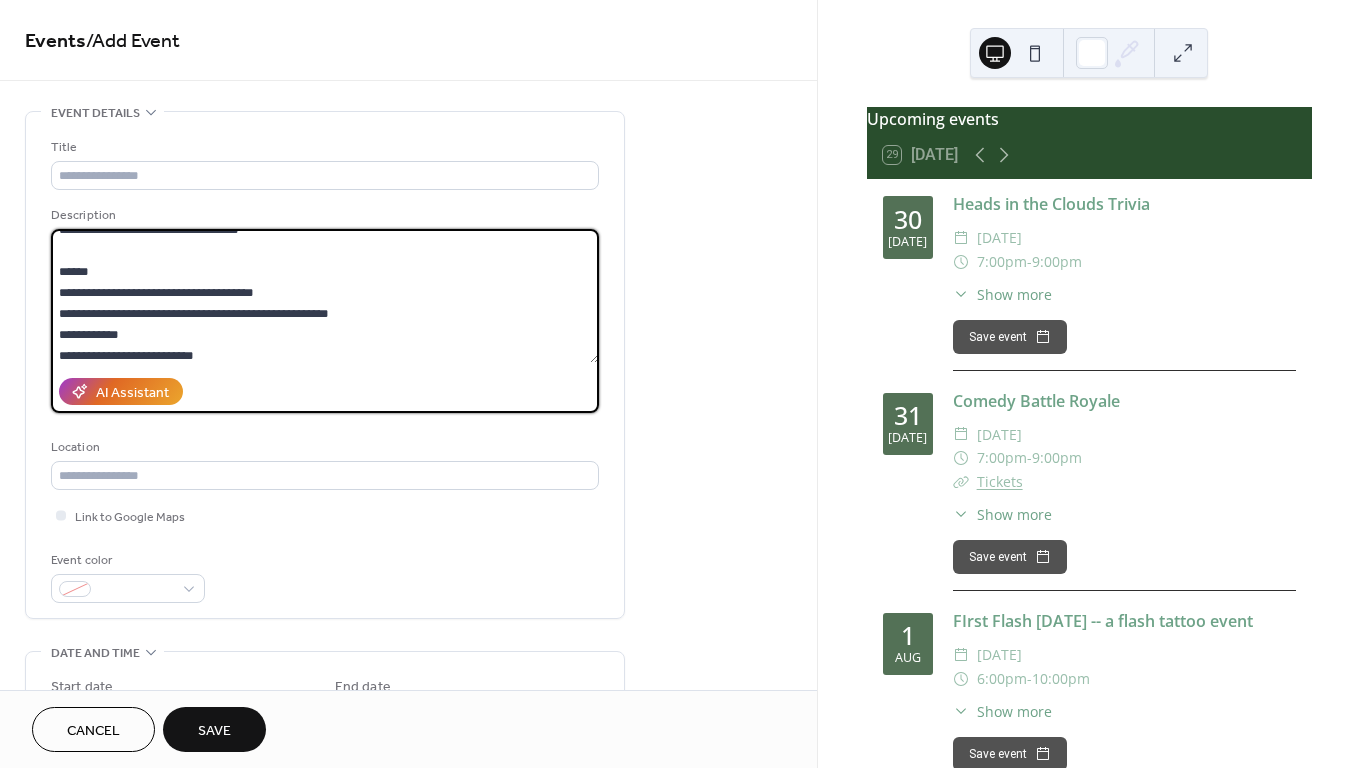 scroll, scrollTop: 189, scrollLeft: 0, axis: vertical 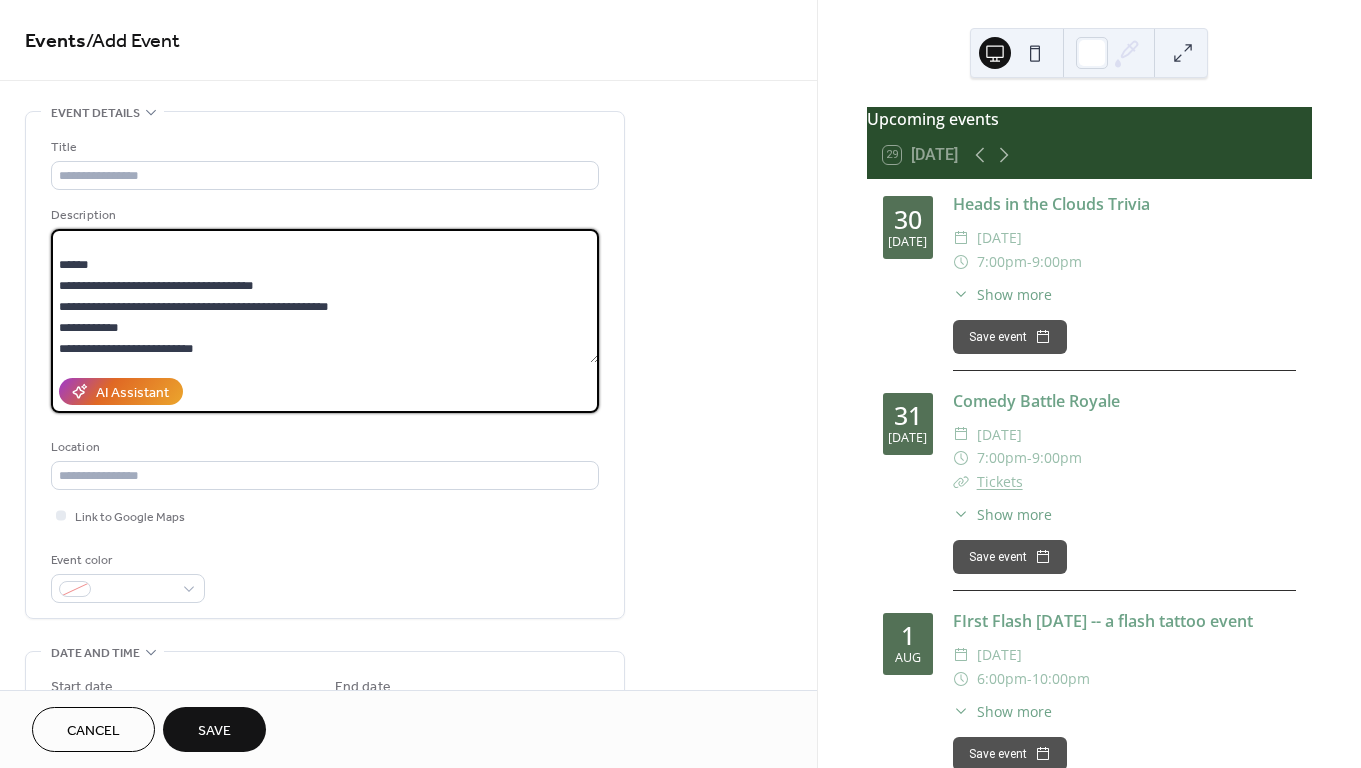 drag, startPoint x: 150, startPoint y: 332, endPoint x: 49, endPoint y: 276, distance: 115.48593 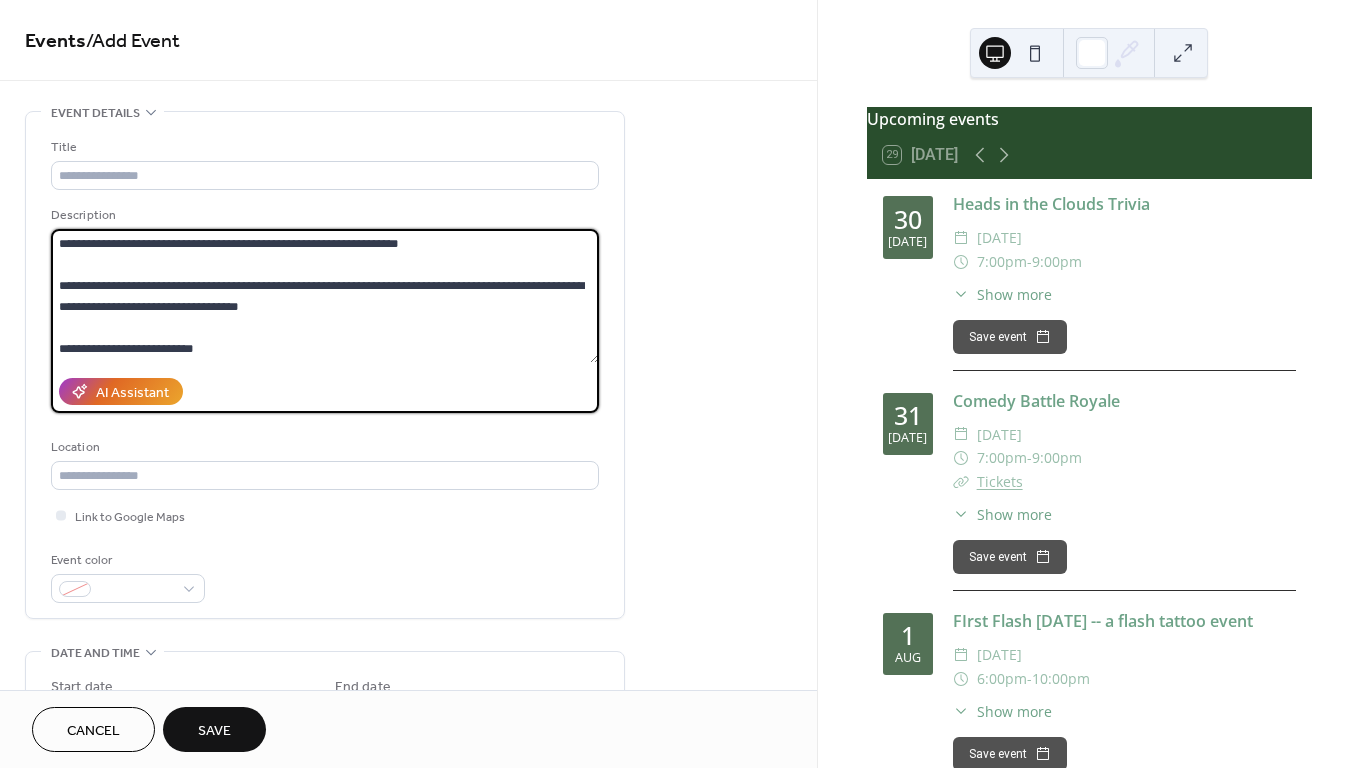 scroll, scrollTop: 105, scrollLeft: 0, axis: vertical 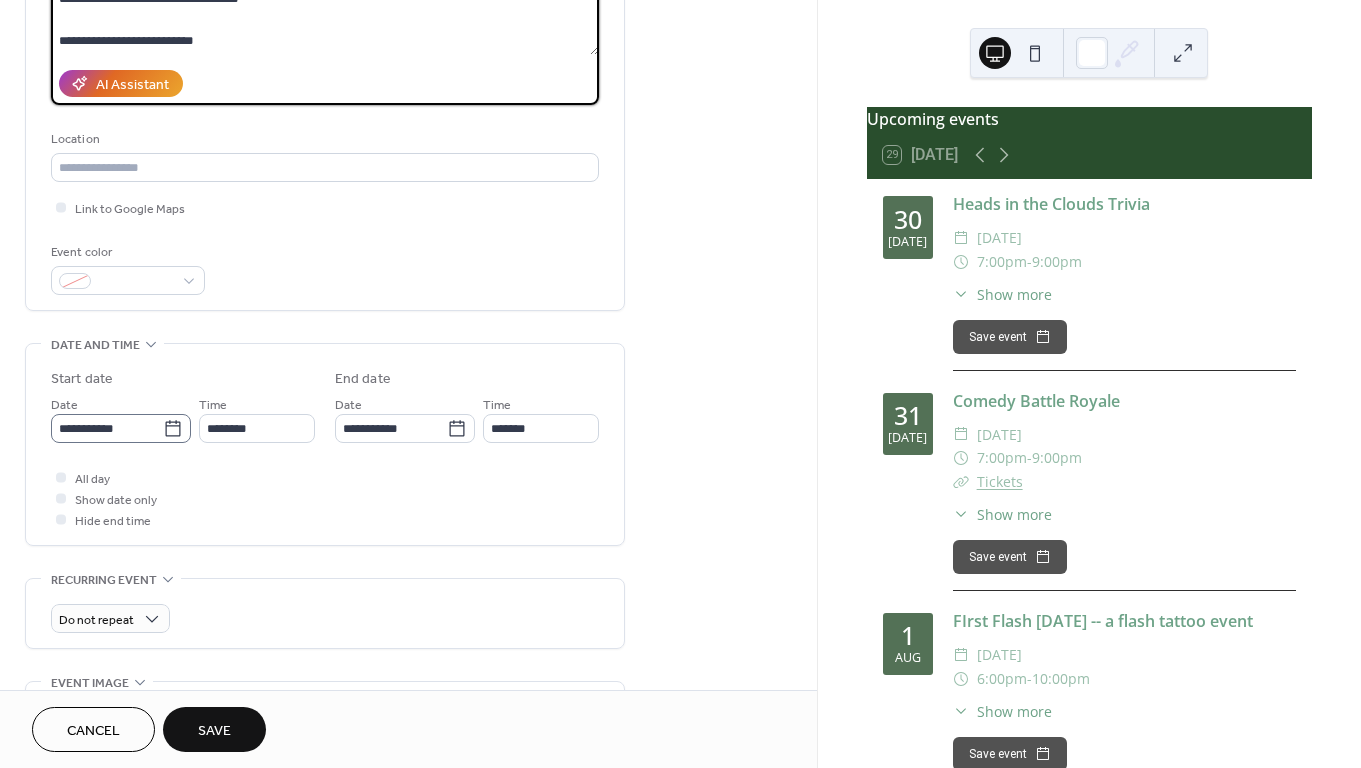 type on "**********" 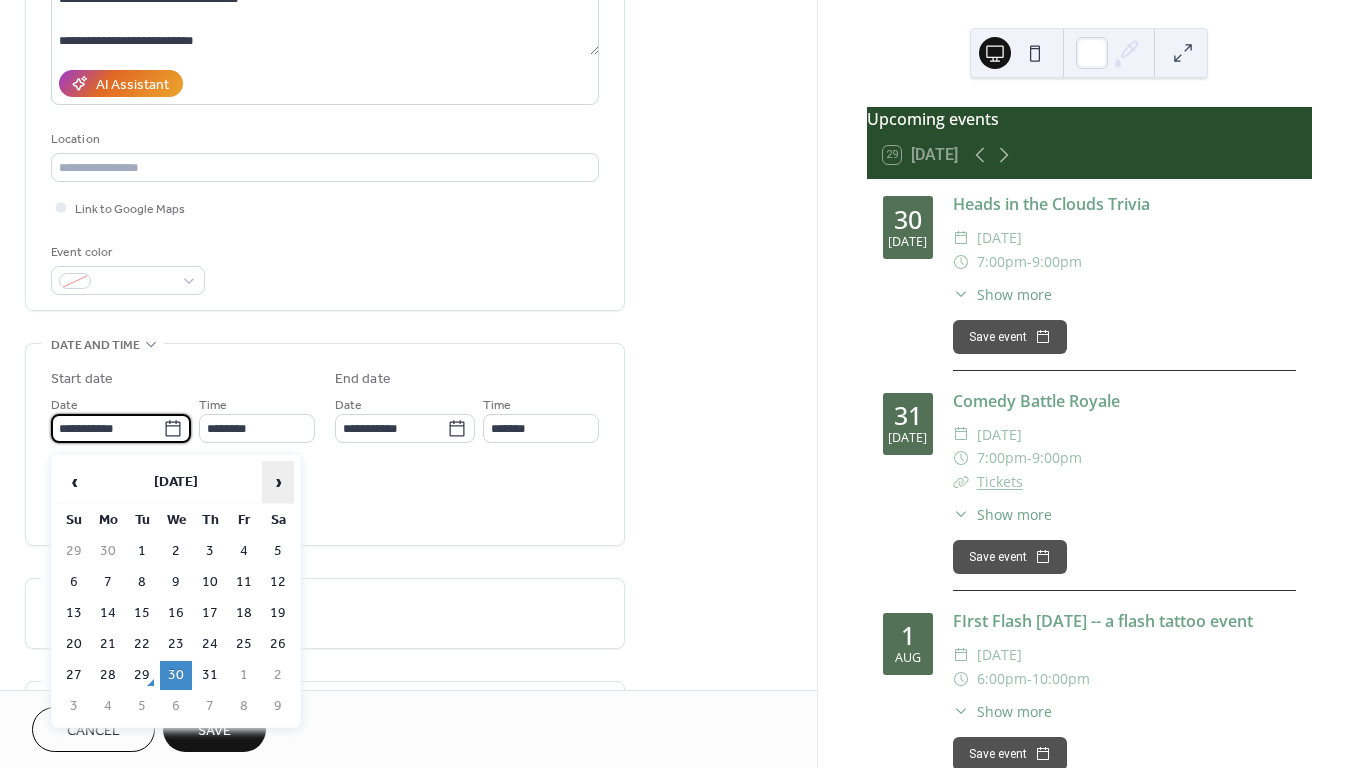 click on "›" at bounding box center (278, 482) 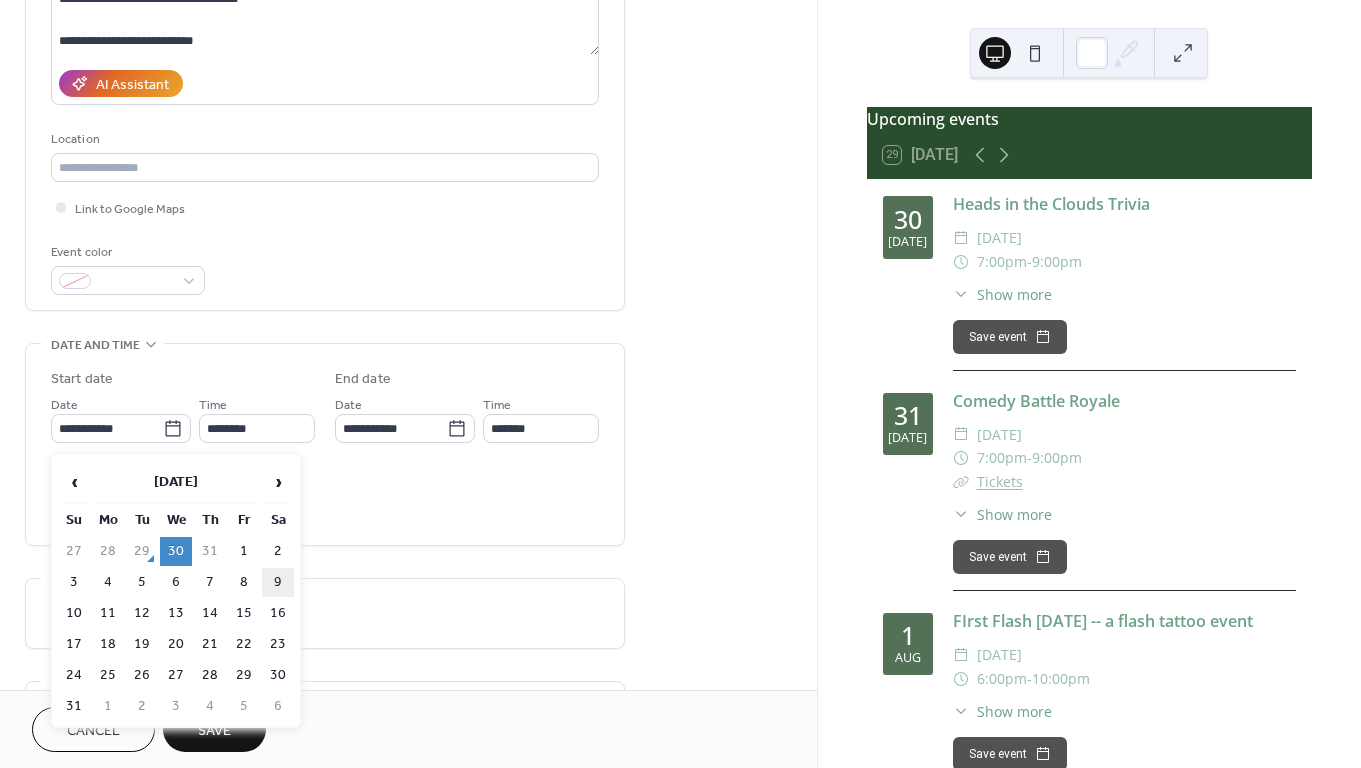 click on "9" at bounding box center (278, 582) 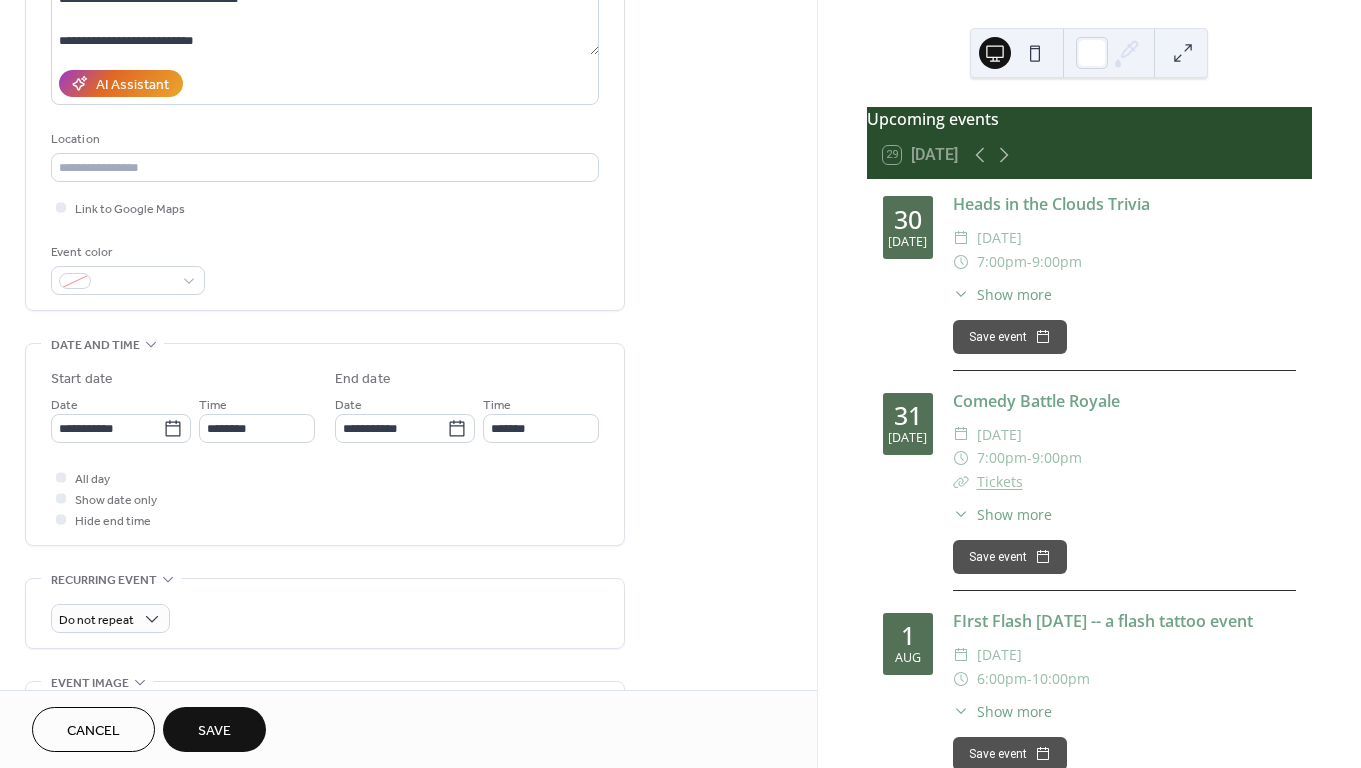 type on "**********" 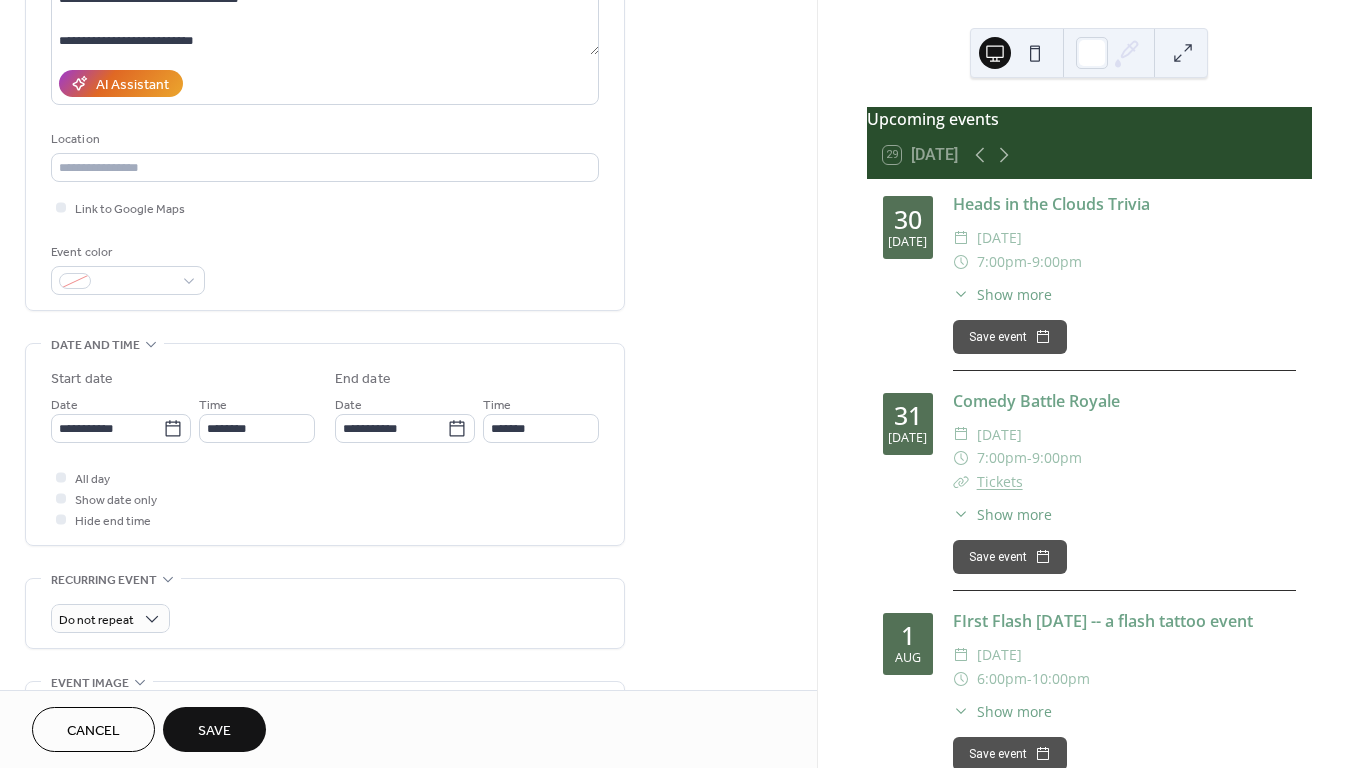 type on "**********" 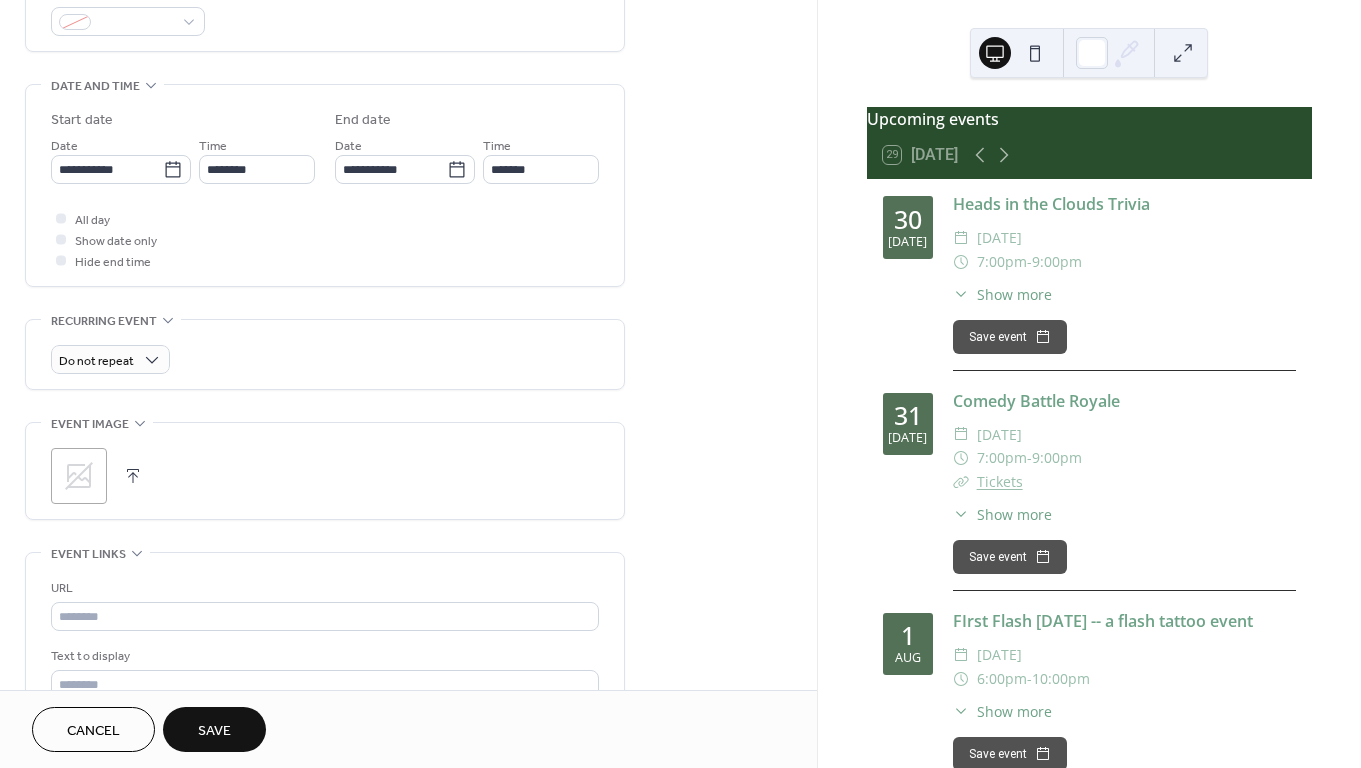 scroll, scrollTop: 603, scrollLeft: 0, axis: vertical 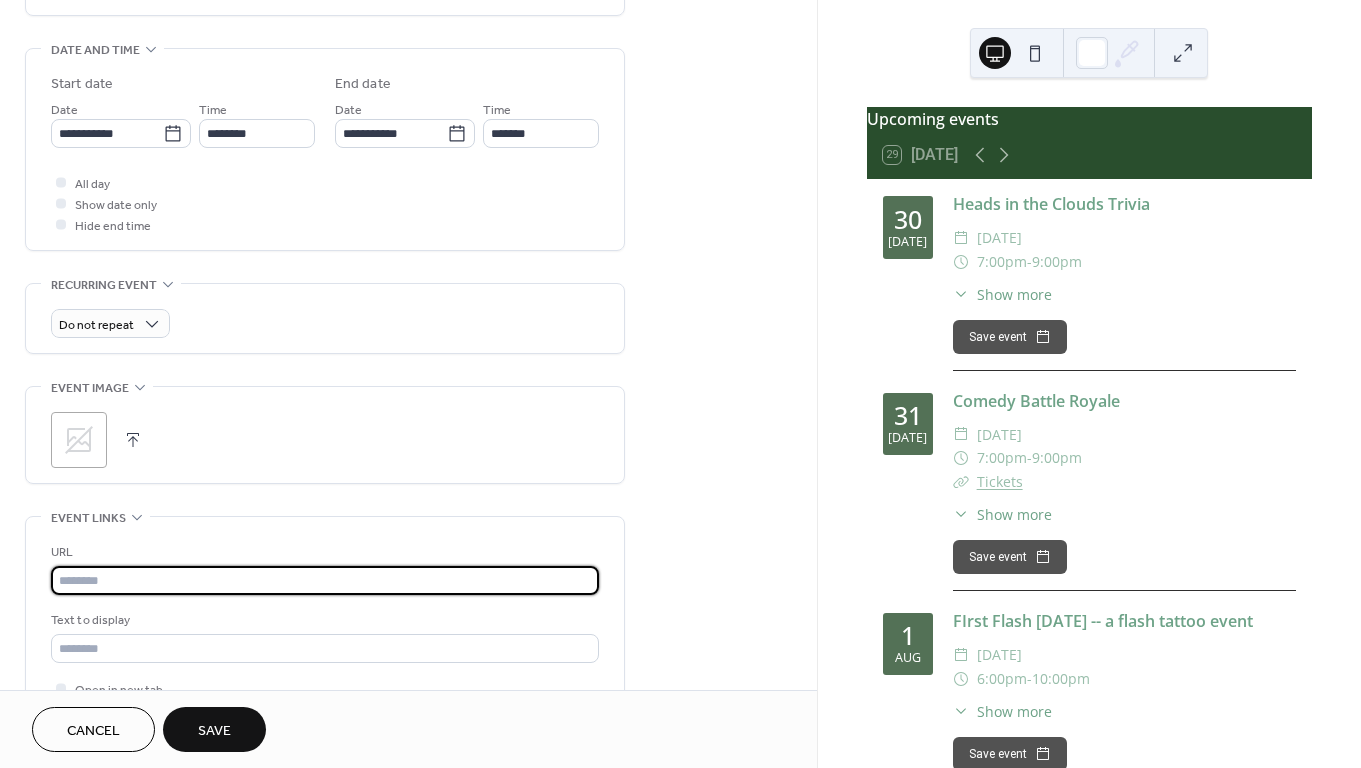 click at bounding box center (325, 580) 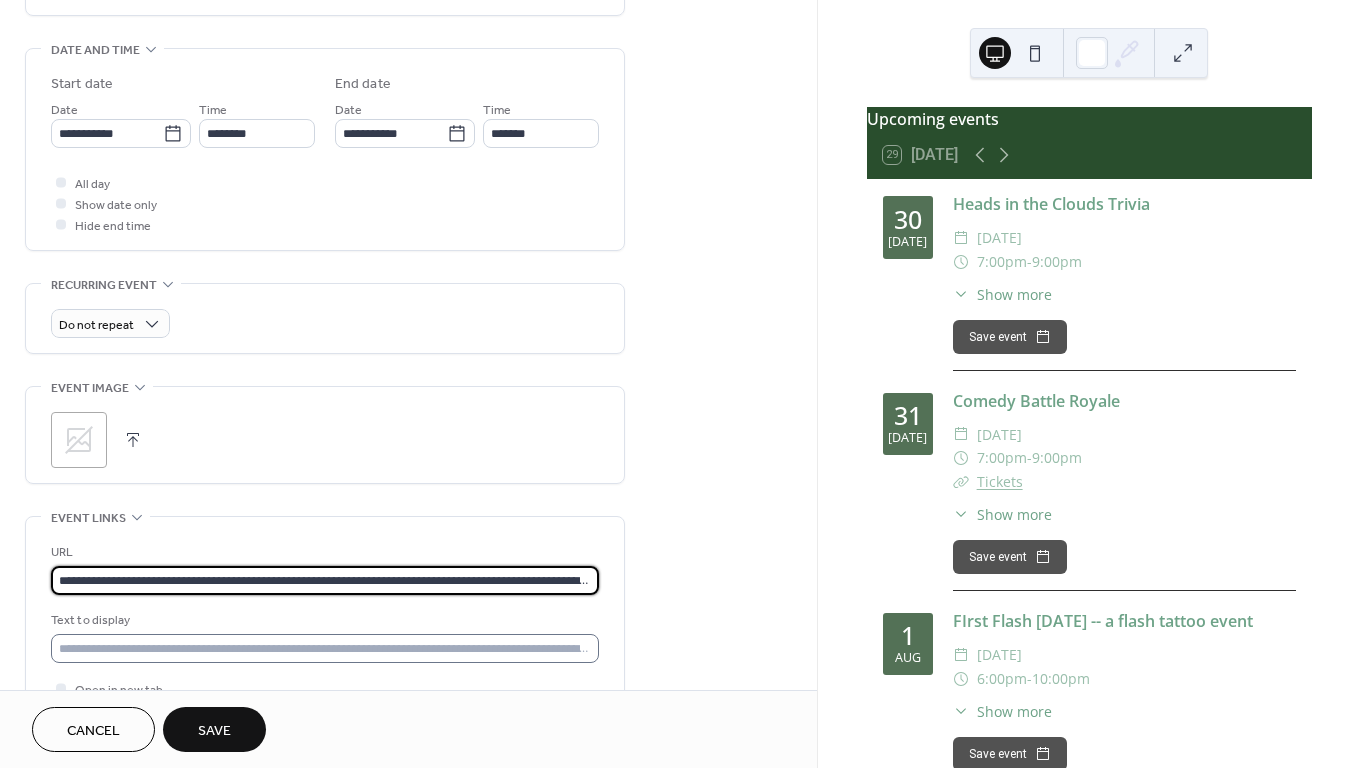 type on "**********" 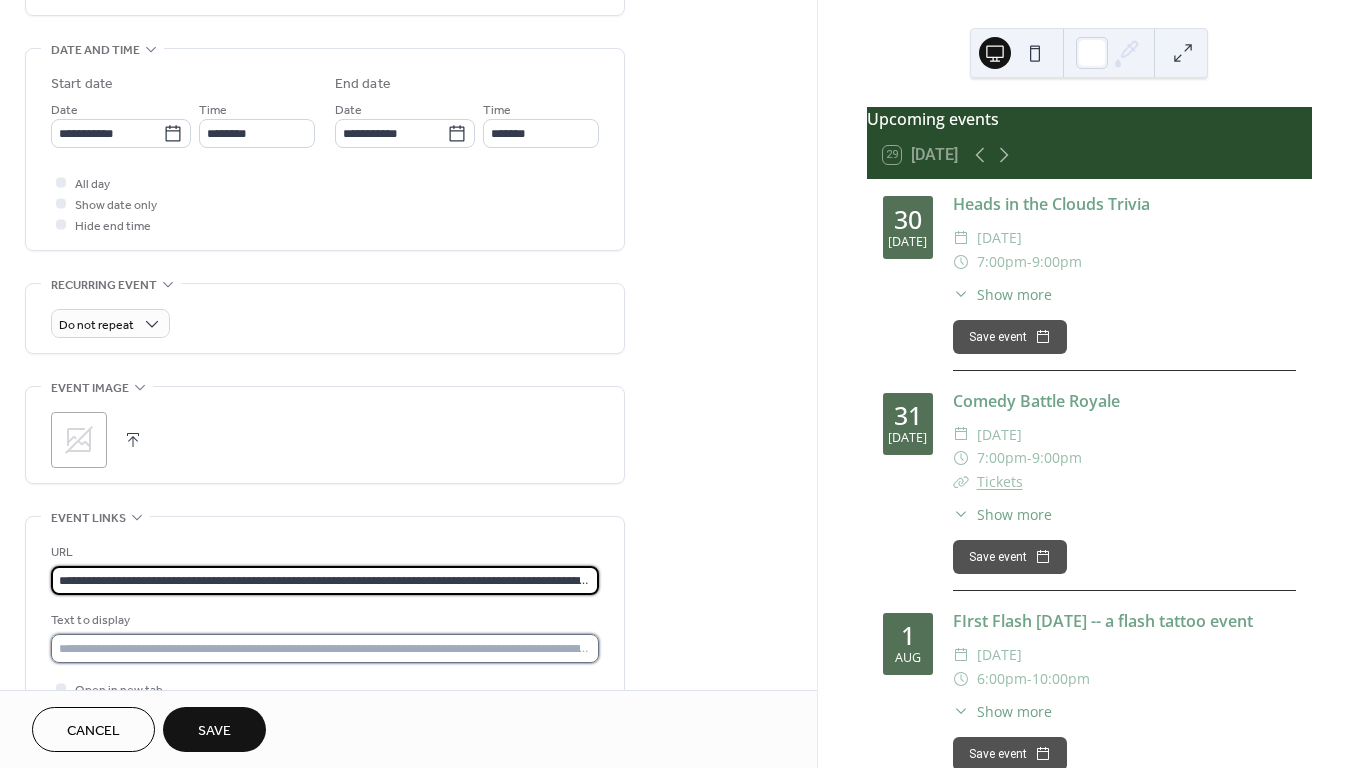 click at bounding box center (325, 648) 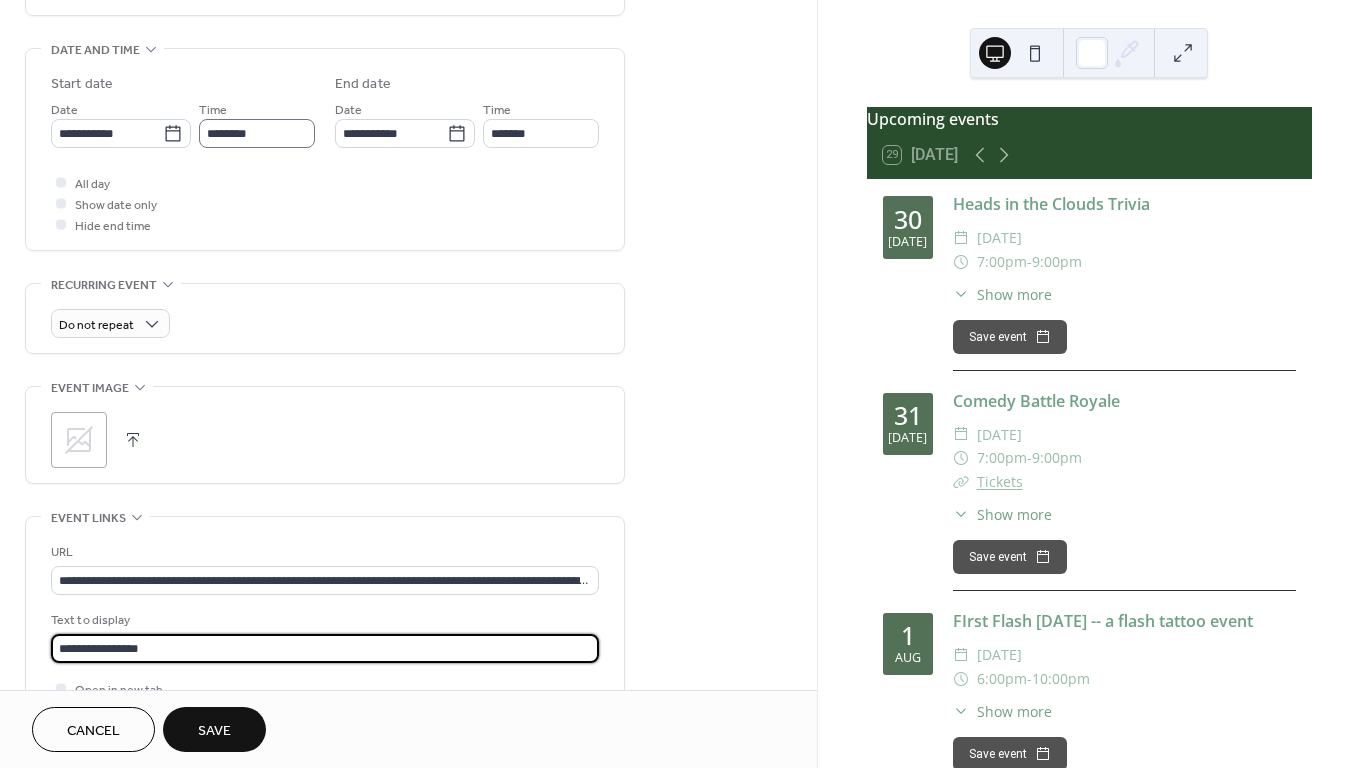 type on "**********" 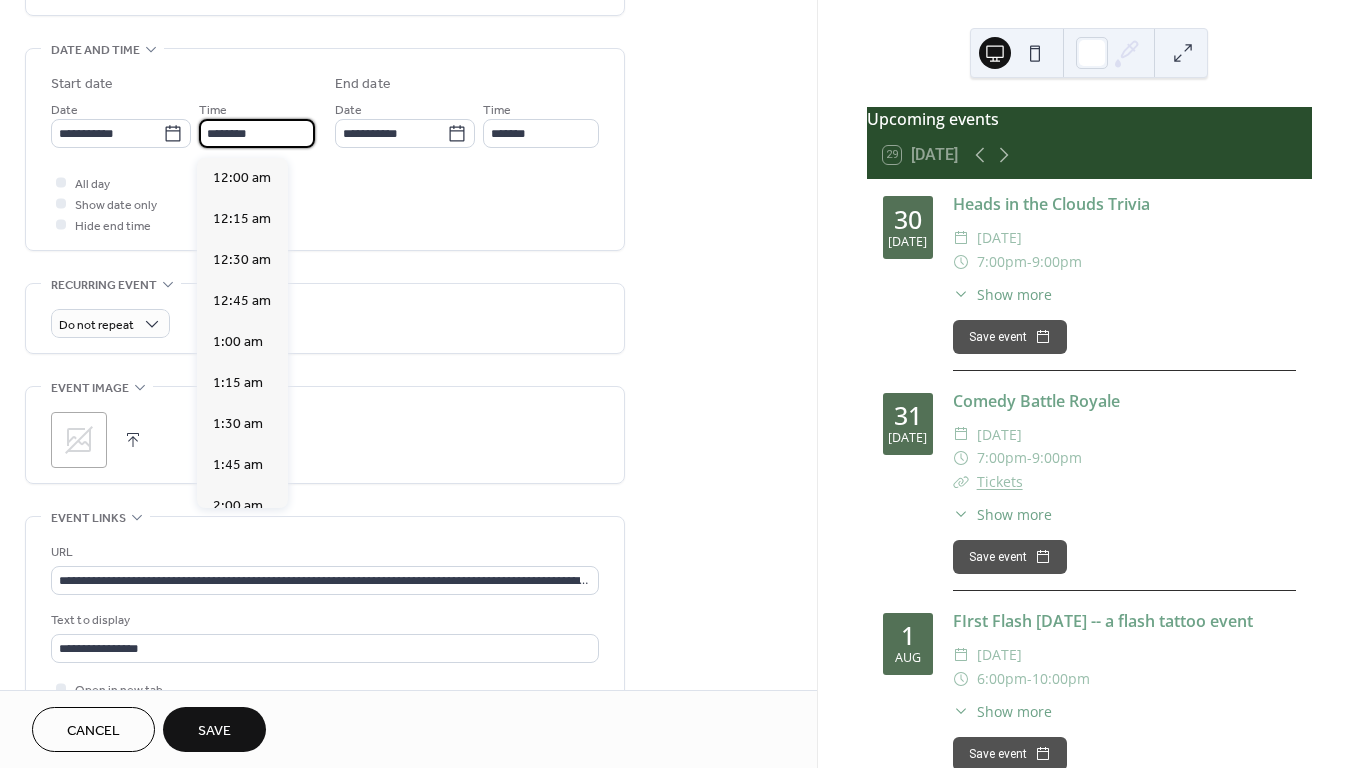 click on "********" at bounding box center [257, 133] 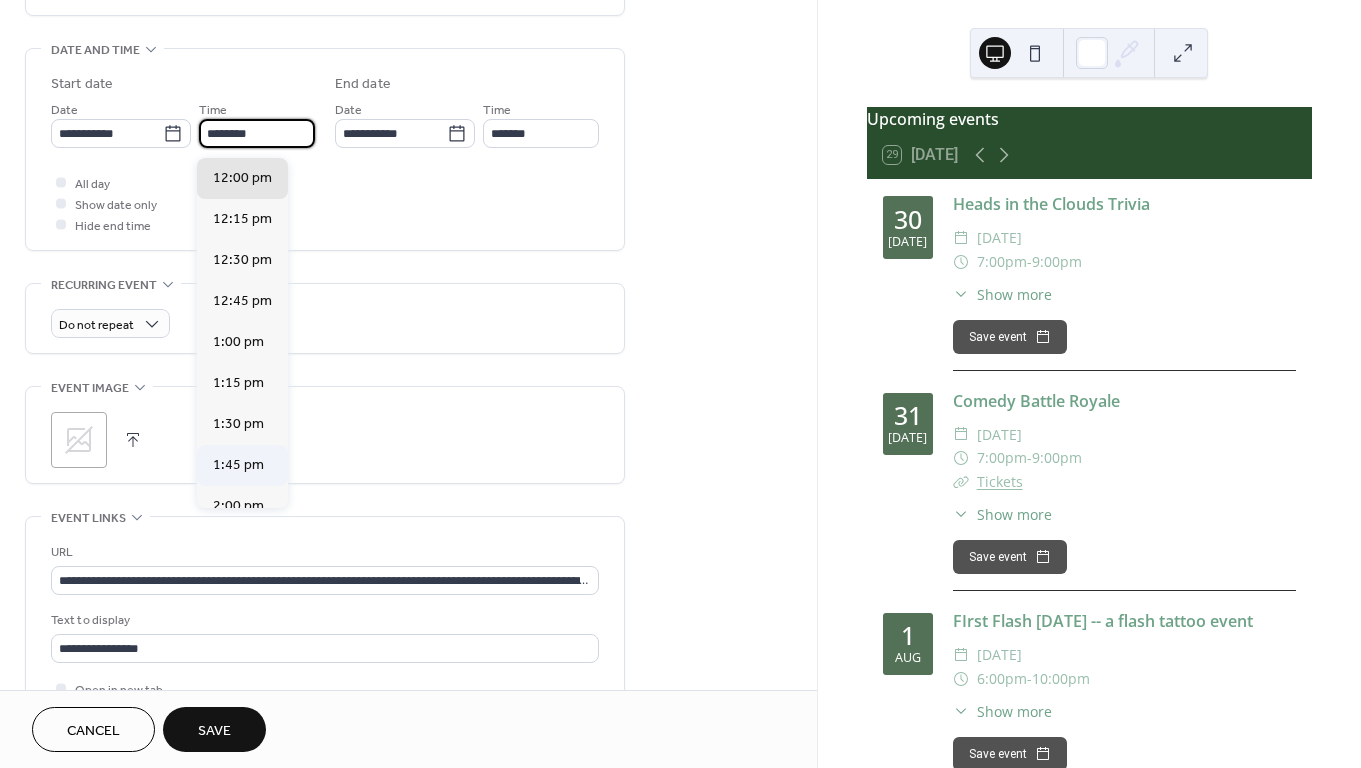 scroll, scrollTop: 2012, scrollLeft: 0, axis: vertical 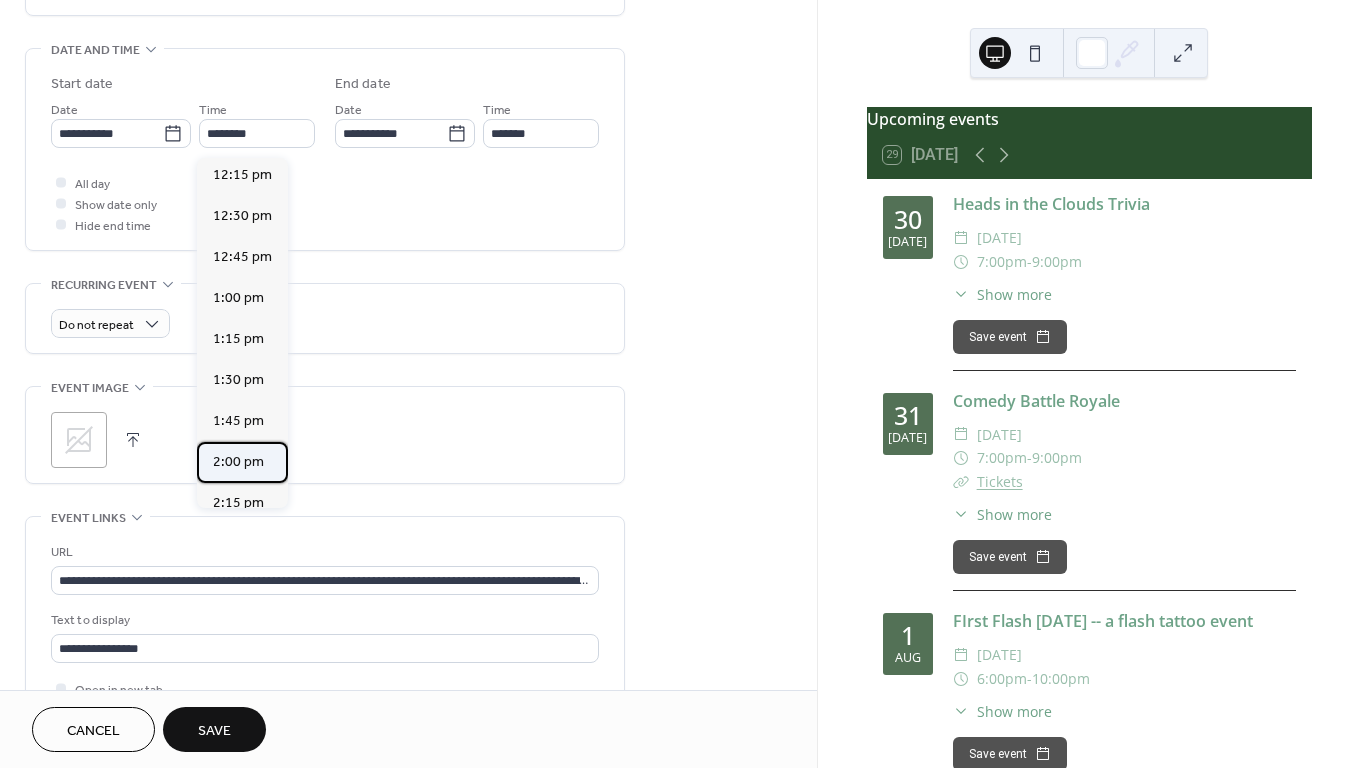 click on "2:00 pm" at bounding box center (238, 462) 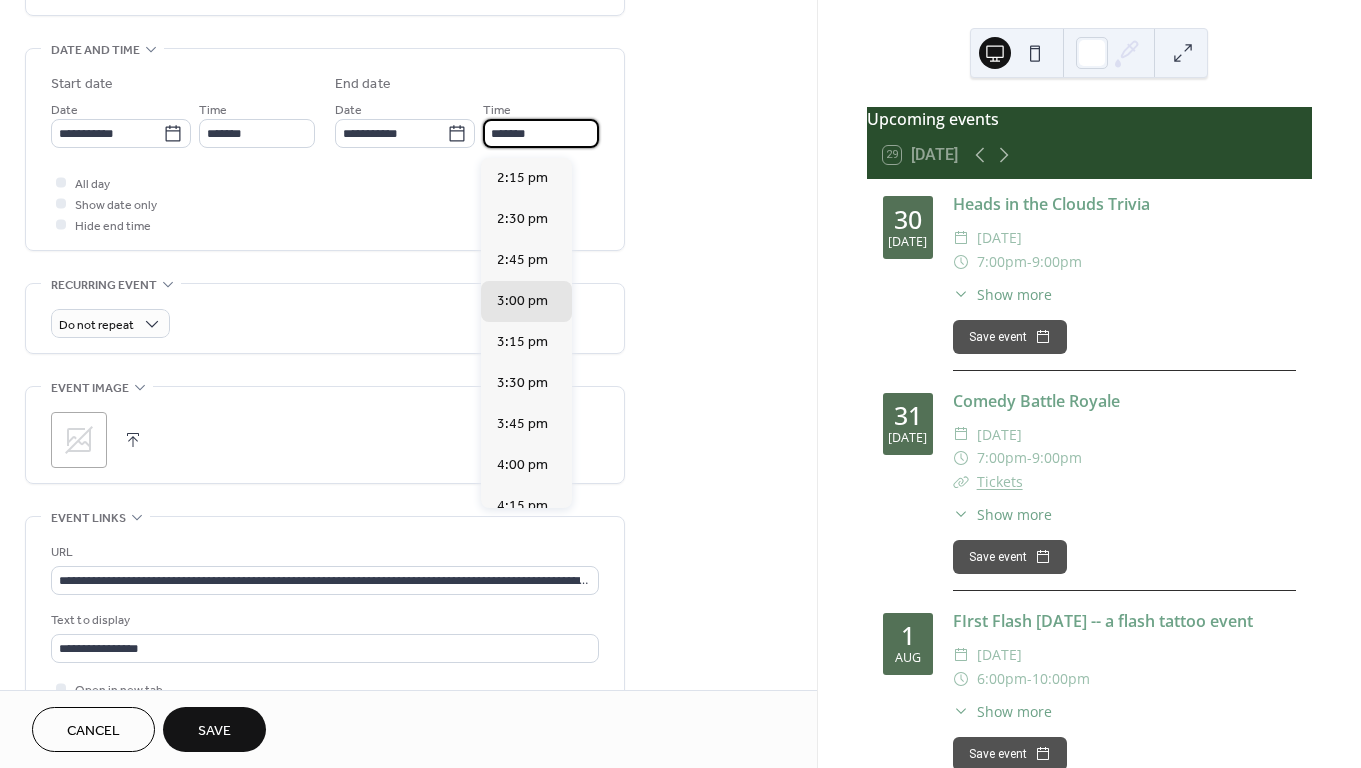 click on "*******" at bounding box center (541, 133) 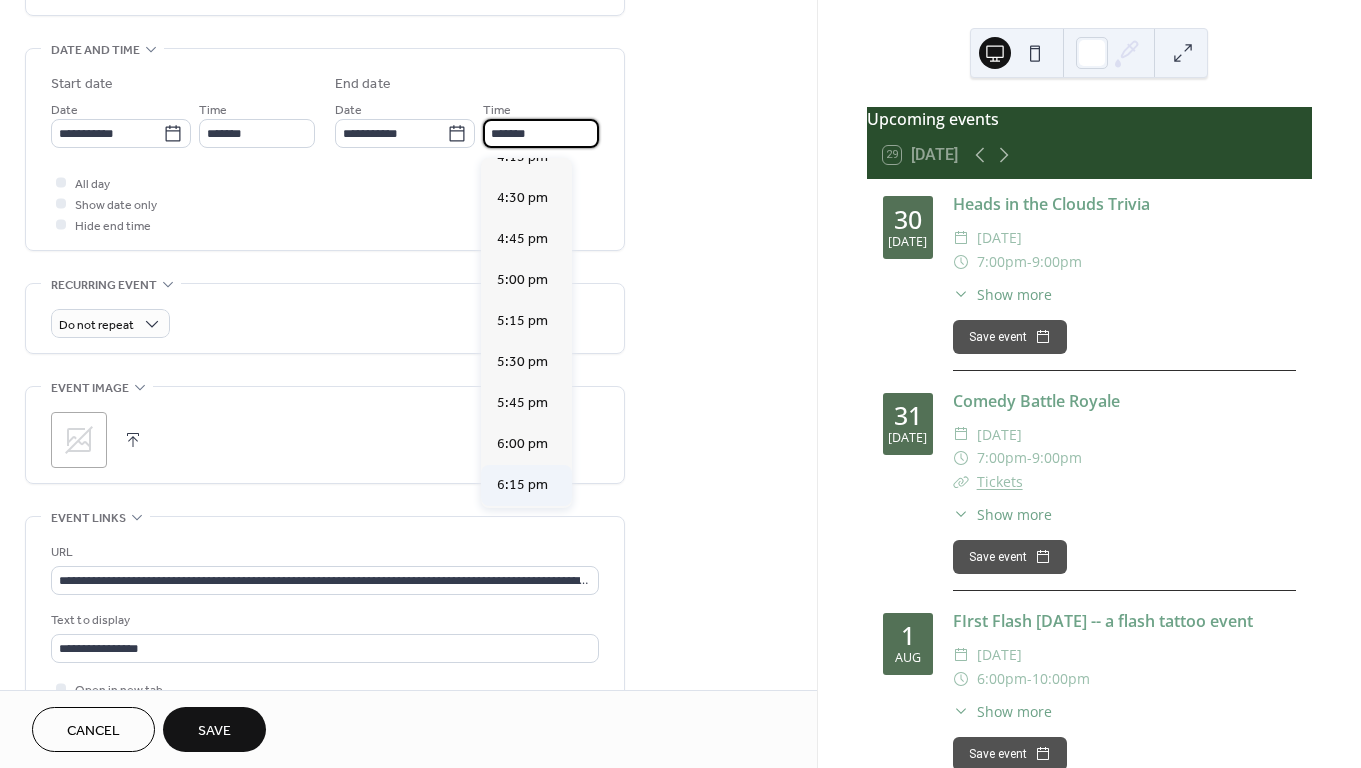 scroll, scrollTop: 351, scrollLeft: 0, axis: vertical 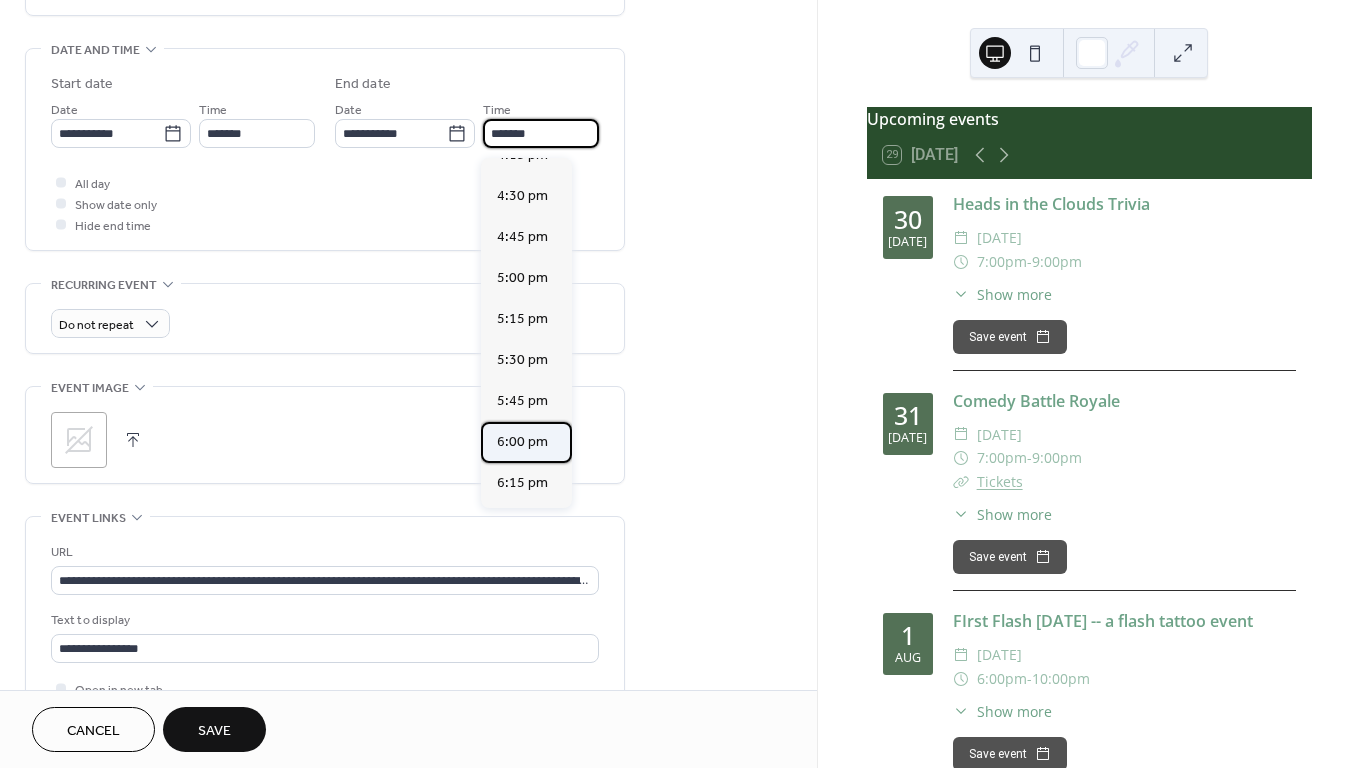click on "6:00 pm" at bounding box center (522, 442) 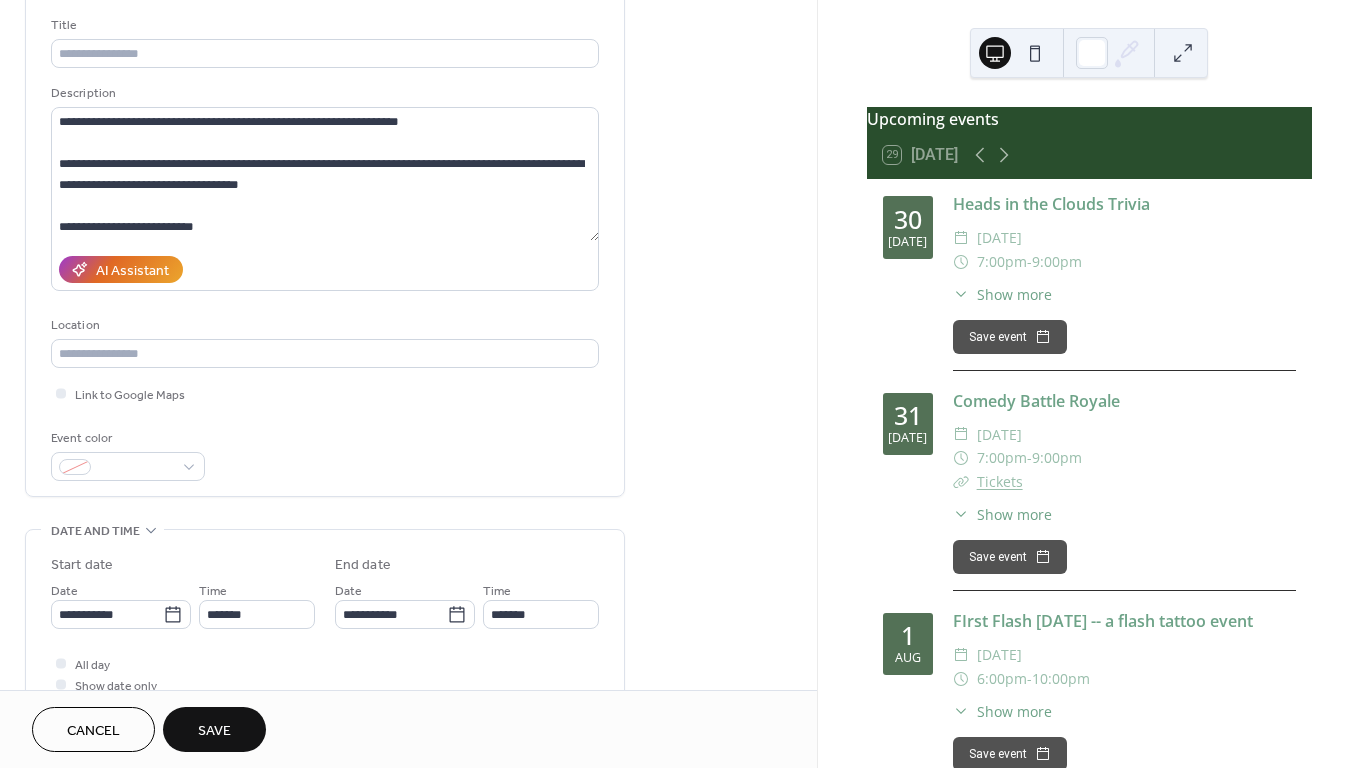 scroll, scrollTop: 119, scrollLeft: 0, axis: vertical 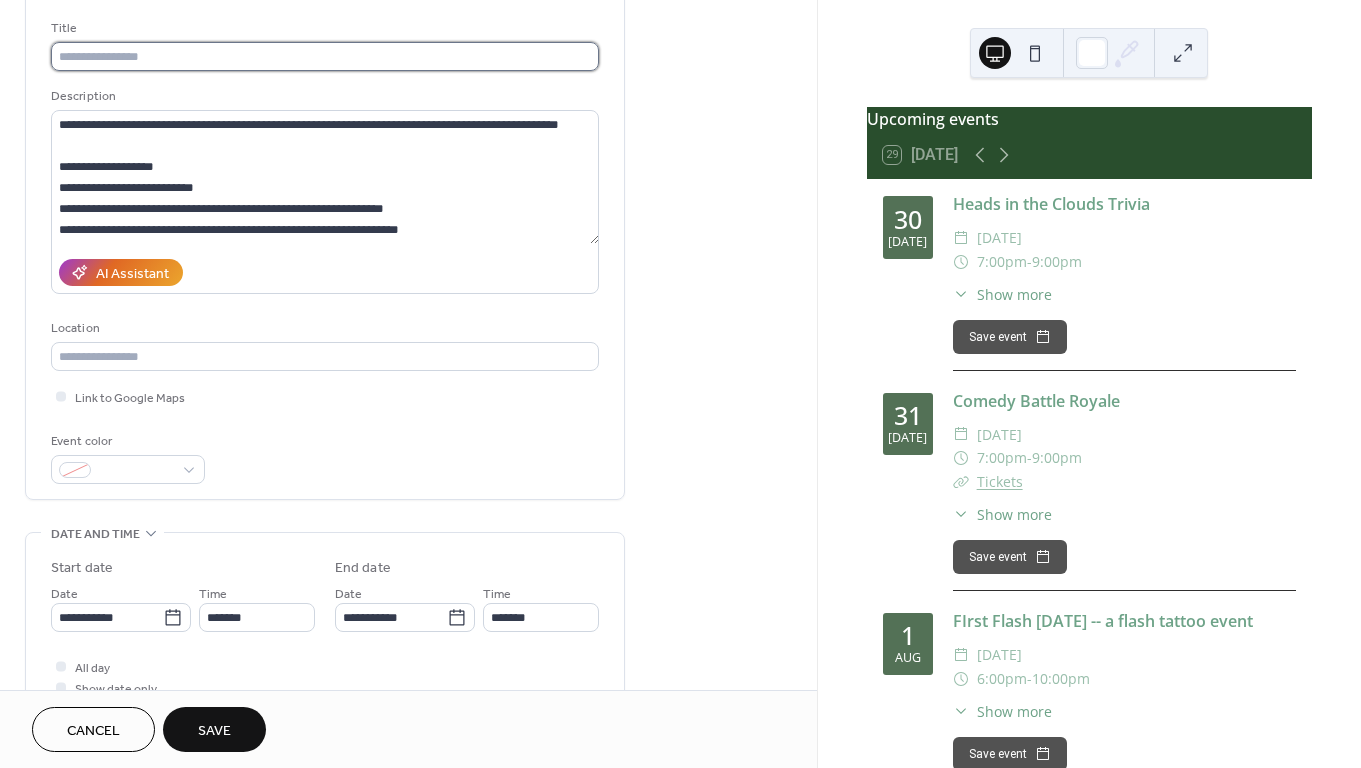click at bounding box center [325, 56] 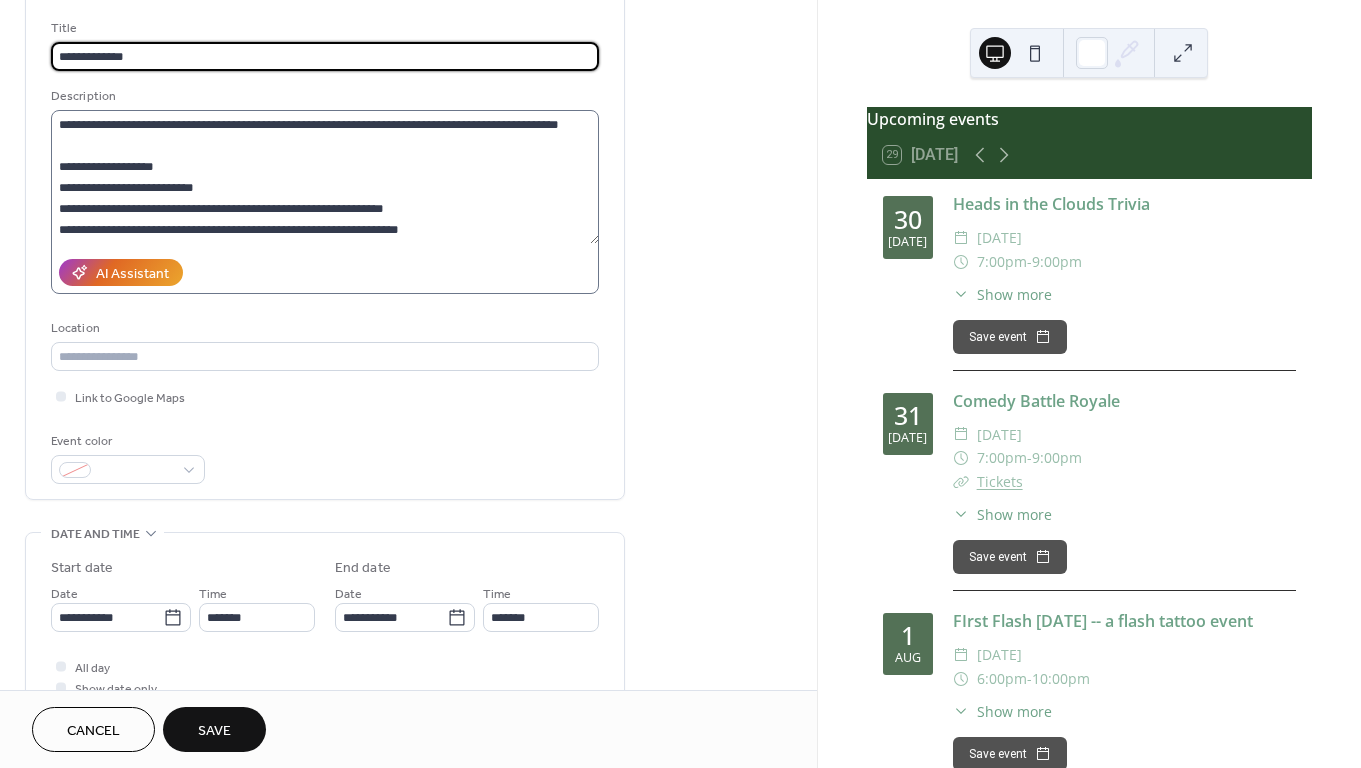 type on "**********" 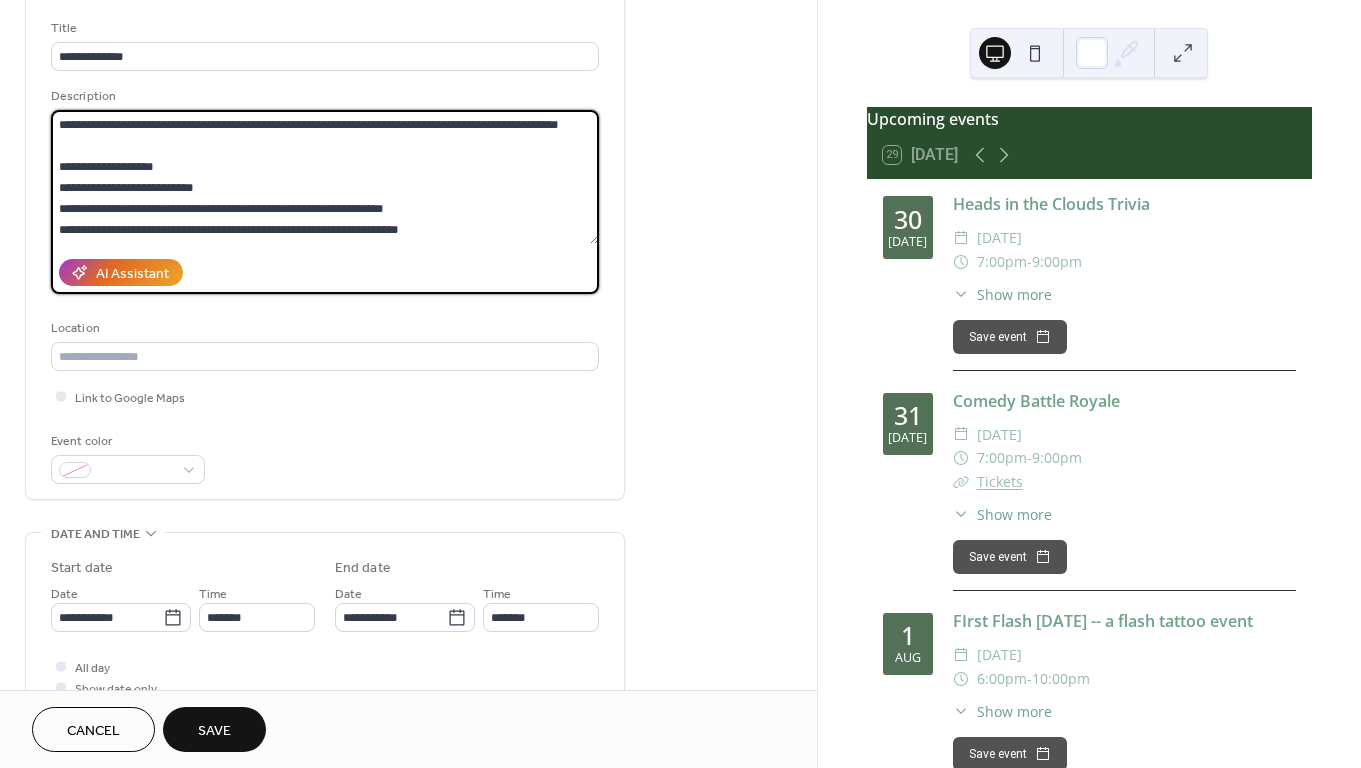 click on "**********" at bounding box center (325, 177) 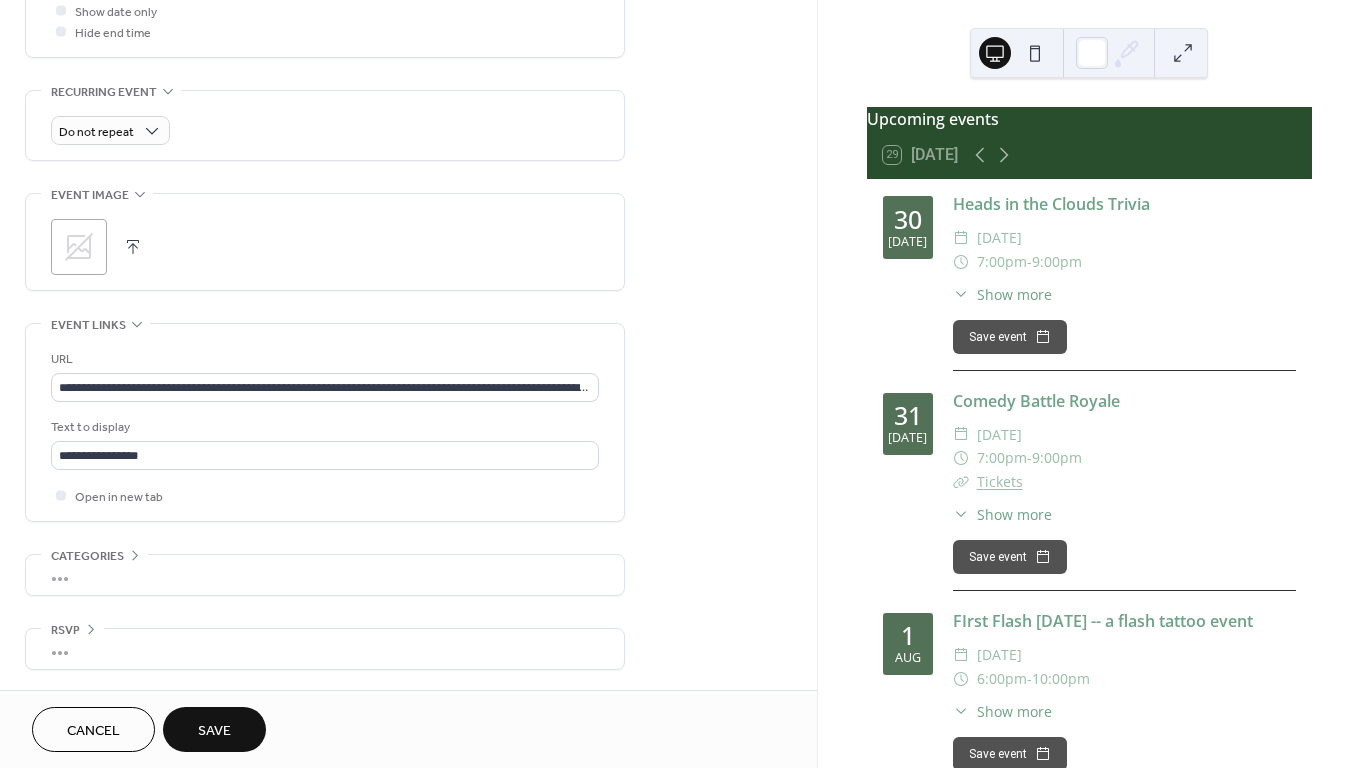 scroll, scrollTop: 806, scrollLeft: 0, axis: vertical 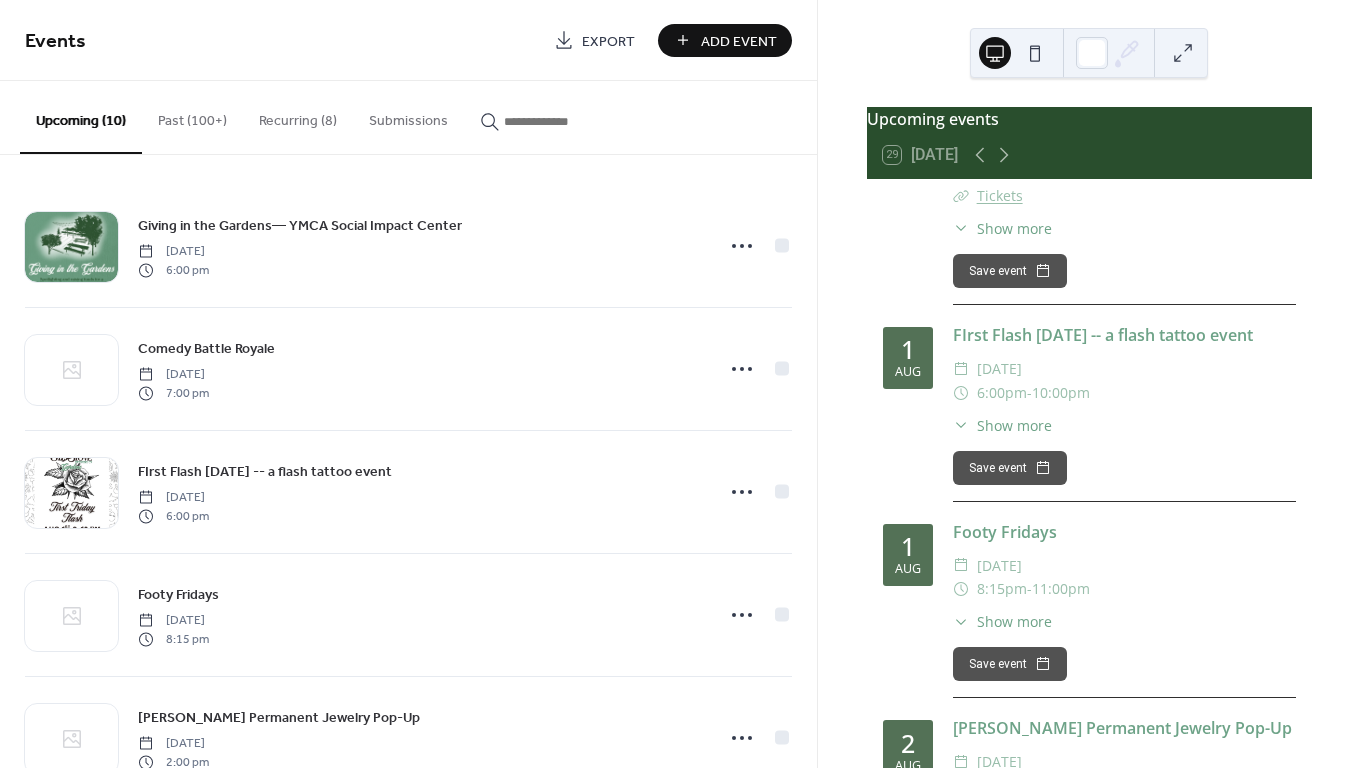 click at bounding box center [564, 121] 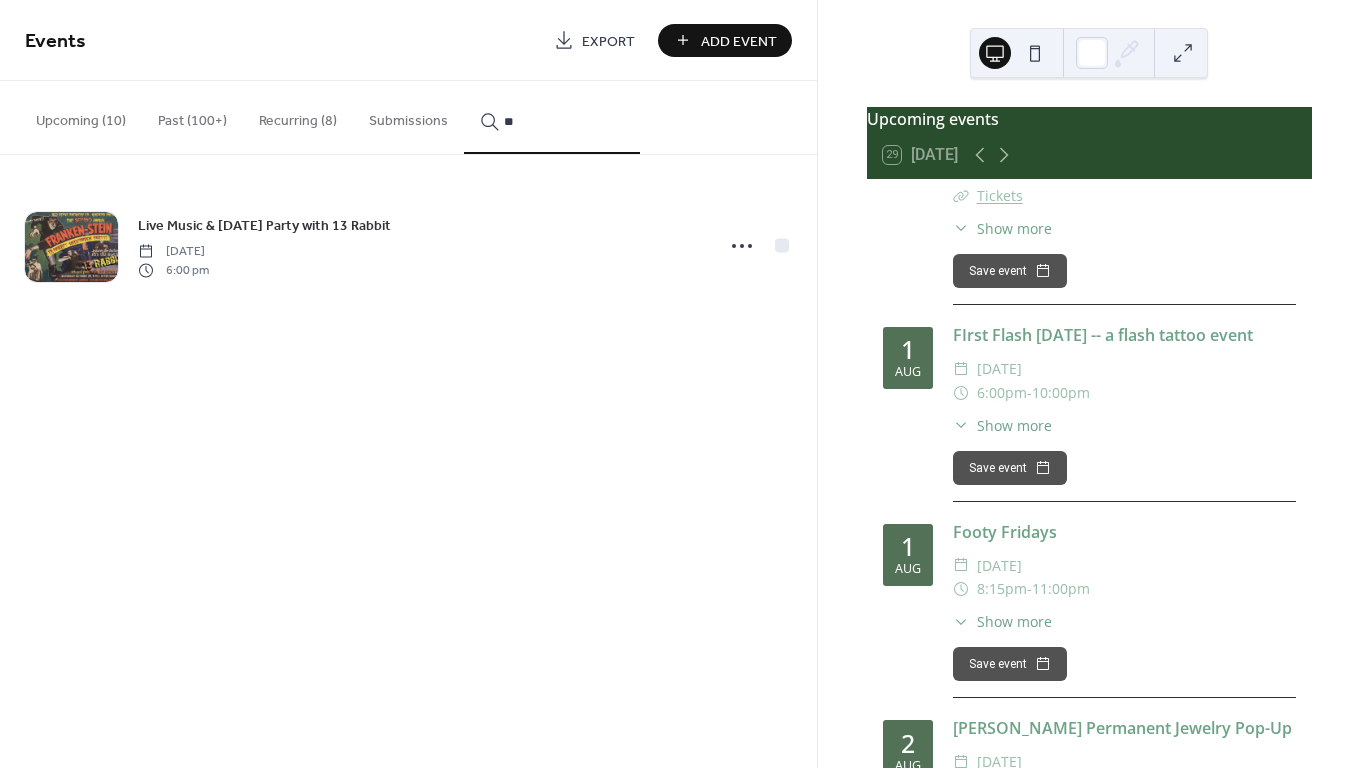 type on "**" 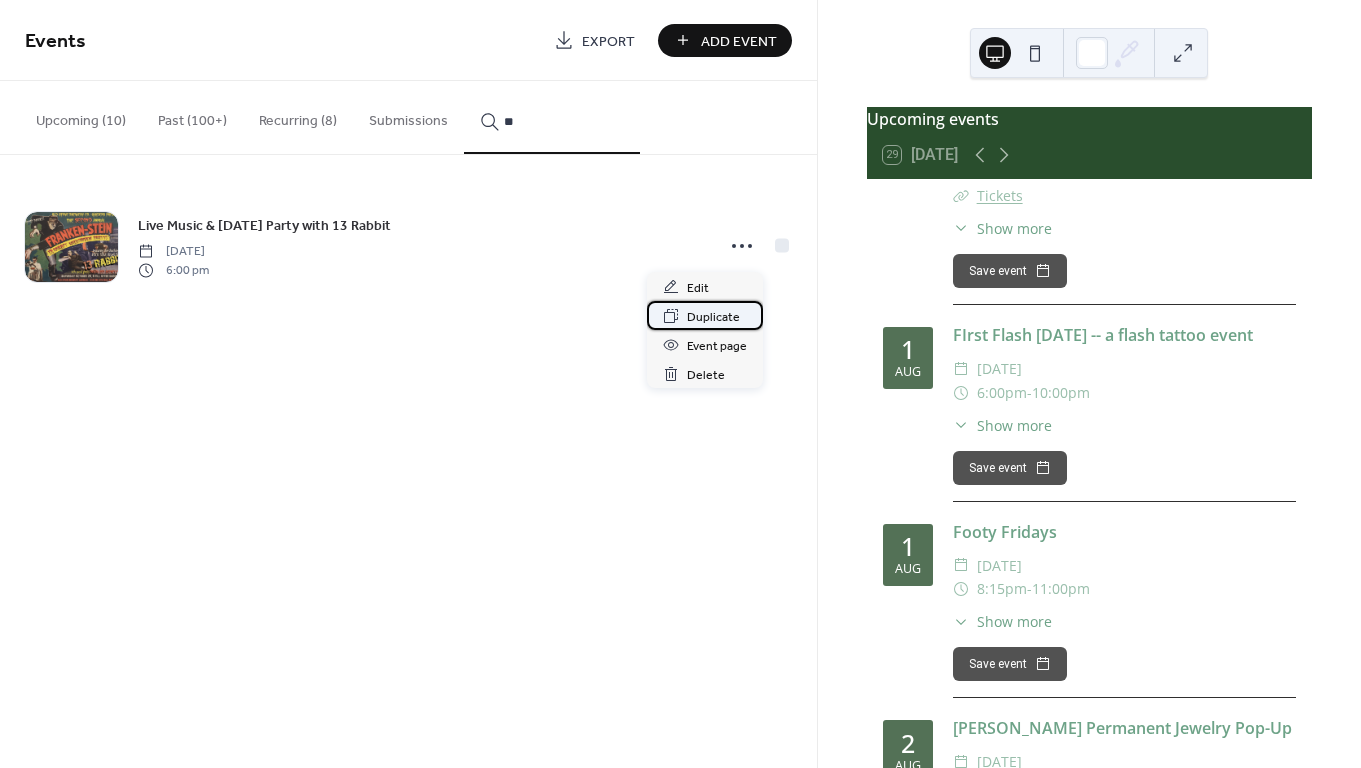 click on "Duplicate" at bounding box center [713, 317] 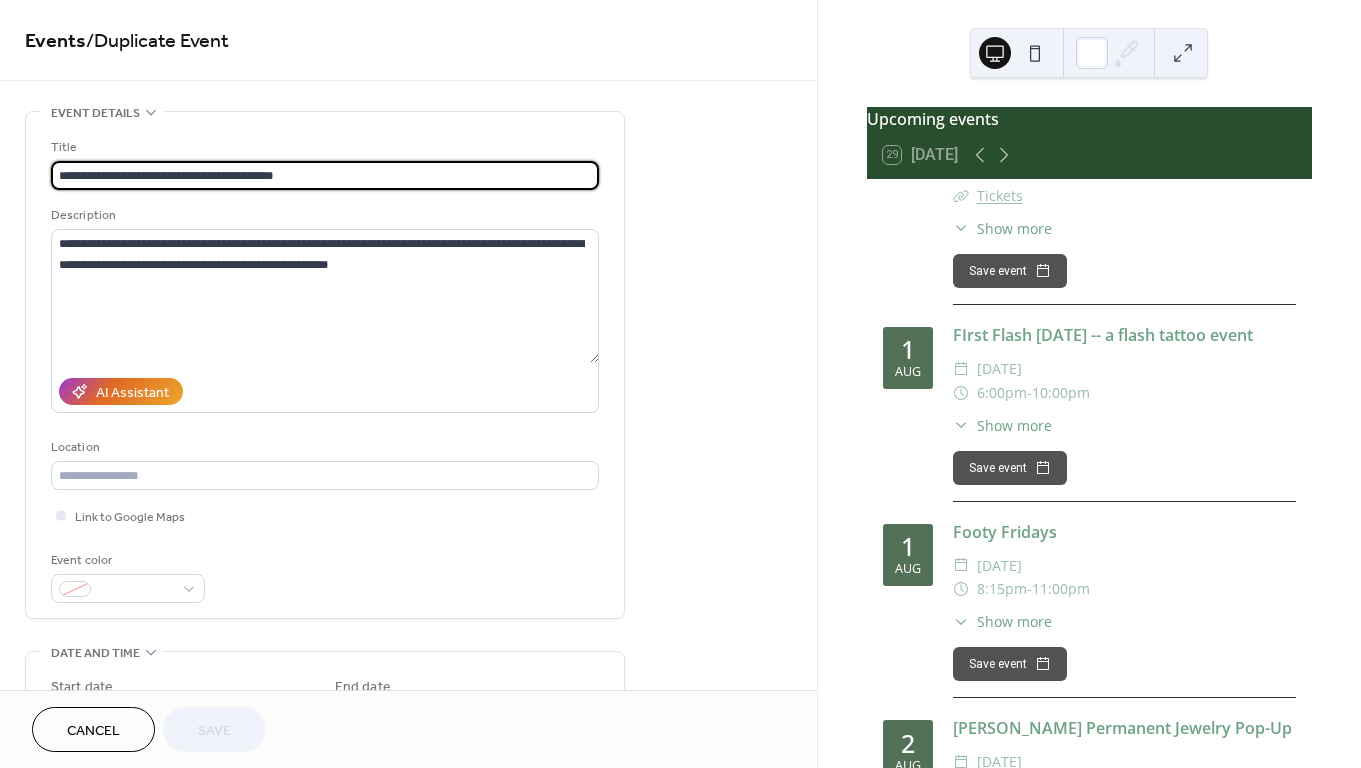 drag, startPoint x: 237, startPoint y: 178, endPoint x: 18, endPoint y: 173, distance: 219.05707 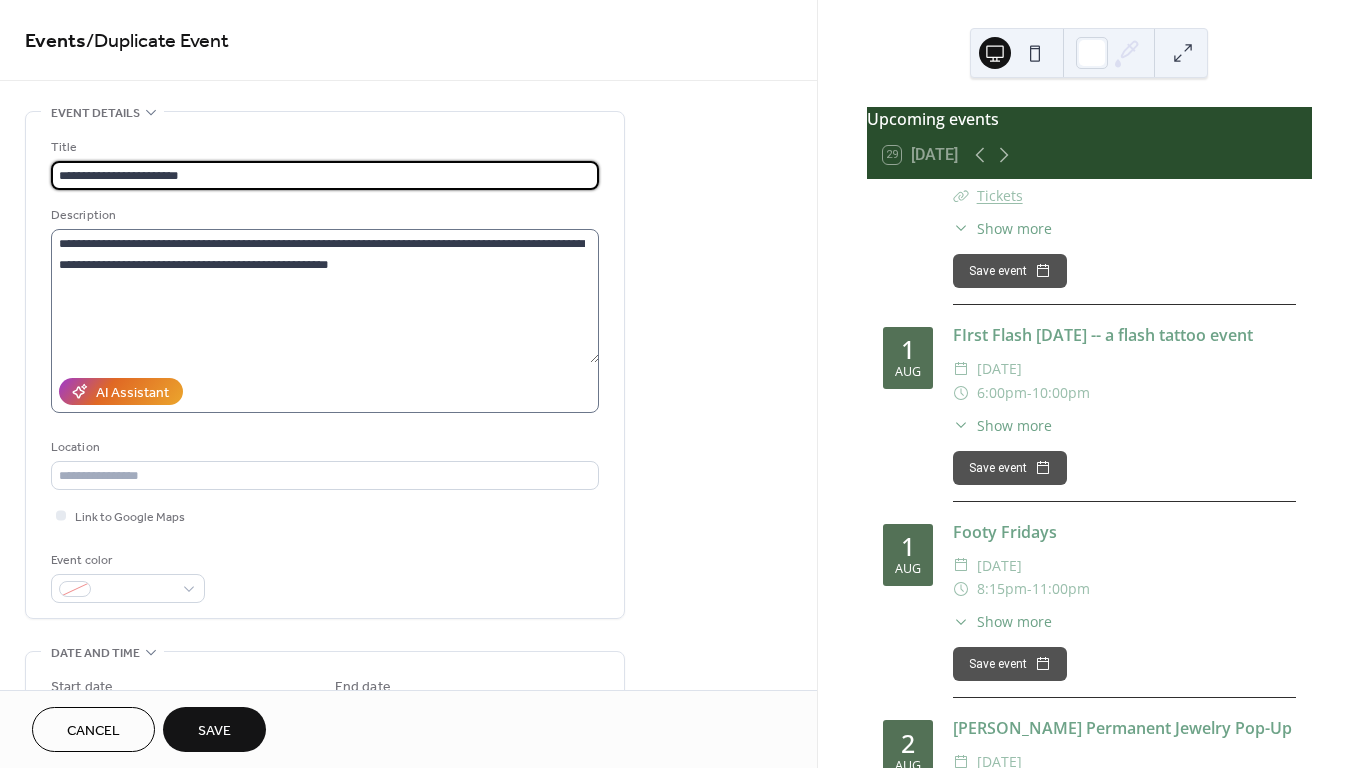 type on "**********" 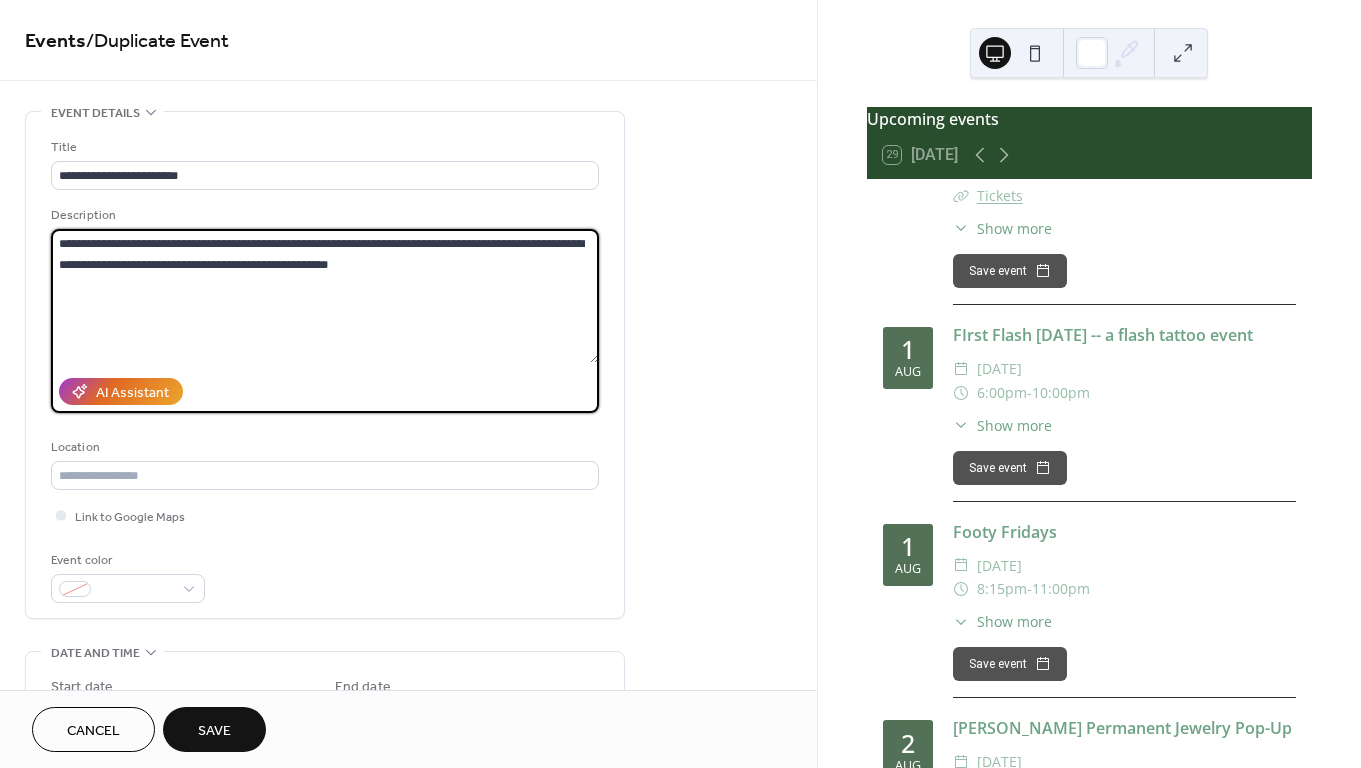 drag, startPoint x: 332, startPoint y: 244, endPoint x: 576, endPoint y: 252, distance: 244.13112 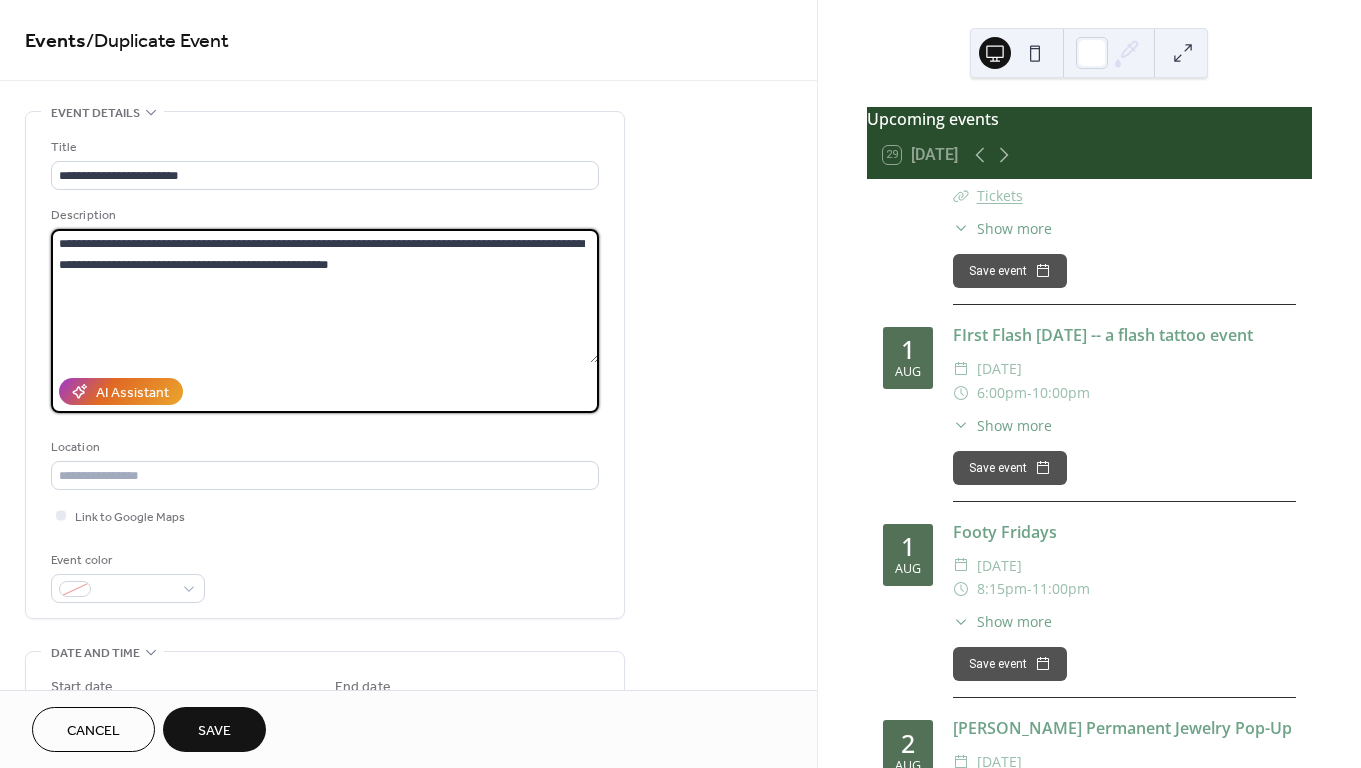 click on "**********" at bounding box center [325, 296] 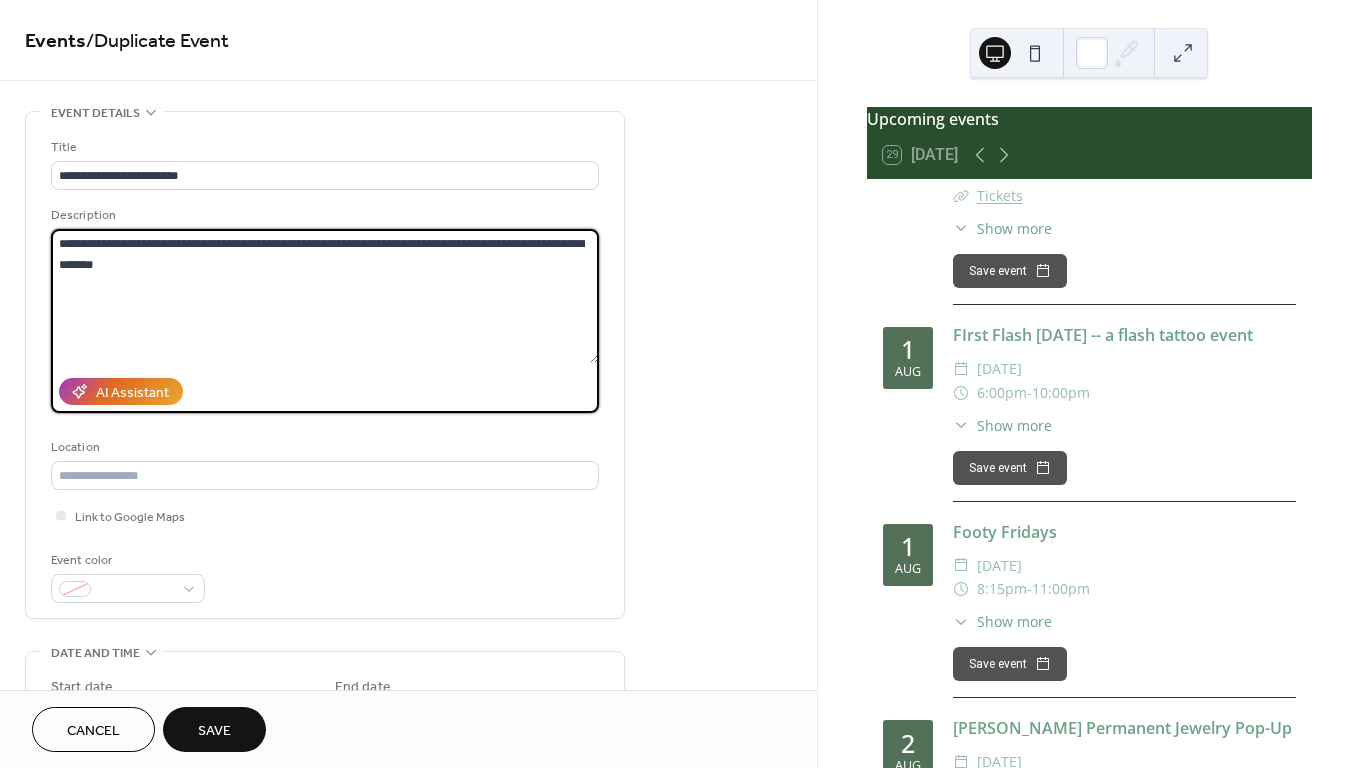 drag, startPoint x: 338, startPoint y: 243, endPoint x: 595, endPoint y: 273, distance: 258.74506 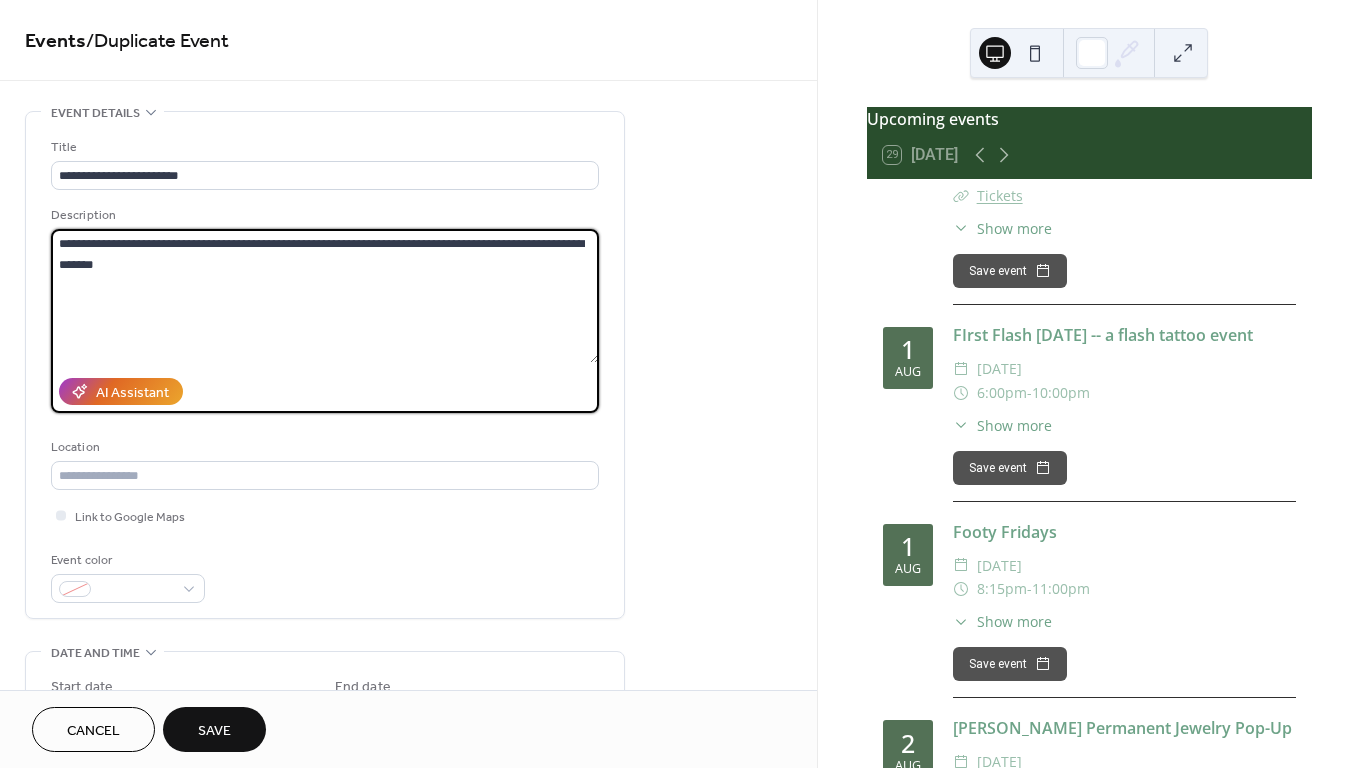 click on "**********" at bounding box center [325, 296] 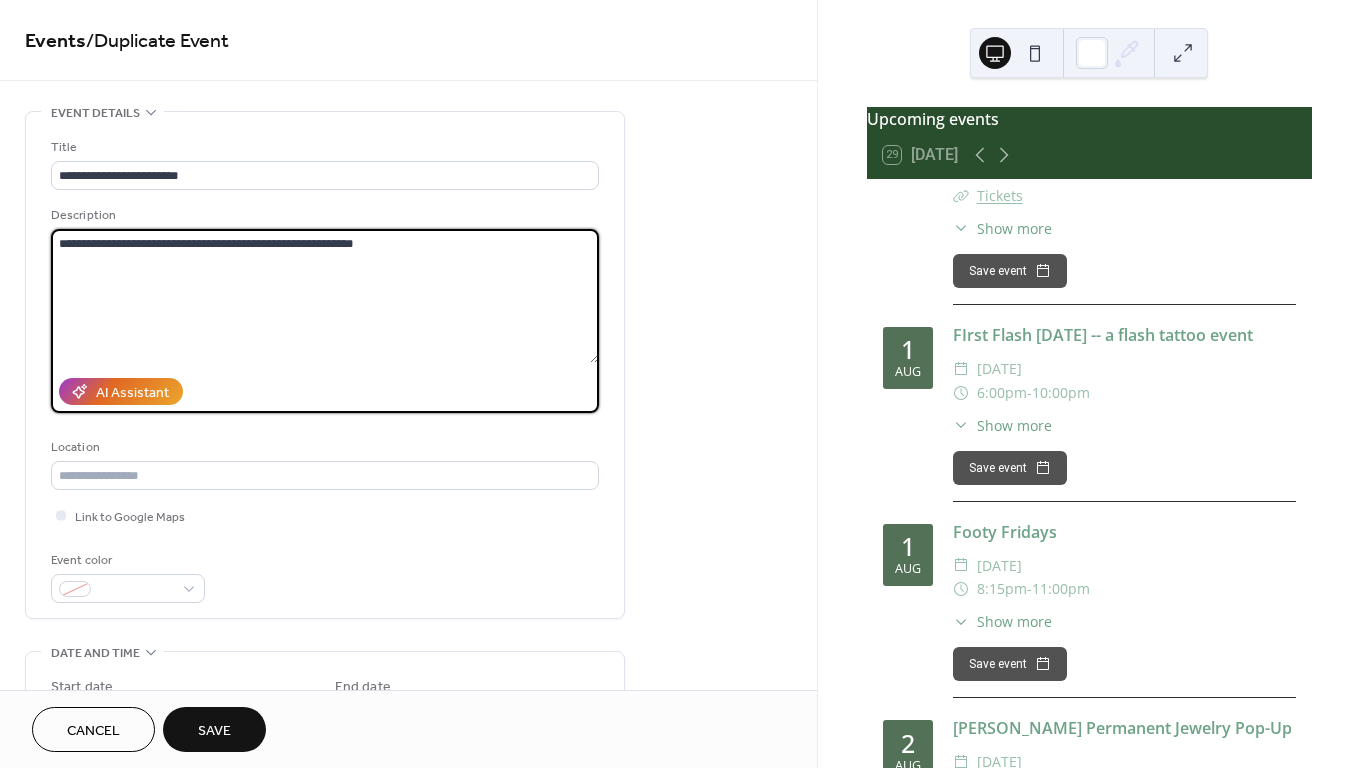 drag, startPoint x: 203, startPoint y: 247, endPoint x: 234, endPoint y: 247, distance: 31 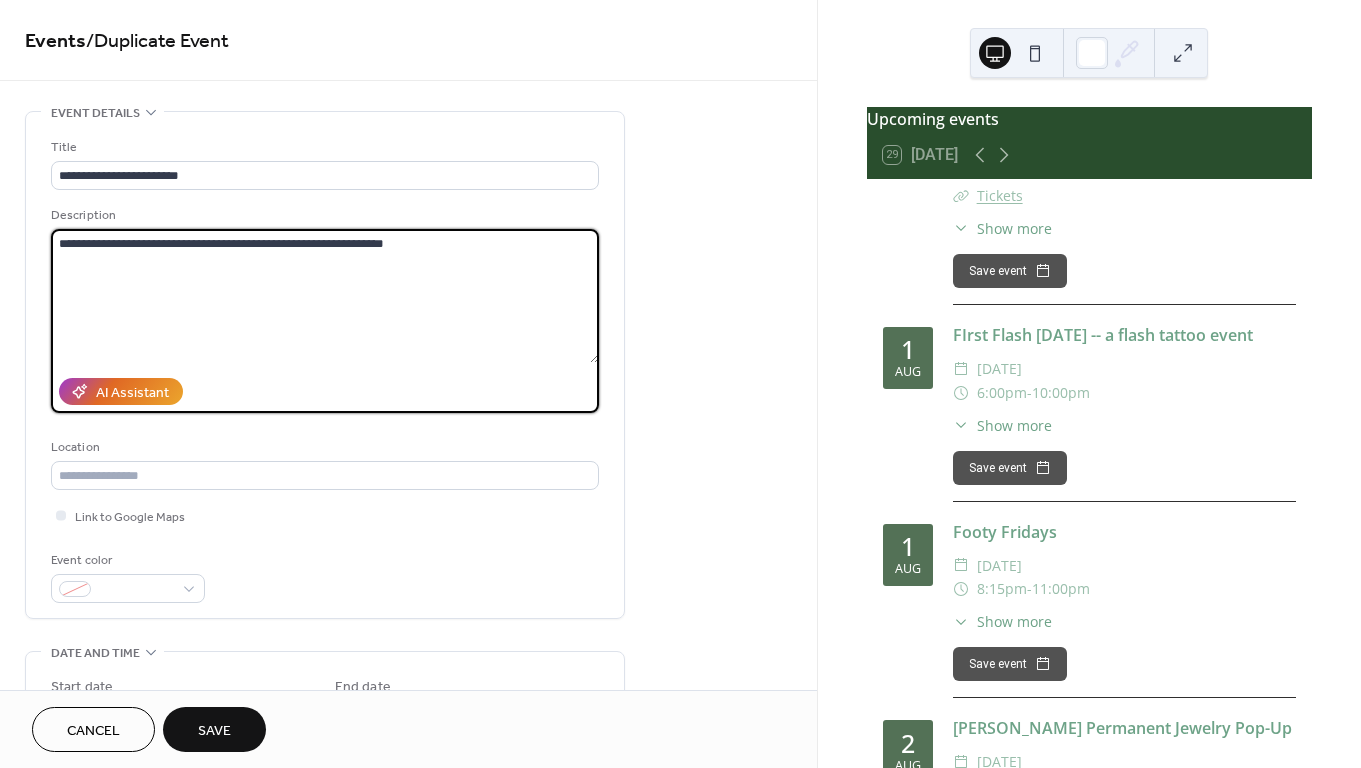 click on "**********" at bounding box center (325, 296) 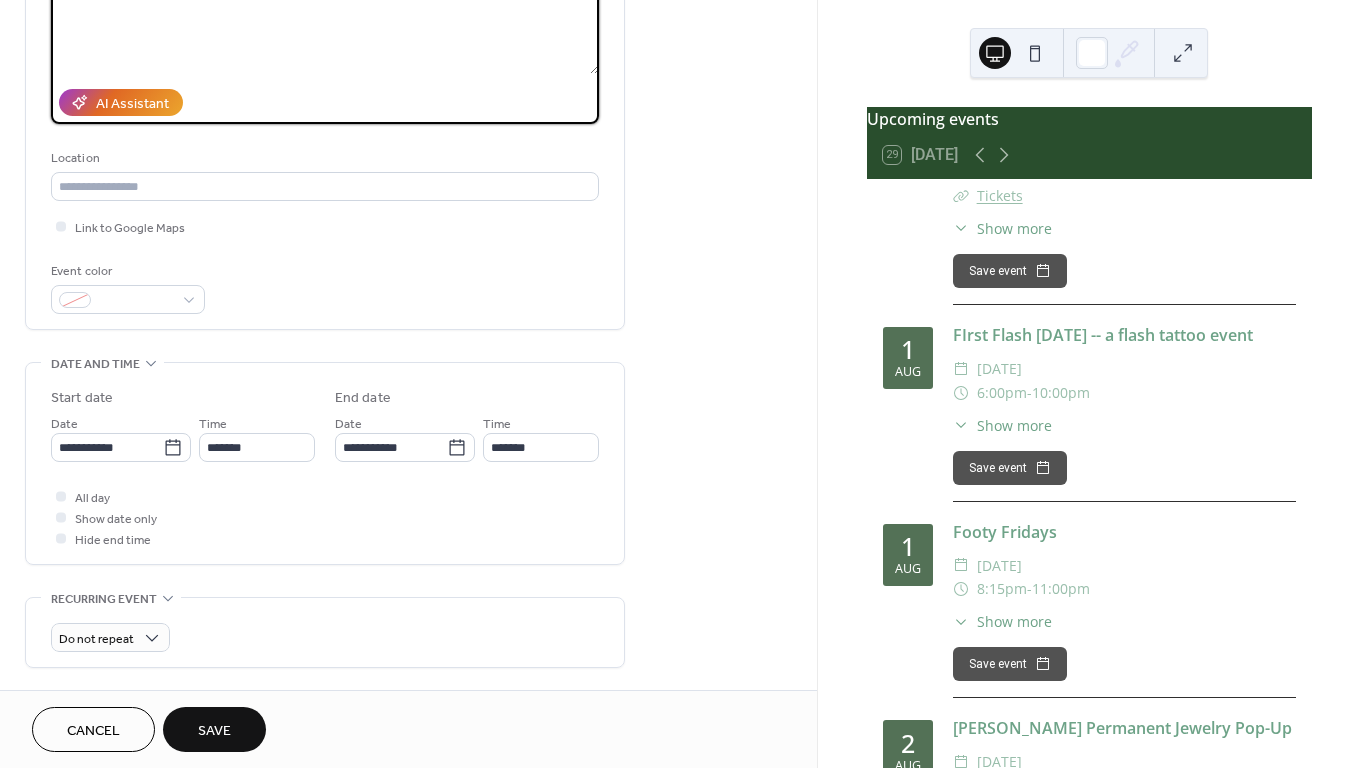 scroll, scrollTop: 327, scrollLeft: 0, axis: vertical 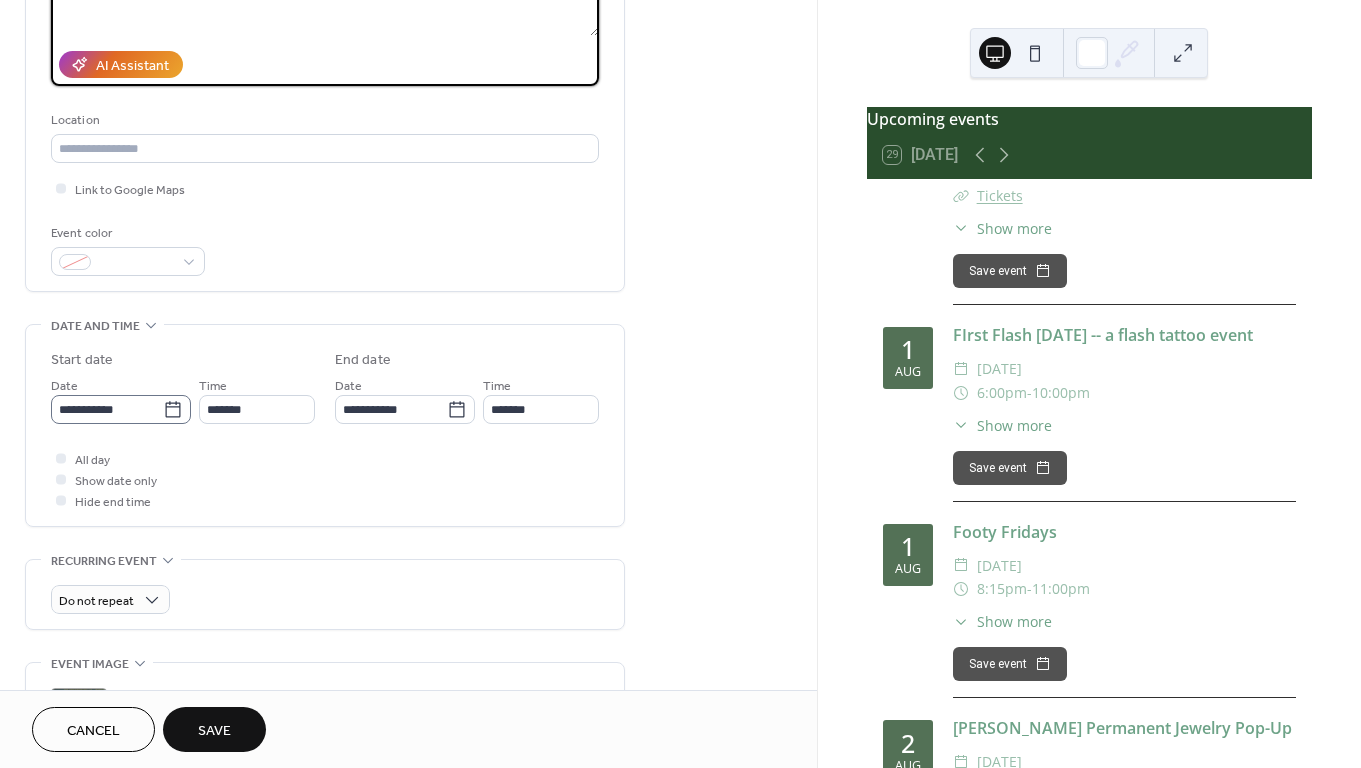 type on "**********" 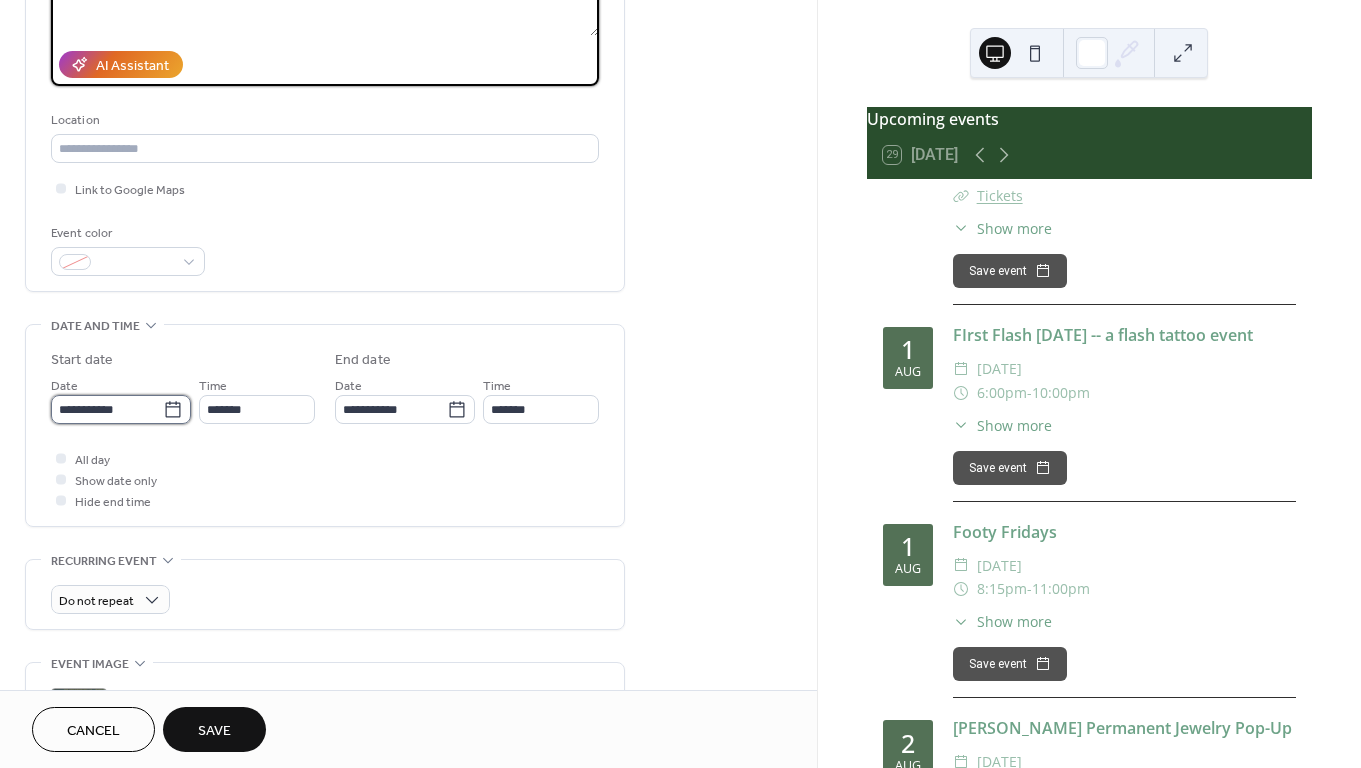 click on "**********" at bounding box center (107, 409) 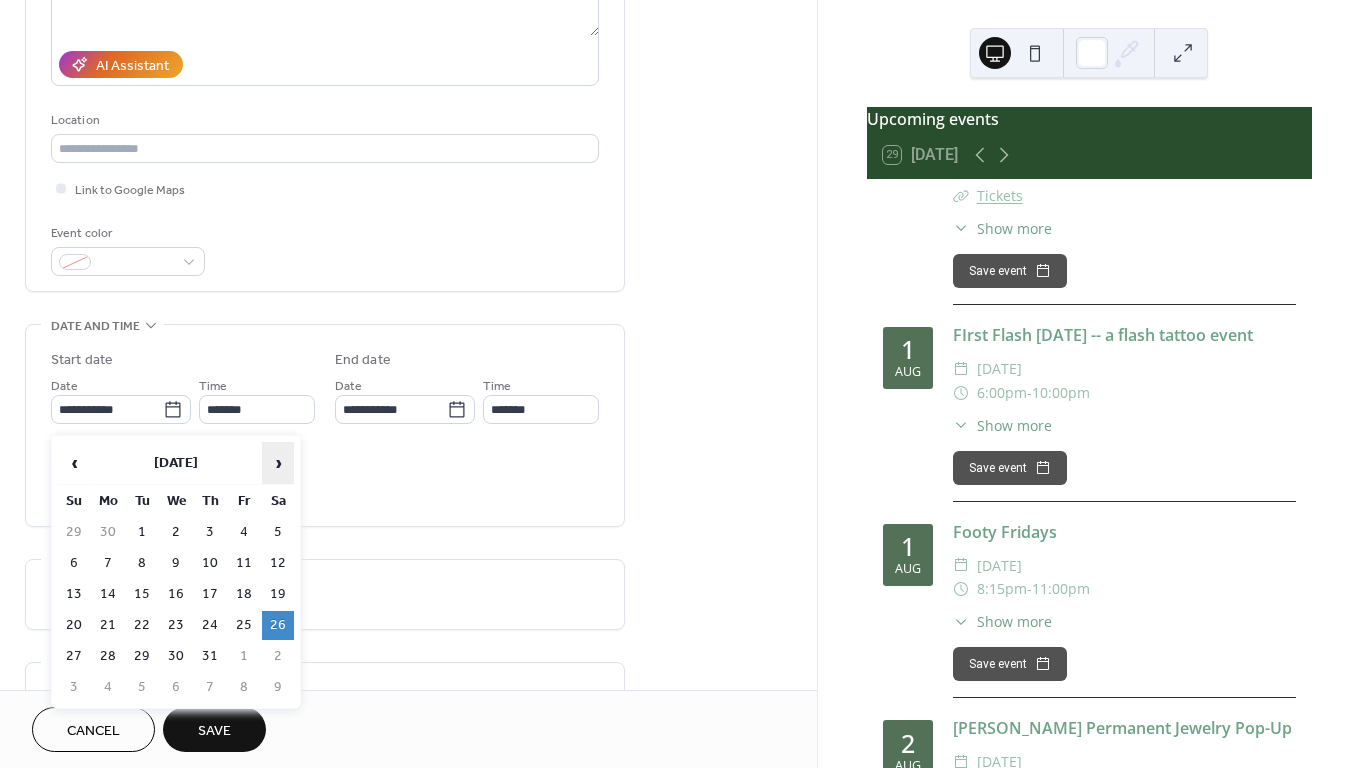 click on "›" at bounding box center [278, 463] 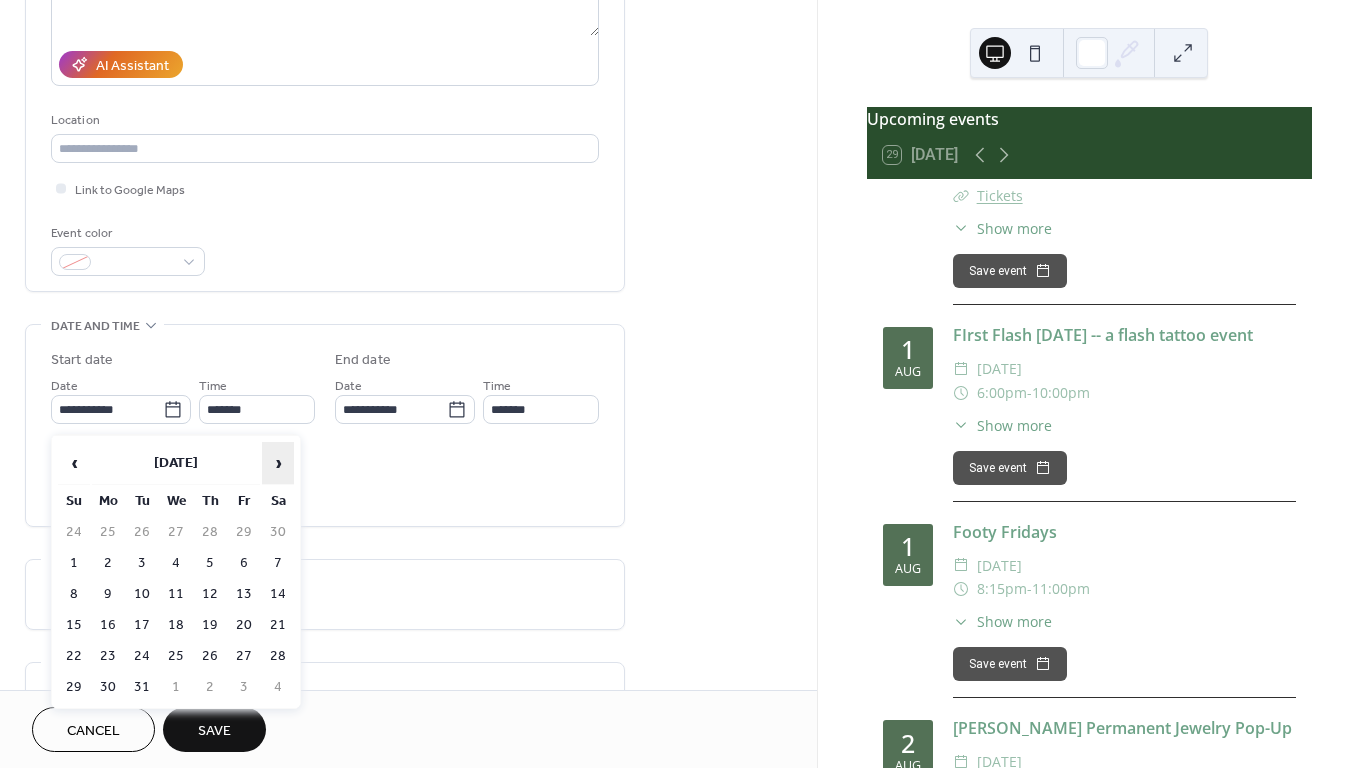 click on "›" at bounding box center [278, 463] 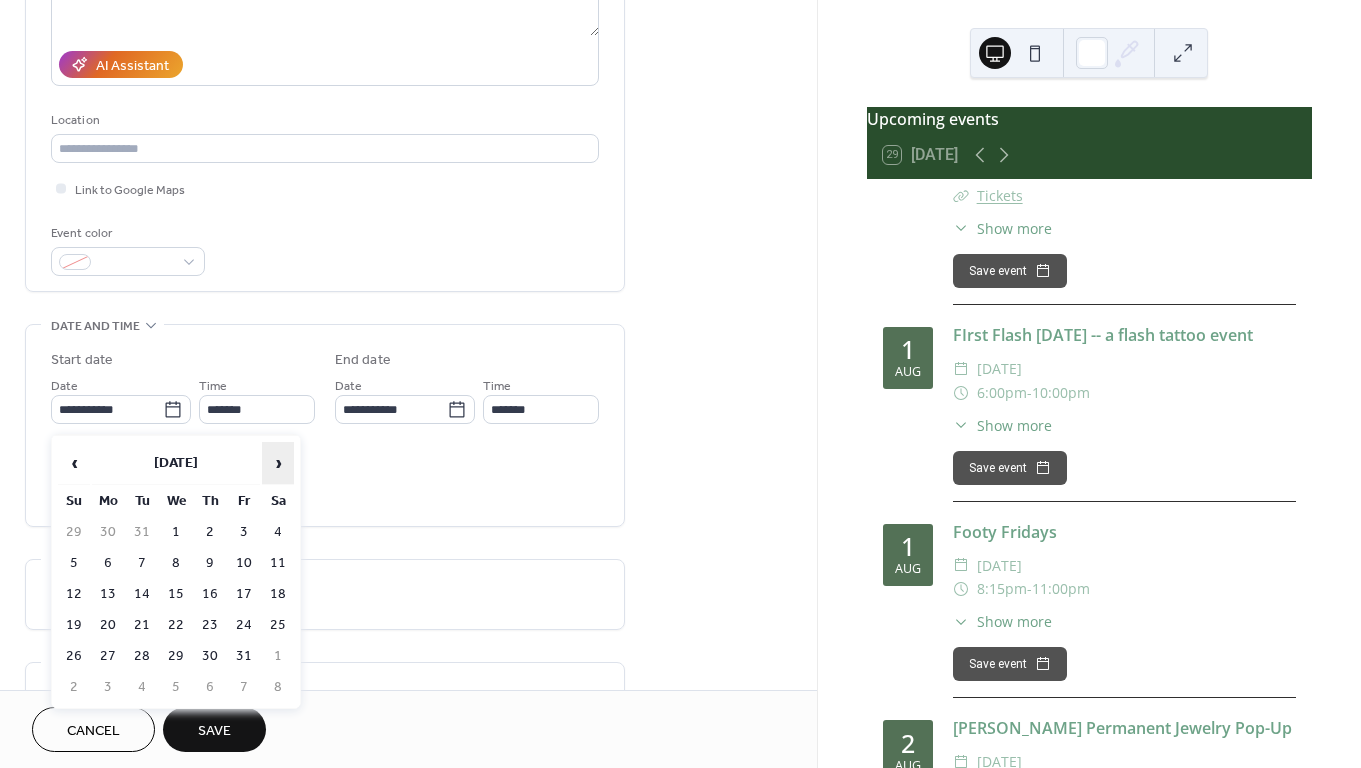 click on "›" at bounding box center [278, 463] 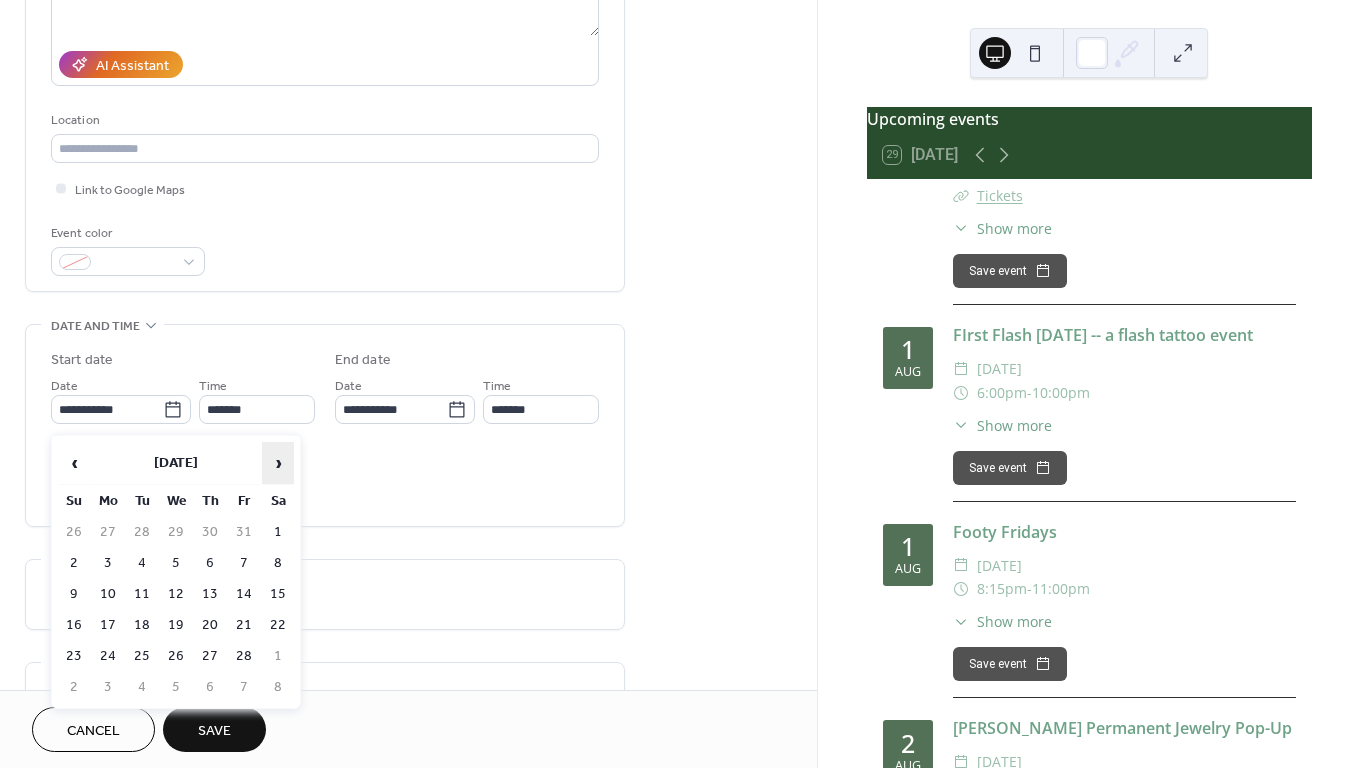 click on "›" at bounding box center (278, 463) 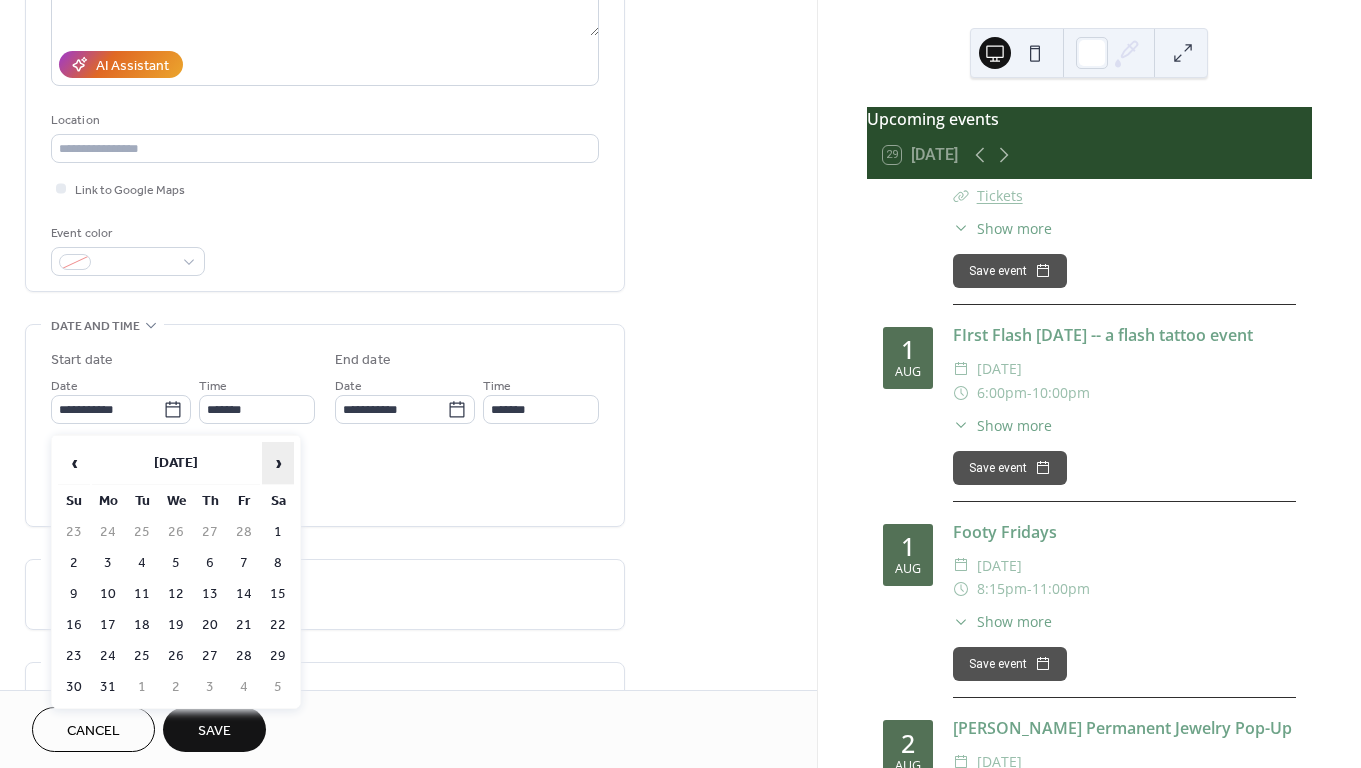 click on "›" at bounding box center (278, 463) 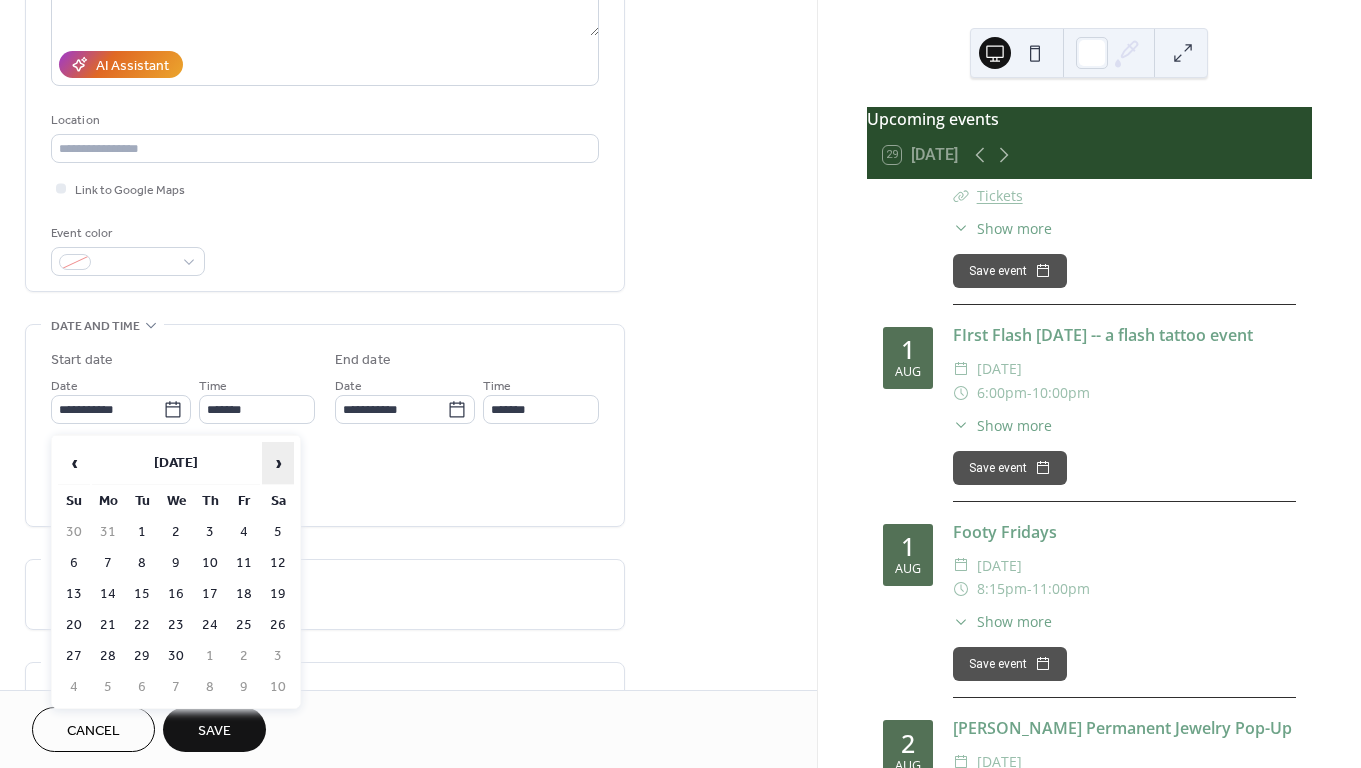 click on "›" at bounding box center [278, 463] 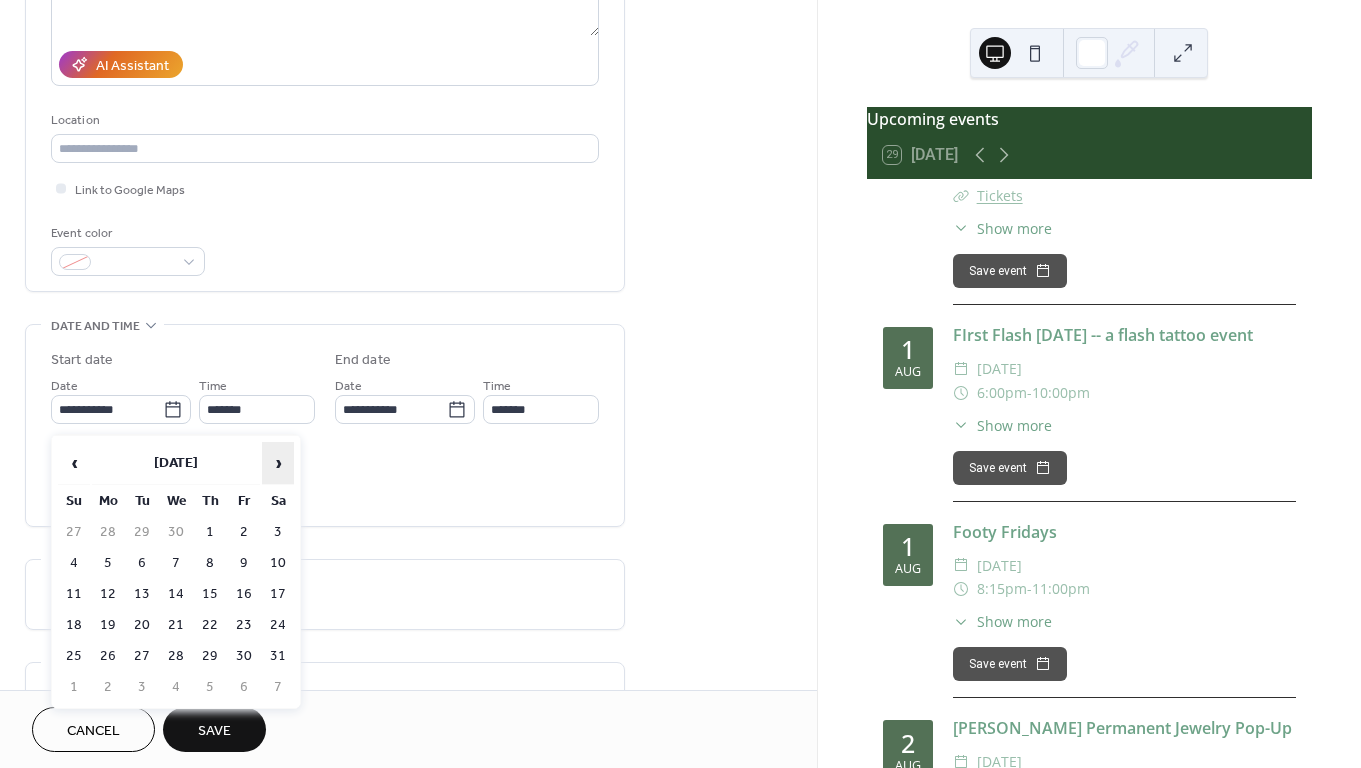 click on "›" at bounding box center (278, 463) 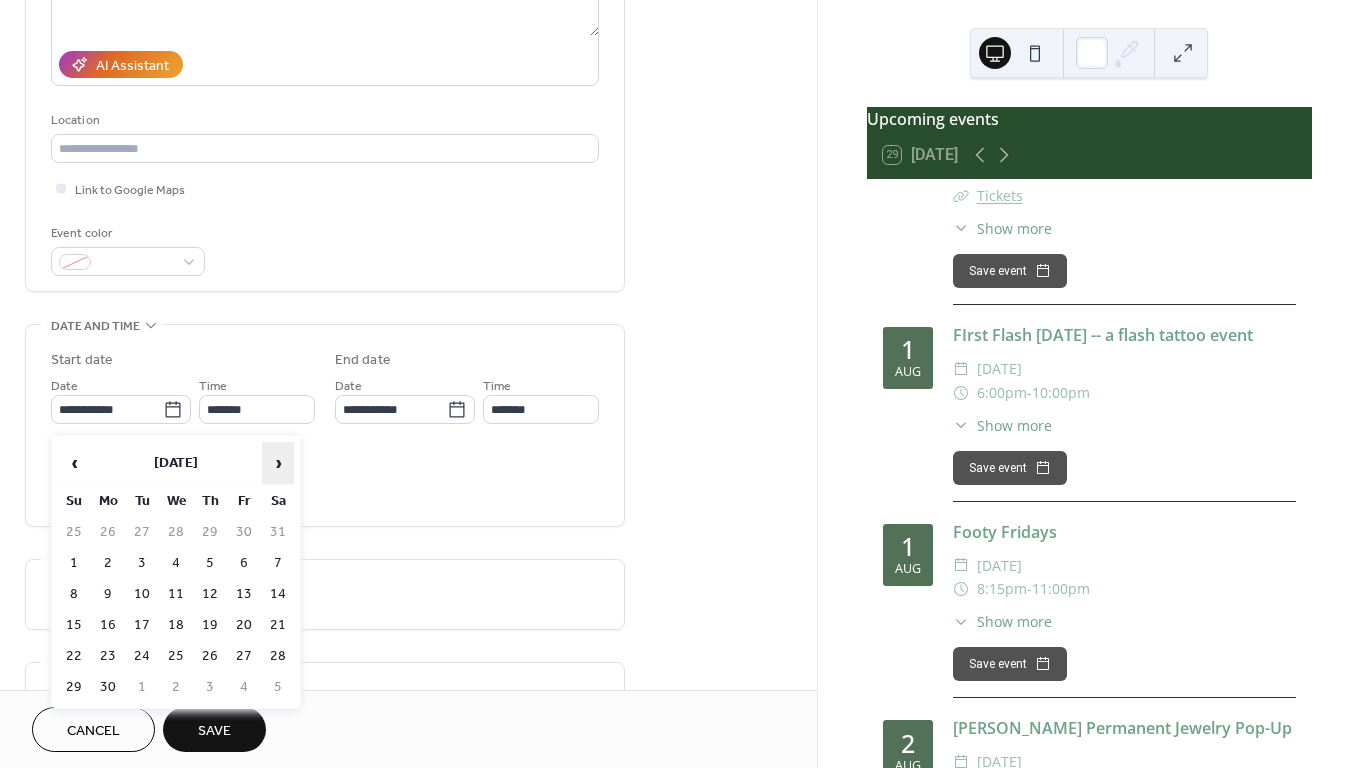 click on "›" at bounding box center [278, 463] 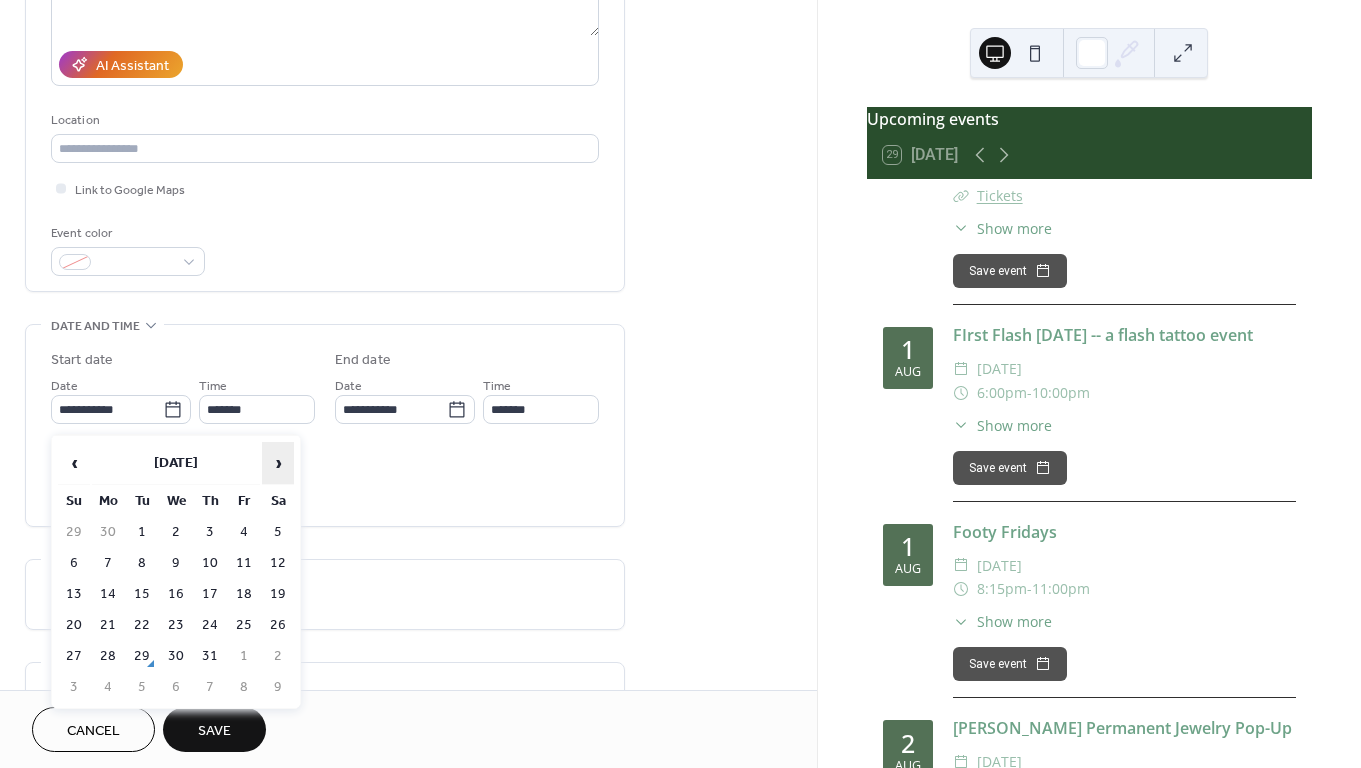 click on "›" at bounding box center [278, 463] 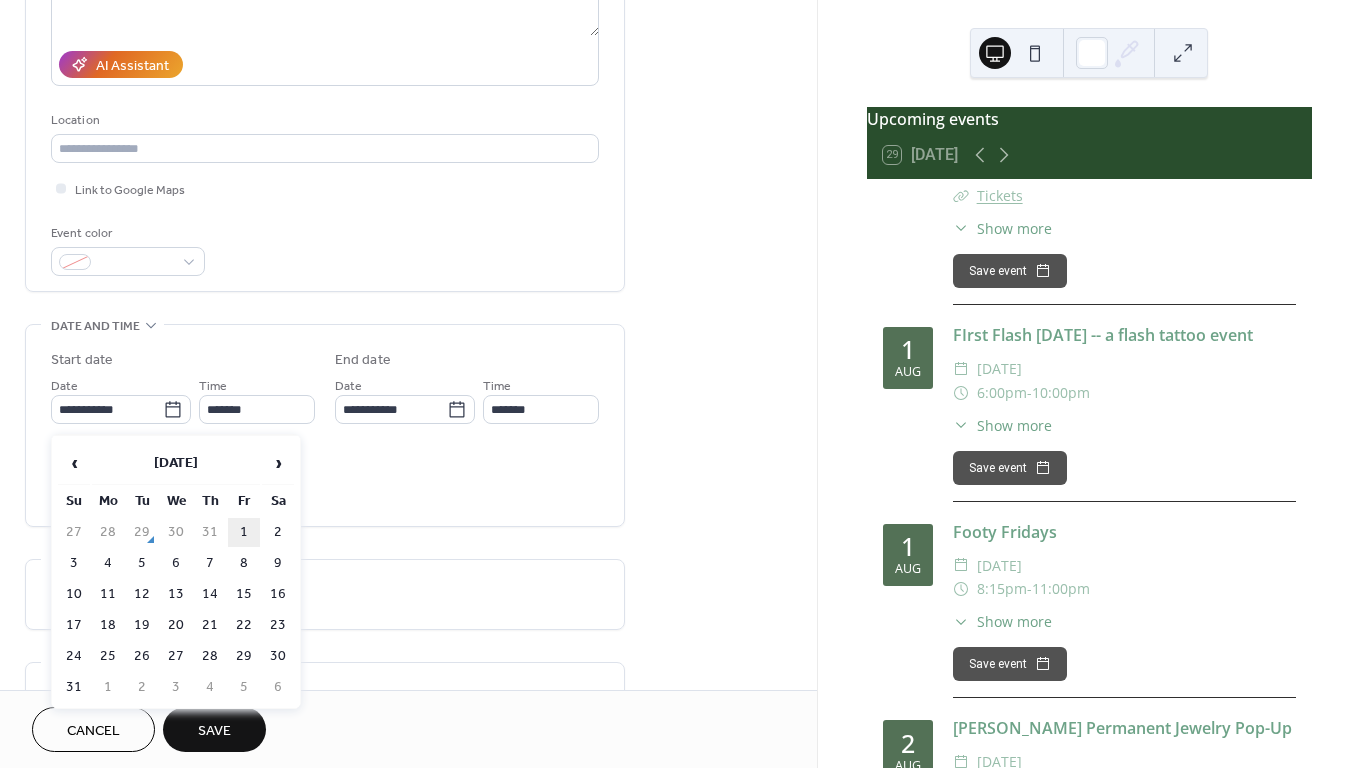 click on "1" at bounding box center [244, 532] 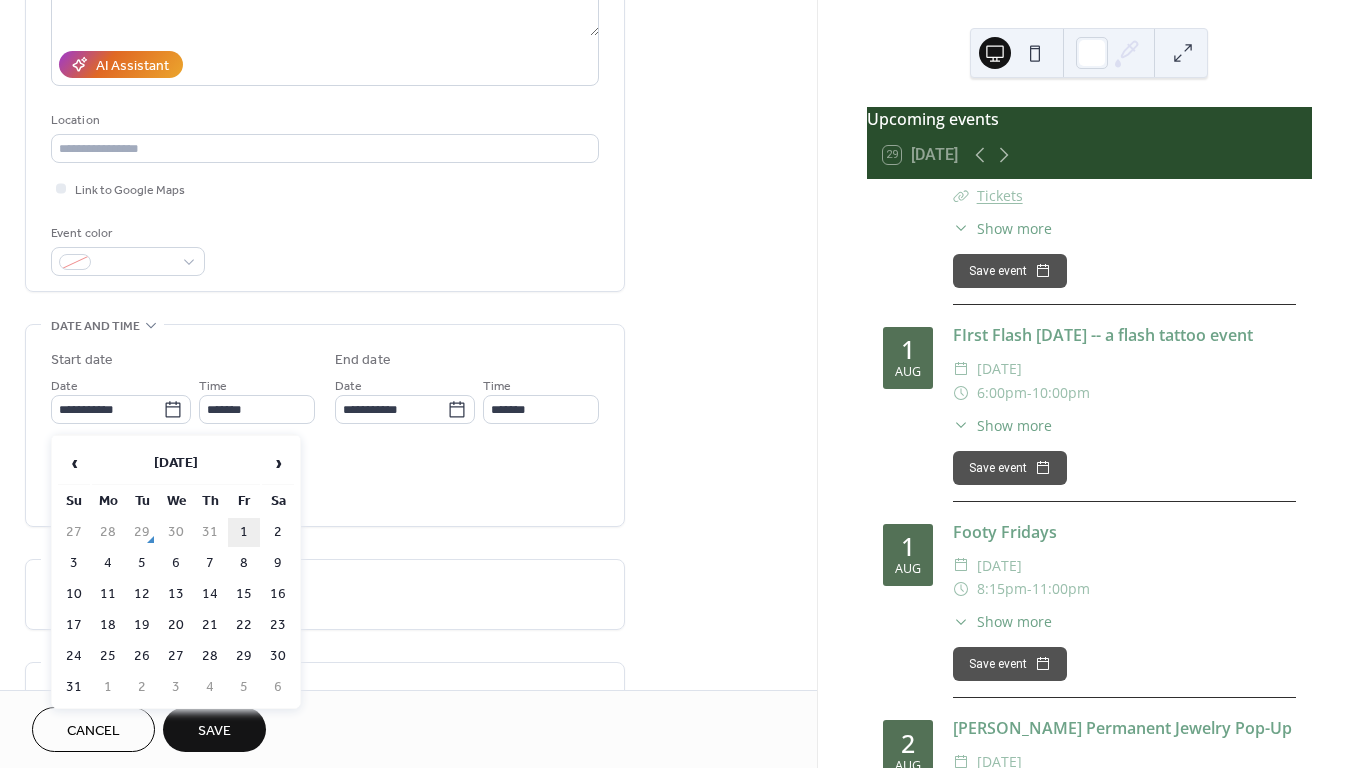 type on "**********" 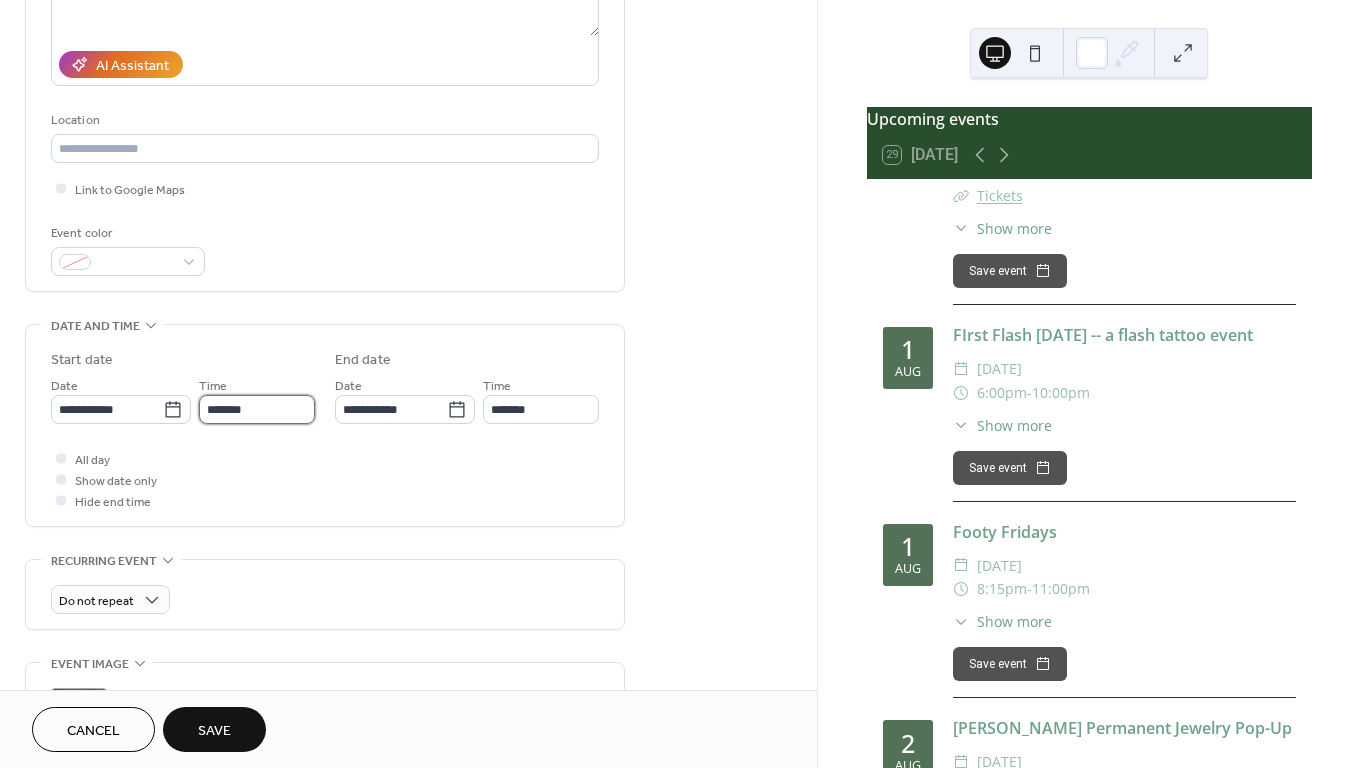 click on "*******" at bounding box center (257, 409) 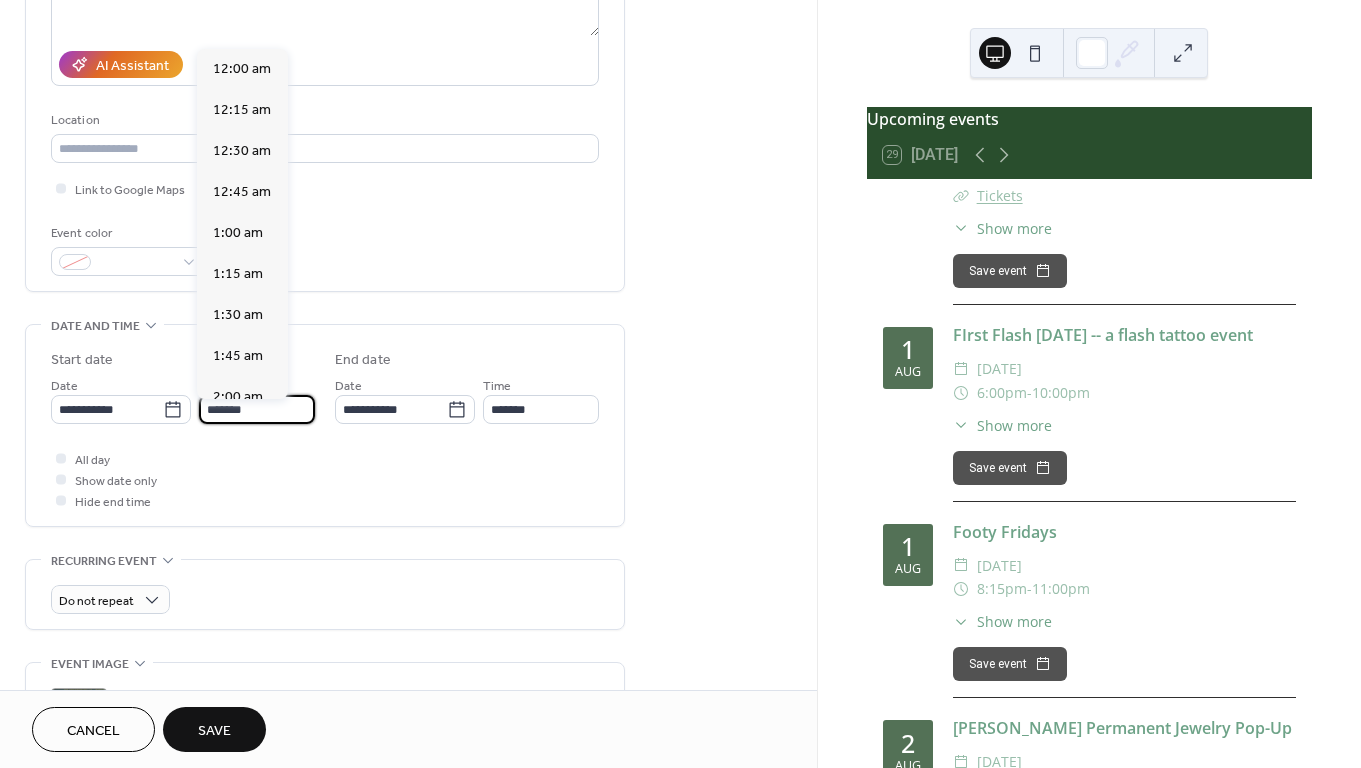 scroll, scrollTop: 2952, scrollLeft: 0, axis: vertical 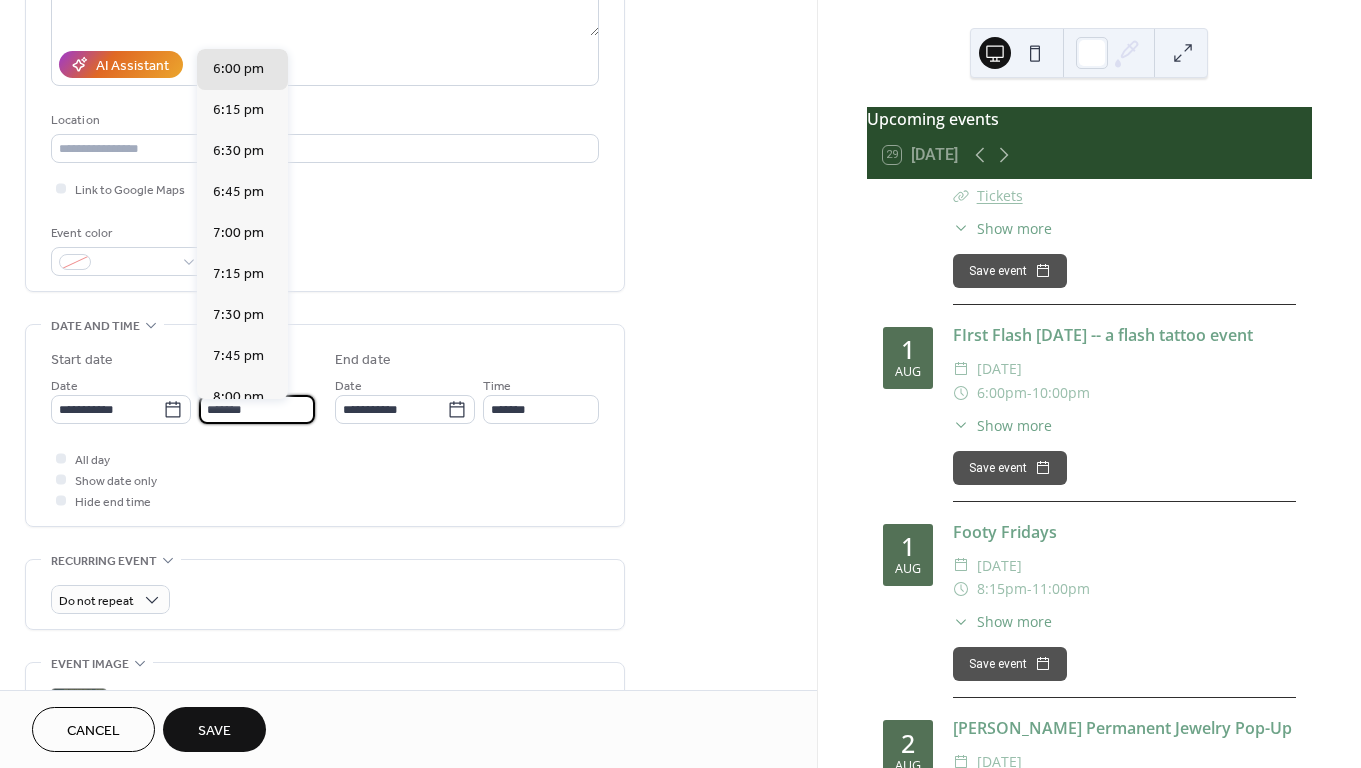 click on "**********" at bounding box center [325, 425] 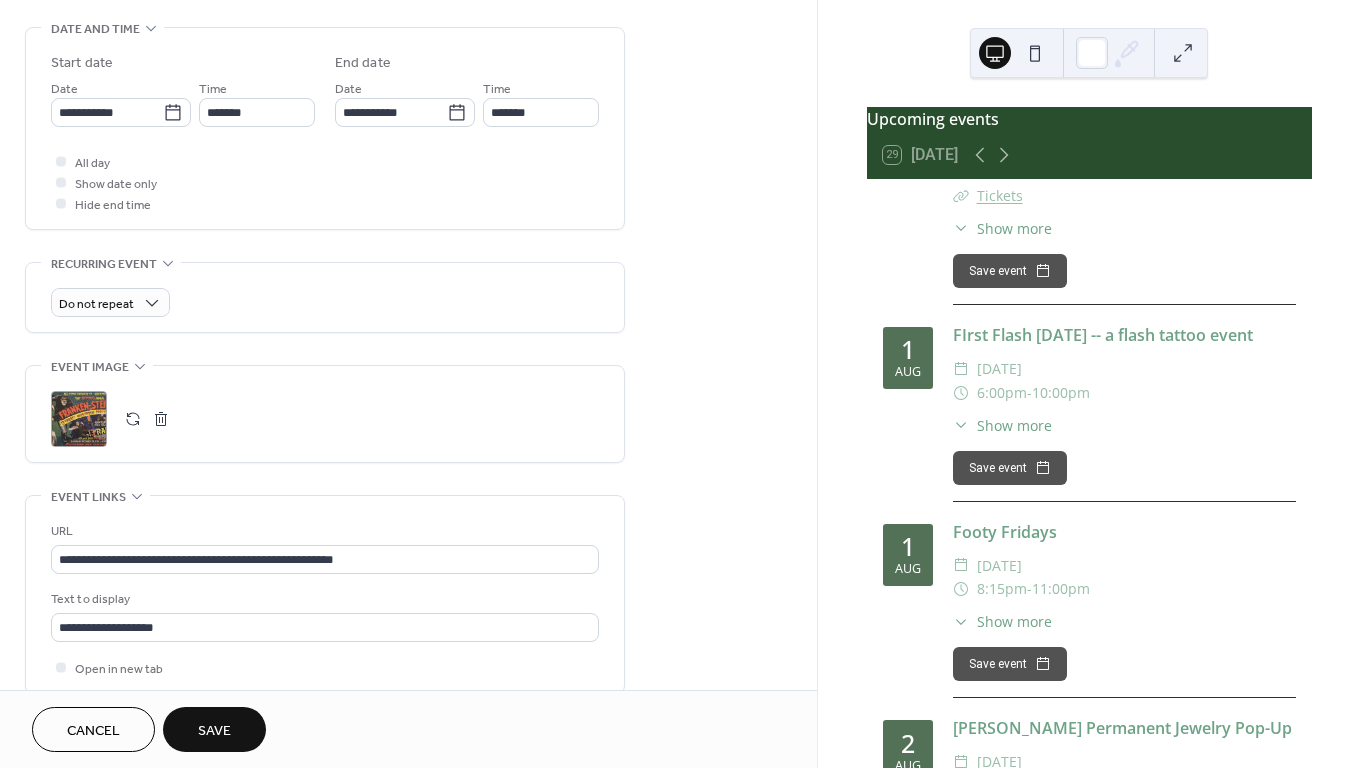 scroll, scrollTop: 630, scrollLeft: 0, axis: vertical 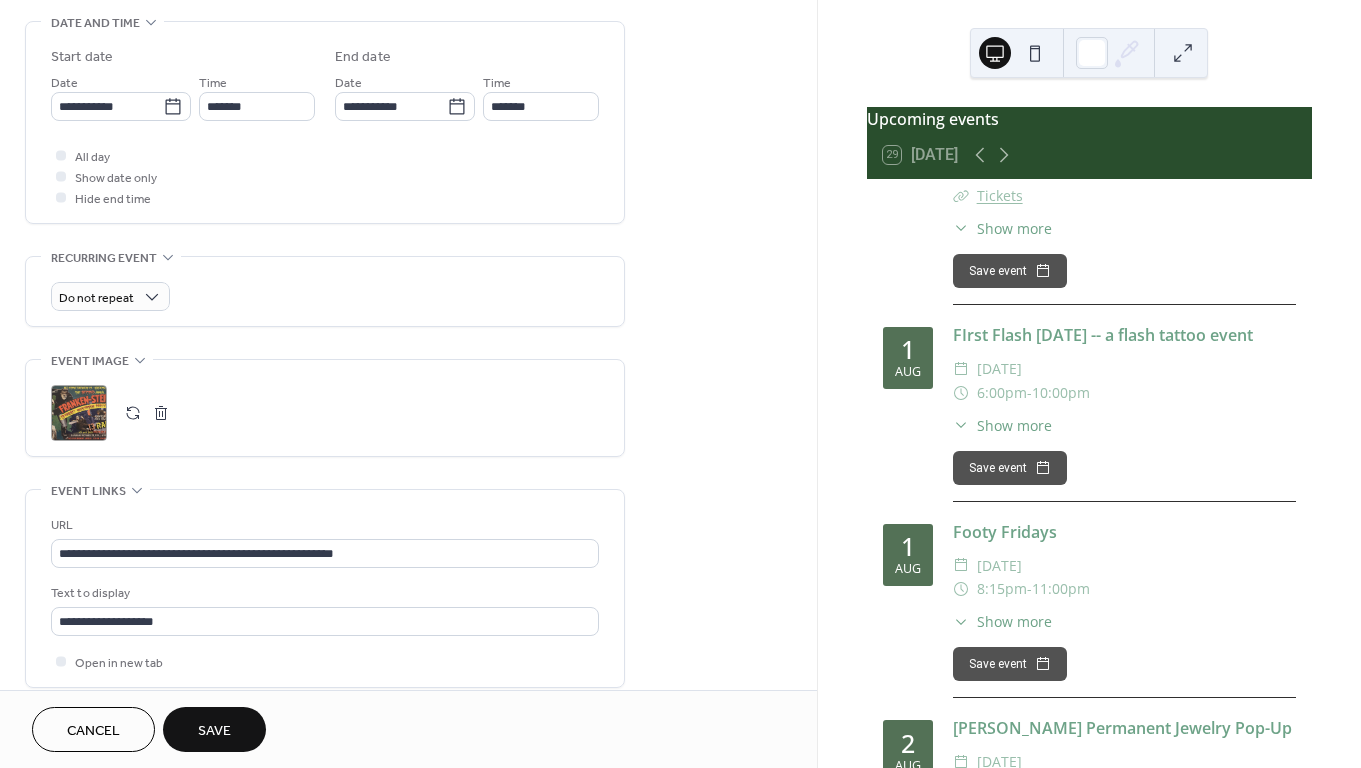 click at bounding box center (161, 413) 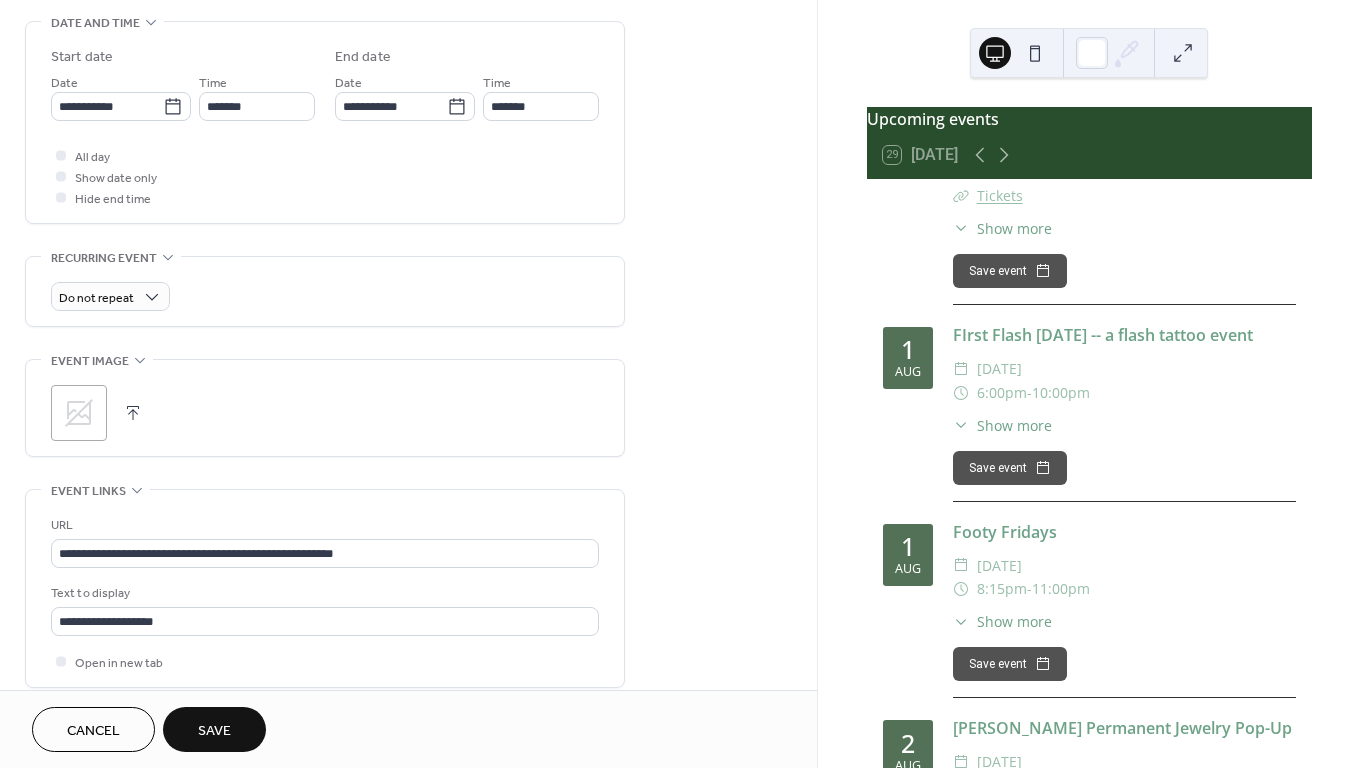 click on "Save" at bounding box center [214, 731] 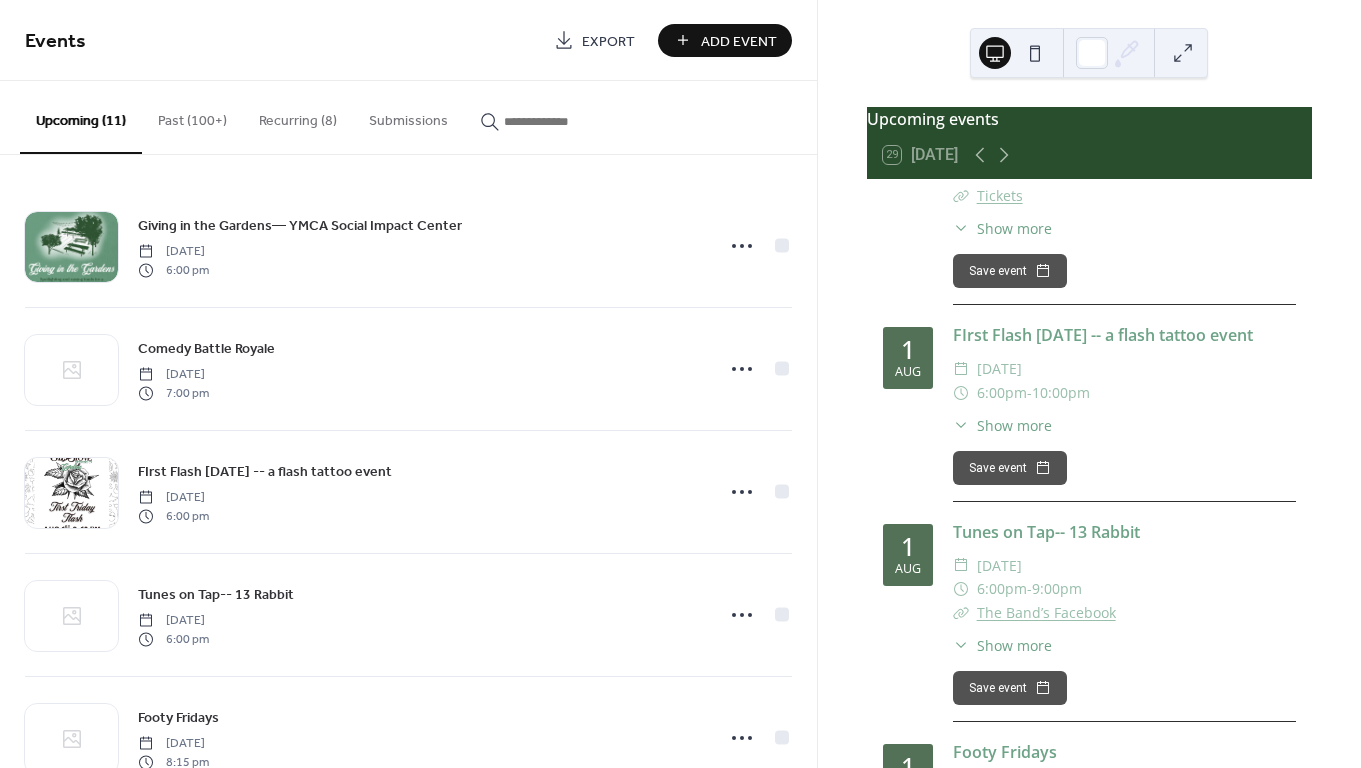 click at bounding box center [564, 121] 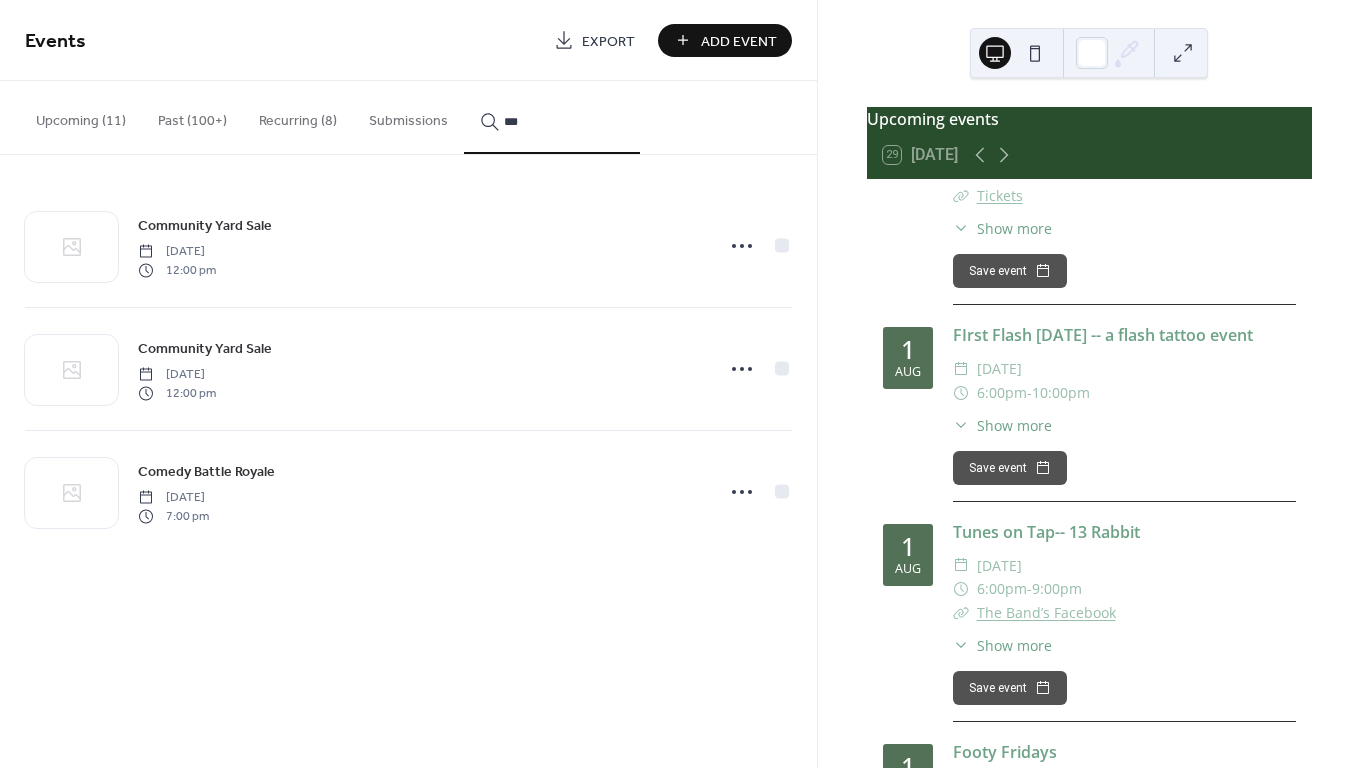 type on "***" 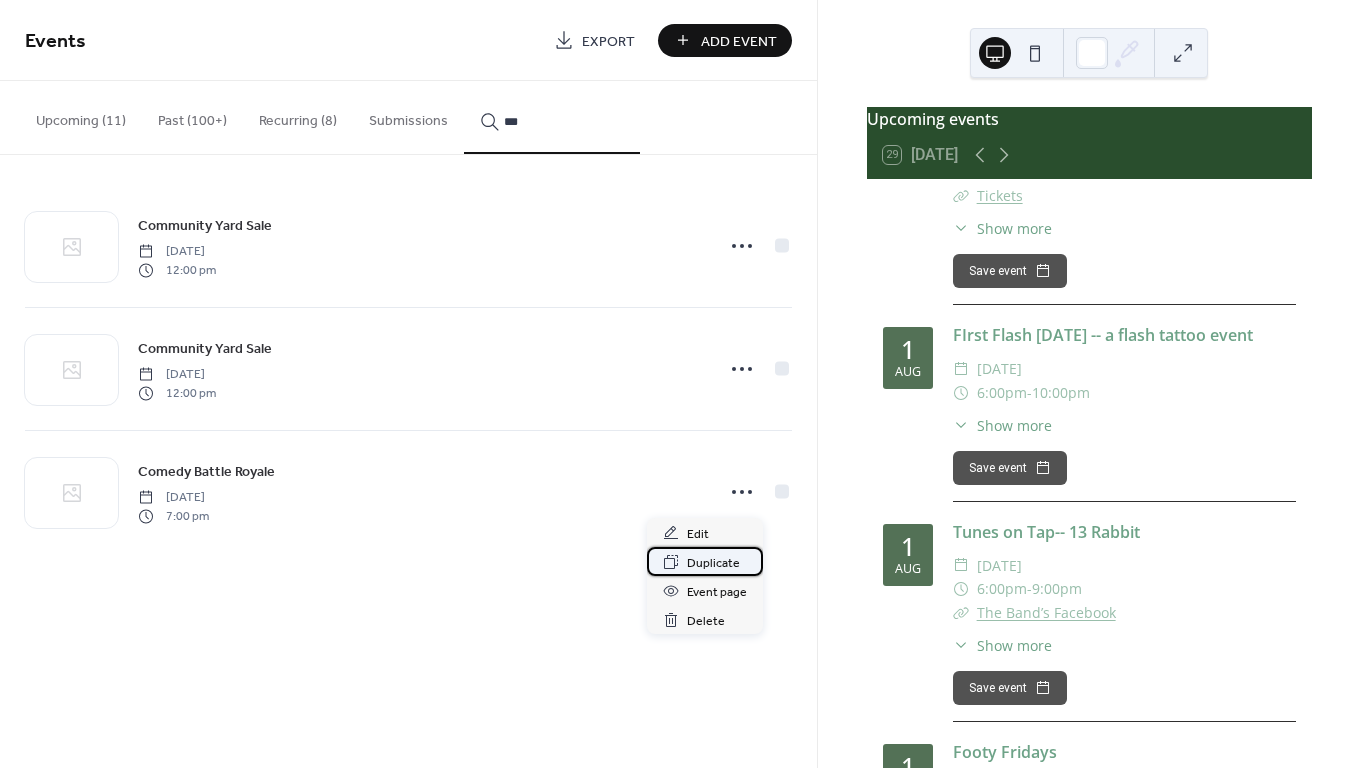 click on "Duplicate" at bounding box center [713, 563] 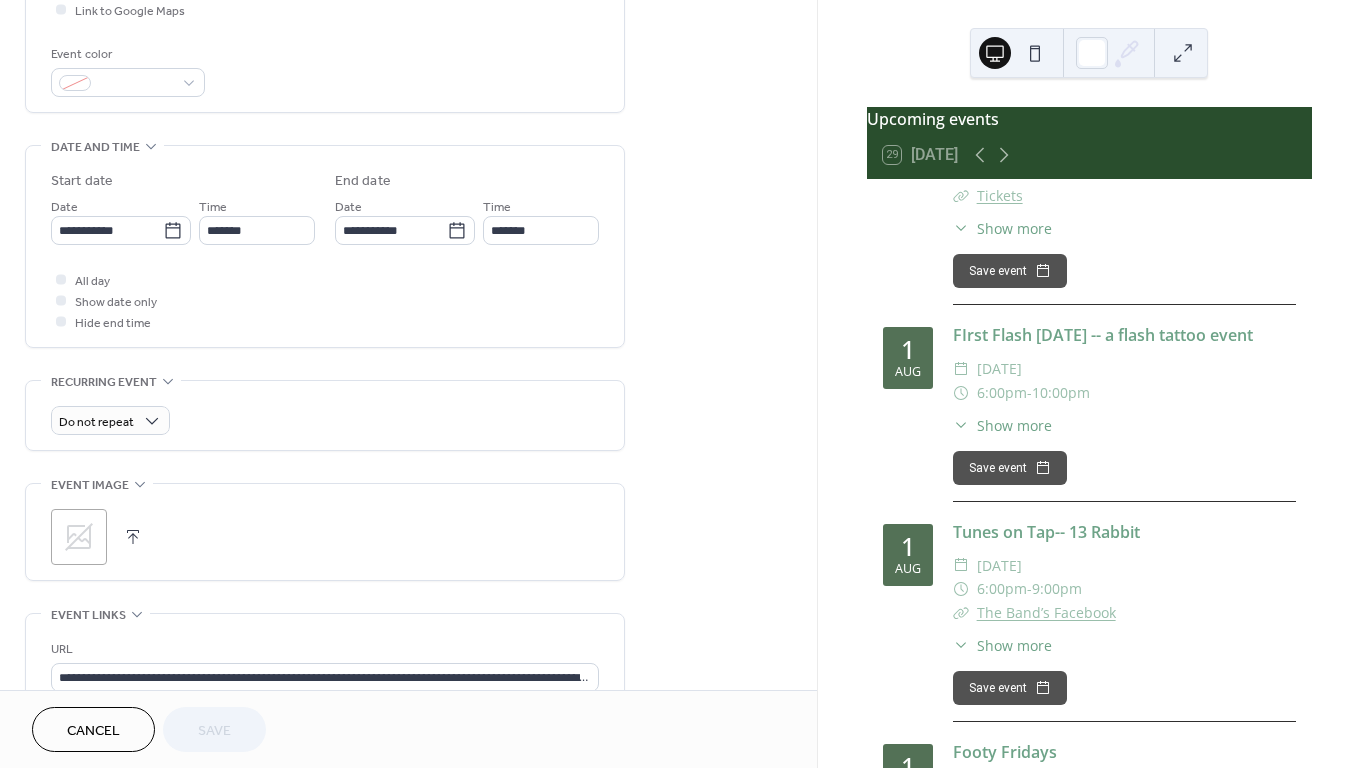 scroll, scrollTop: 523, scrollLeft: 0, axis: vertical 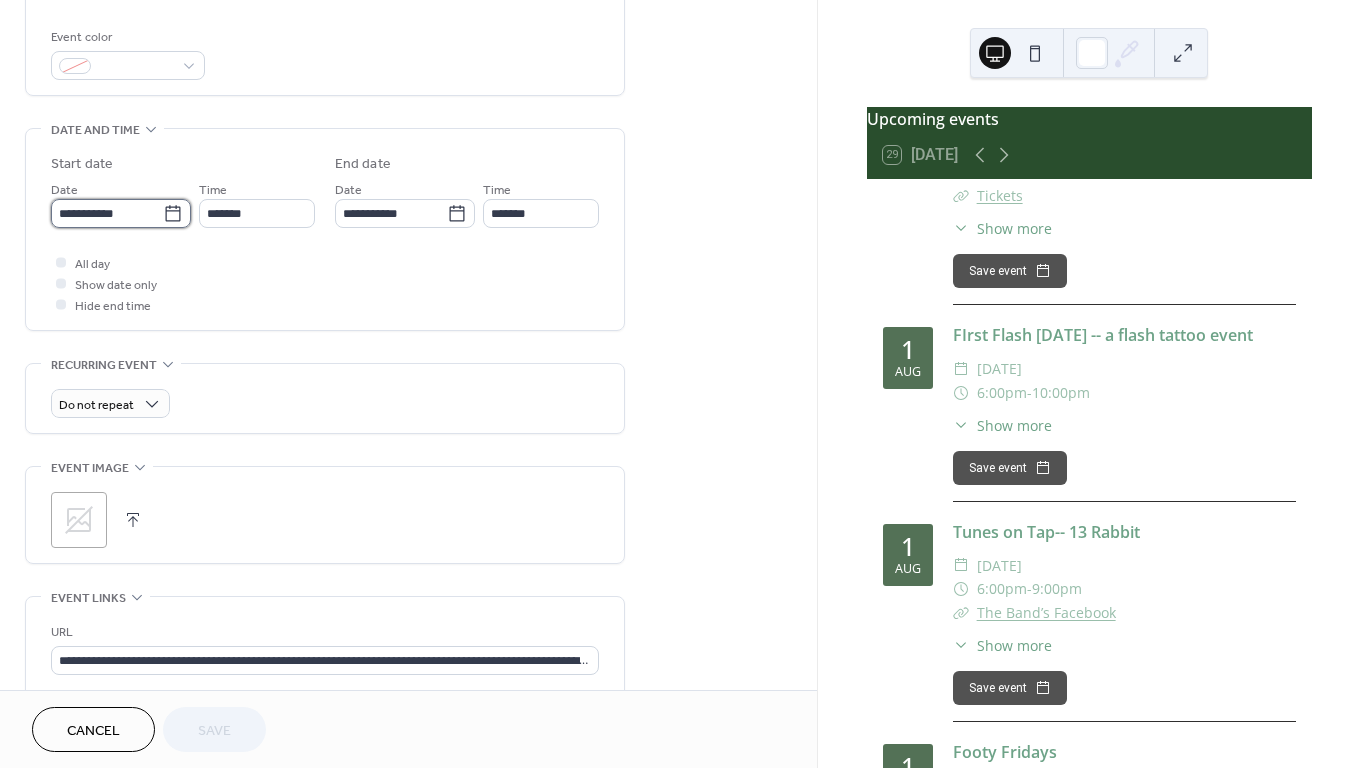 click on "**********" at bounding box center (107, 213) 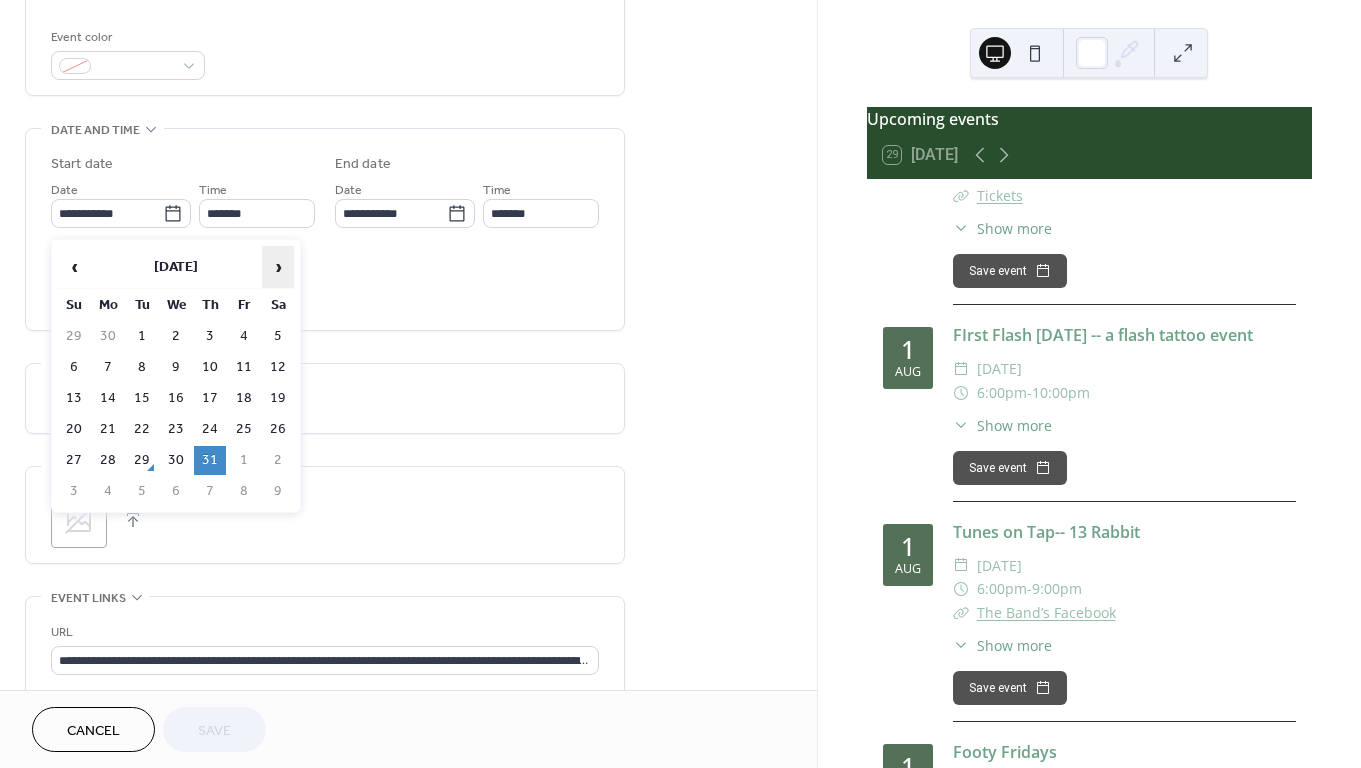 click on "›" at bounding box center [278, 267] 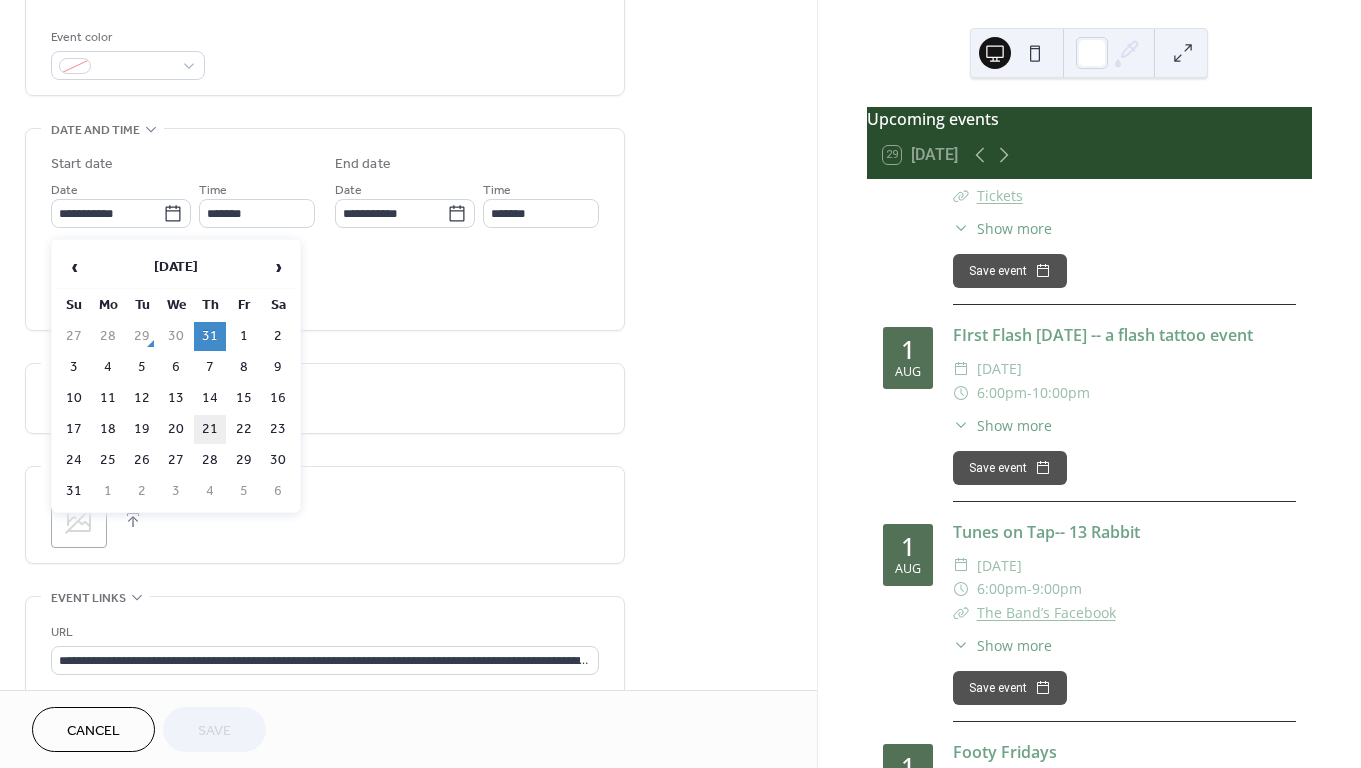 click on "21" at bounding box center [210, 429] 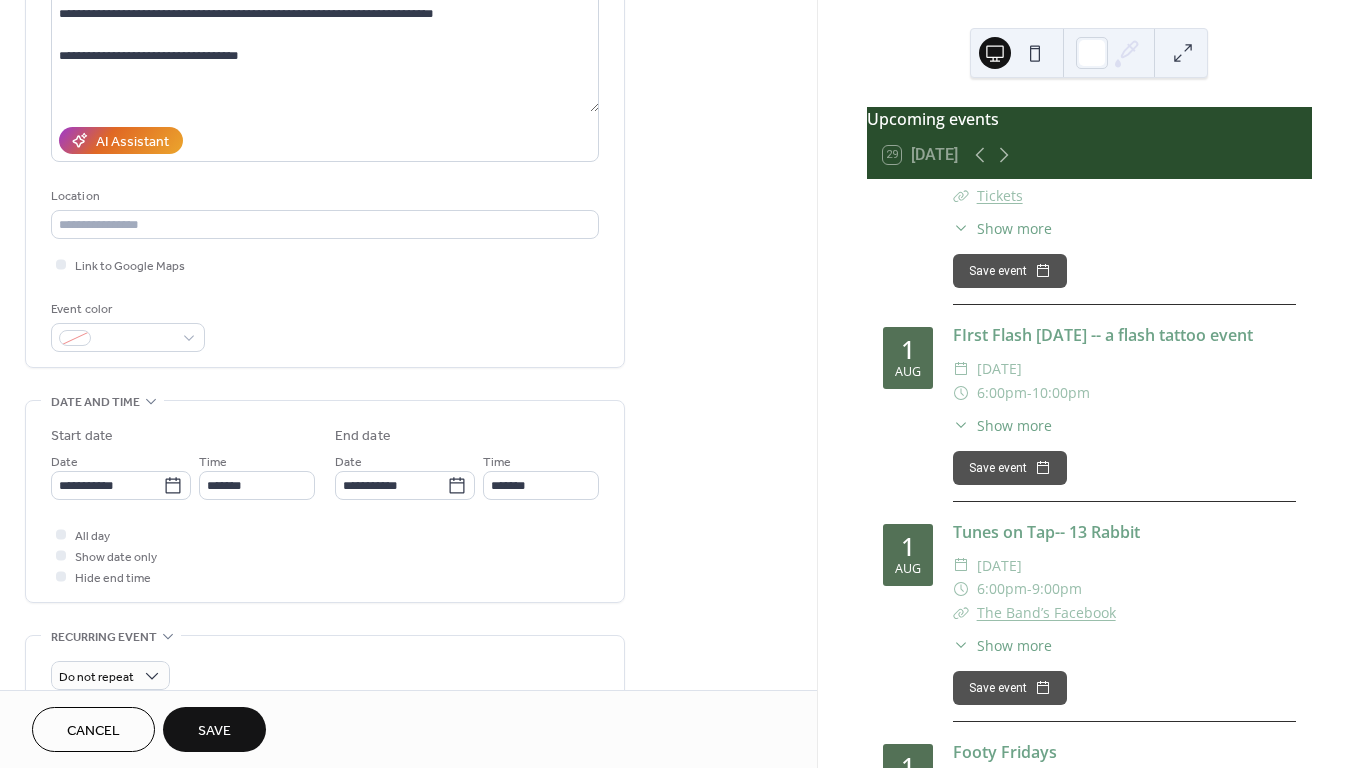 scroll, scrollTop: 239, scrollLeft: 0, axis: vertical 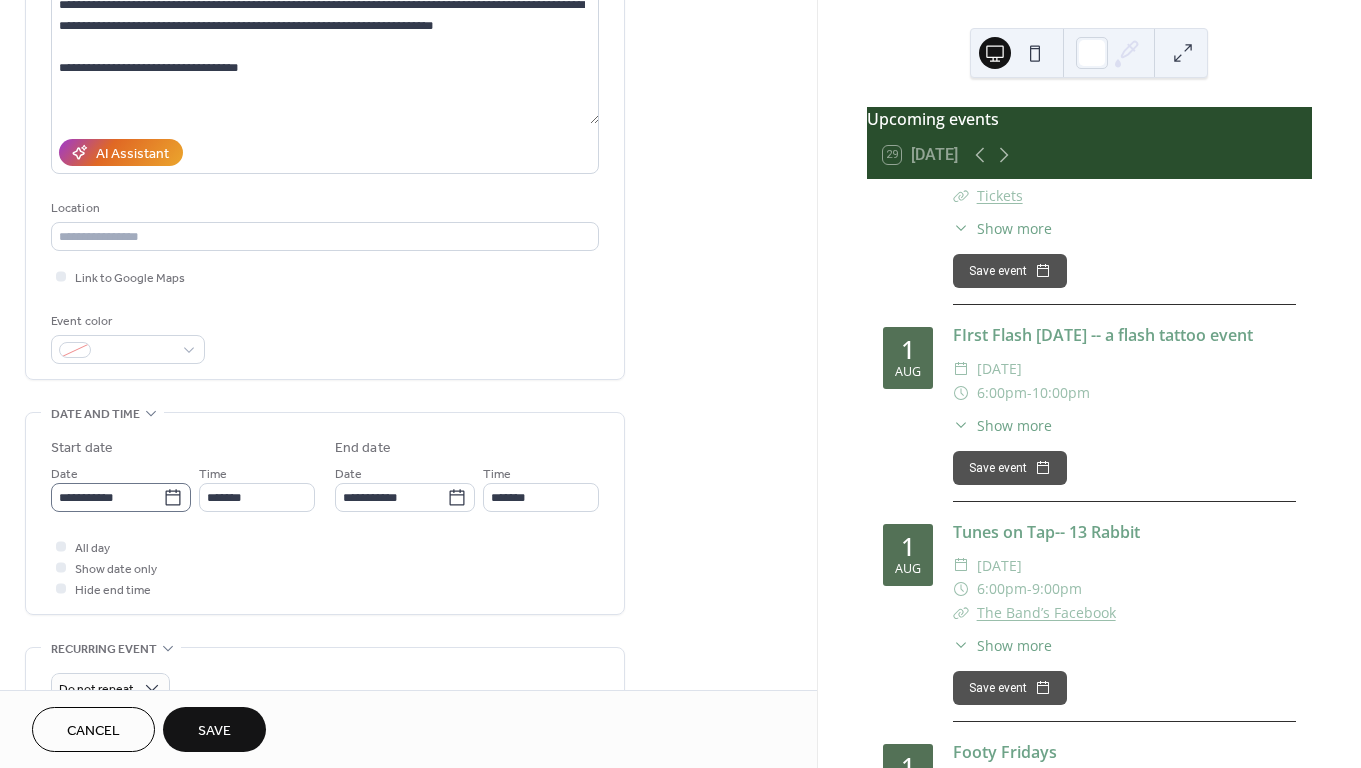 click 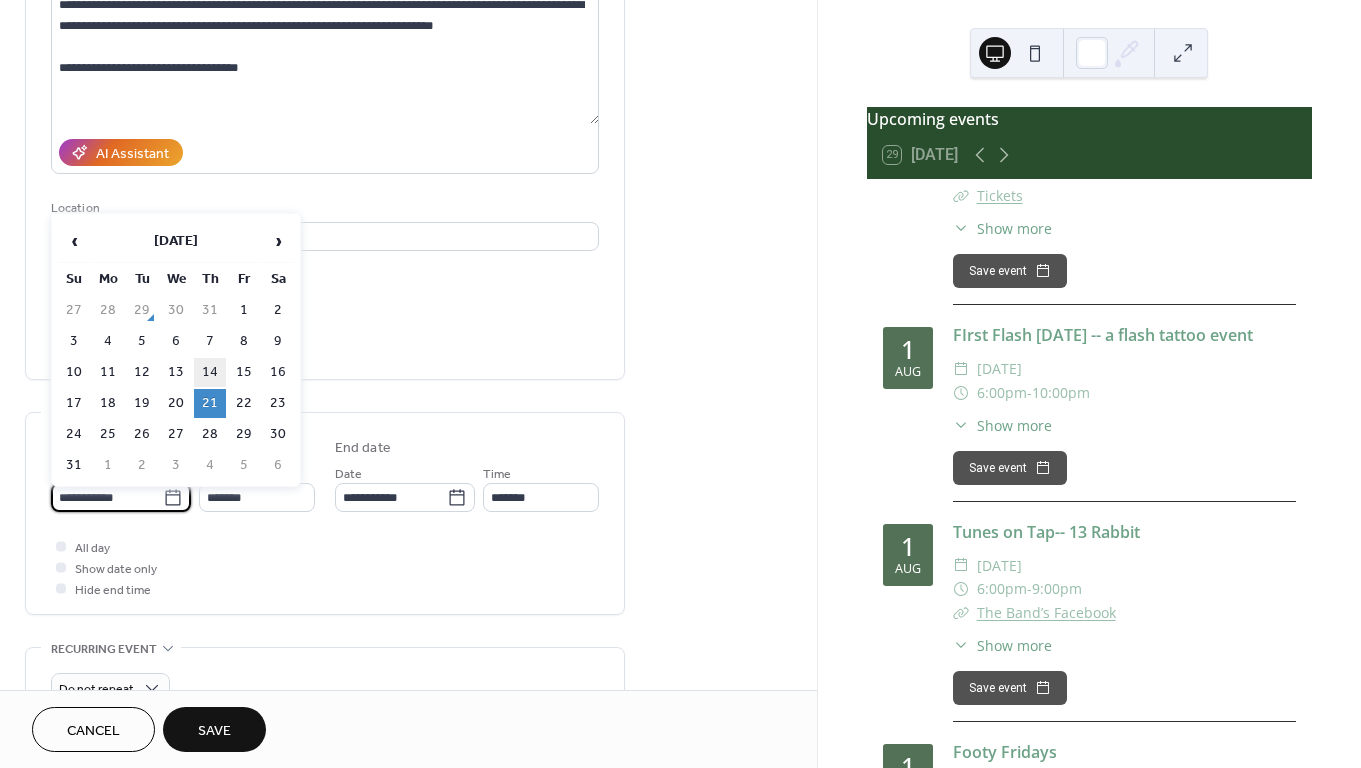 click on "14" at bounding box center [210, 372] 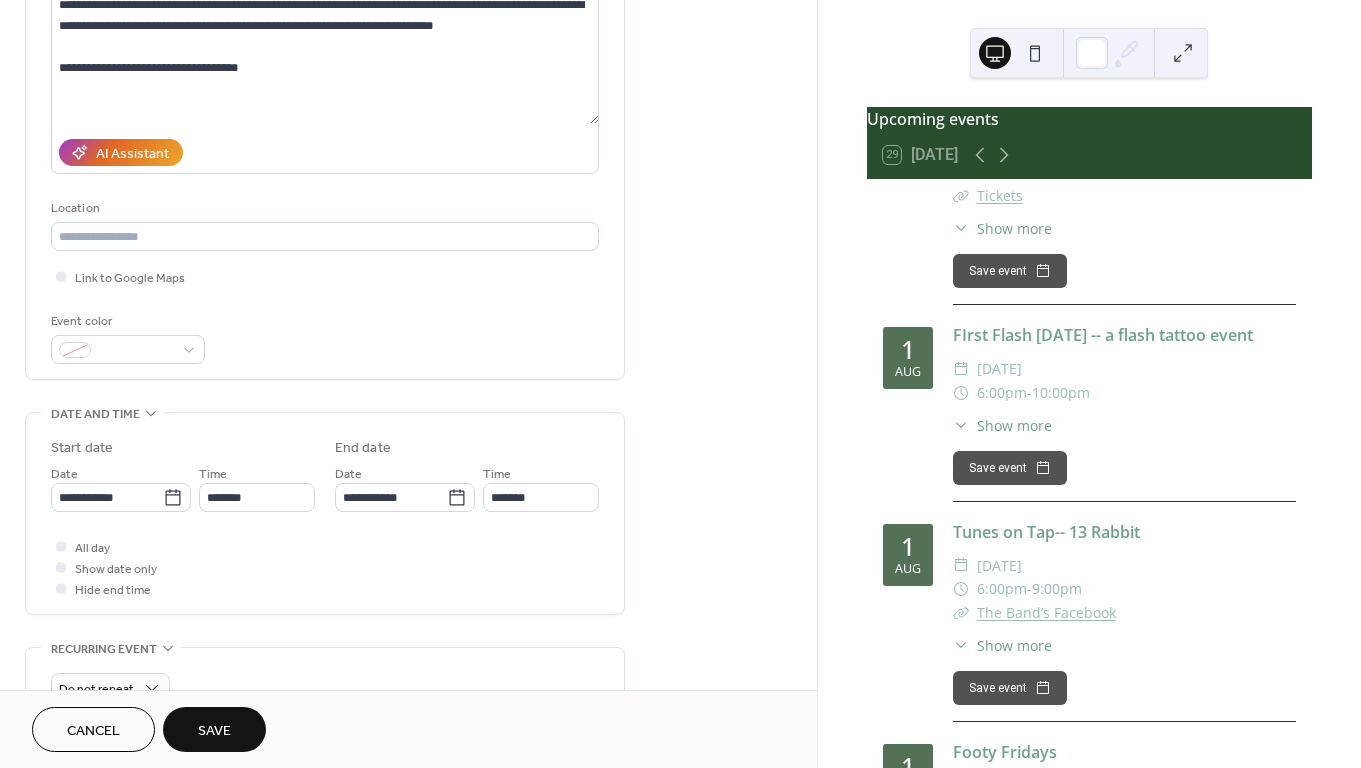 type on "**********" 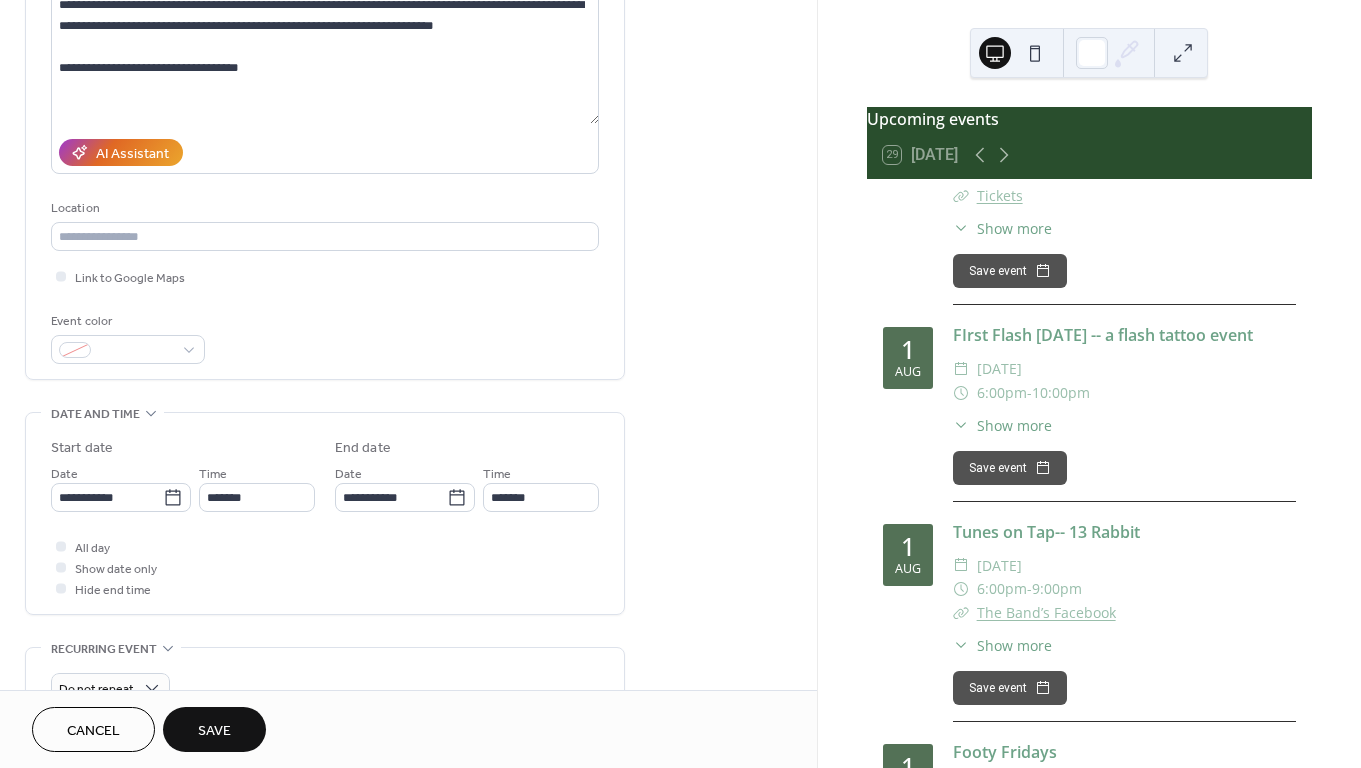 type on "**********" 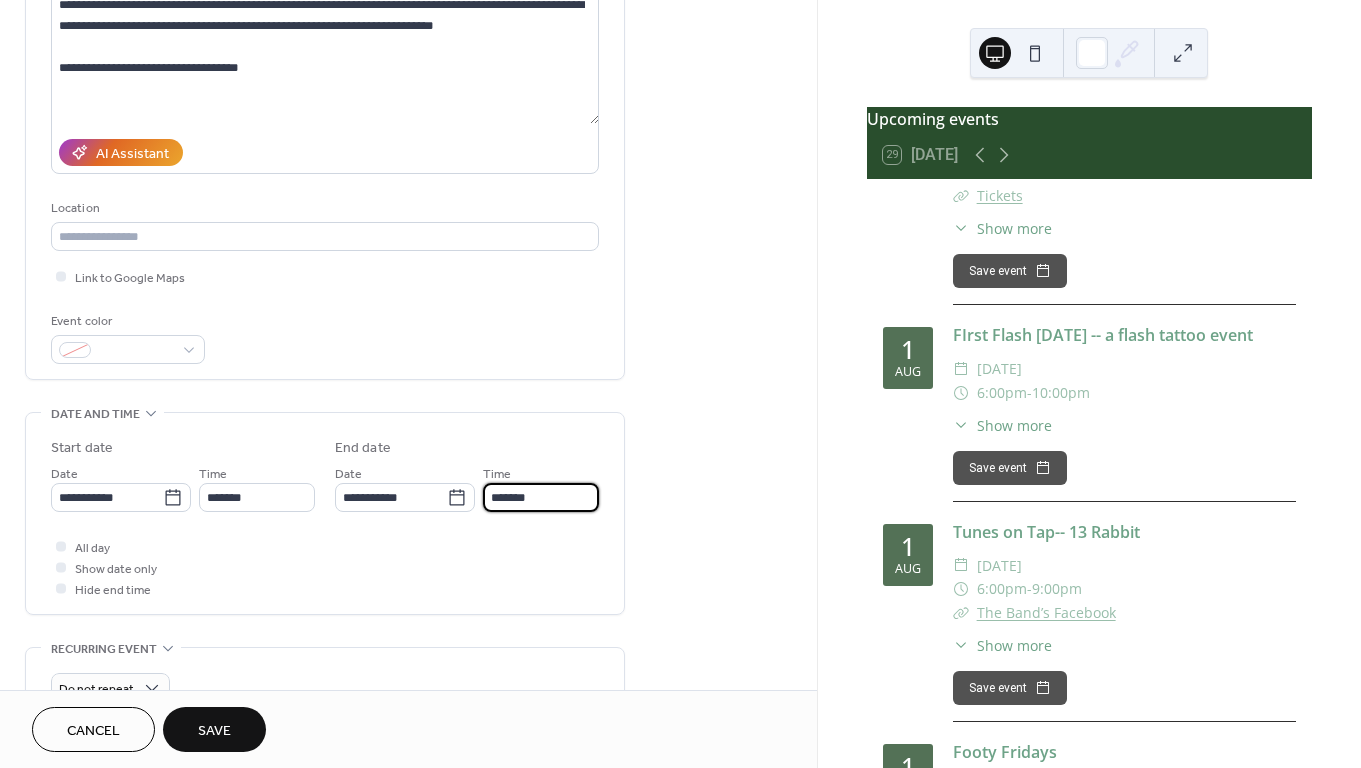 click on "*******" at bounding box center (541, 497) 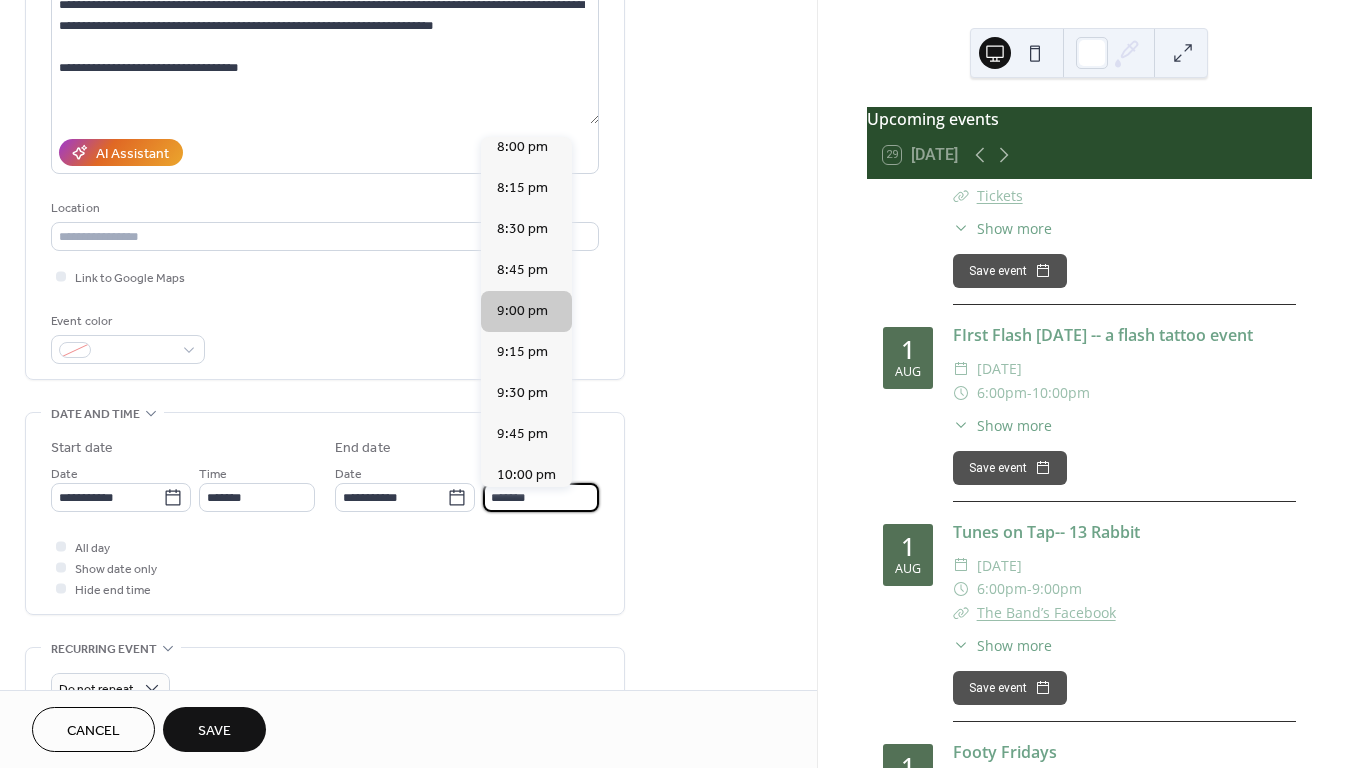 scroll, scrollTop: 149, scrollLeft: 0, axis: vertical 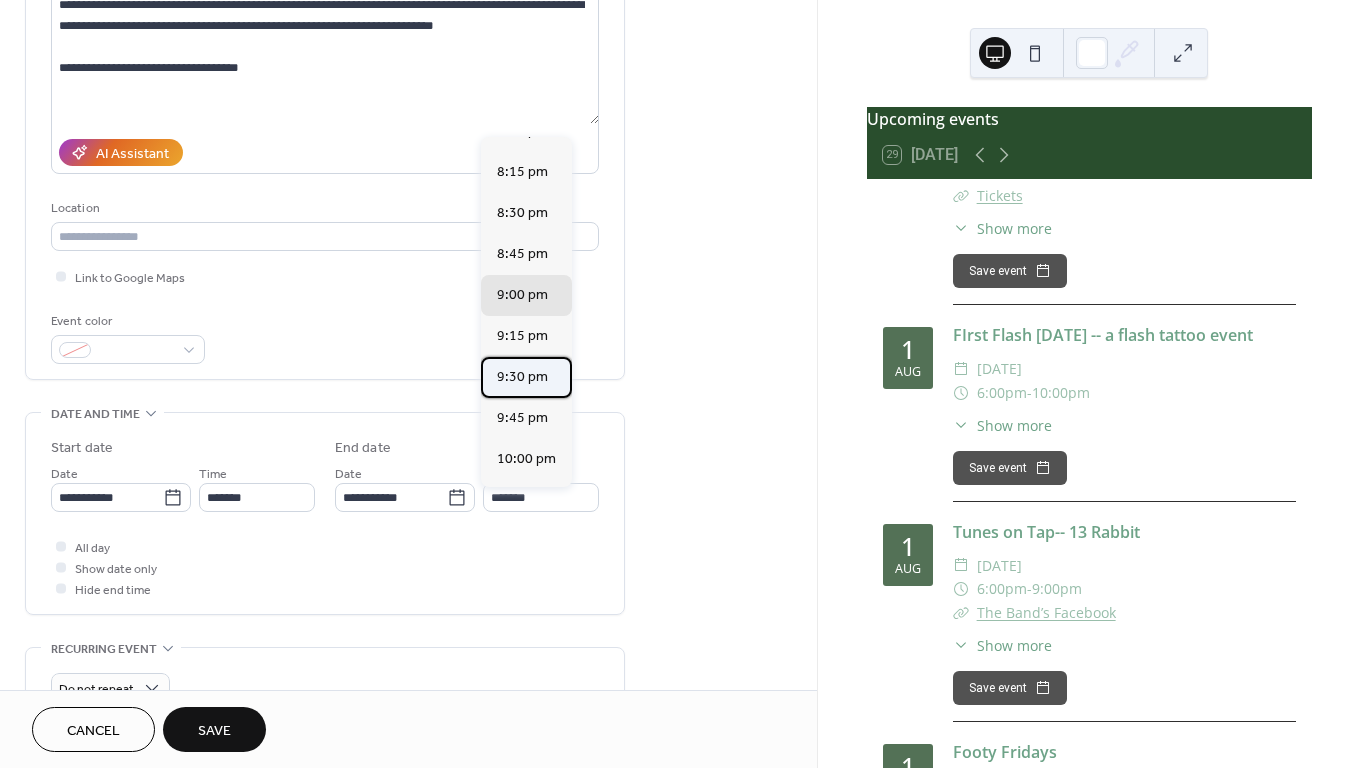 click on "9:30 pm" at bounding box center [522, 377] 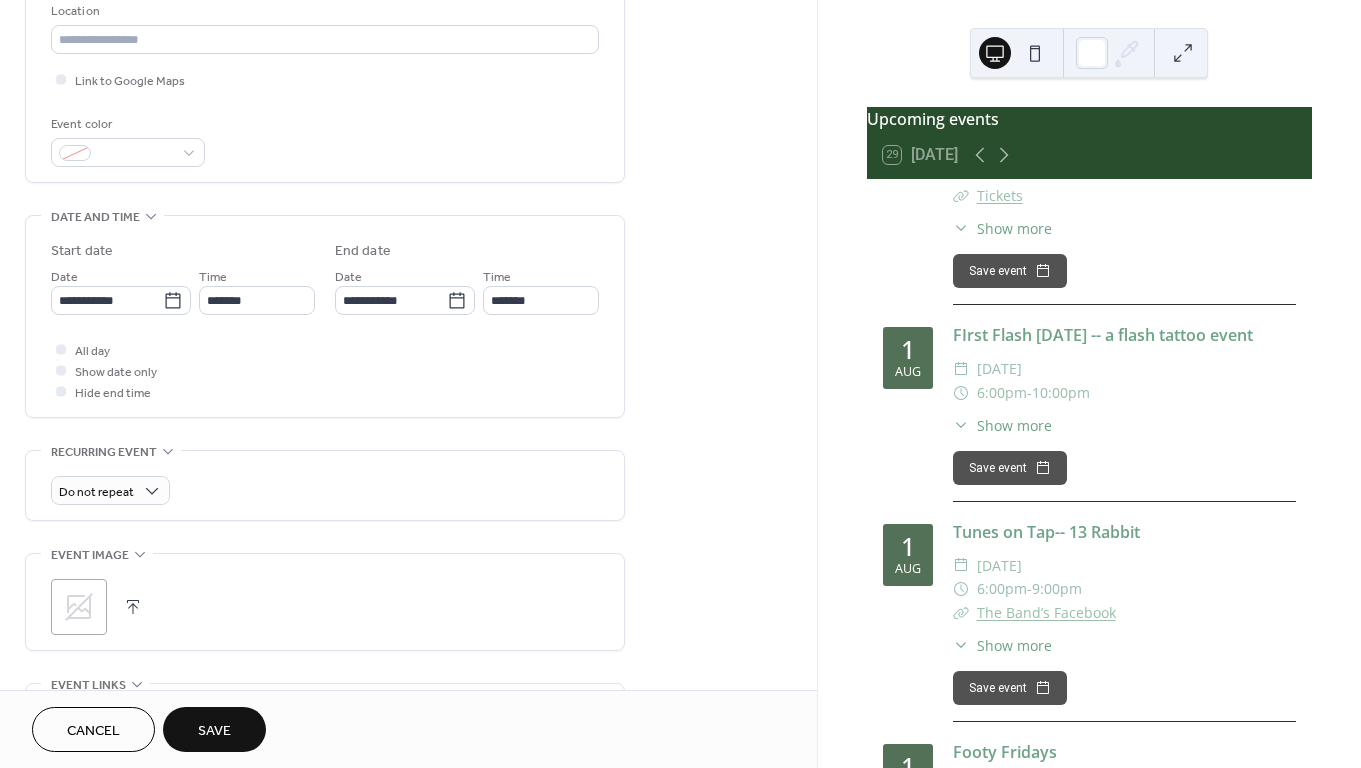 scroll, scrollTop: 479, scrollLeft: 0, axis: vertical 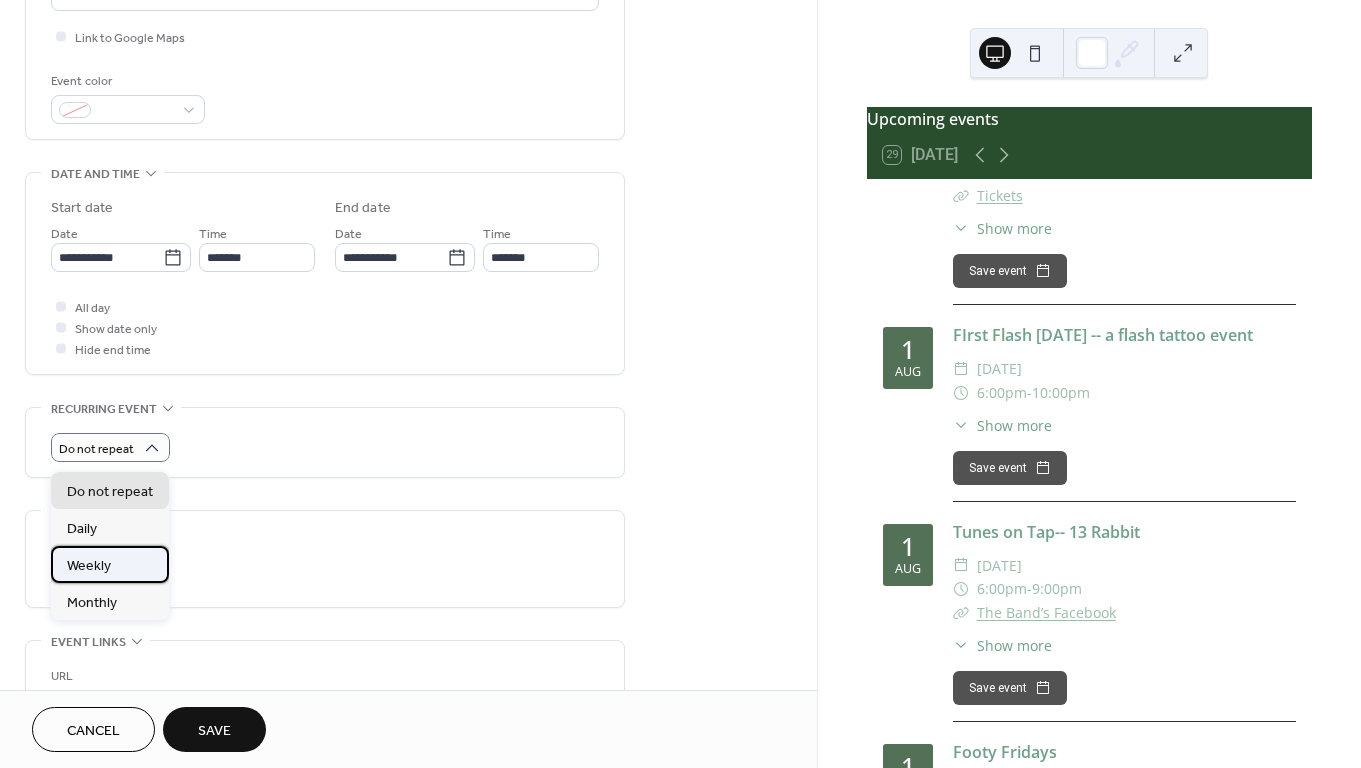 click on "Weekly" at bounding box center (110, 564) 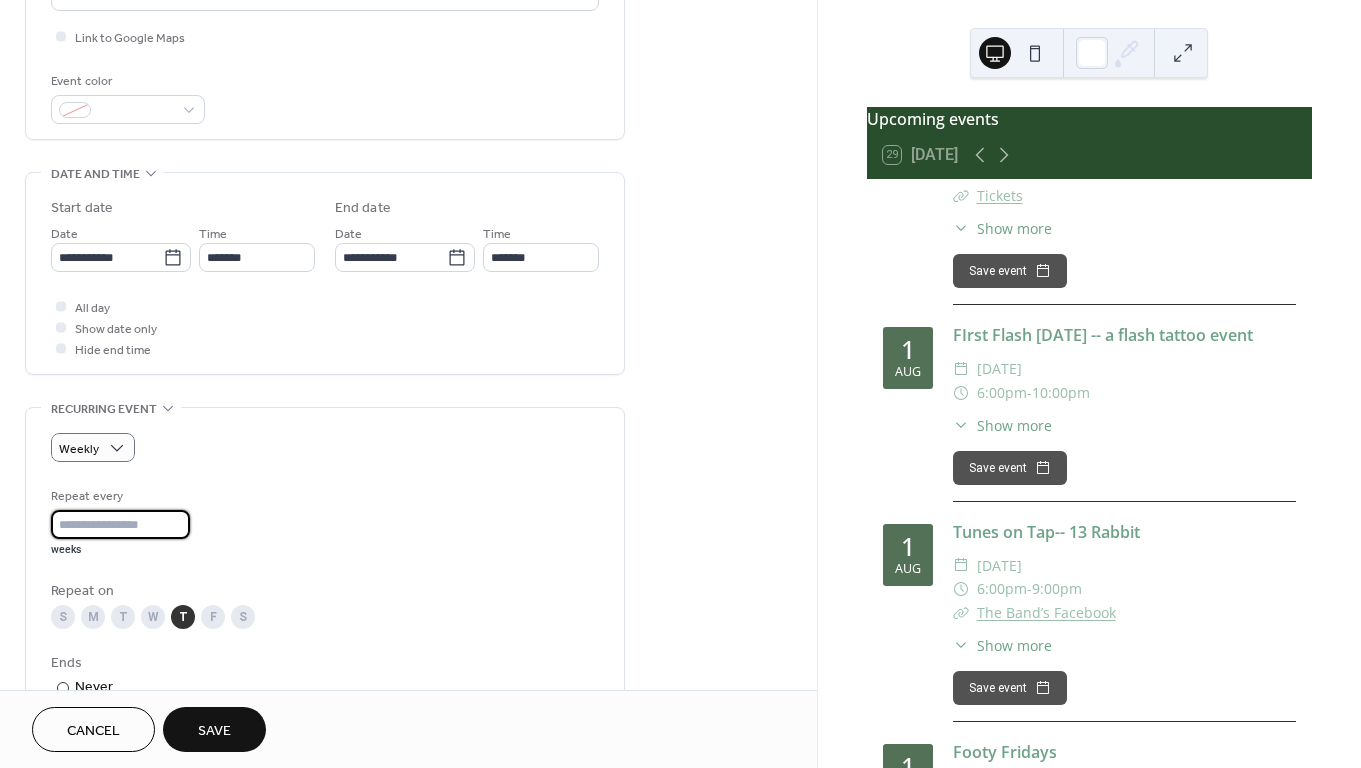 click on "*" at bounding box center [120, 524] 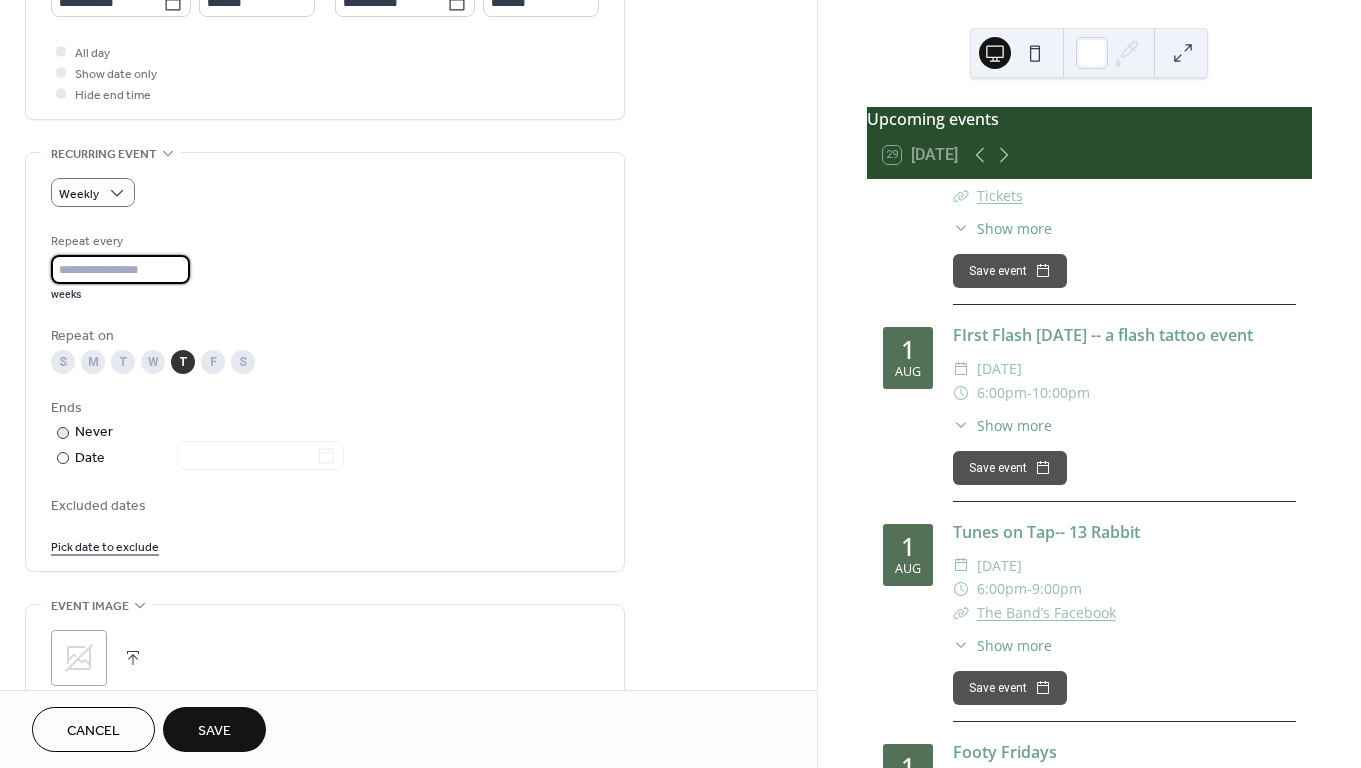 scroll, scrollTop: 738, scrollLeft: 0, axis: vertical 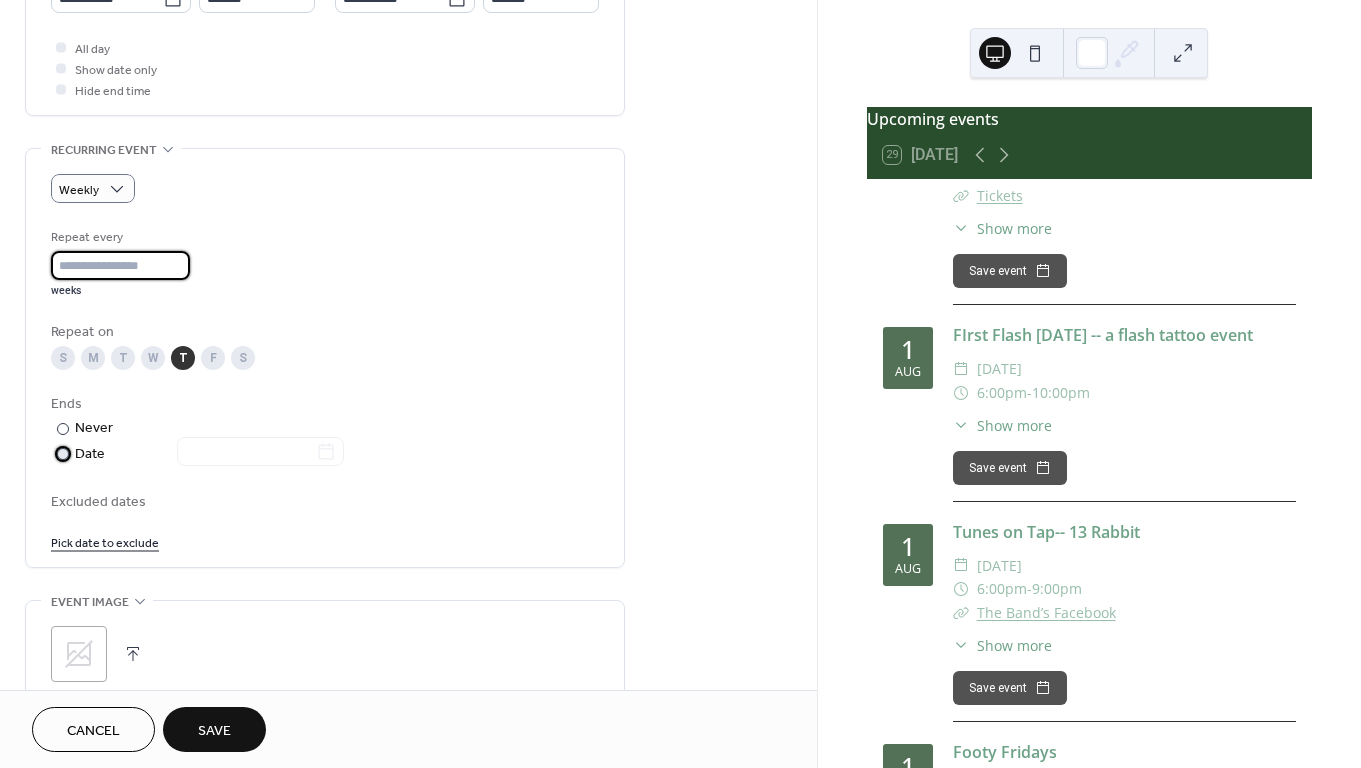 click at bounding box center [63, 454] 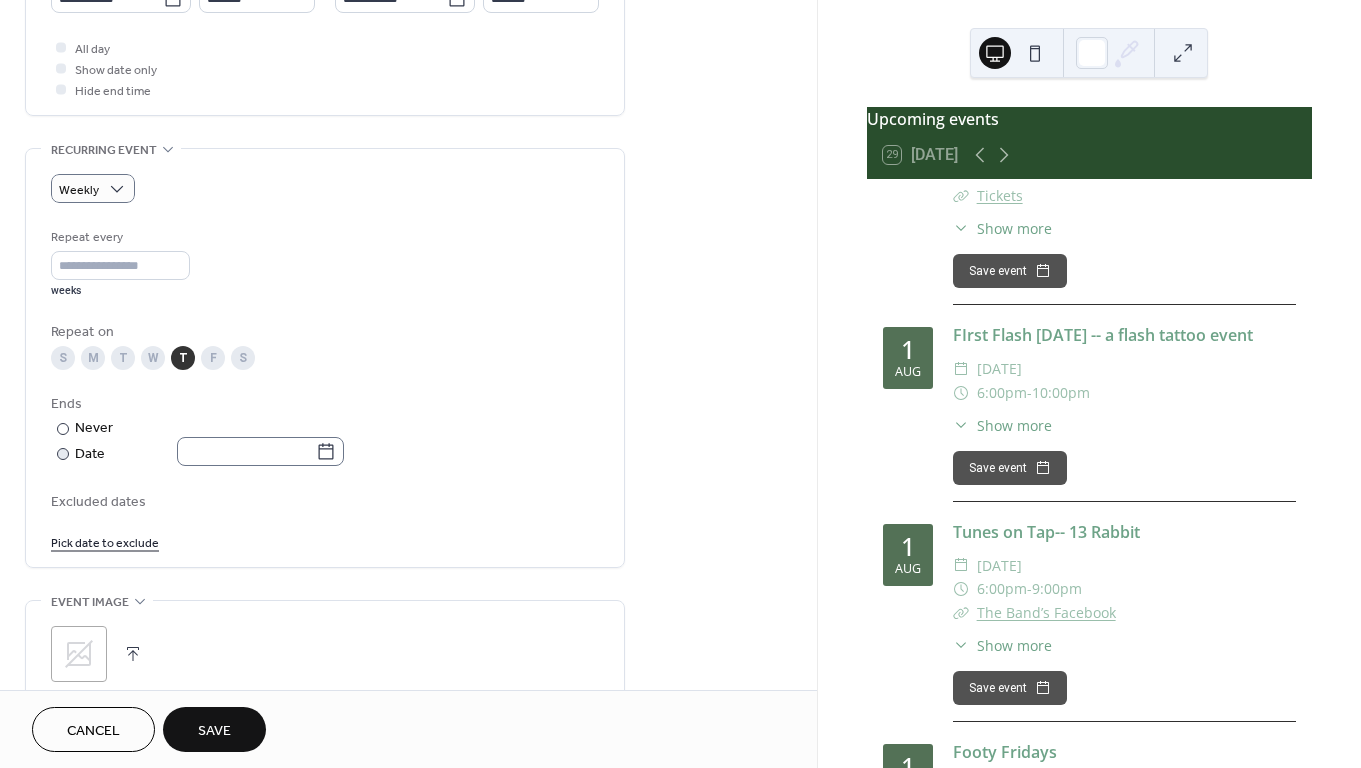 click 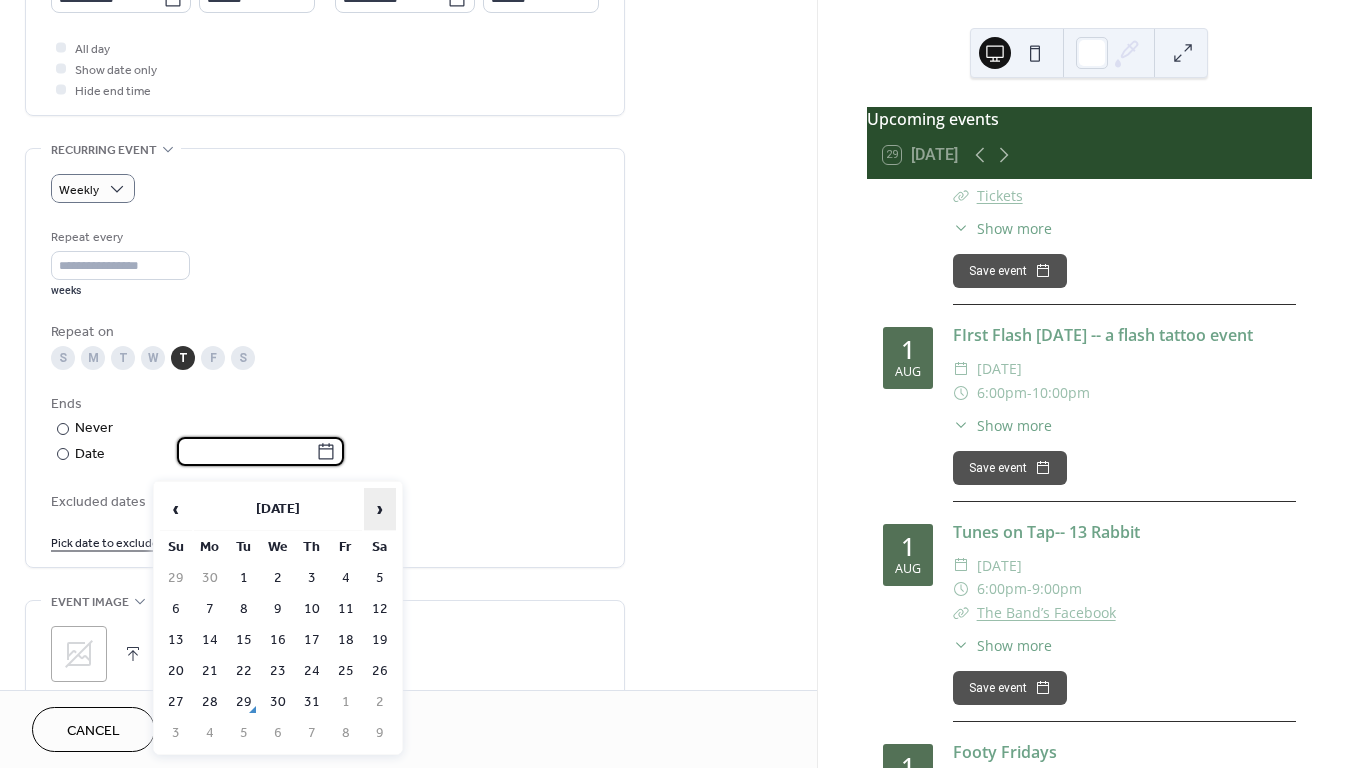 click on "›" at bounding box center (380, 509) 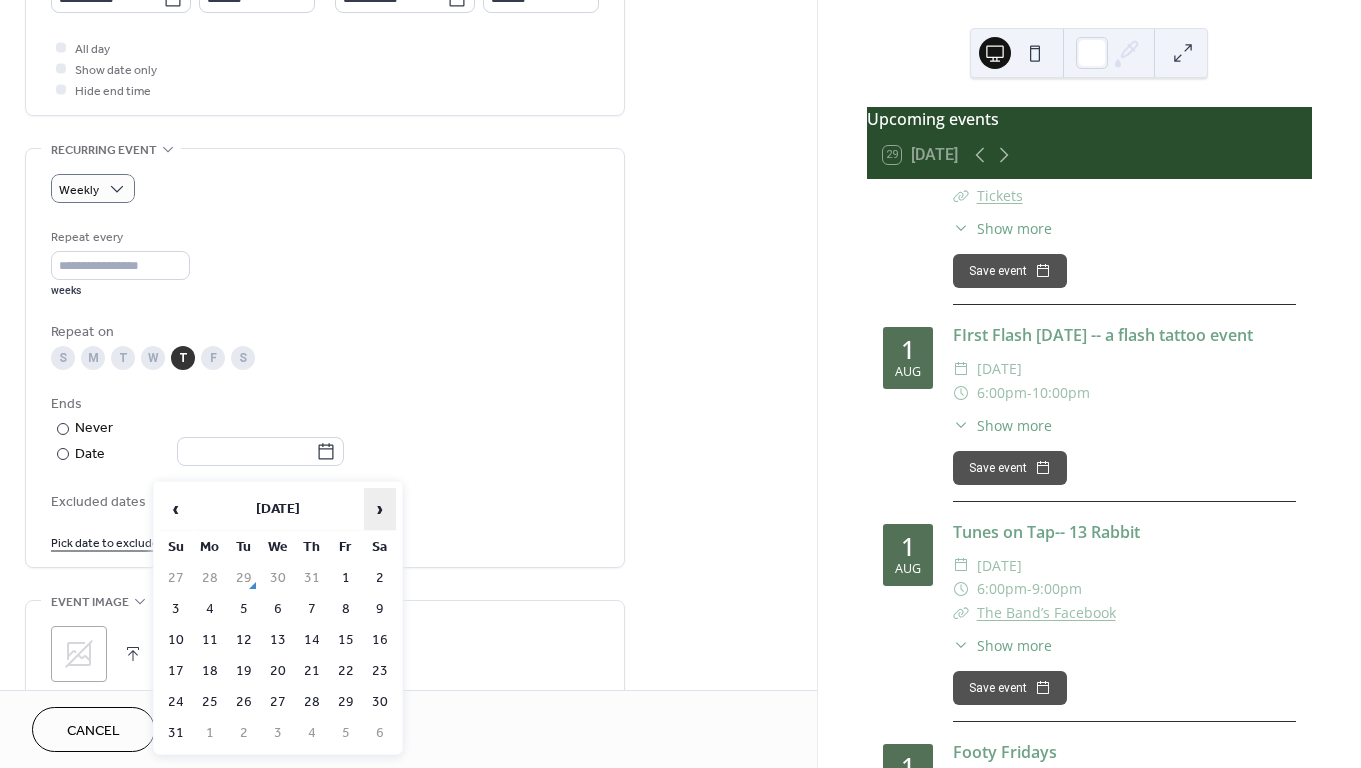 click on "›" at bounding box center [380, 509] 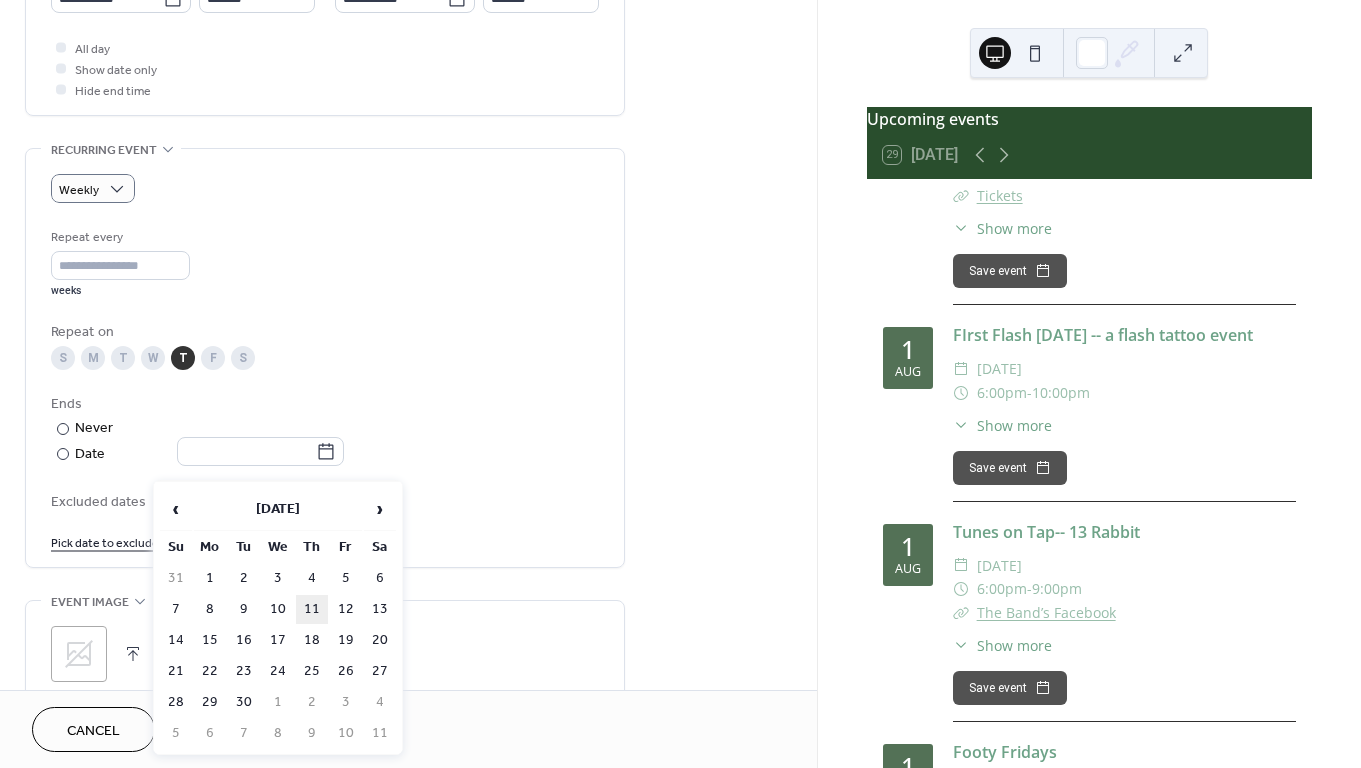 click on "11" at bounding box center (312, 609) 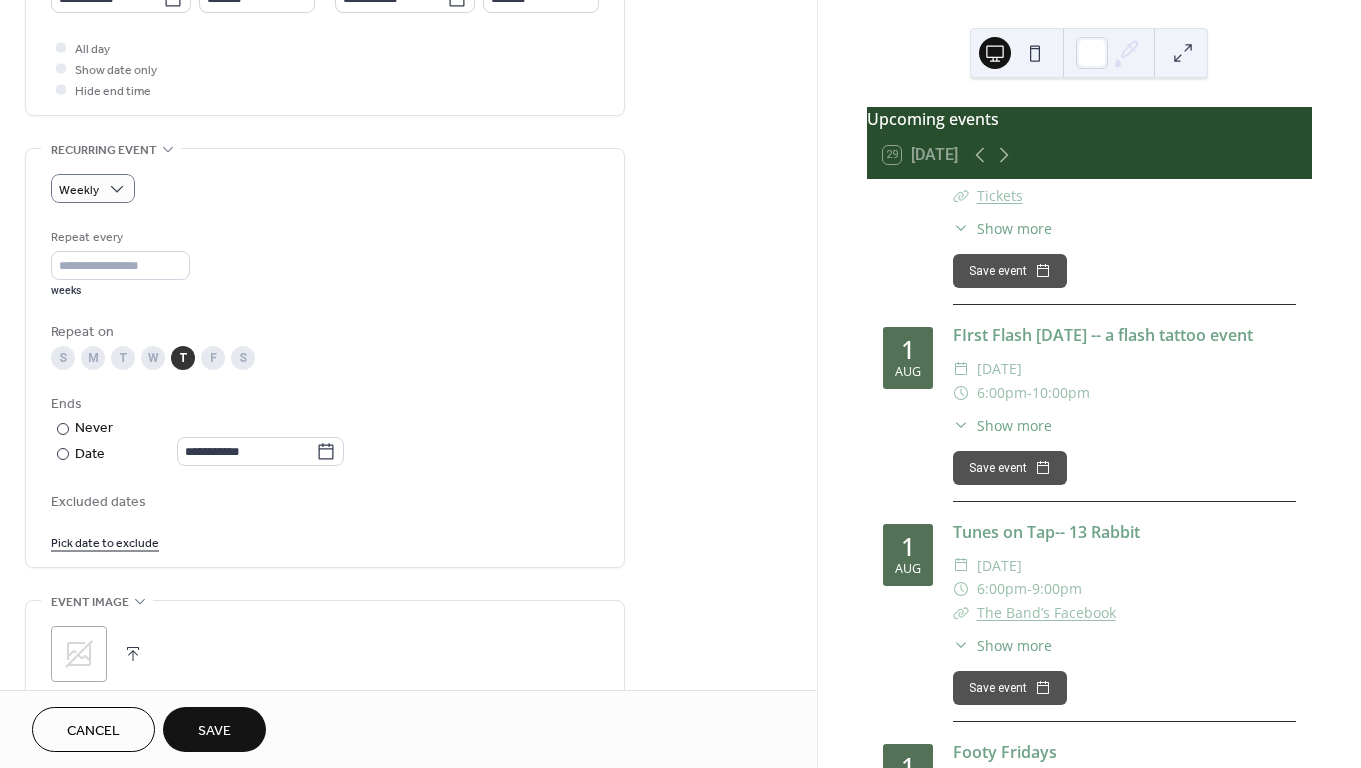 type on "**********" 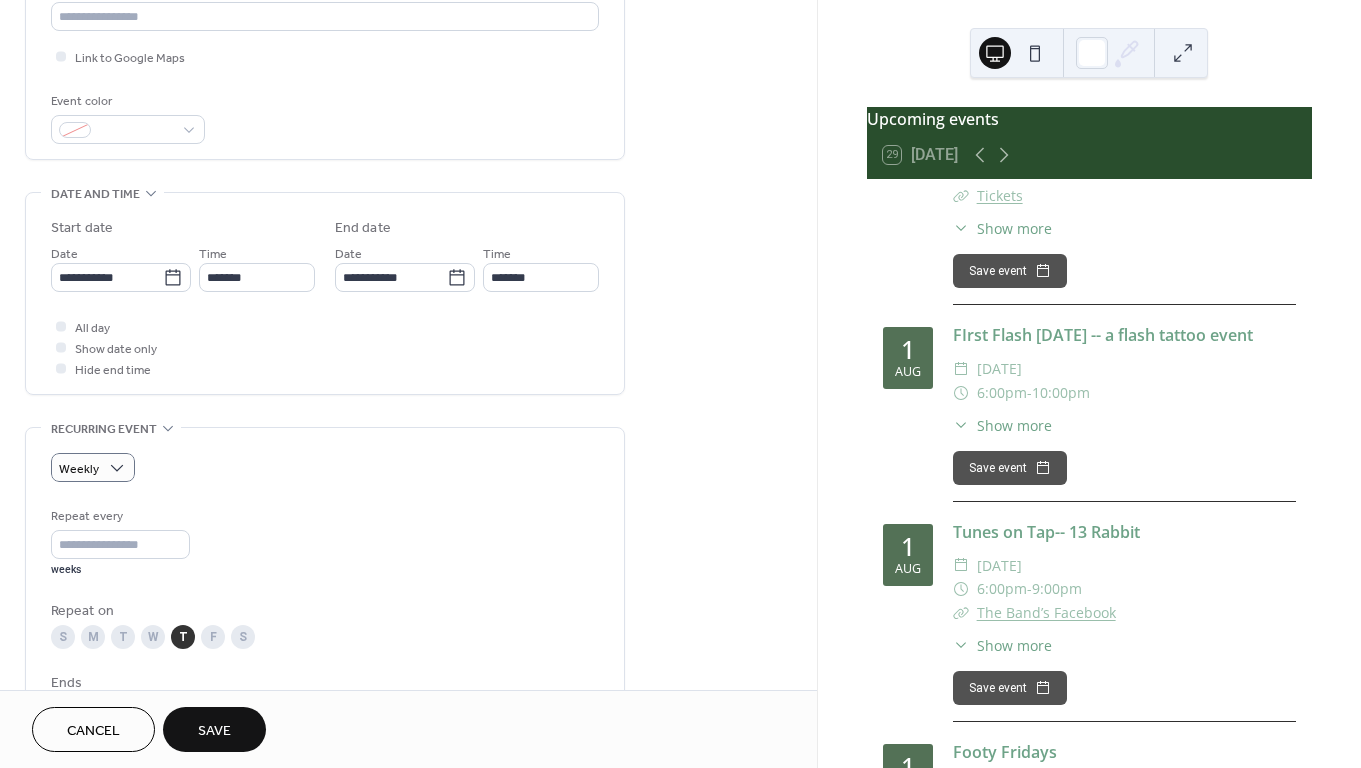 scroll, scrollTop: 463, scrollLeft: 0, axis: vertical 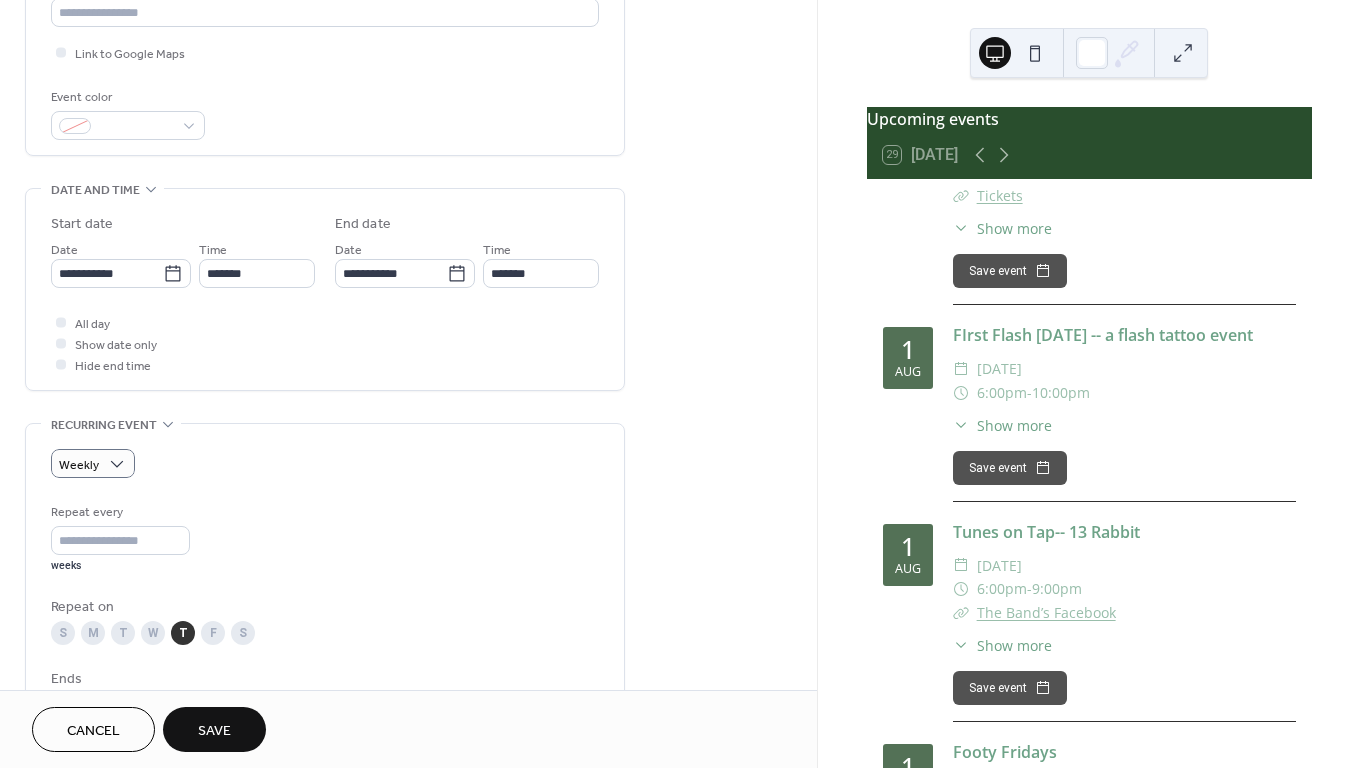 click on "Save" at bounding box center [214, 731] 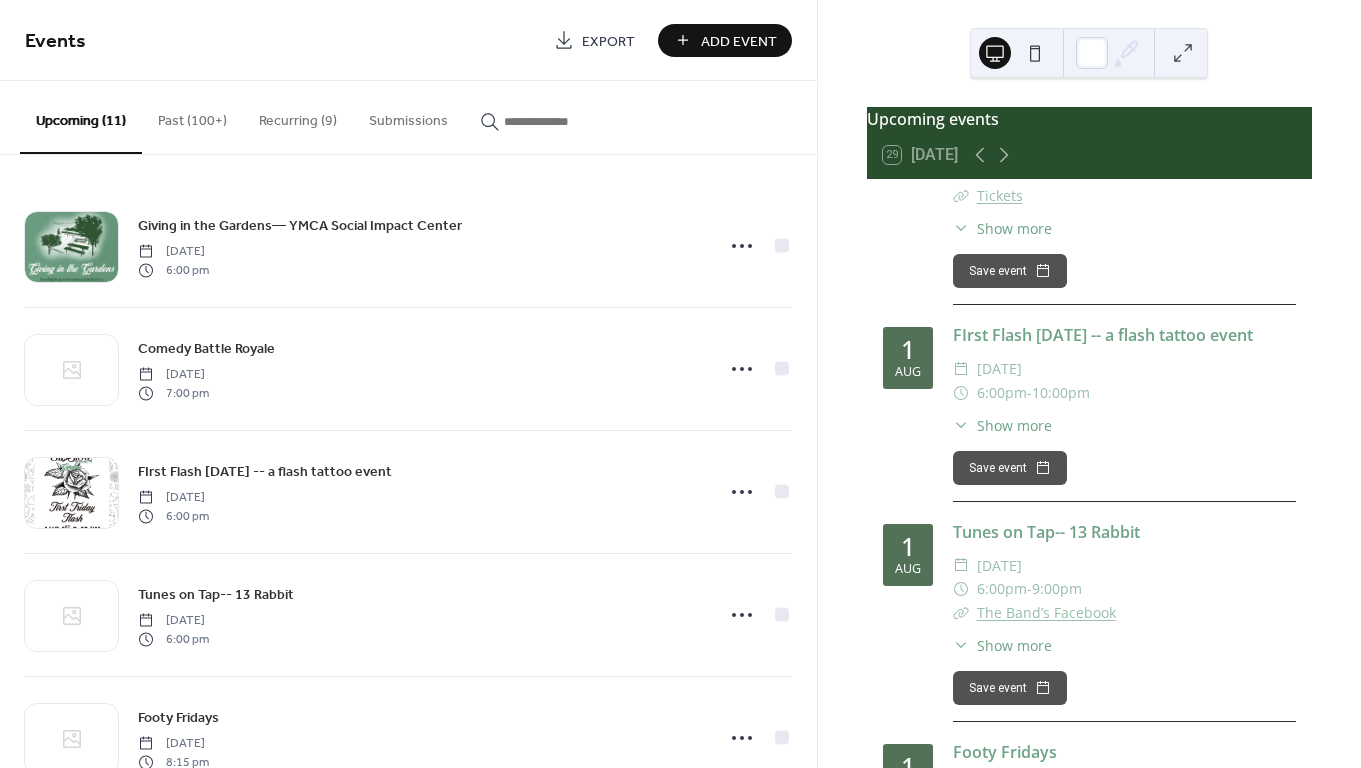 click at bounding box center (564, 121) 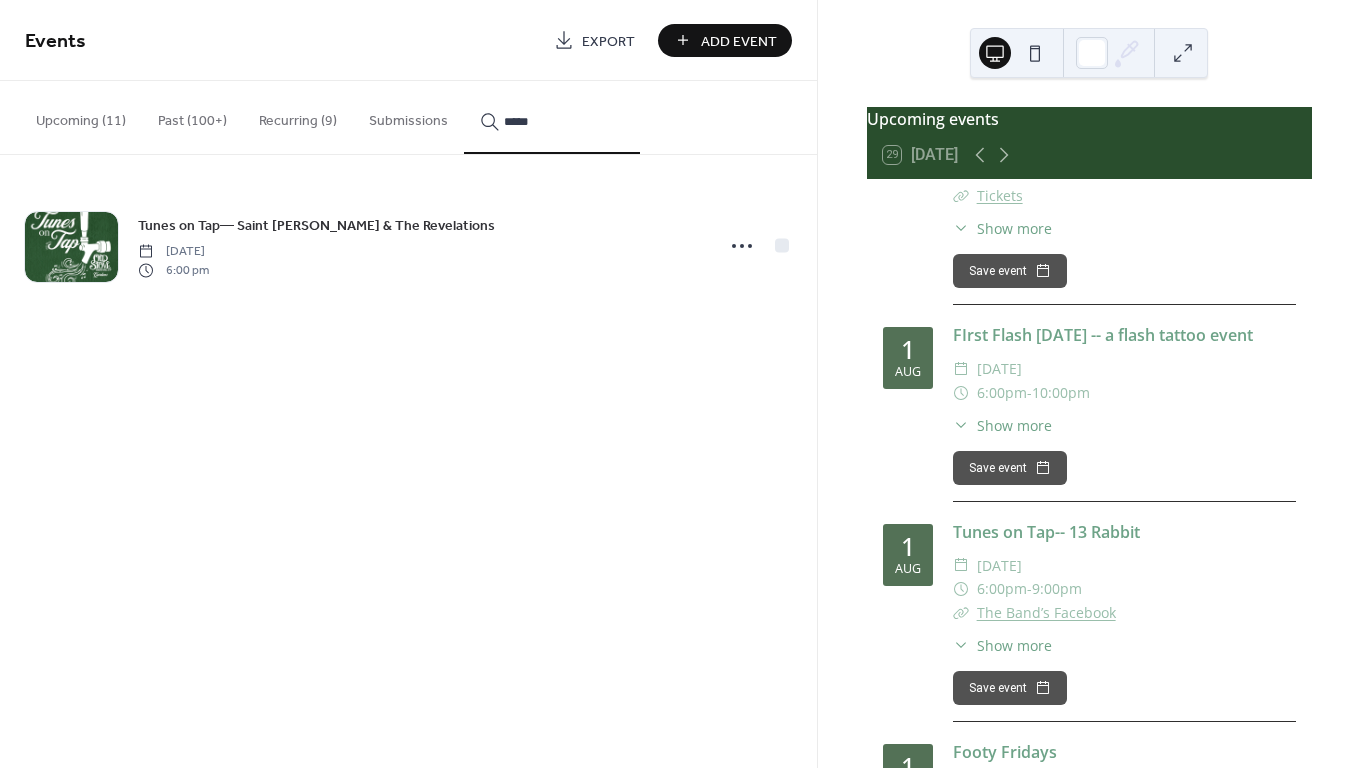 type on "*****" 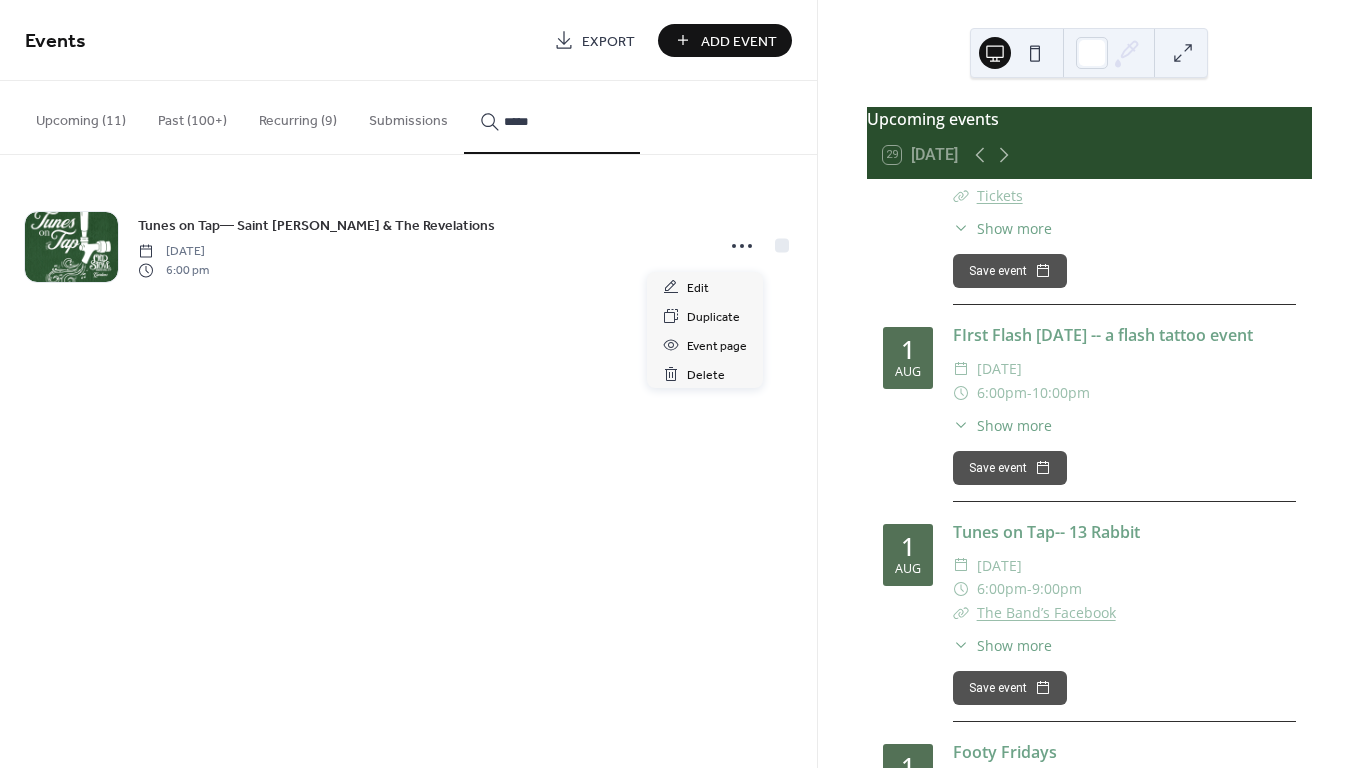 click 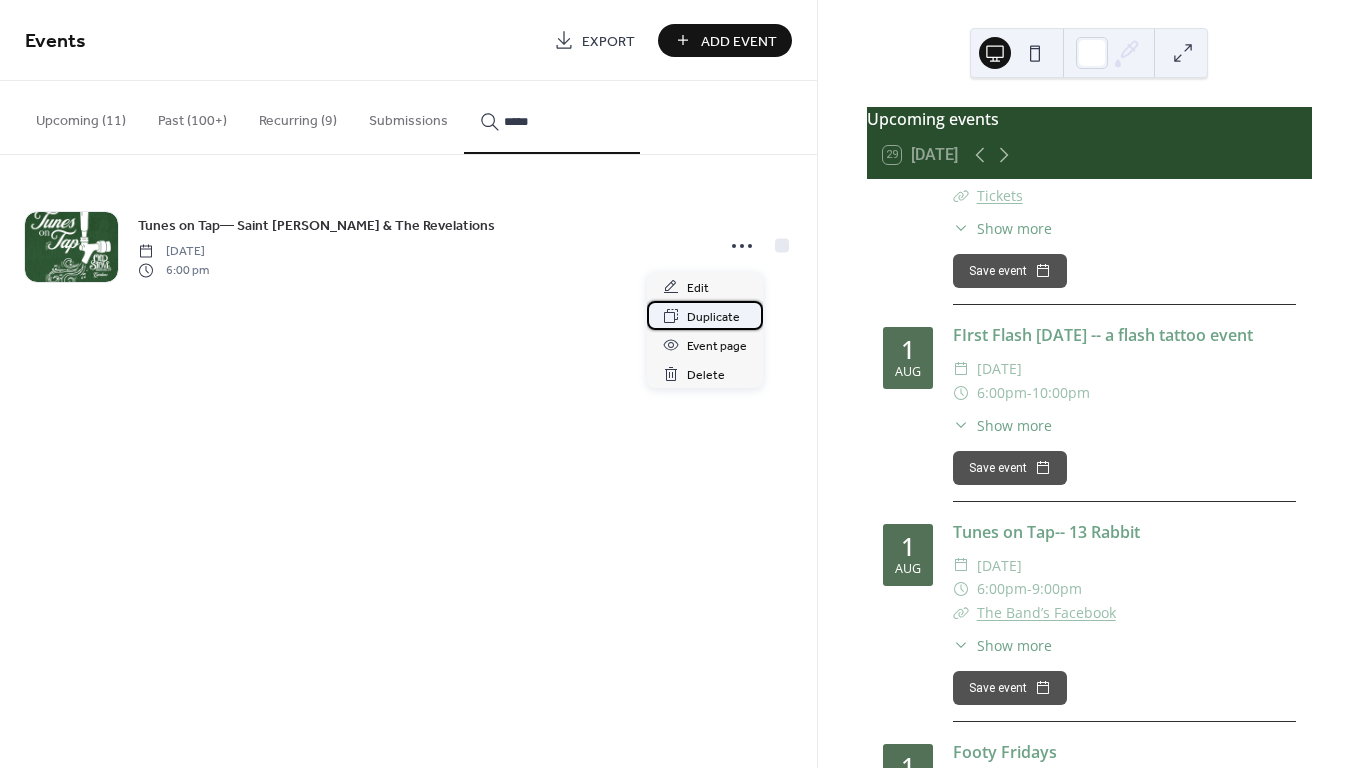 click on "Duplicate" at bounding box center [713, 317] 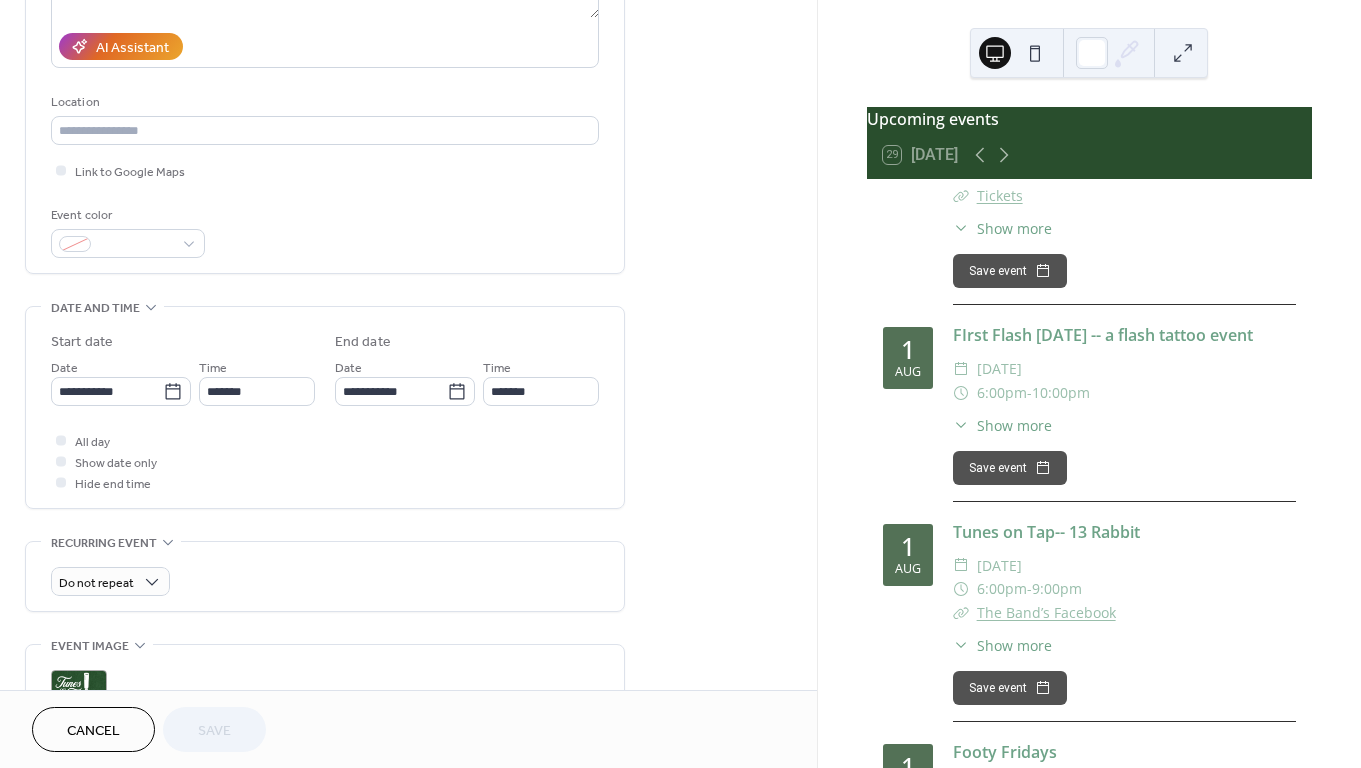 scroll, scrollTop: 356, scrollLeft: 0, axis: vertical 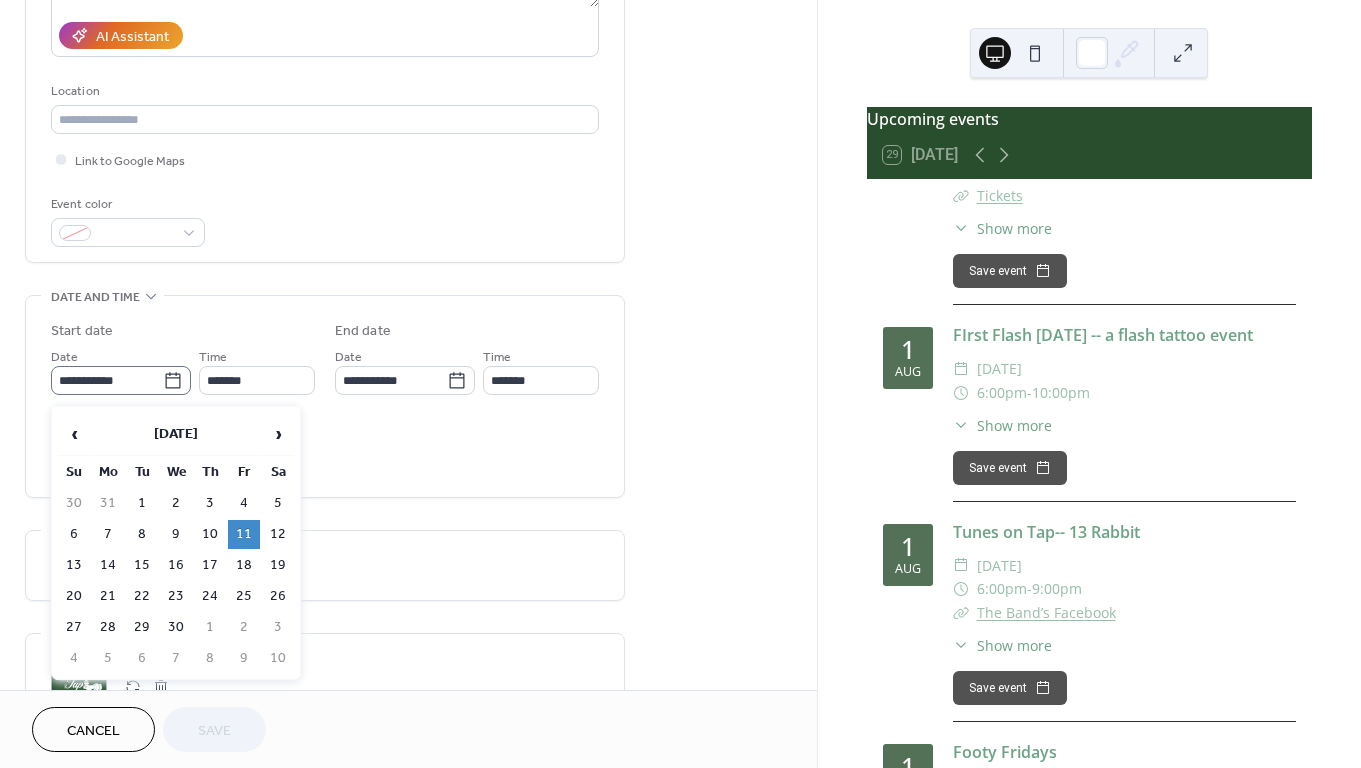click 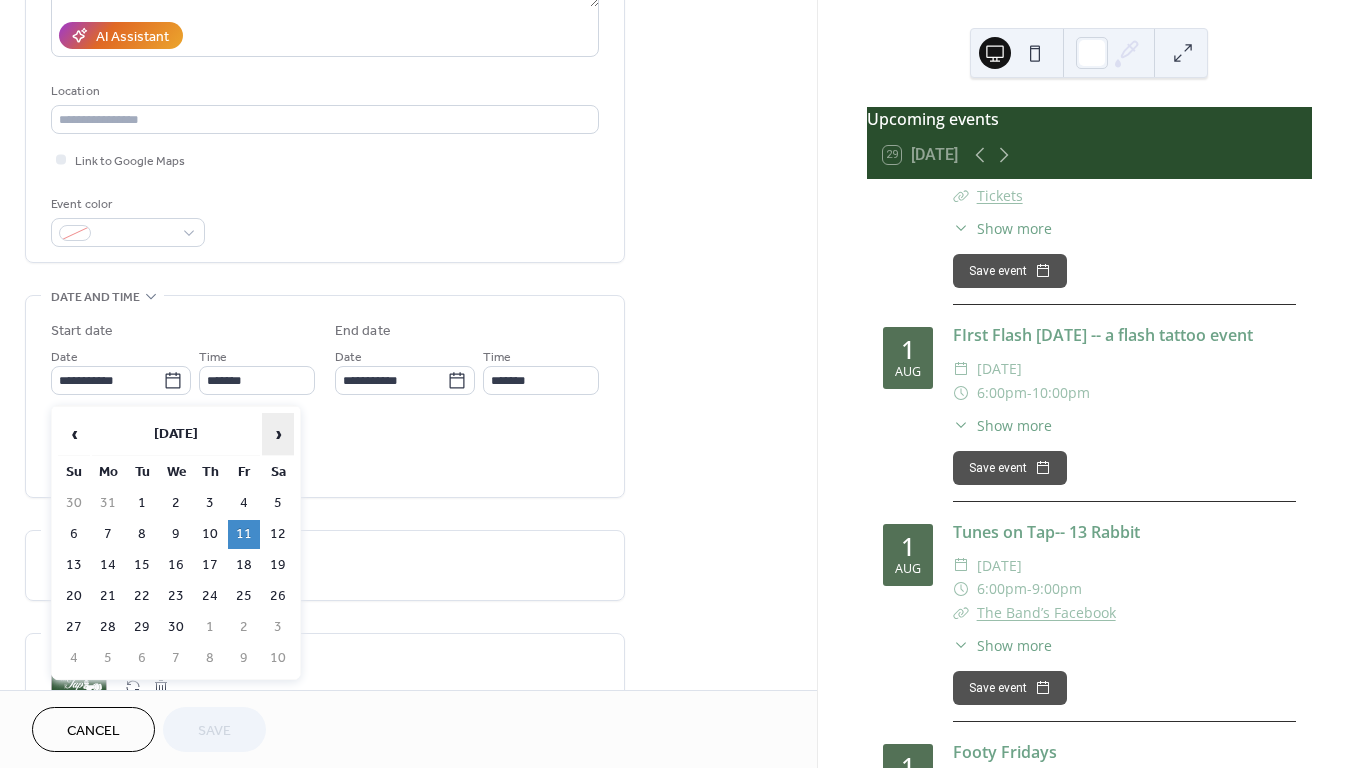 click on "›" at bounding box center [278, 434] 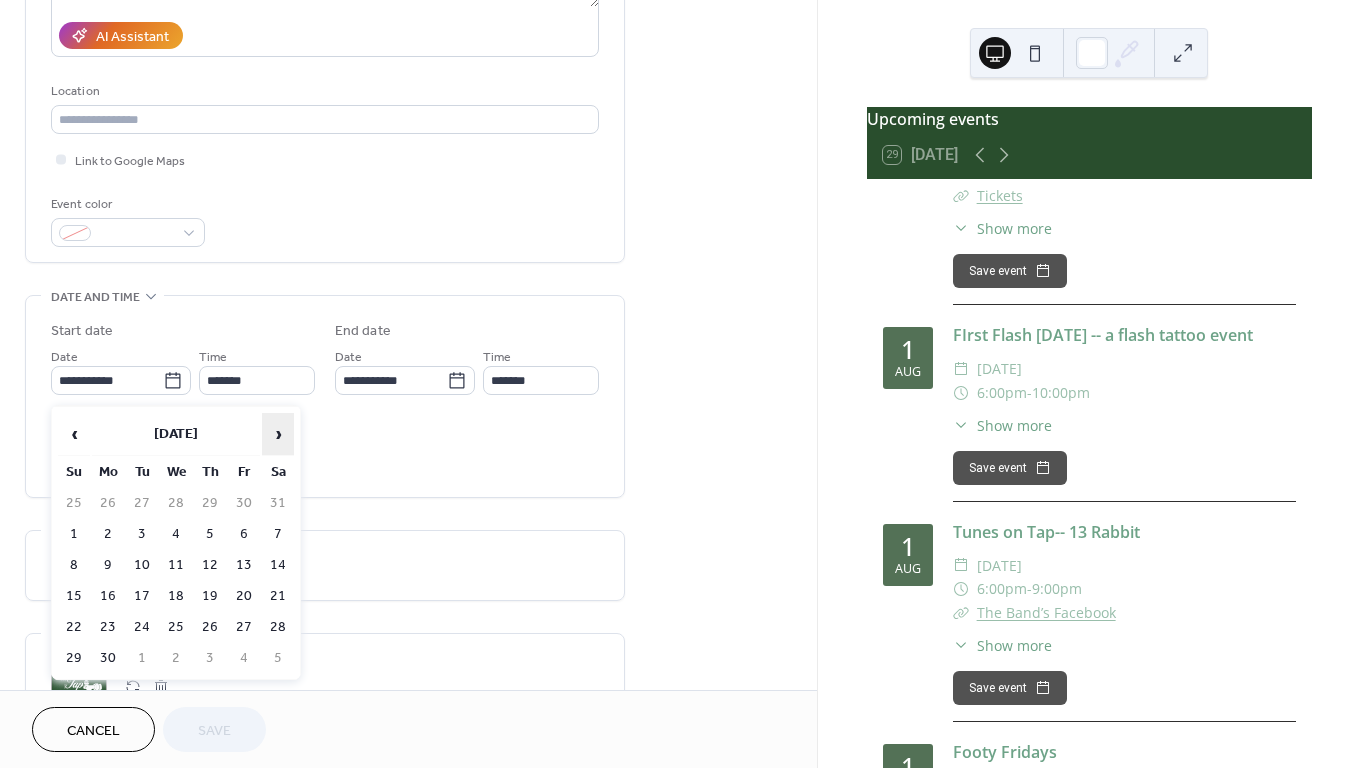 click on "›" at bounding box center [278, 434] 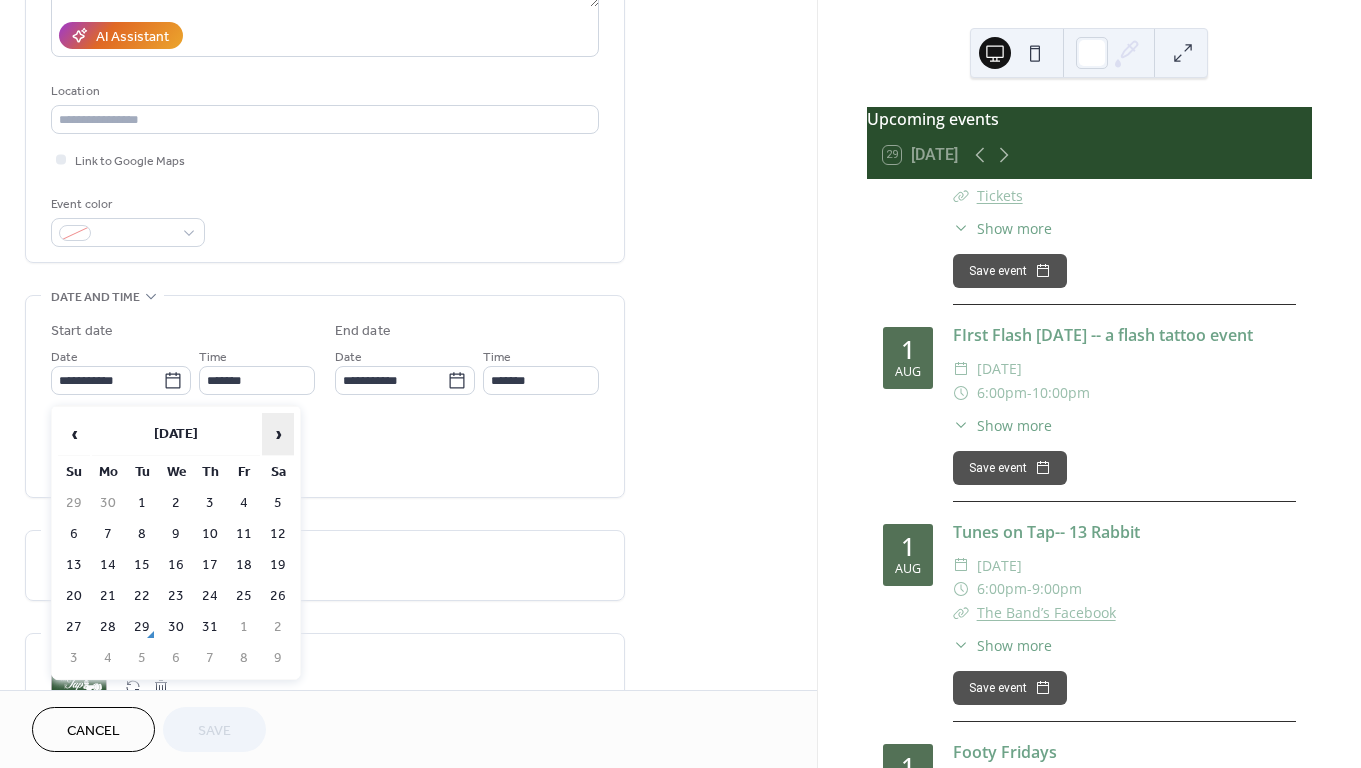 click on "›" at bounding box center [278, 434] 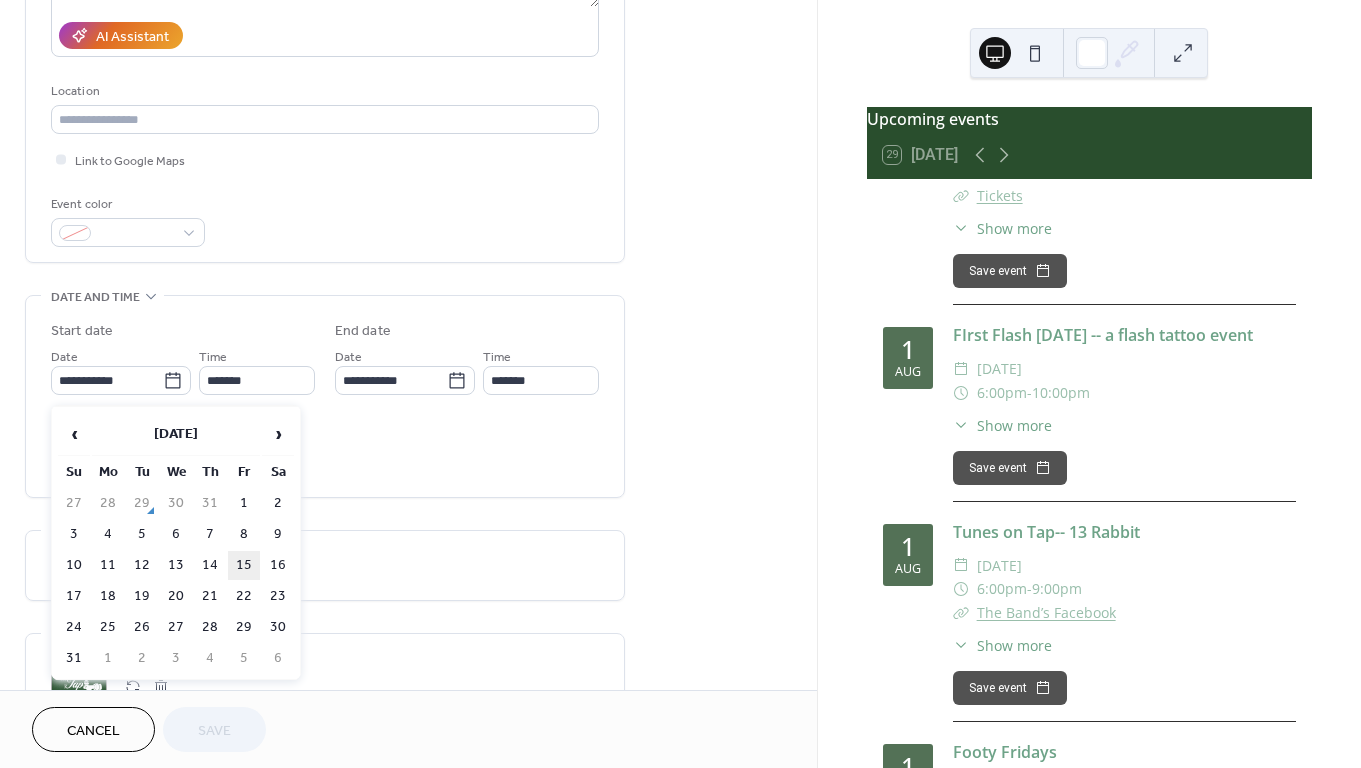 click on "15" at bounding box center [244, 565] 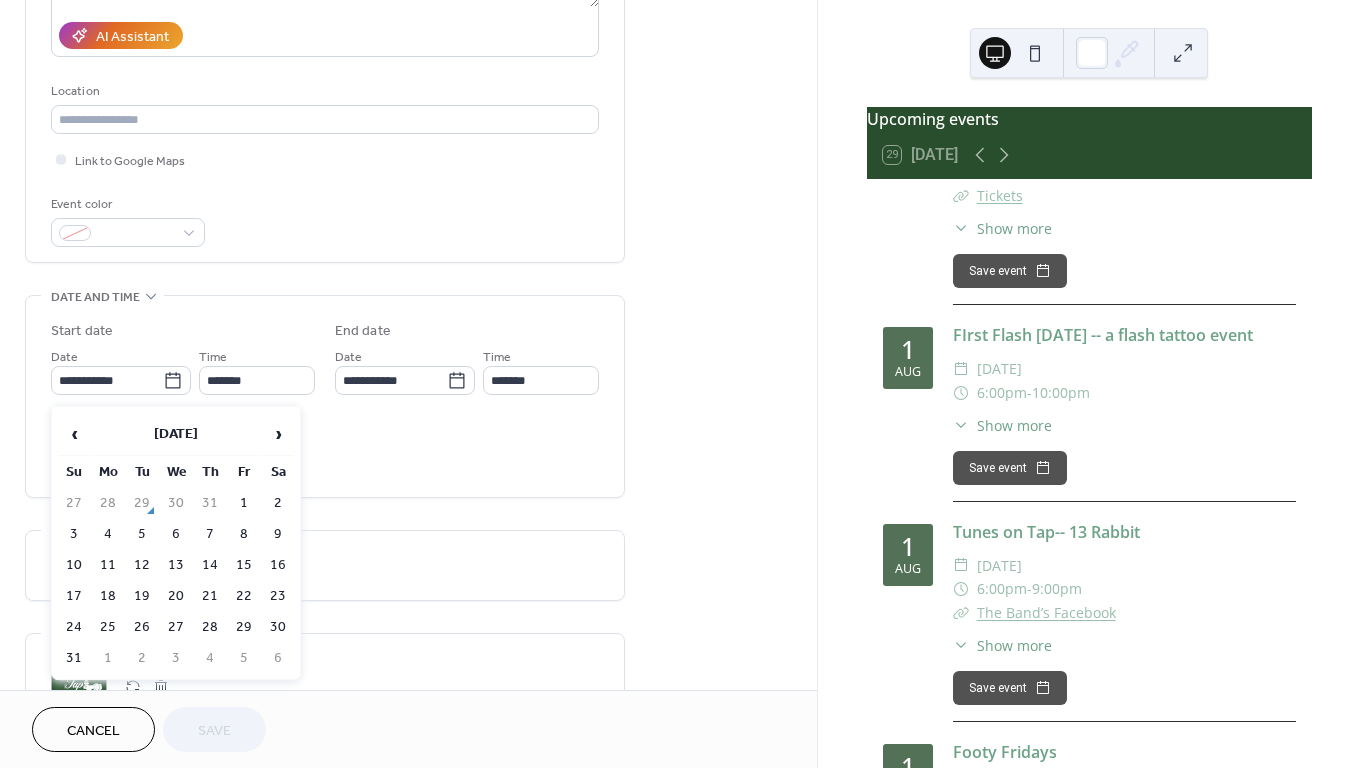 type on "**********" 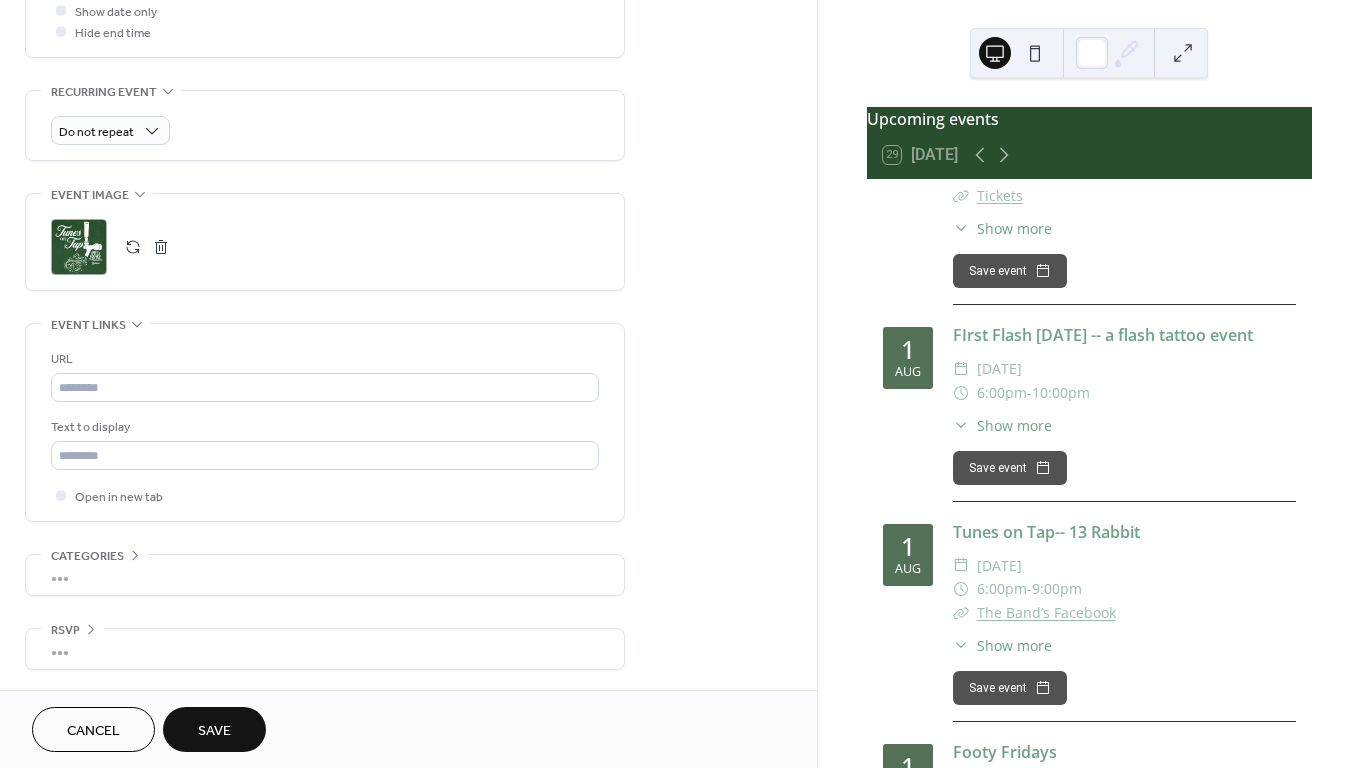 scroll, scrollTop: 806, scrollLeft: 0, axis: vertical 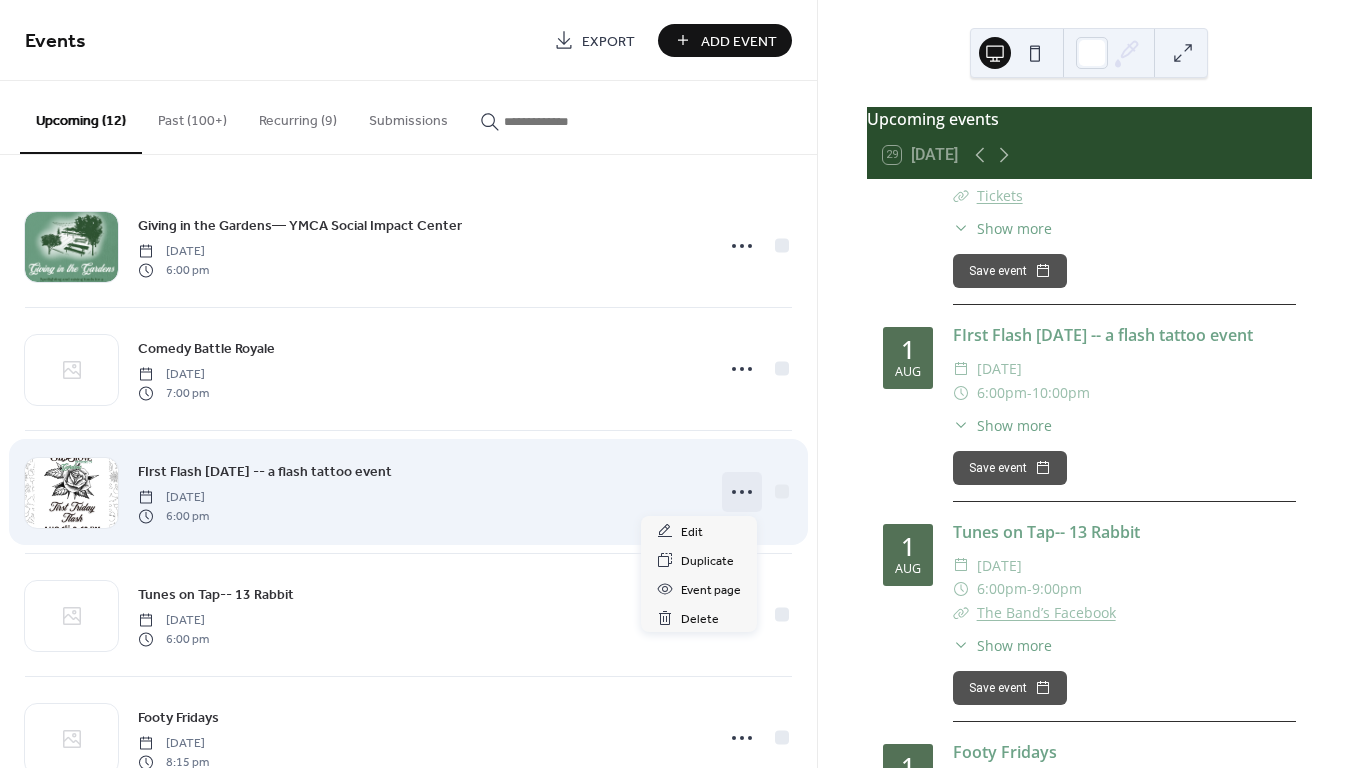 click 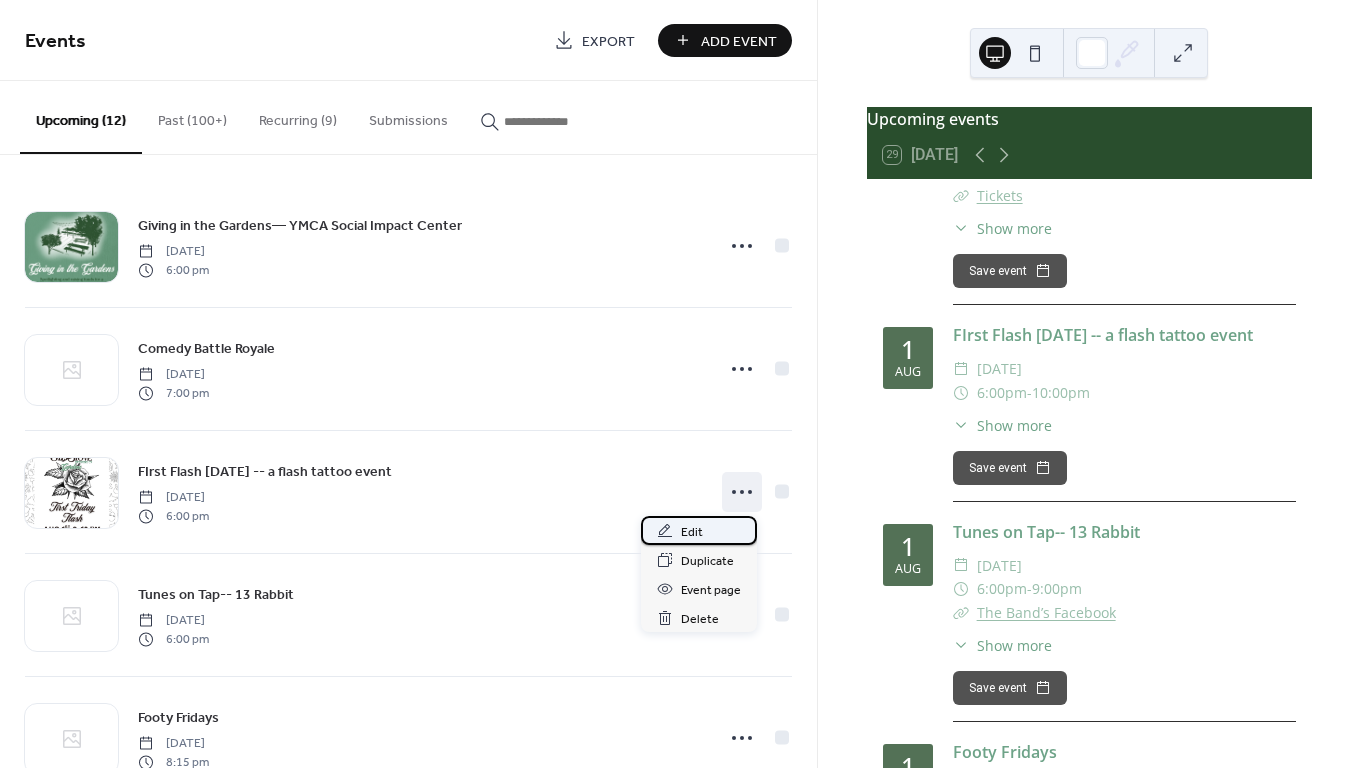 click on "Edit" at bounding box center (692, 532) 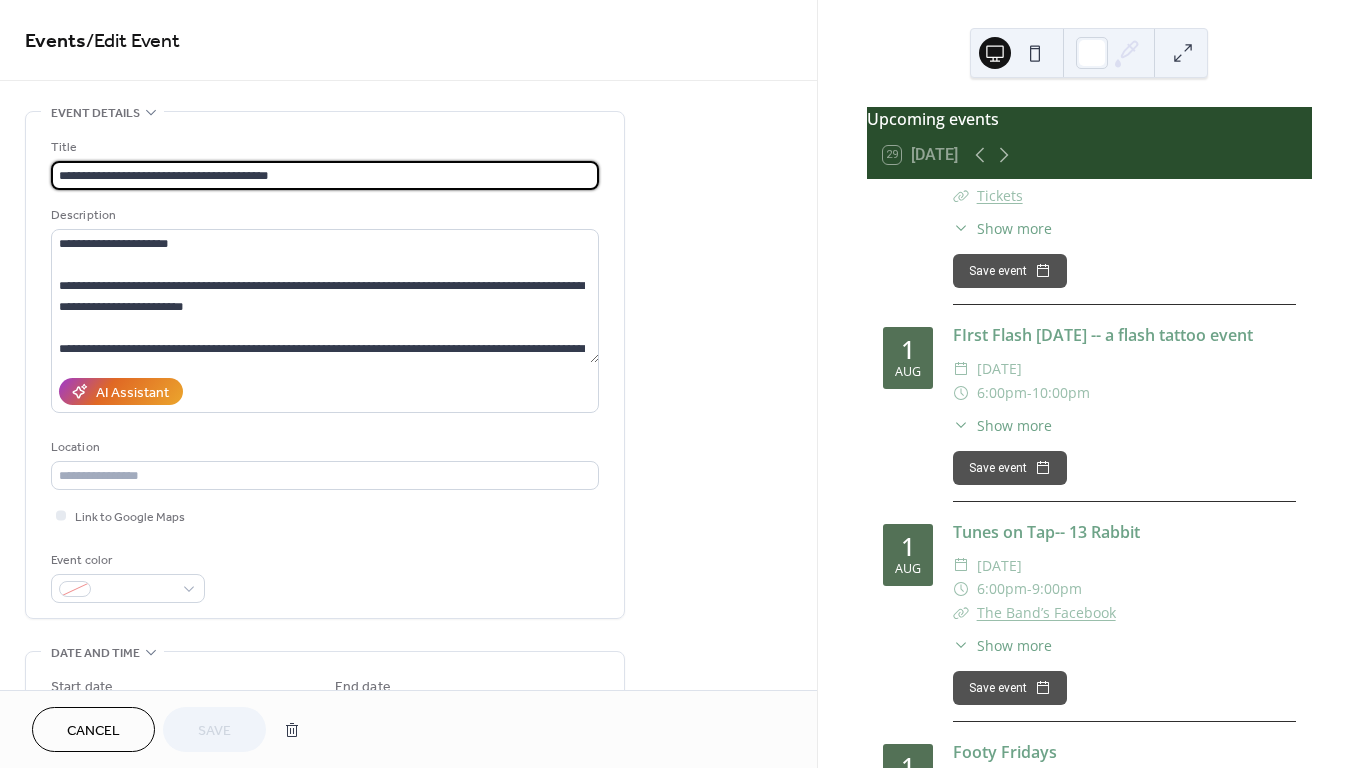 click on "**********" at bounding box center [325, 175] 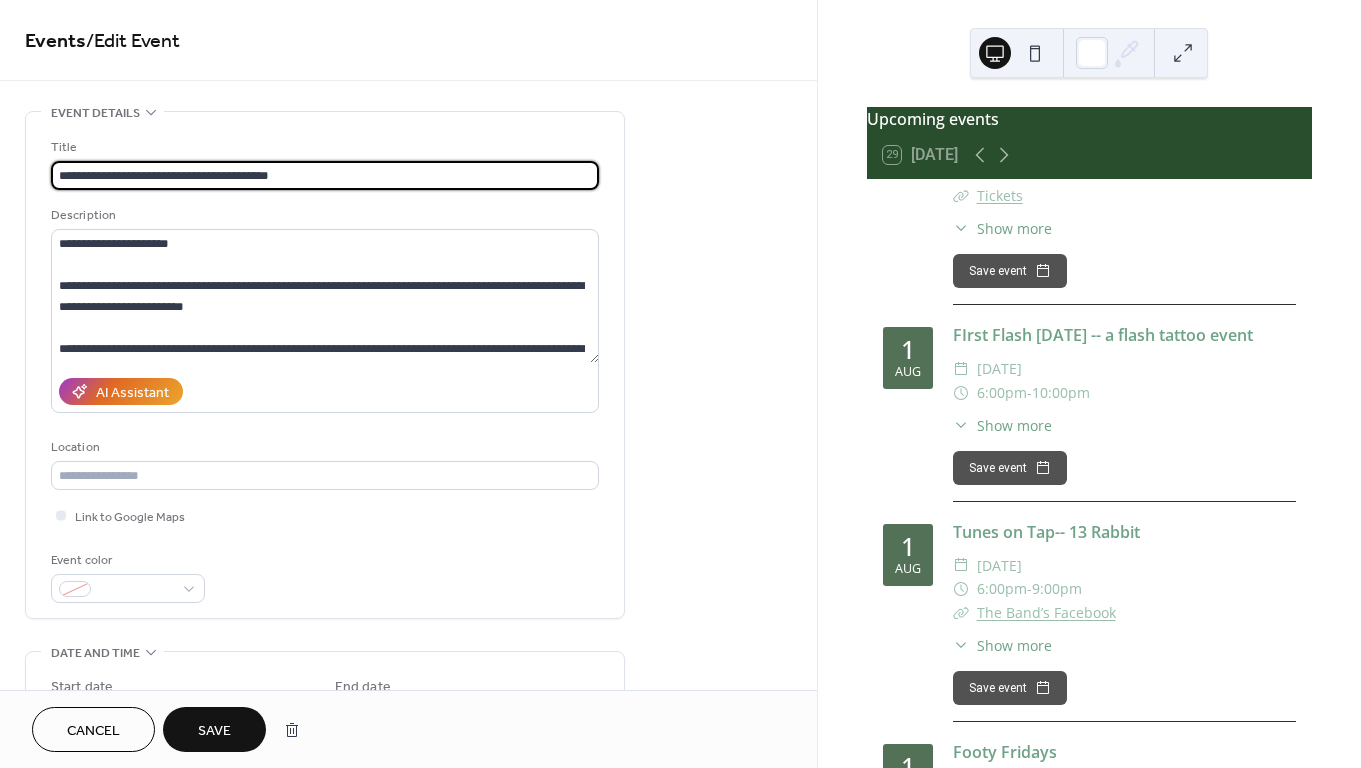 type on "**********" 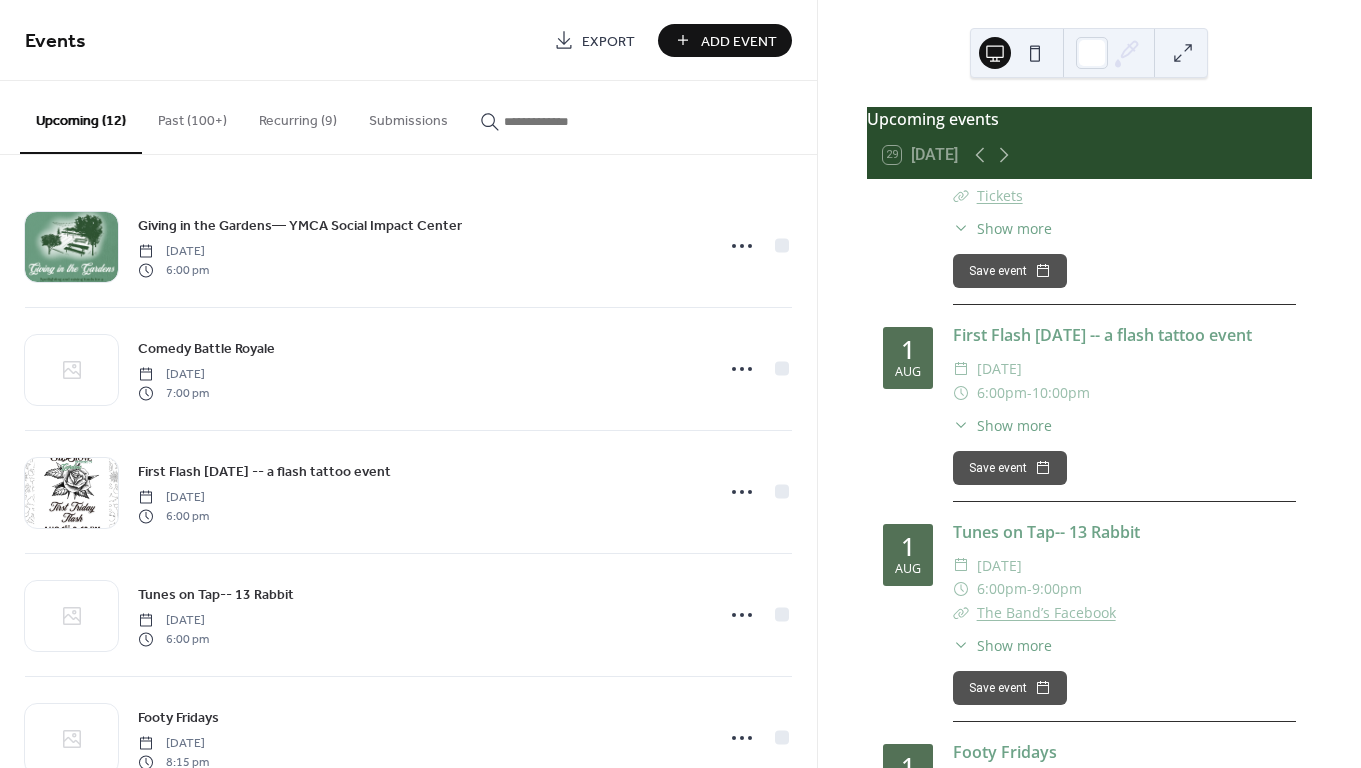 click at bounding box center [564, 121] 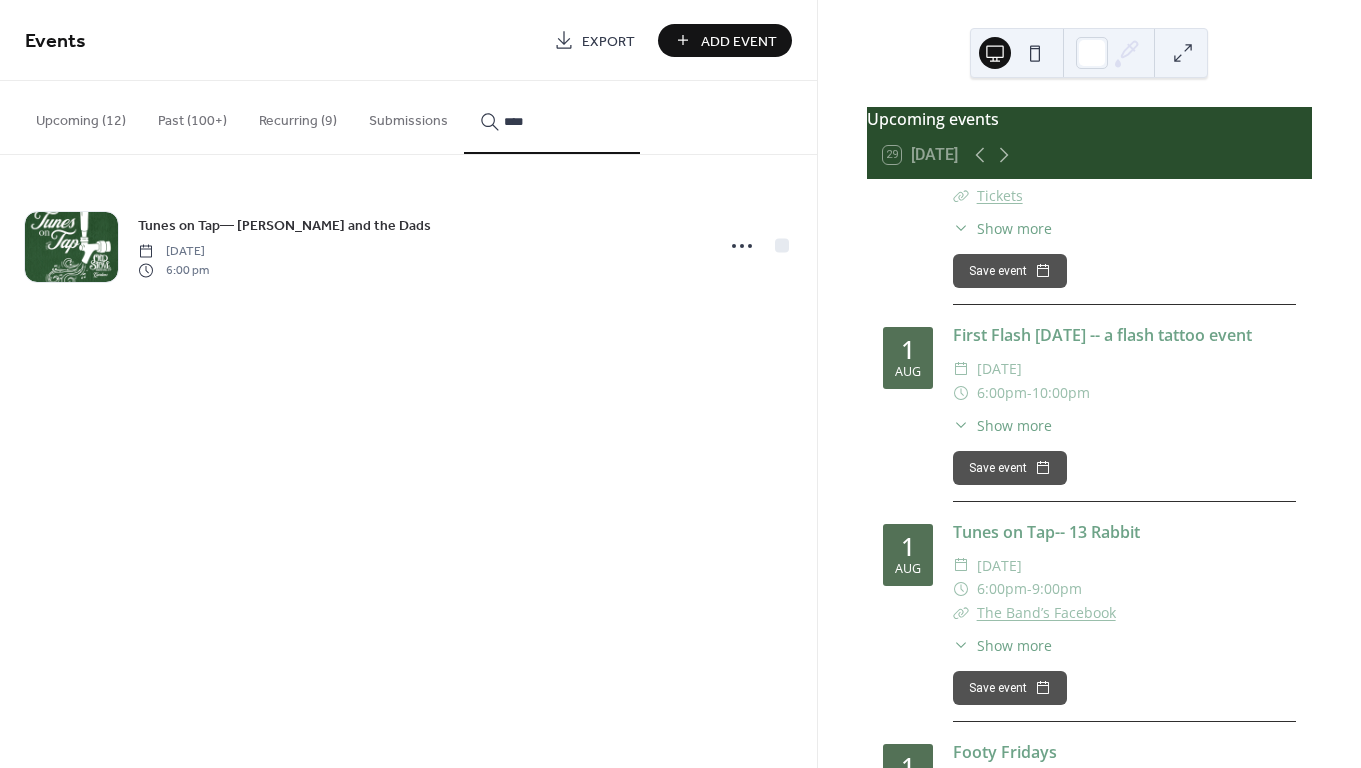 type on "****" 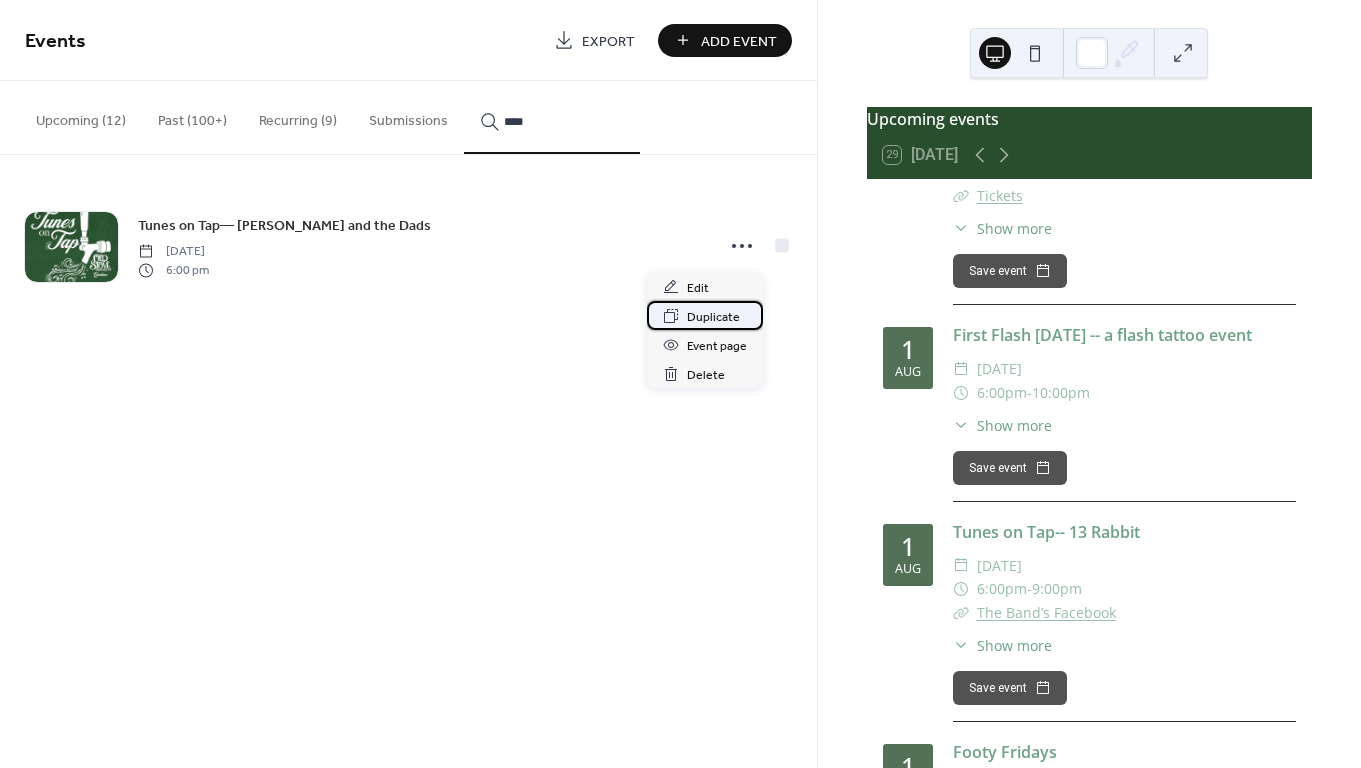 click on "Duplicate" at bounding box center [713, 317] 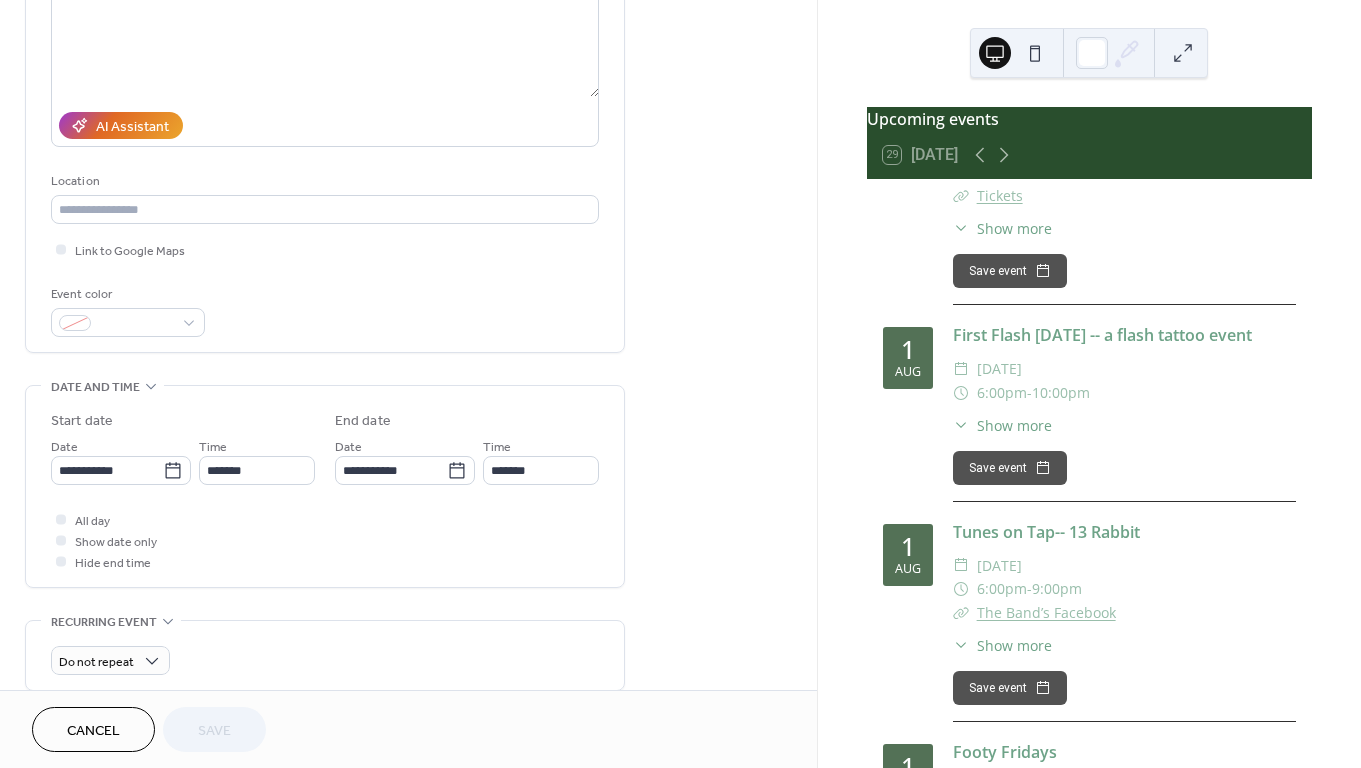 scroll, scrollTop: 276, scrollLeft: 0, axis: vertical 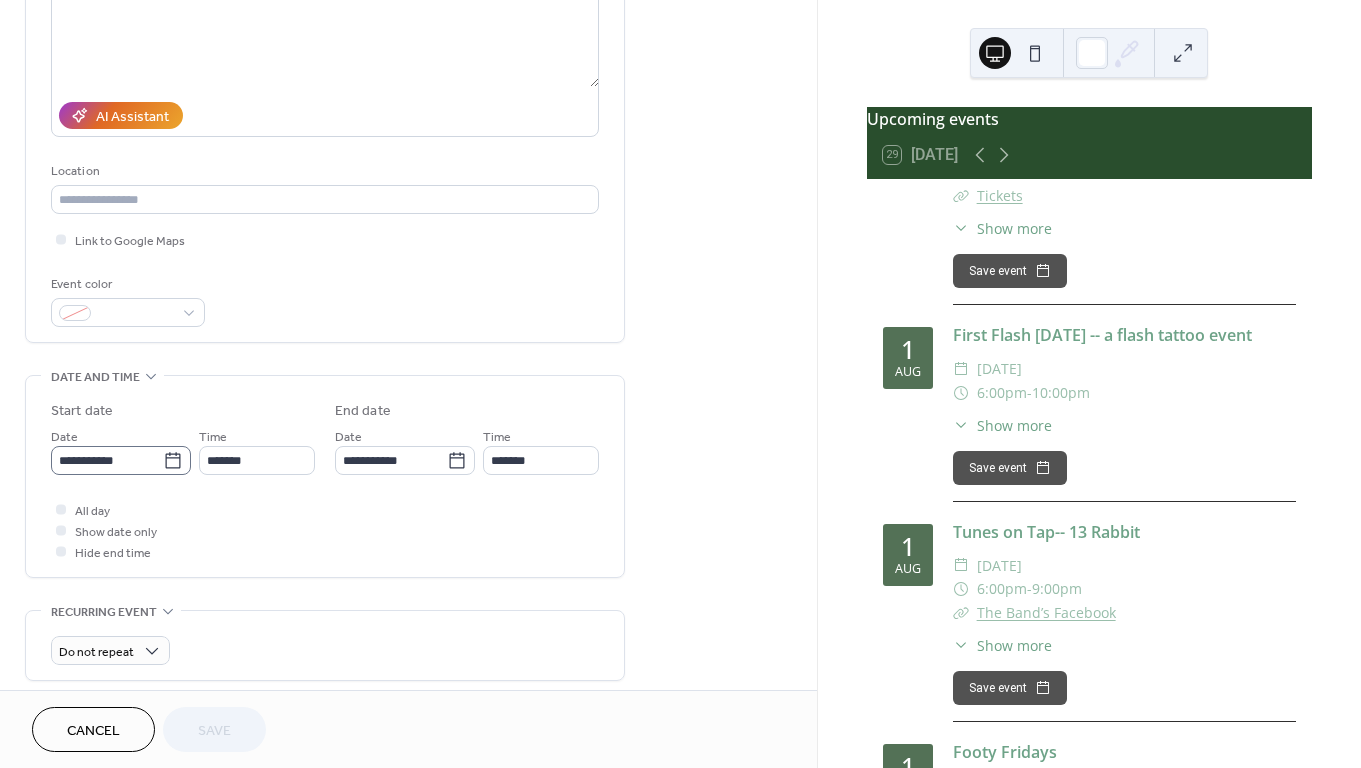 click 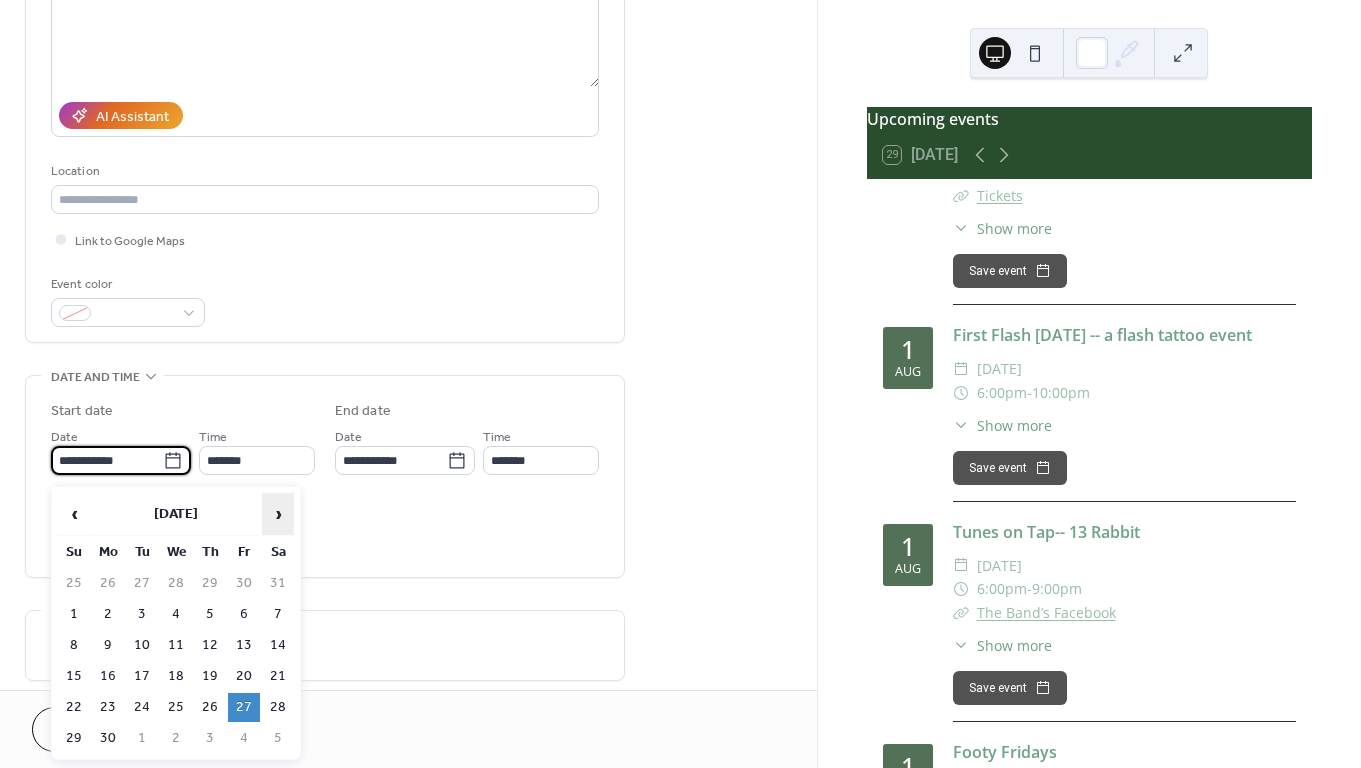 click on "›" at bounding box center (278, 514) 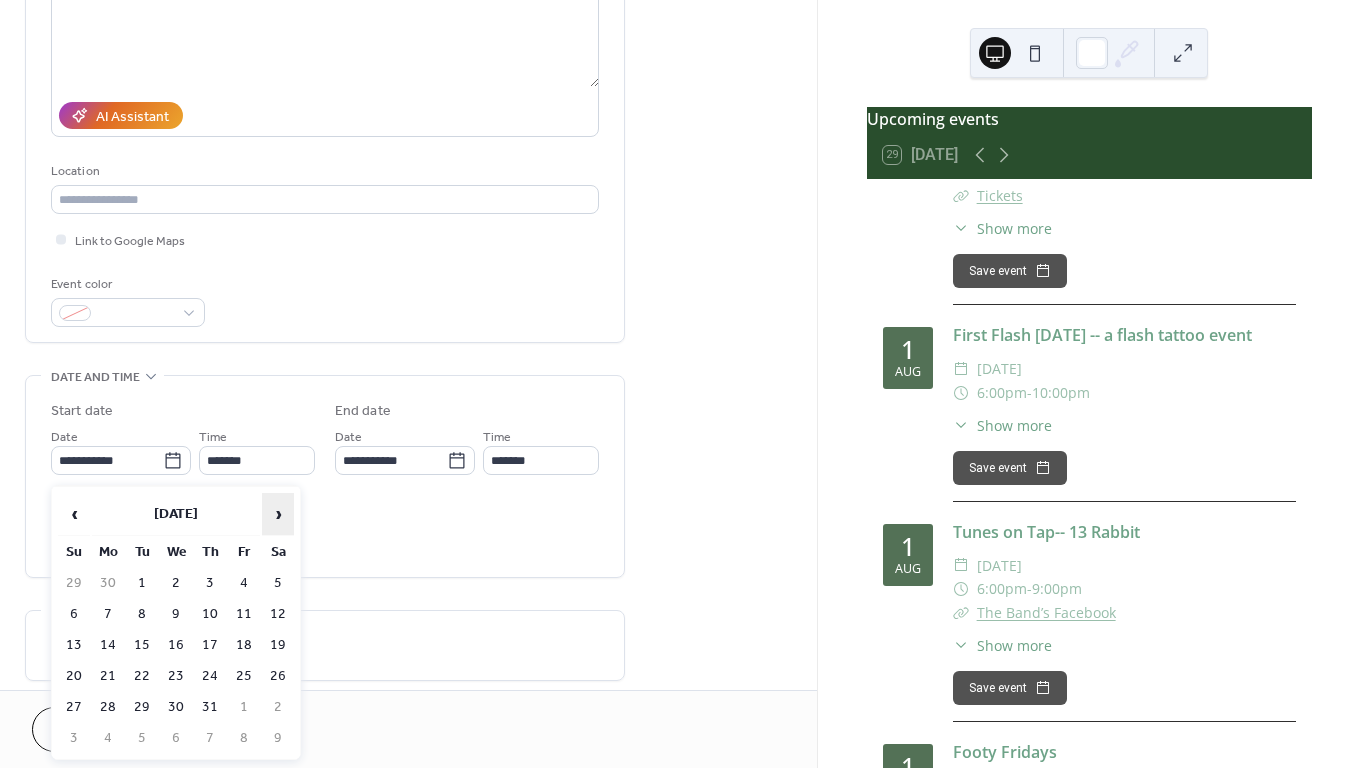 click on "›" at bounding box center (278, 514) 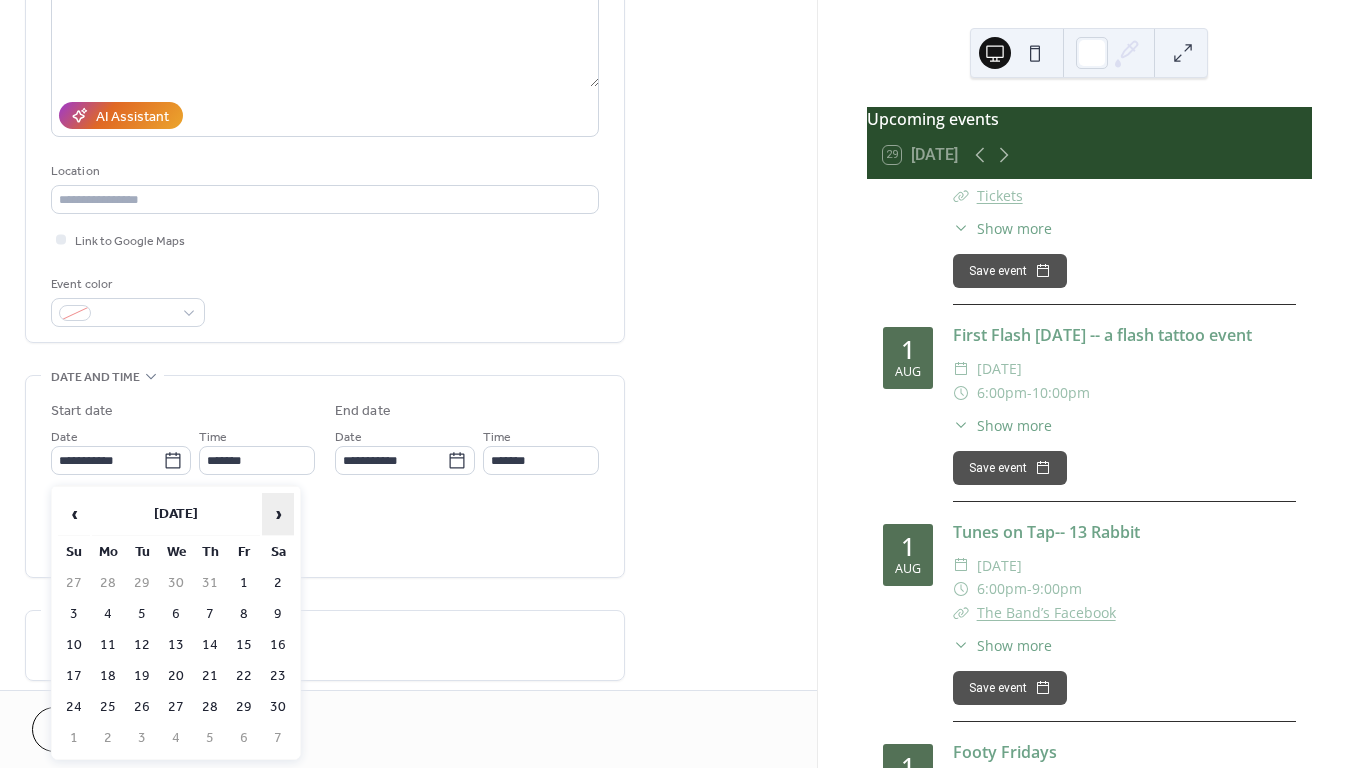 click on "›" at bounding box center [278, 514] 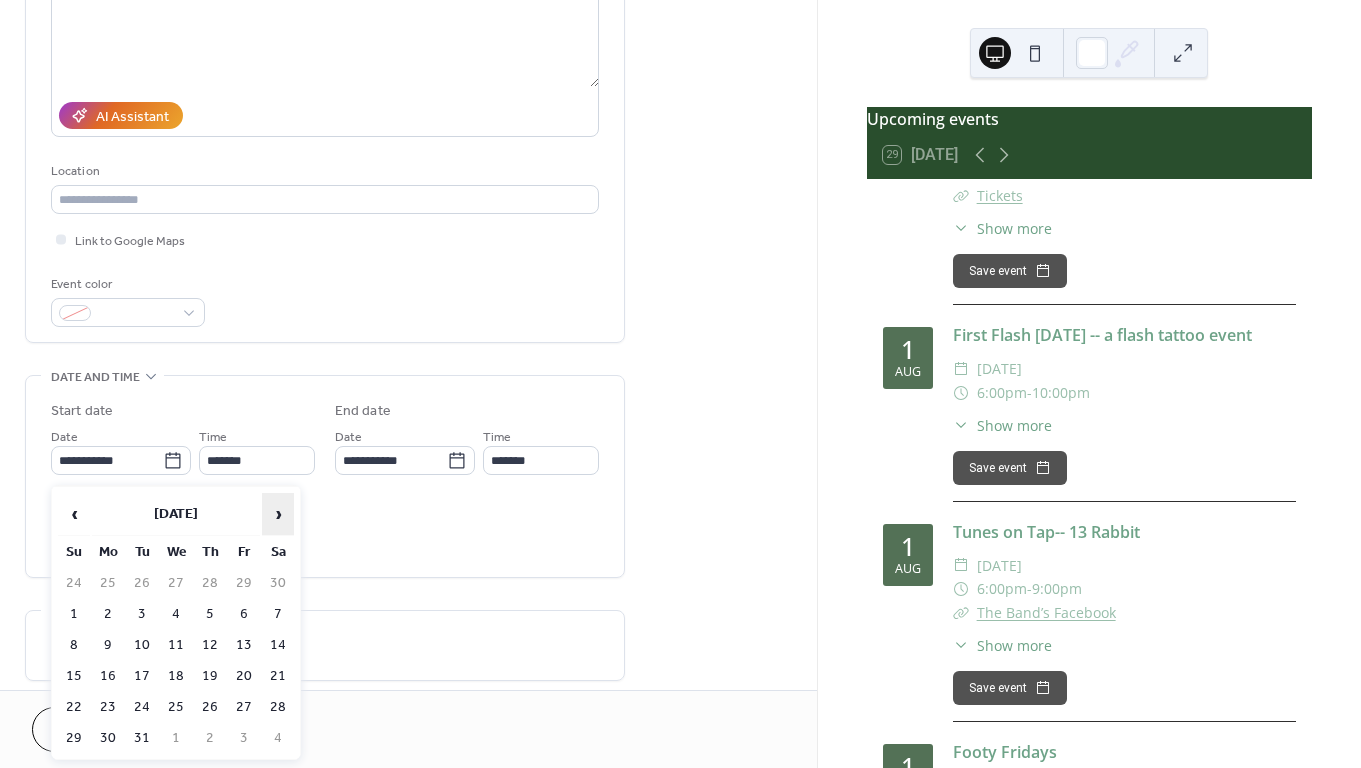 click on "›" at bounding box center (278, 514) 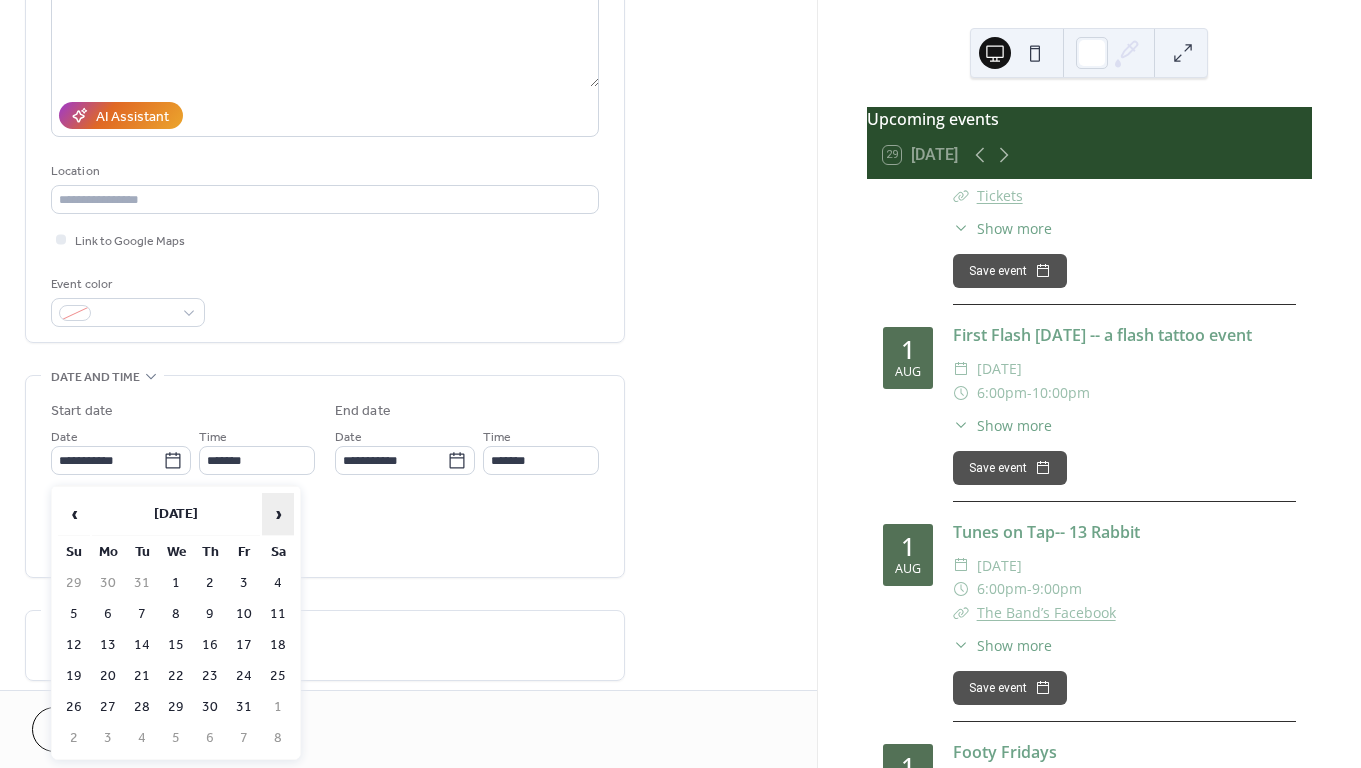 click on "›" at bounding box center (278, 514) 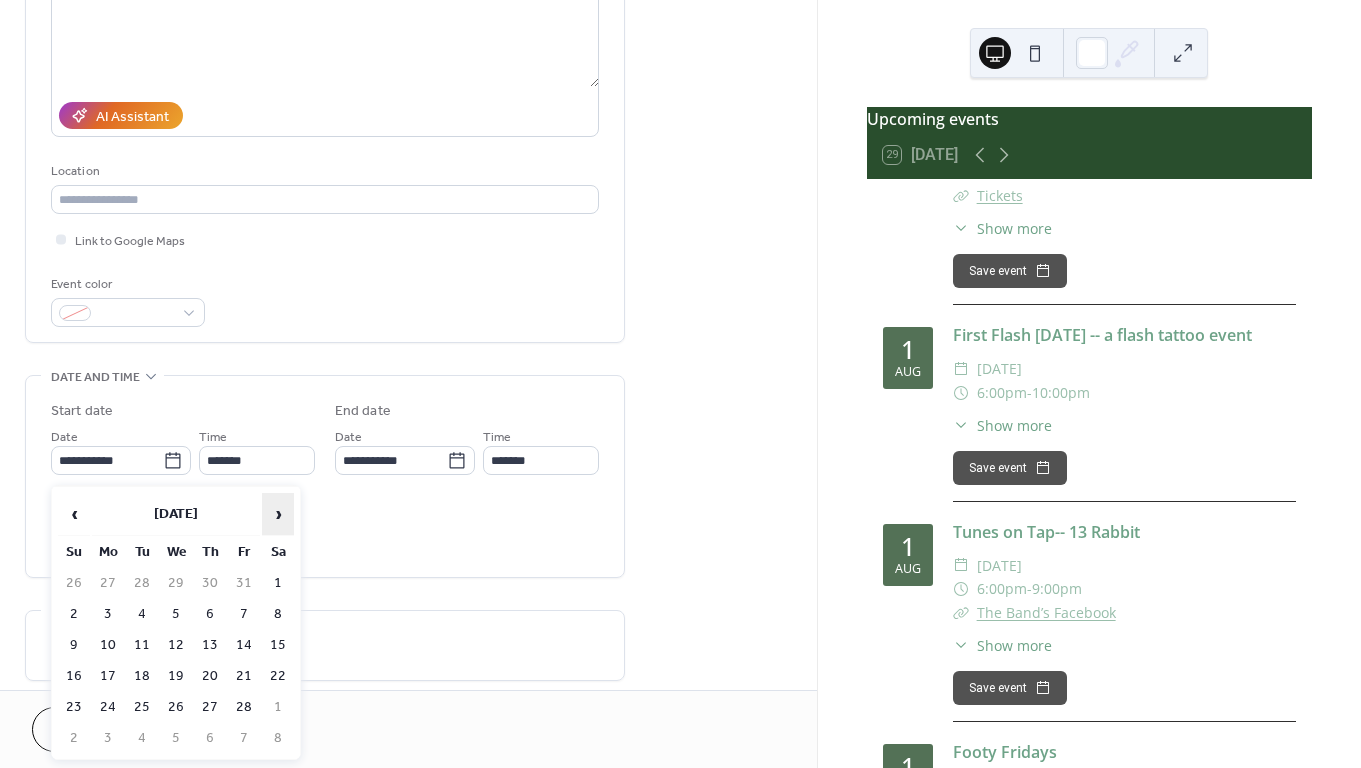 click on "›" at bounding box center (278, 514) 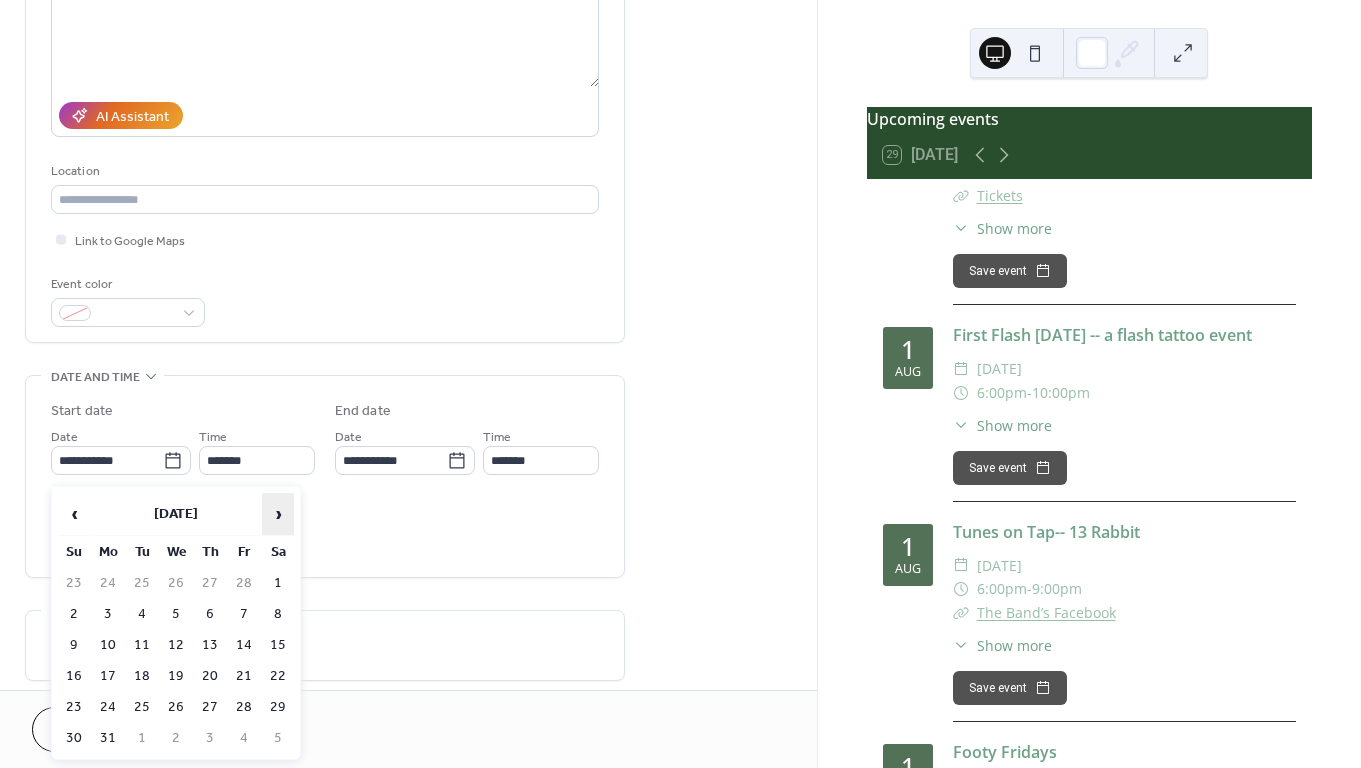 click on "›" at bounding box center [278, 514] 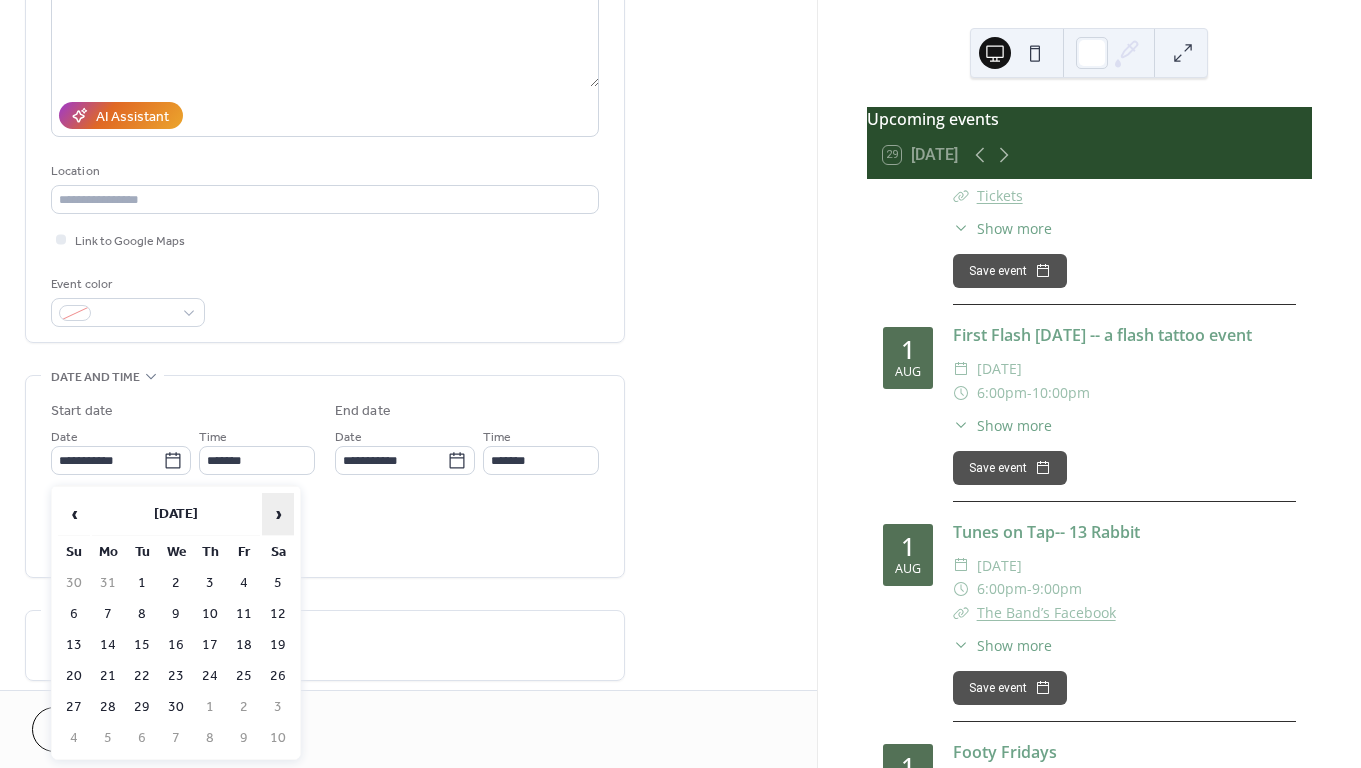 click on "›" at bounding box center [278, 514] 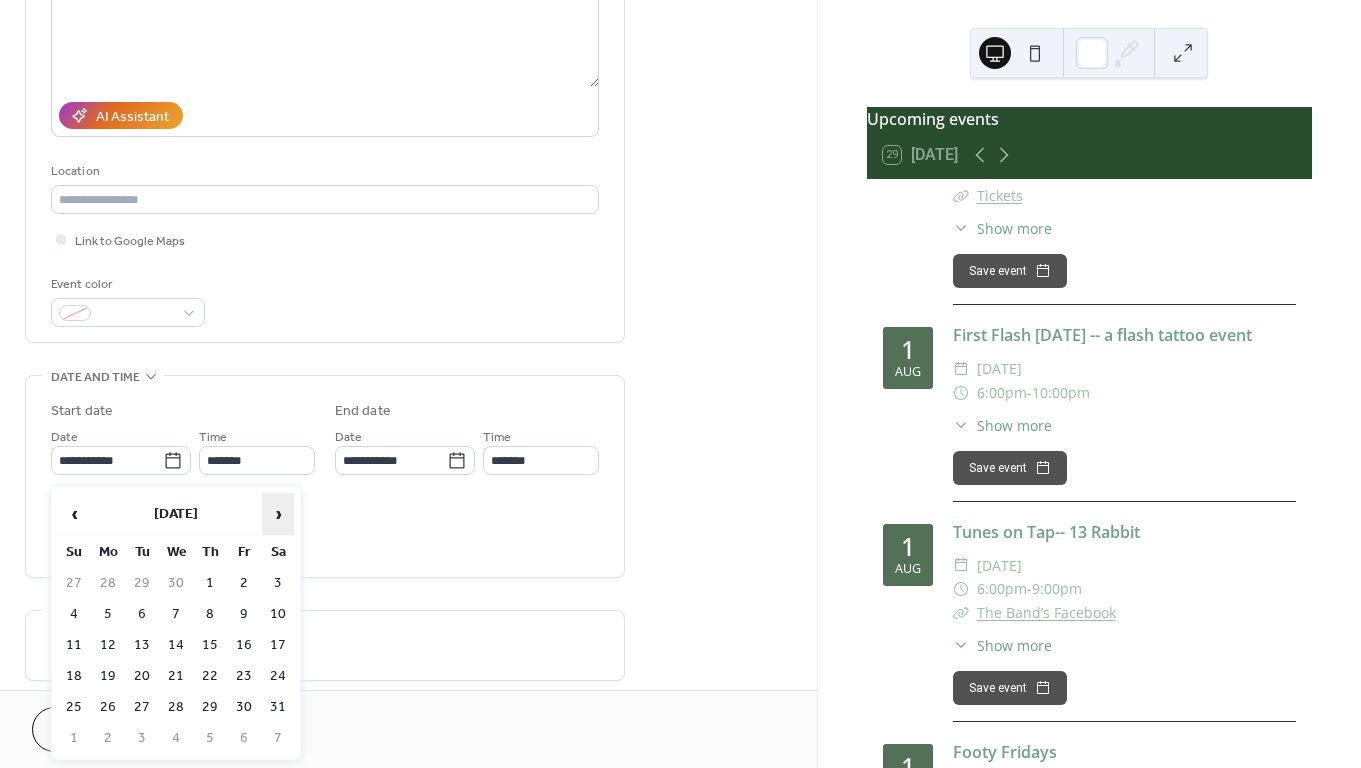 click on "›" at bounding box center (278, 514) 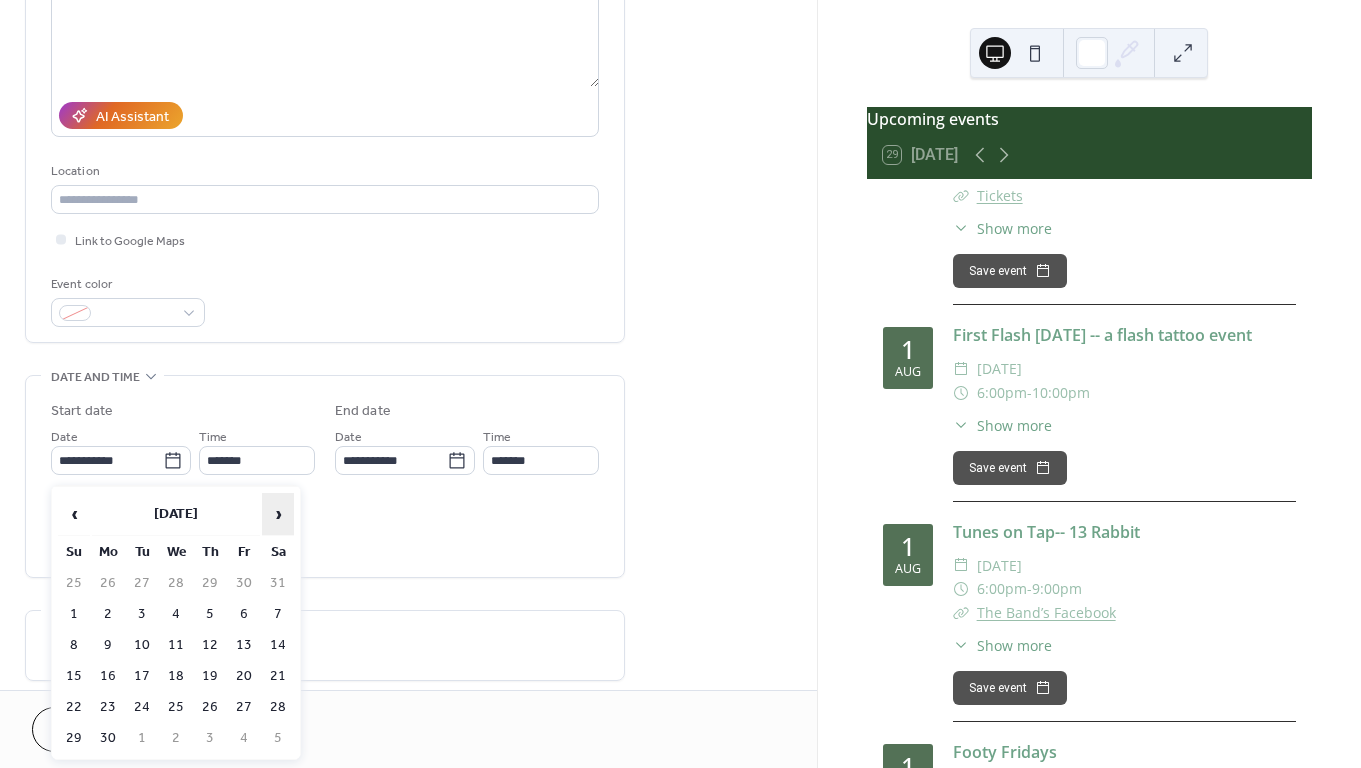 click on "›" at bounding box center (278, 514) 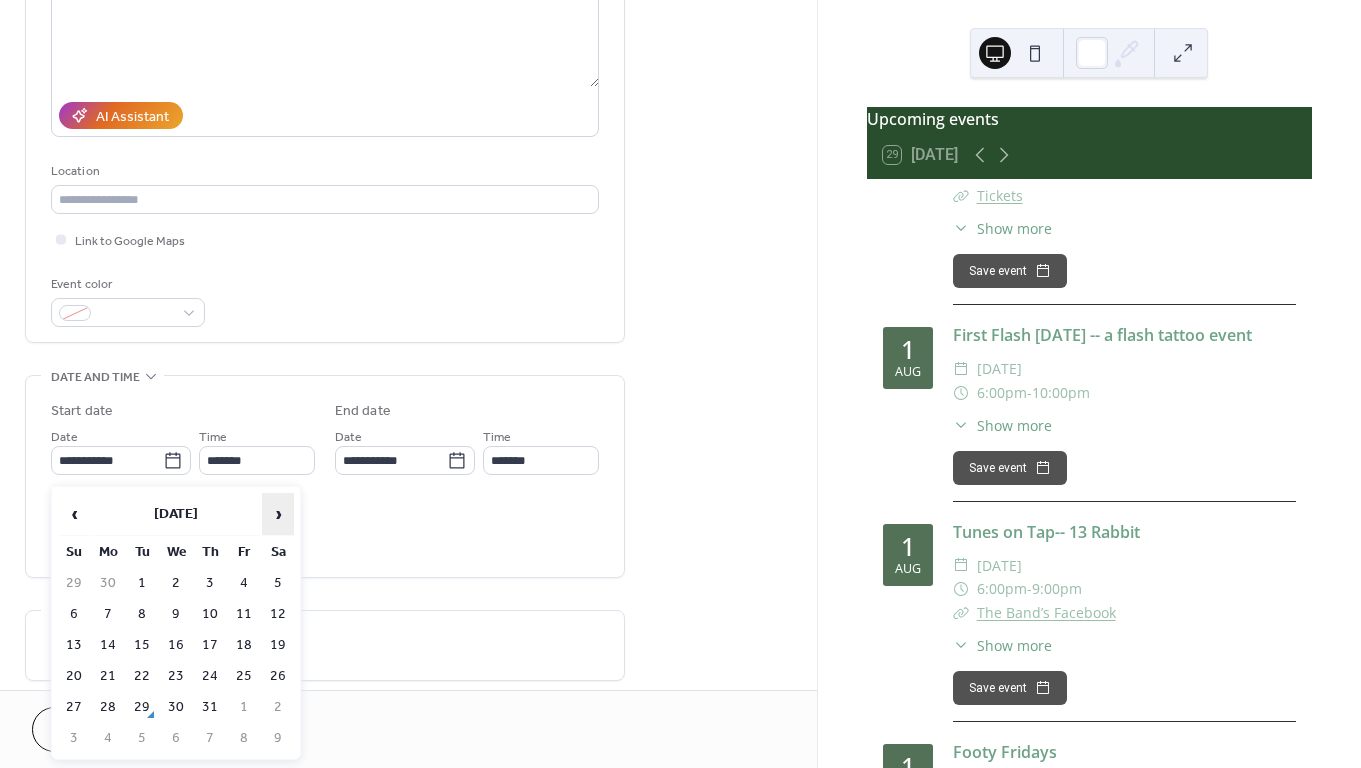 click on "›" at bounding box center [278, 514] 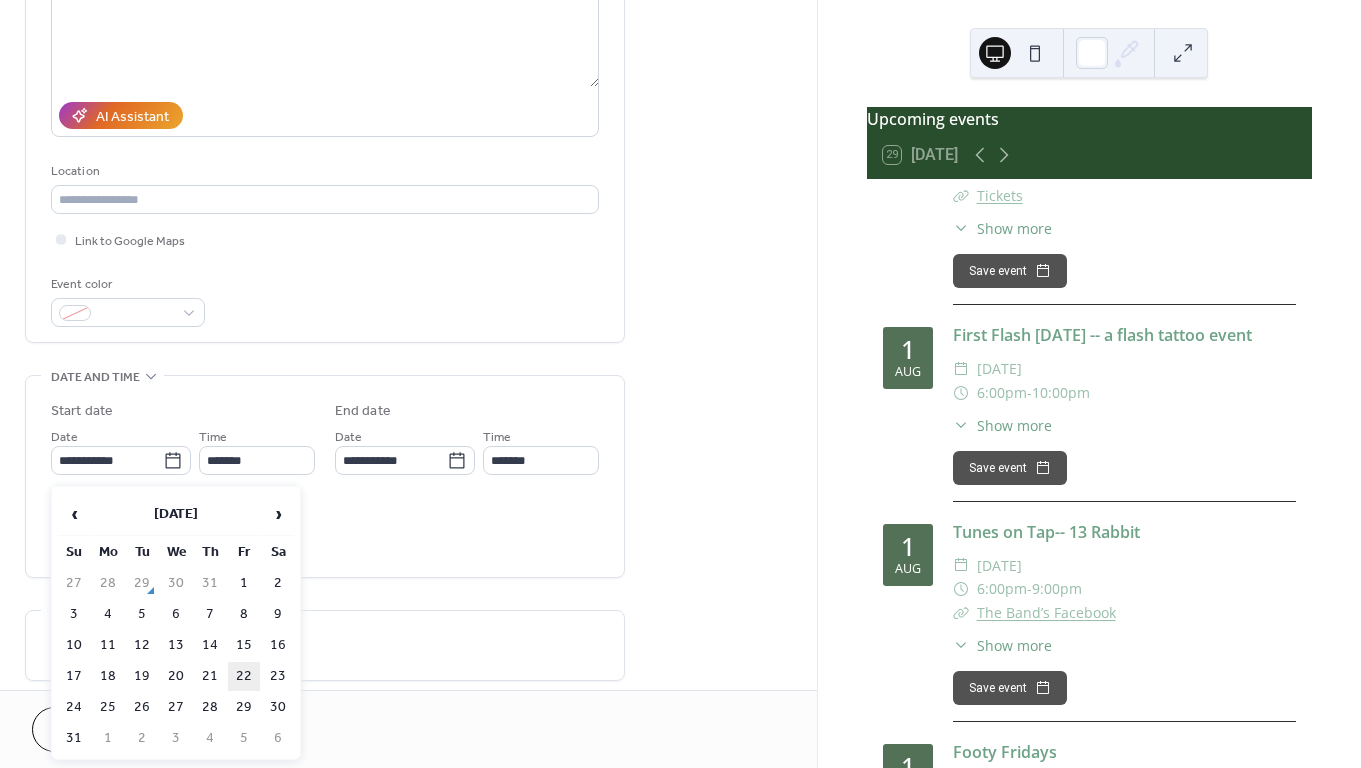 click on "22" at bounding box center (244, 676) 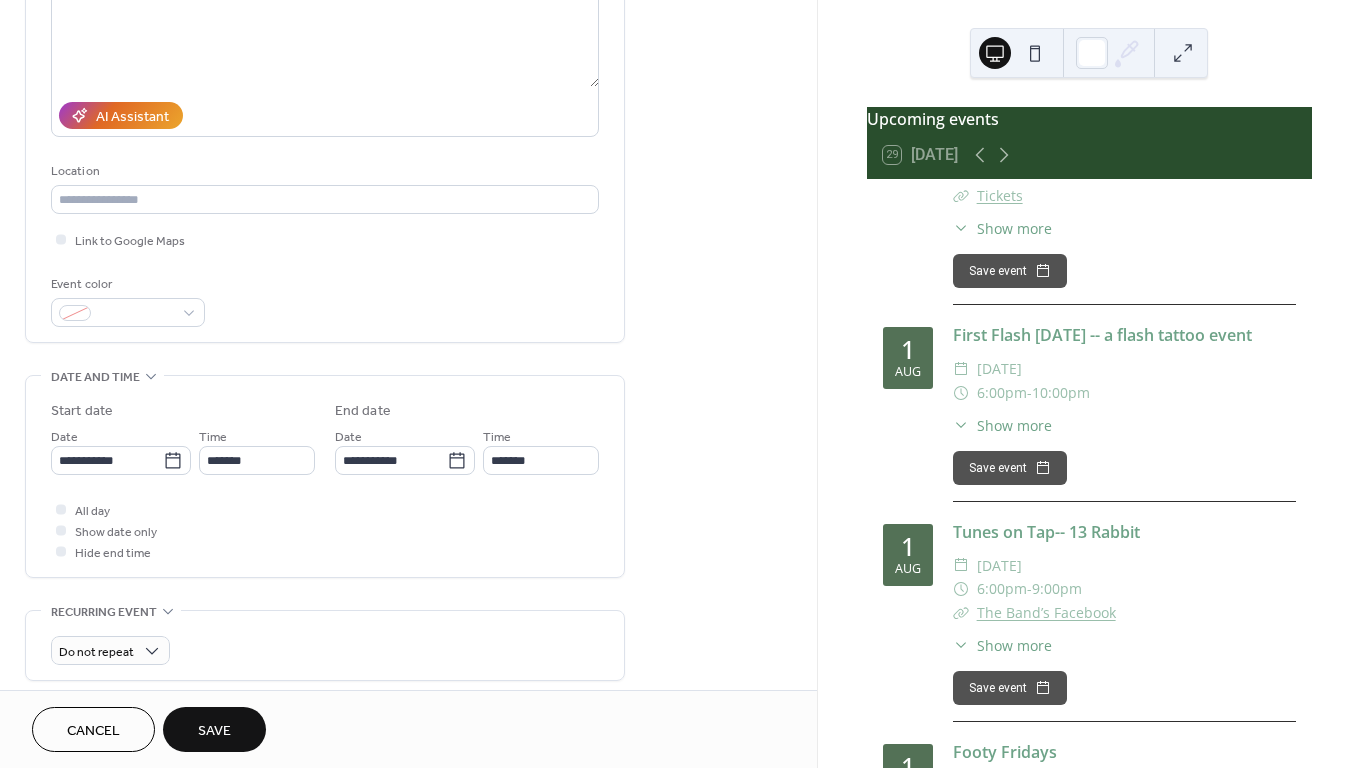 type on "**********" 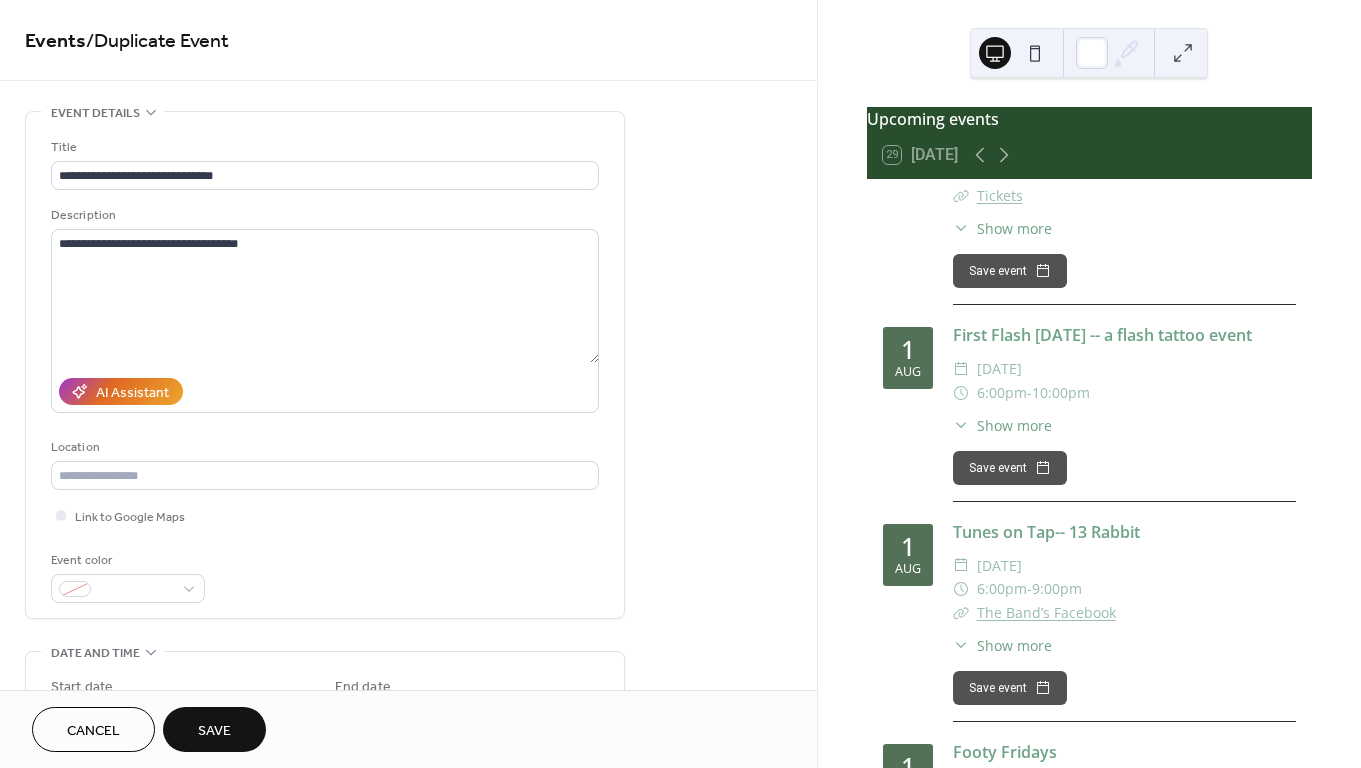 scroll, scrollTop: 0, scrollLeft: 0, axis: both 